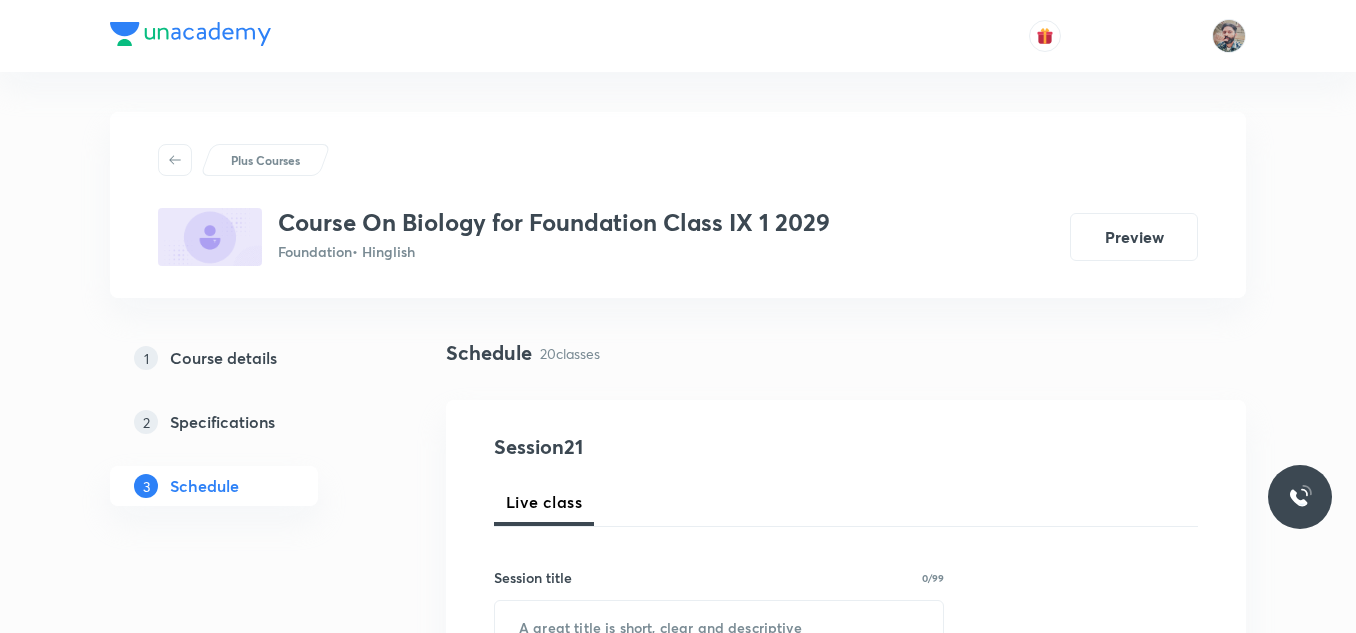 scroll, scrollTop: 0, scrollLeft: 0, axis: both 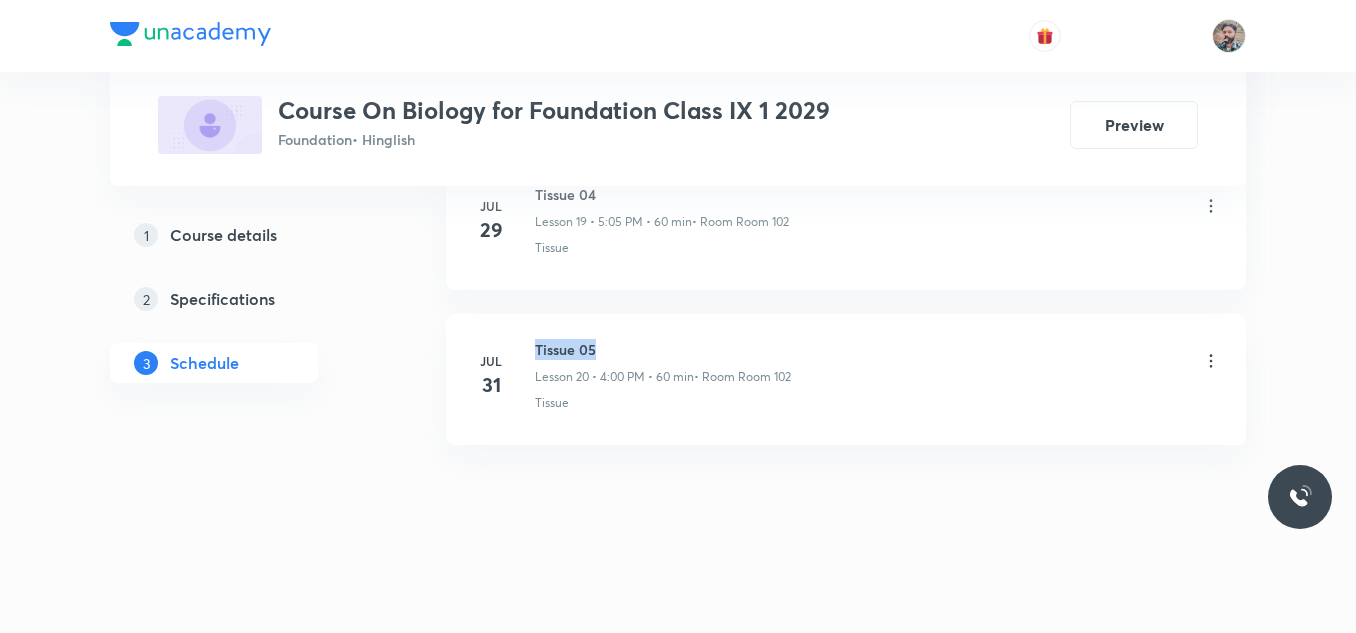 drag, startPoint x: 537, startPoint y: 348, endPoint x: 605, endPoint y: 352, distance: 68.117546 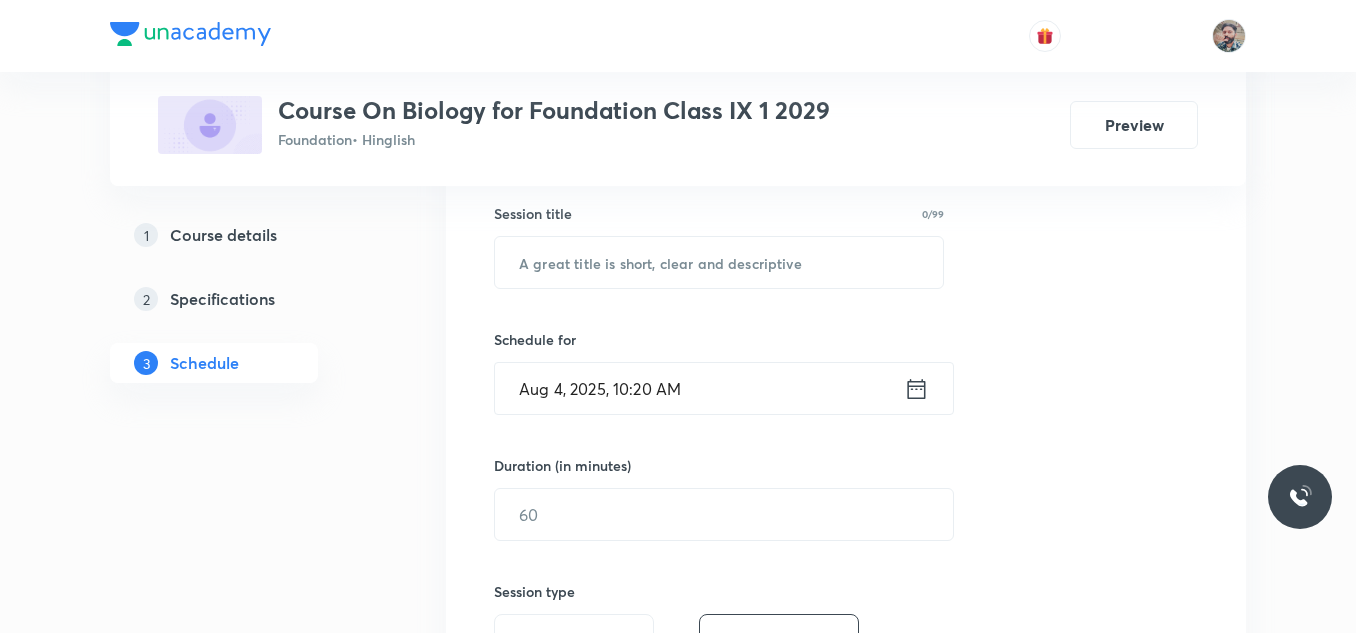 scroll, scrollTop: 400, scrollLeft: 0, axis: vertical 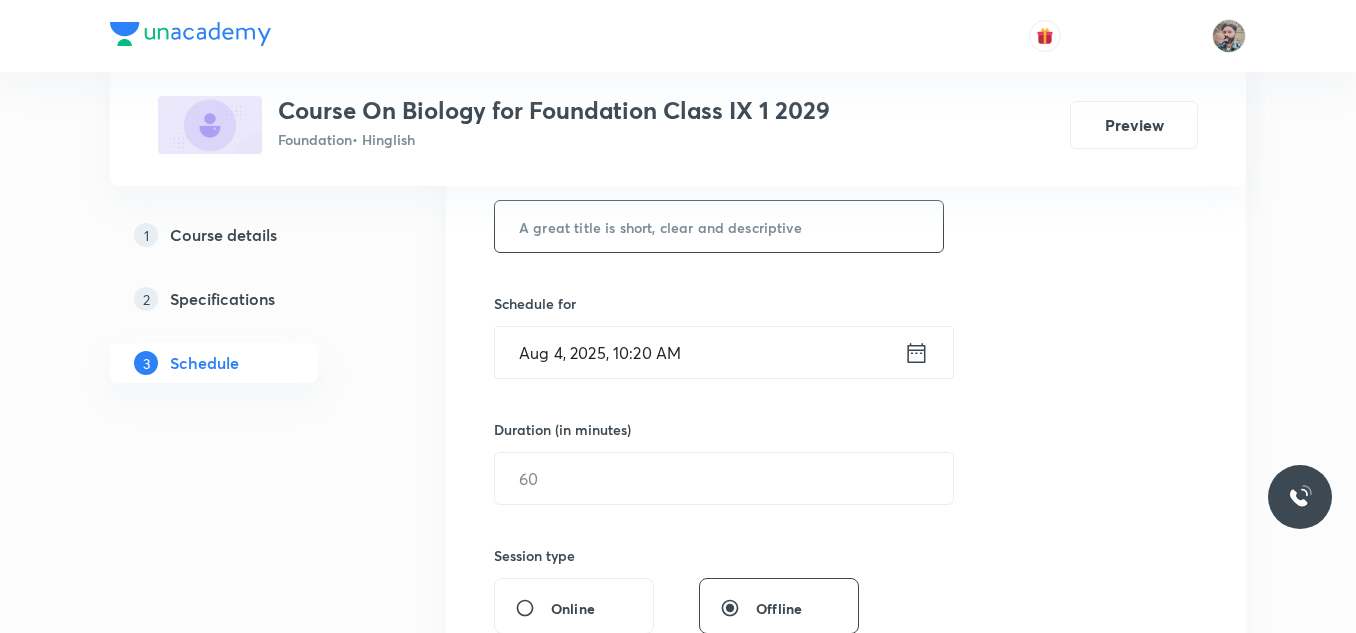 click at bounding box center (719, 226) 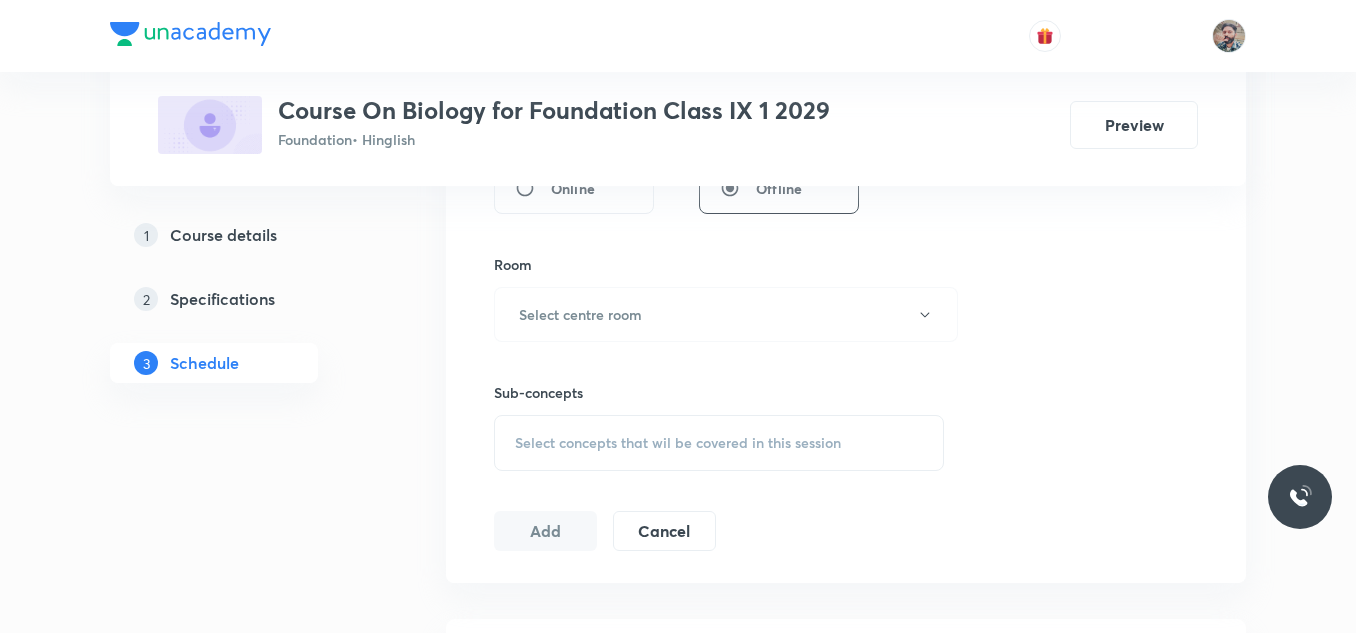scroll, scrollTop: 900, scrollLeft: 0, axis: vertical 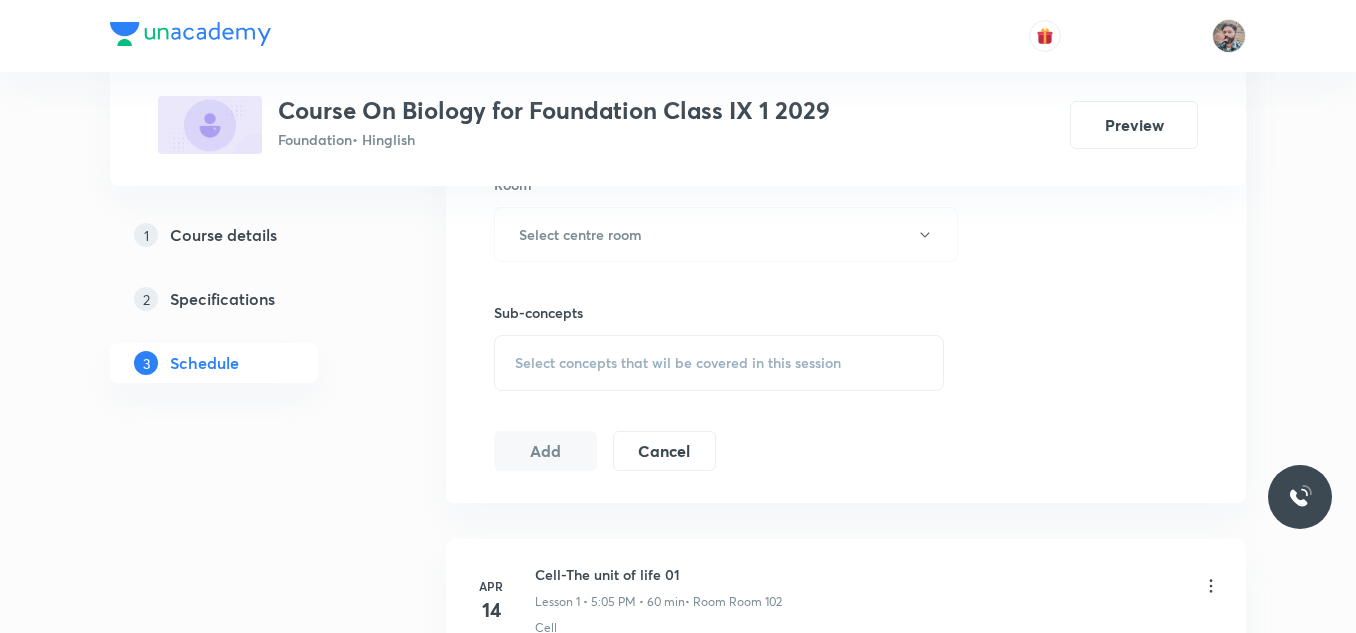 click on "Select concepts that wil be covered in this session" at bounding box center (719, 363) 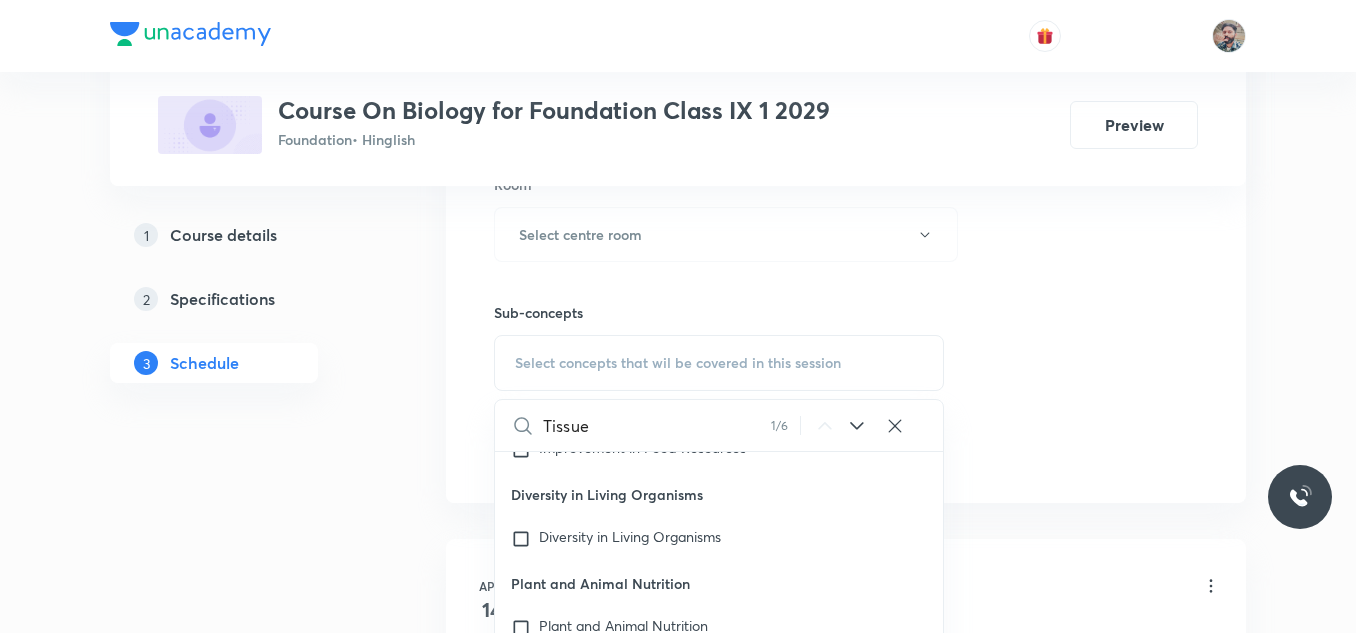 scroll, scrollTop: 521, scrollLeft: 0, axis: vertical 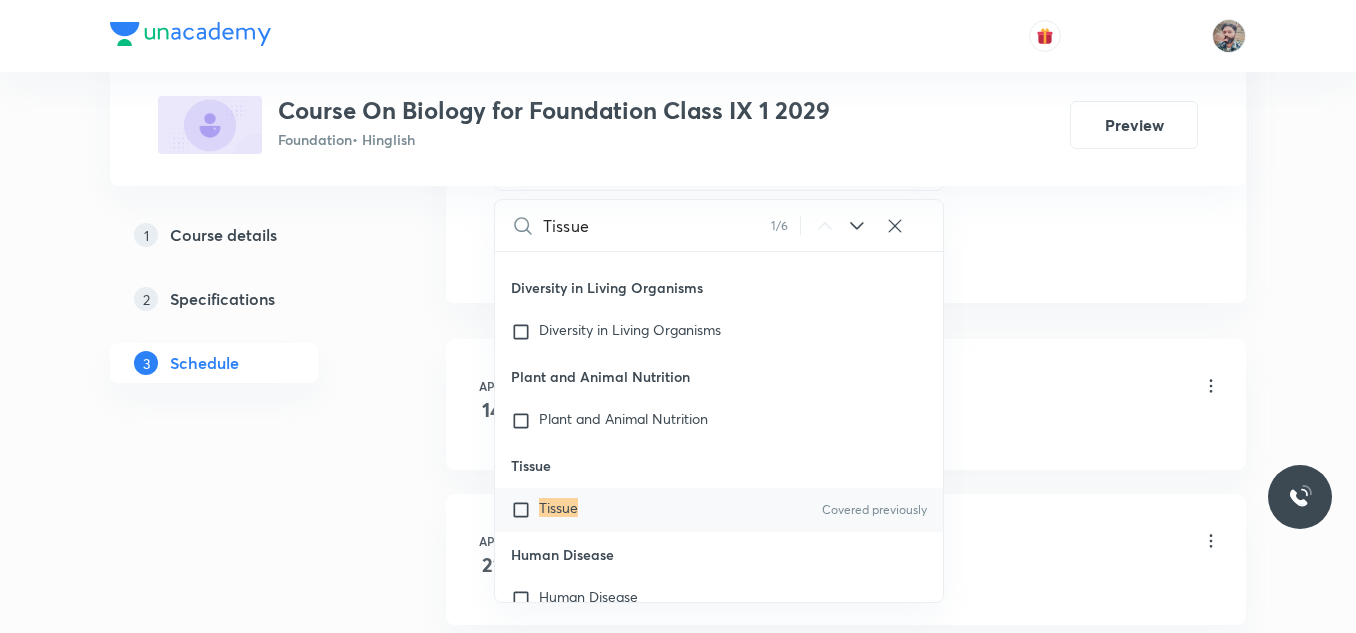 type on "Tissue" 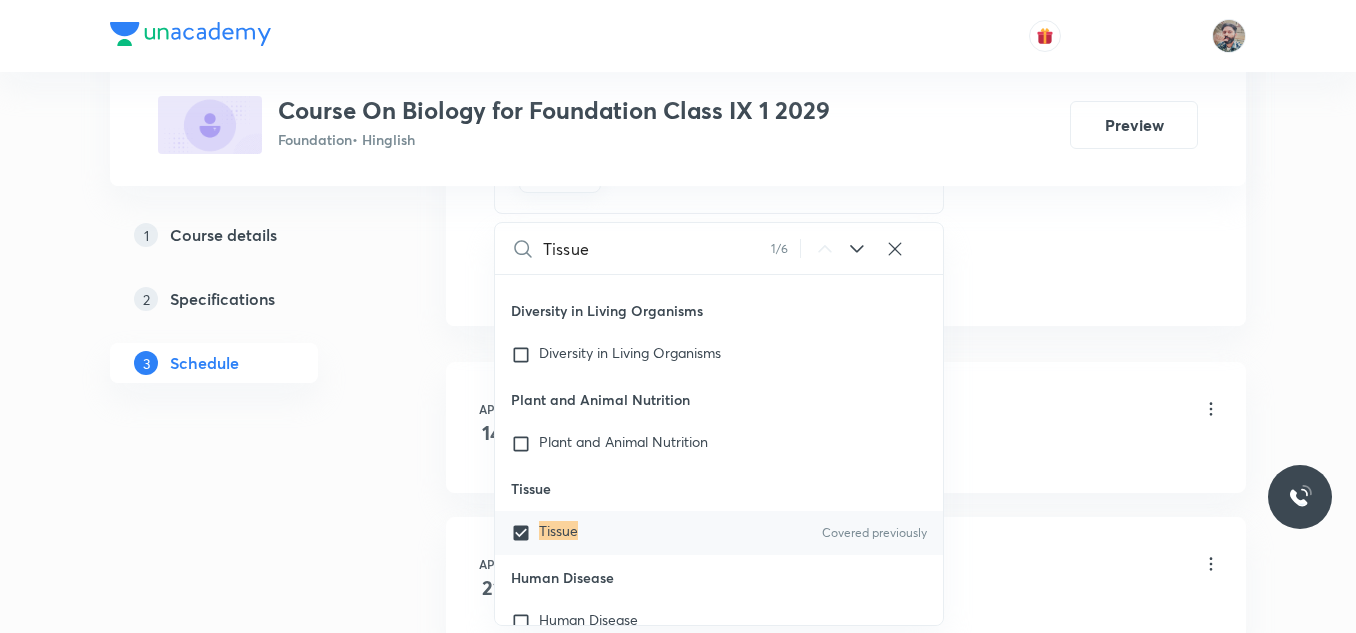 click on "Plus Courses Course On Biology for Foundation Class IX 1 2029 Foundation  • Hinglish Preview 1 Course details 2 Specifications 3 Schedule Schedule 20  classes Session  21 Live class Session title 0/99 ​ Schedule for Aug 4, 2025, 10:20 AM ​ Duration (in minutes) ​   Session type Online Offline Room Select centre room Sub-concepts Tissue CLEAR Tissue 1 / 6 ​ Natural Resources & Its Management Natural Resources & Its Management Cell Cell Covered previously Reproduction Reproduction Origin & Evolution Origin & Evolution Heredity and Variation Heredity and Variation Improvement in Food Resources Improvement in Food Resources Diversity in Living Organisms Diversity in Living Organisms Plant and Animal Nutrition Plant and Animal Nutrition Tissue Tissue Covered previously Human Disease Human Disease Our Environment Our Environment Respiration Respiration Transportation Transportation Excretion Excretion Control and Coordination Control and Coordination Life Processes Human Physiology Heredity and Evolution" at bounding box center [678, 1263] 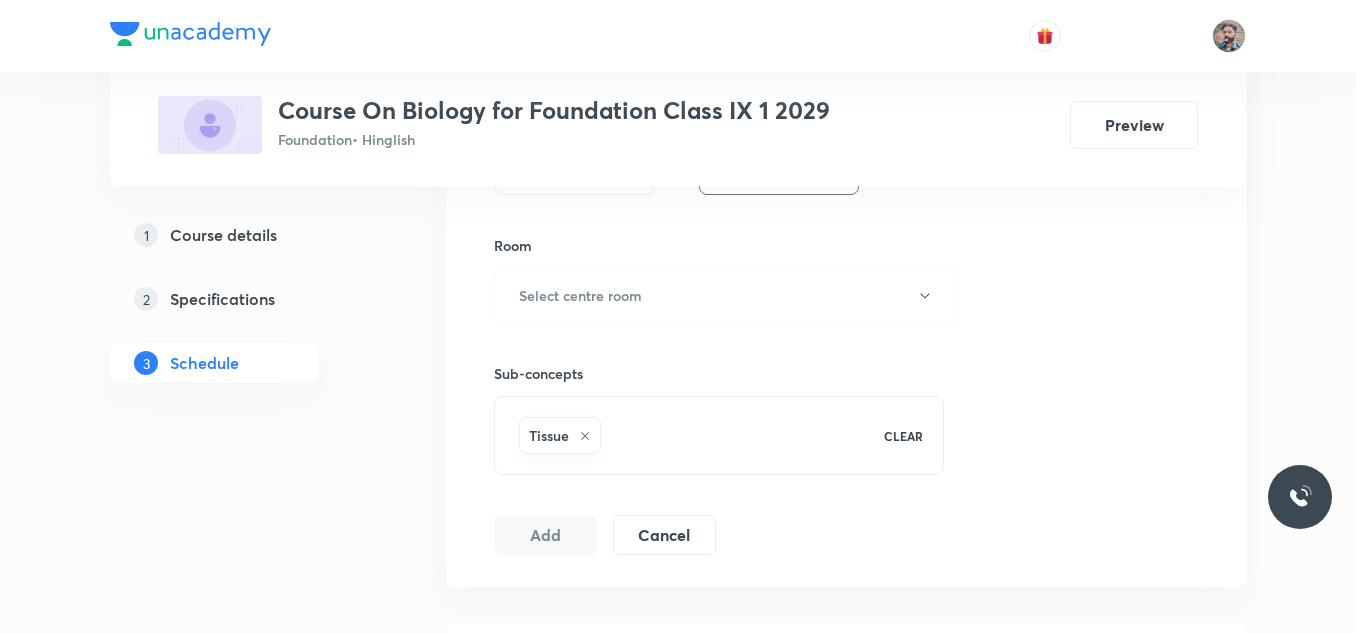 scroll, scrollTop: 800, scrollLeft: 0, axis: vertical 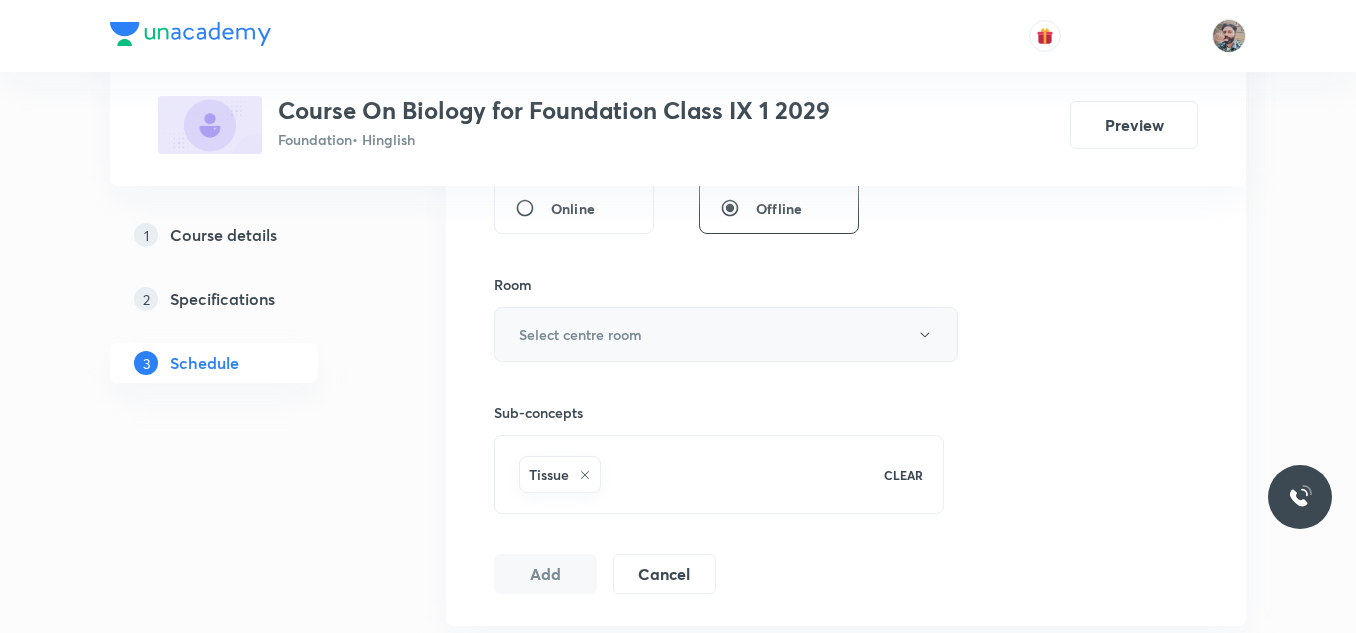 click on "Select centre room" at bounding box center [726, 334] 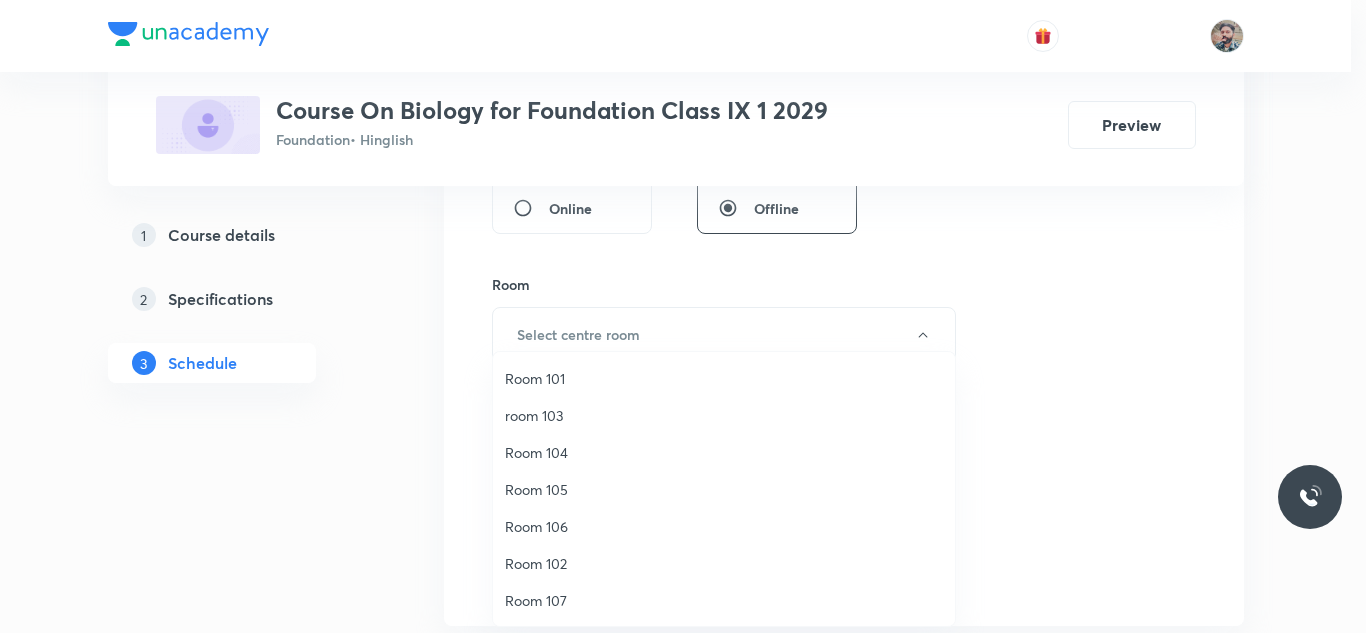 click on "Room 102" at bounding box center (724, 563) 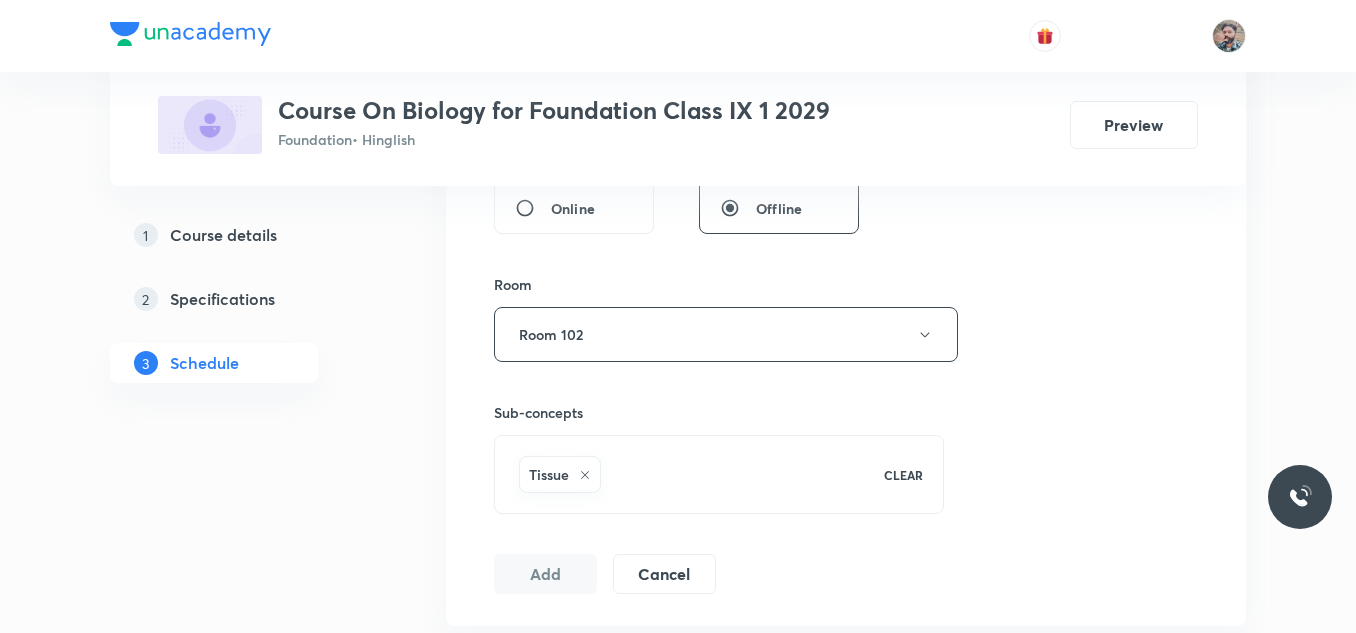 scroll, scrollTop: 600, scrollLeft: 0, axis: vertical 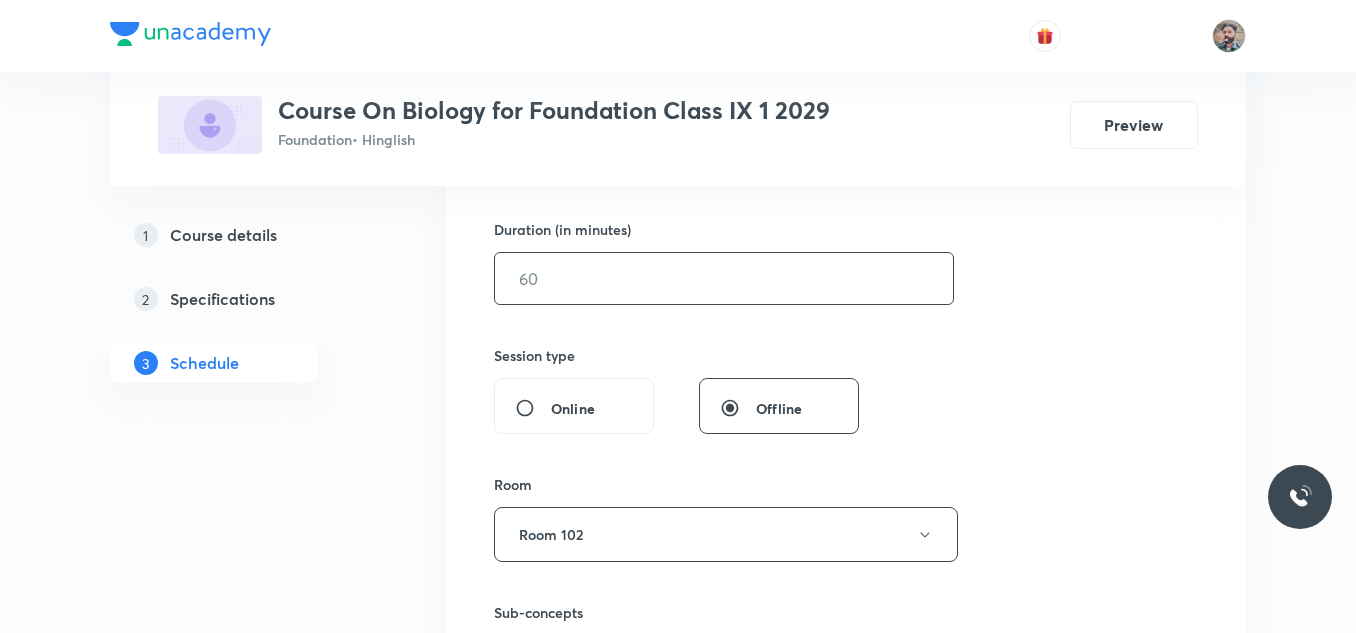 click at bounding box center [724, 278] 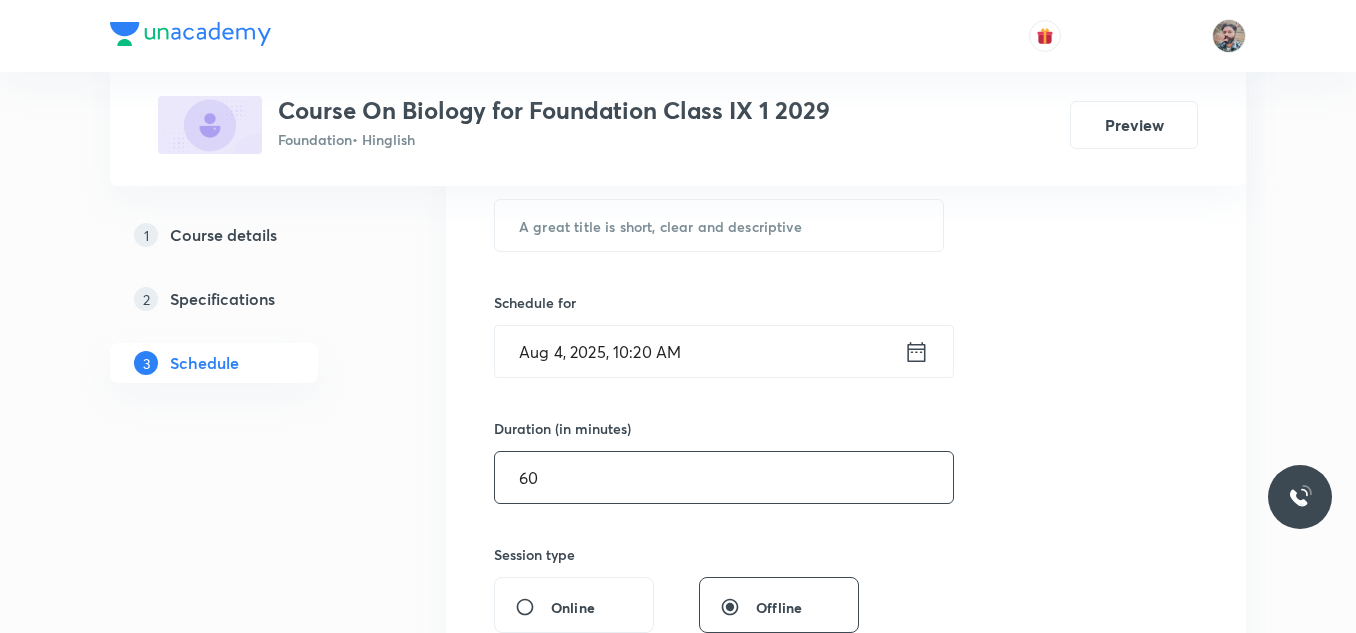 scroll, scrollTop: 400, scrollLeft: 0, axis: vertical 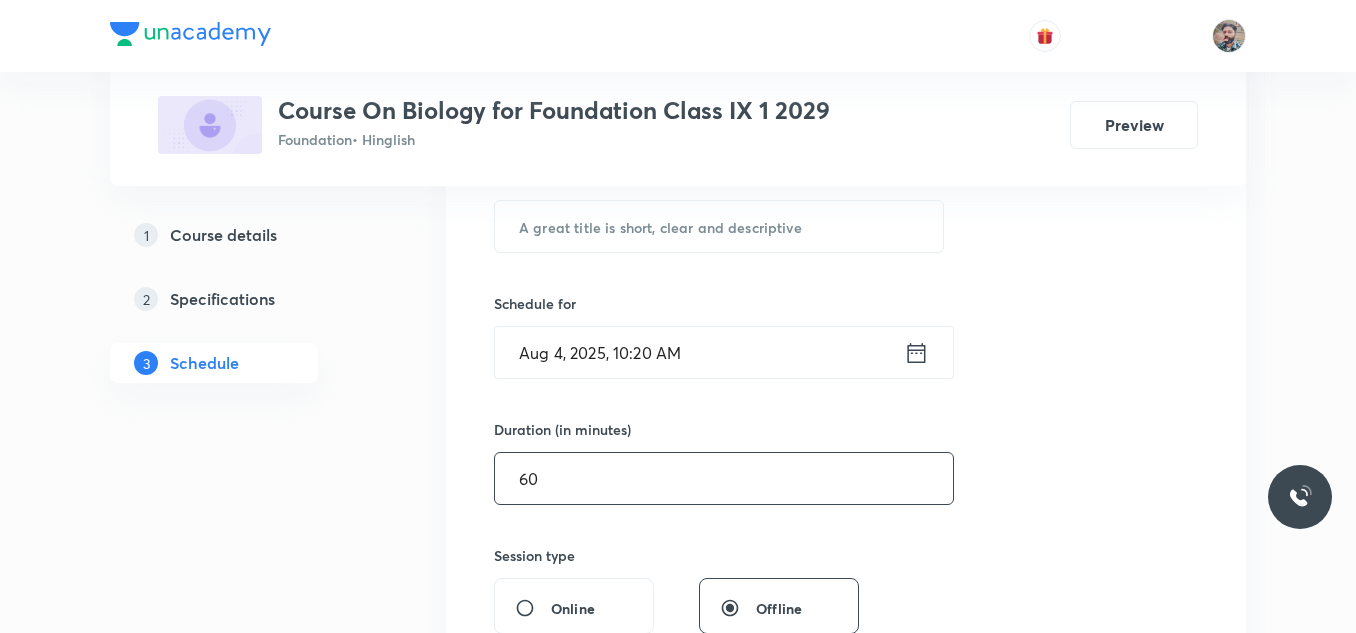 type on "60" 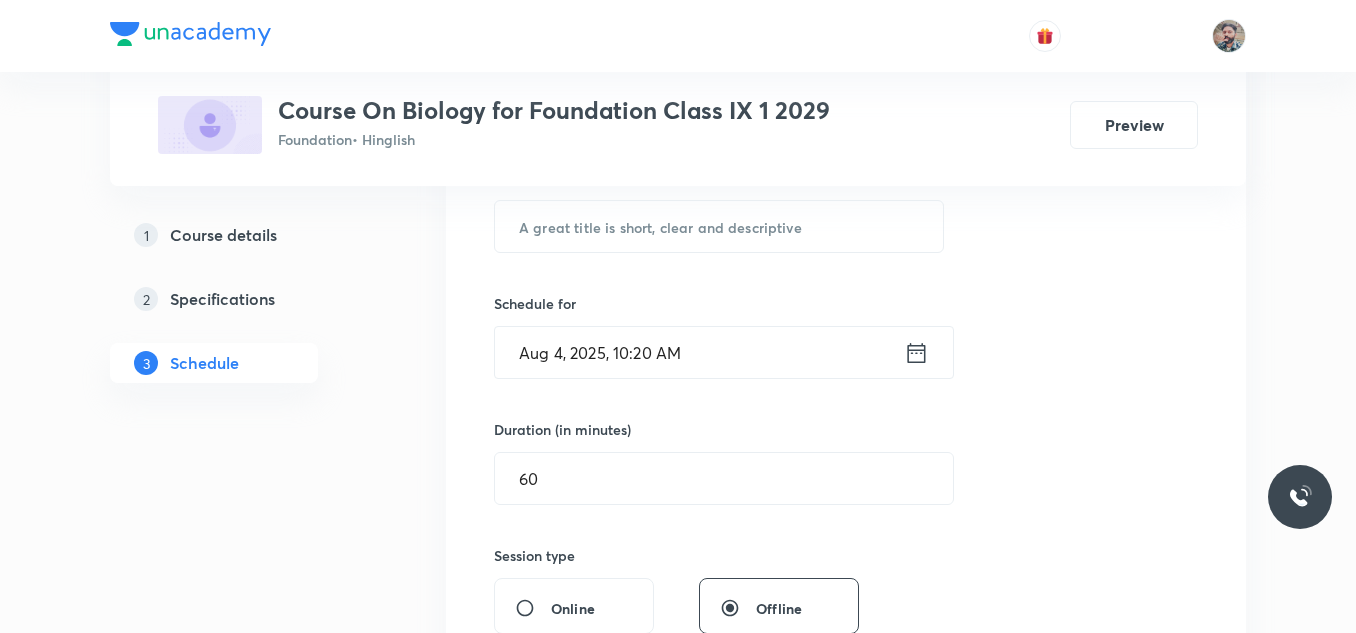 click 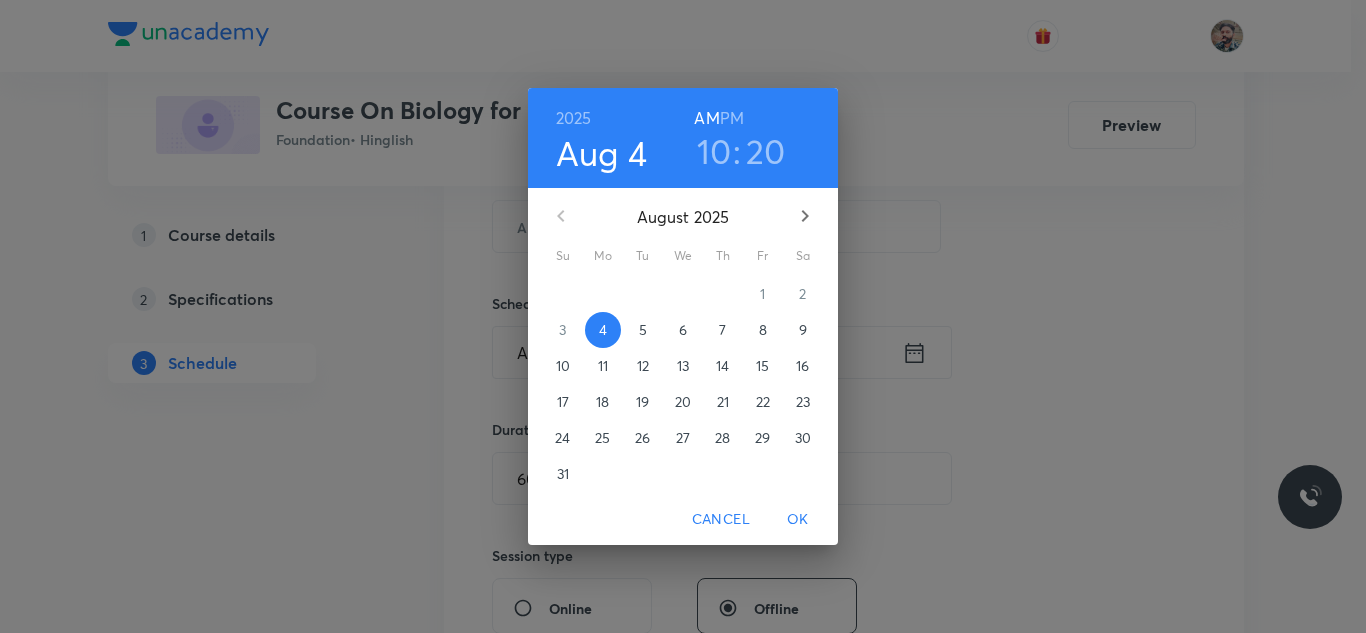 click on "PM" at bounding box center [732, 118] 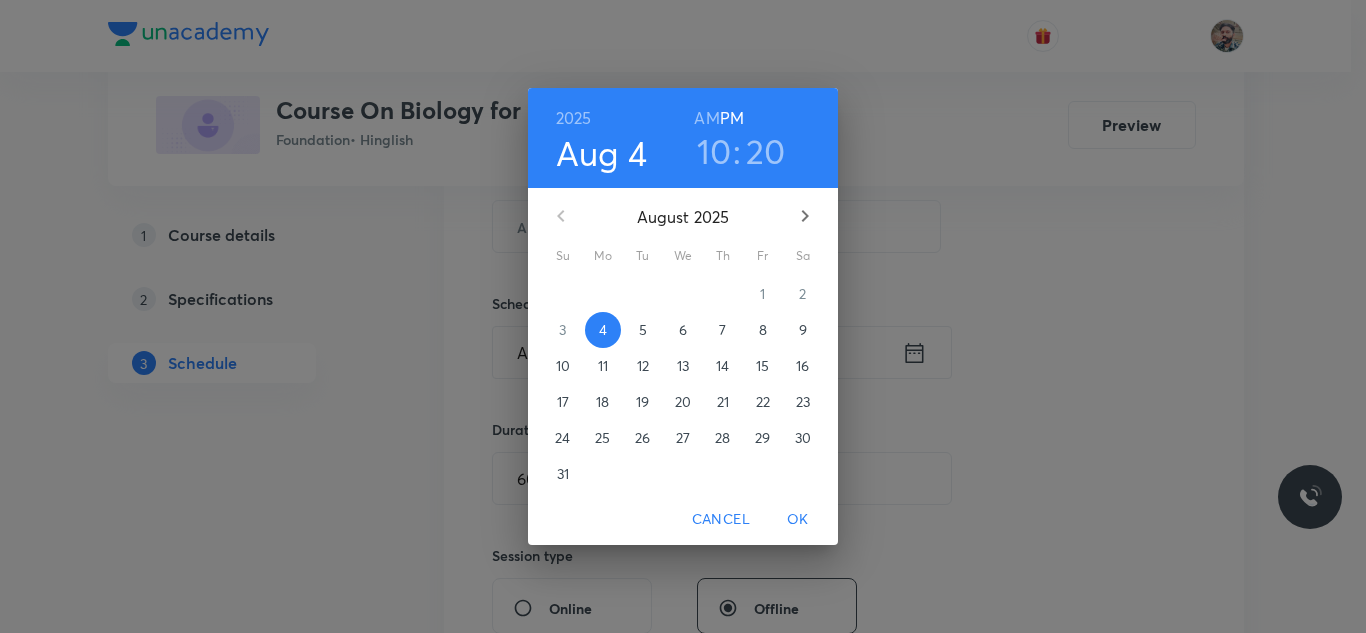 click on "10" at bounding box center (714, 151) 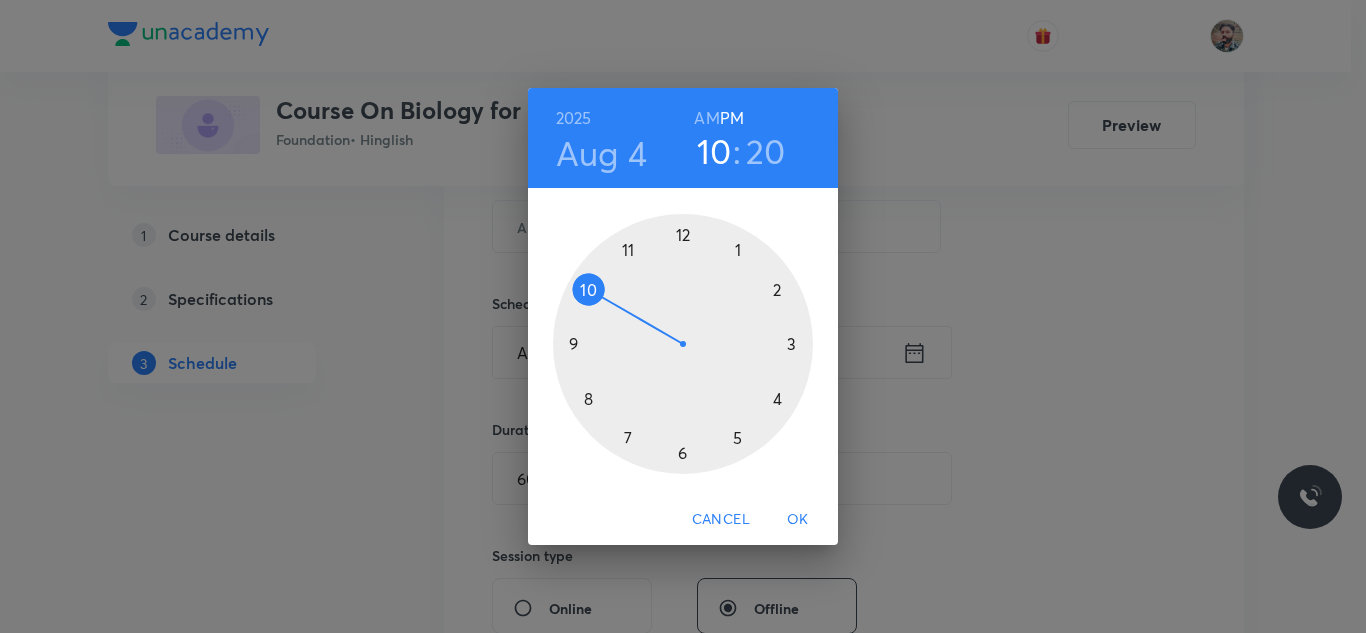 click at bounding box center [683, 344] 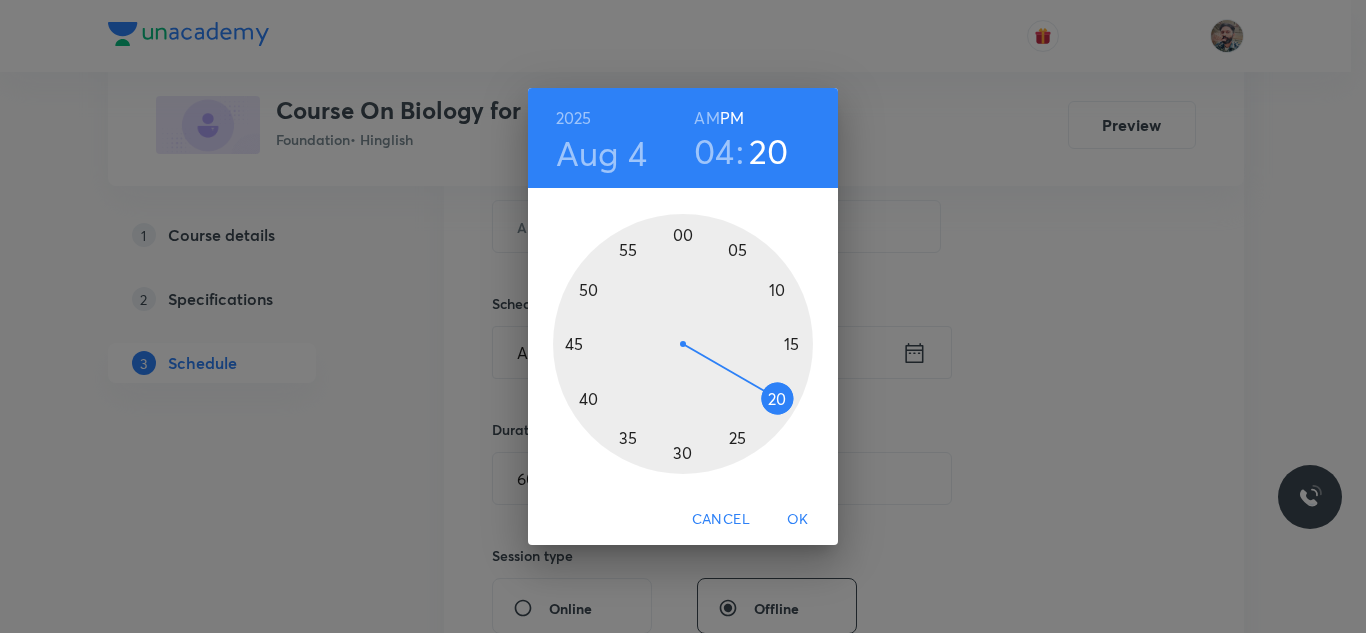 click at bounding box center [683, 344] 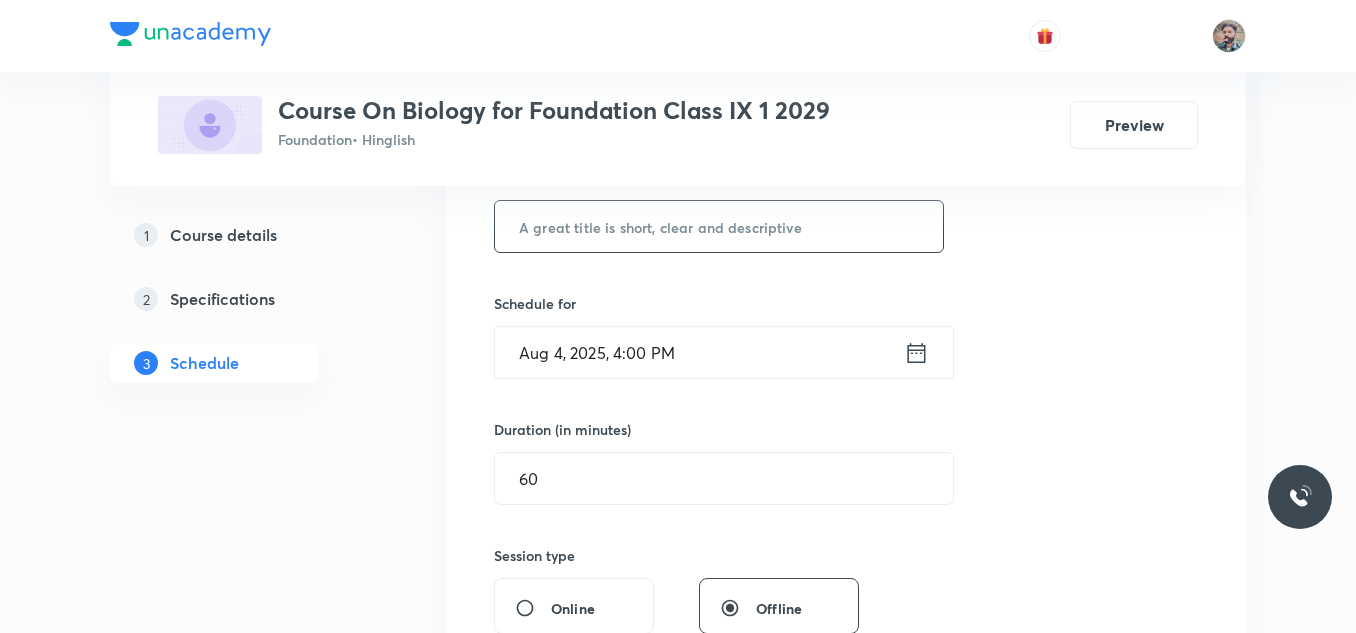 click at bounding box center [719, 226] 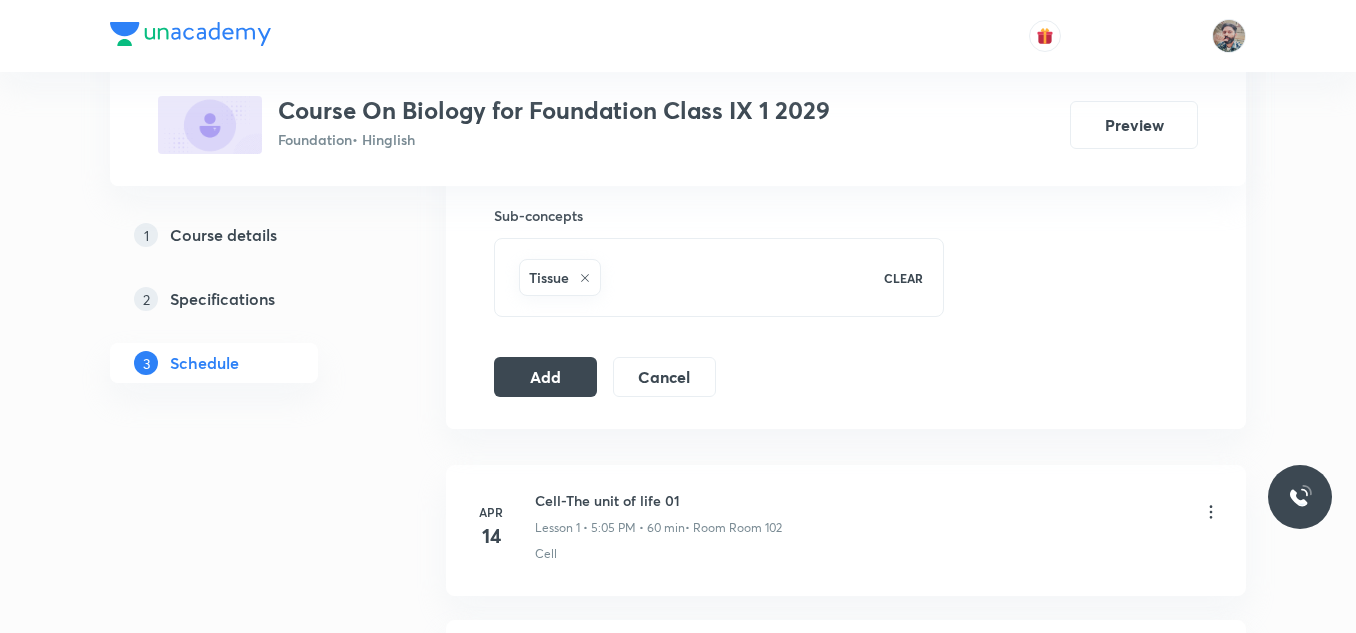 scroll, scrollTop: 1000, scrollLeft: 0, axis: vertical 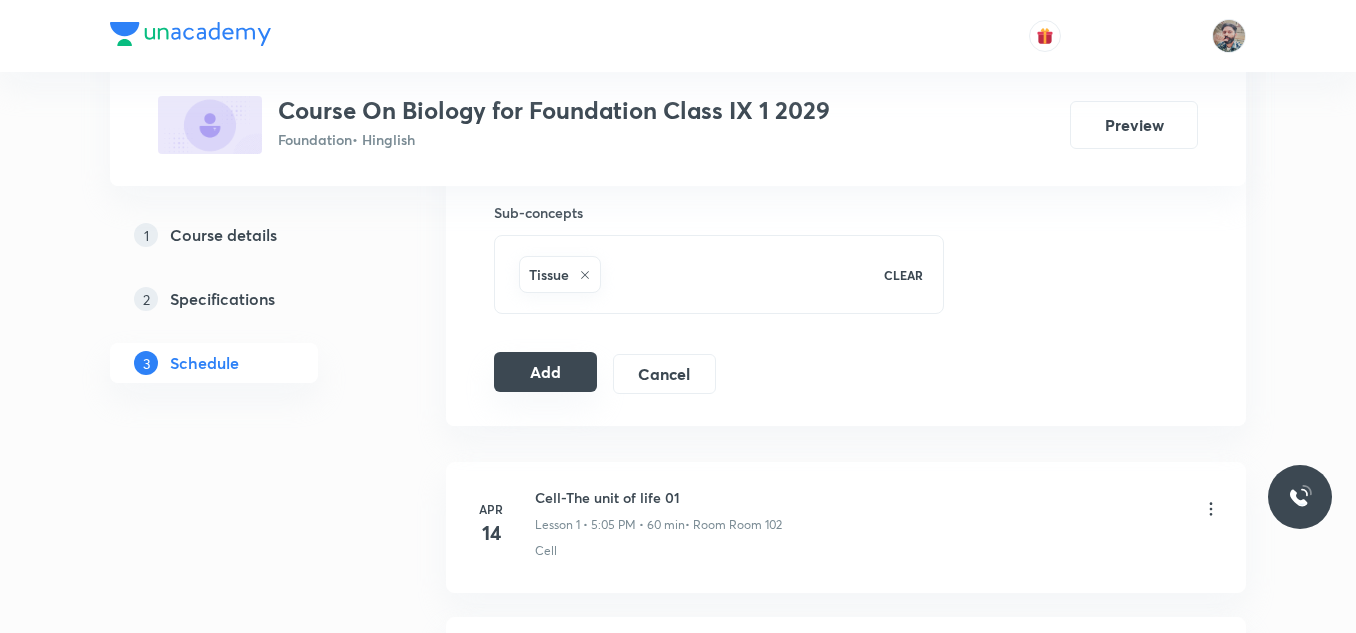 type on "Tissue 06" 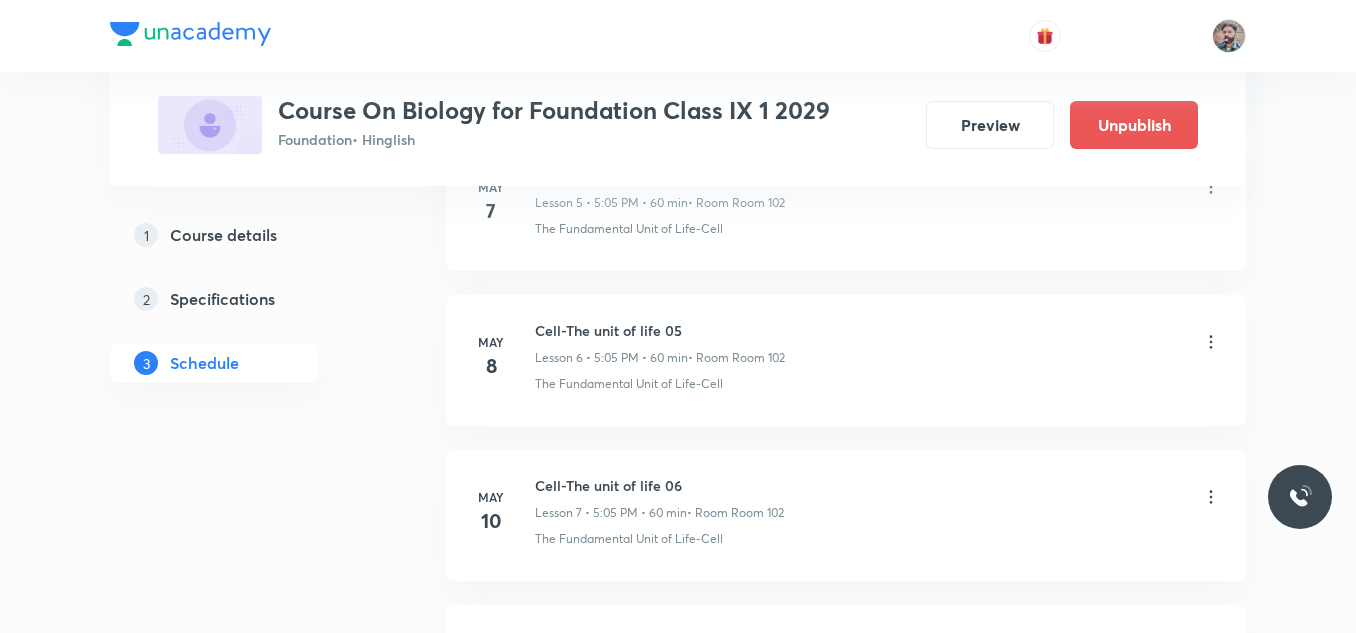 click on "Plus Courses Course On Biology for Foundation Class IX 1 2029 Foundation  • Hinglish Preview Unpublish 1 Course details 2 Specifications 3 Schedule Schedule 21  classes Add new session Apr 14 Cell-The unit of life 01 Lesson 1 • 5:05 PM • 60 min  • Room Room 102 Cell Apr 21 Cell-The unit of life 02 Lesson 2 • 5:05 PM • 60 min  • Room Room 102 Cell Apr 30 Cell-The unit of life 03 Lesson 3 • 5:05 PM • 60 min  • Room Room 102 The Fundamental Unit of Life-Cell May 3 Cell-The unit of life 04 Lesson 4 • 5:05 PM • 60 min  • Room Room 102 The Fundamental Unit of Life-Cell May 7 Cell-The unit of life 05 Lesson 5 • 5:05 PM • 60 min  • Room Room 102 The Fundamental Unit of Life-Cell May 8 Cell-The unit of life 05 Lesson 6 • 5:05 PM • 60 min  • Room Room 102 The Fundamental Unit of Life-Cell May 10 Cell-The unit of life 06 Lesson 7 • 5:05 PM • 60 min  • Room Room 102 The Fundamental Unit of Life-Cell May 14 Cell-The unit of life 07 Lesson 8 • 5:05 PM • 60 min May 17 5" at bounding box center [678, 969] 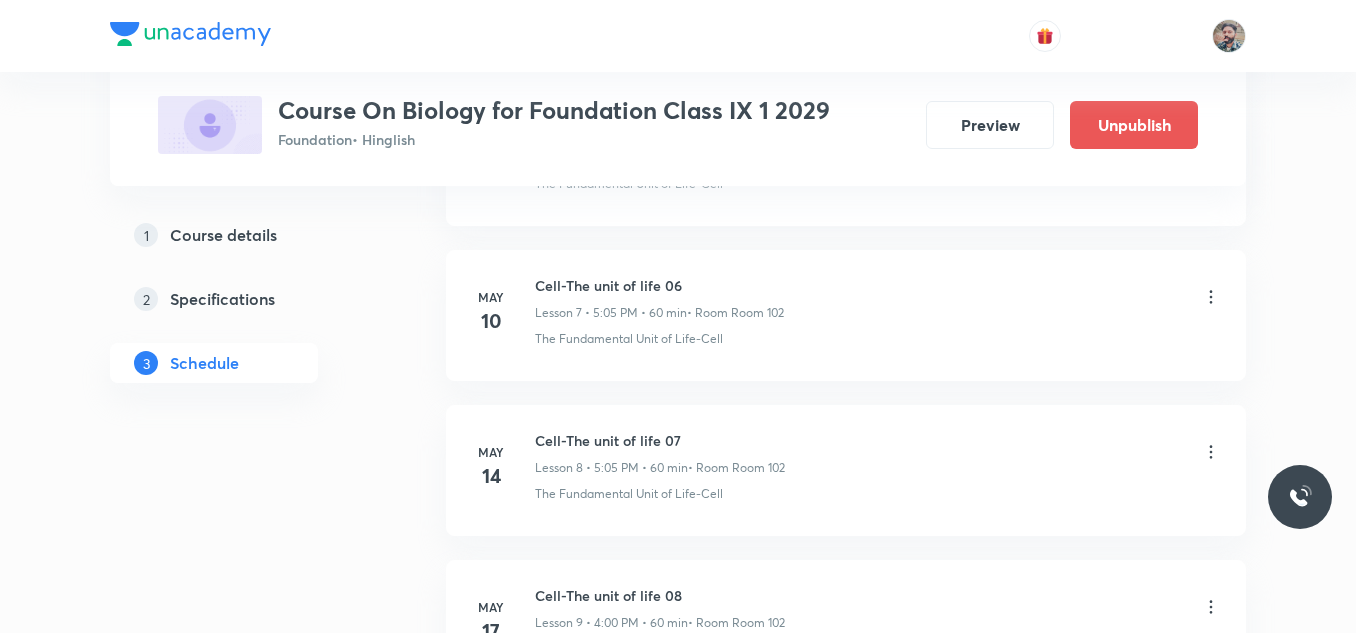 click on "Plus Courses Course On Biology for Foundation Class IX 1 2029 Foundation  • Hinglish Preview Unpublish 1 Course details 2 Specifications 3 Schedule Schedule 21  classes Add new session Apr 14 Cell-The unit of life 01 Lesson 1 • 5:05 PM • 60 min  • Room Room 102 Cell Apr 21 Cell-The unit of life 02 Lesson 2 • 5:05 PM • 60 min  • Room Room 102 Cell Apr 30 Cell-The unit of life 03 Lesson 3 • 5:05 PM • 60 min  • Room Room 102 The Fundamental Unit of Life-Cell May 3 Cell-The unit of life 04 Lesson 4 • 5:05 PM • 60 min  • Room Room 102 The Fundamental Unit of Life-Cell May 7 Cell-The unit of life 05 Lesson 5 • 5:05 PM • 60 min  • Room Room 102 The Fundamental Unit of Life-Cell May 8 Cell-The unit of life 05 Lesson 6 • 5:05 PM • 60 min  • Room Room 102 The Fundamental Unit of Life-Cell May 10 Cell-The unit of life 06 Lesson 7 • 5:05 PM • 60 min  • Room Room 102 The Fundamental Unit of Life-Cell May 14 Cell-The unit of life 07 Lesson 8 • 5:05 PM • 60 min May 17 5" at bounding box center [678, 769] 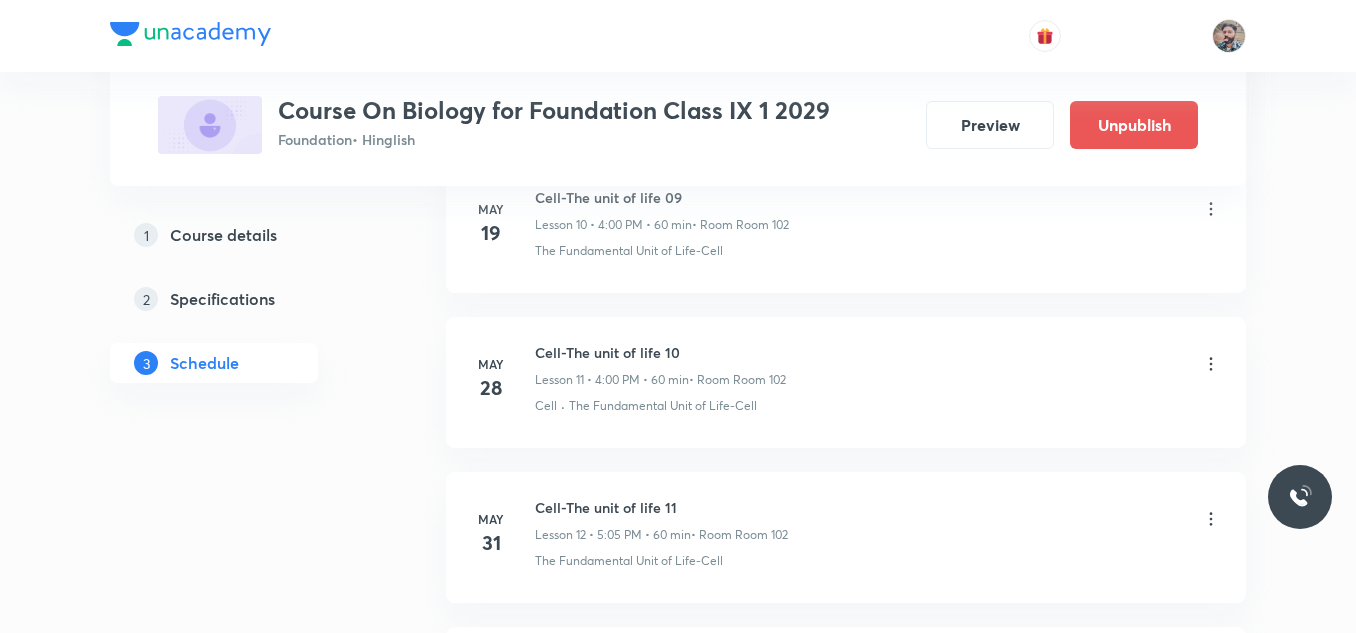 scroll, scrollTop: 3306, scrollLeft: 0, axis: vertical 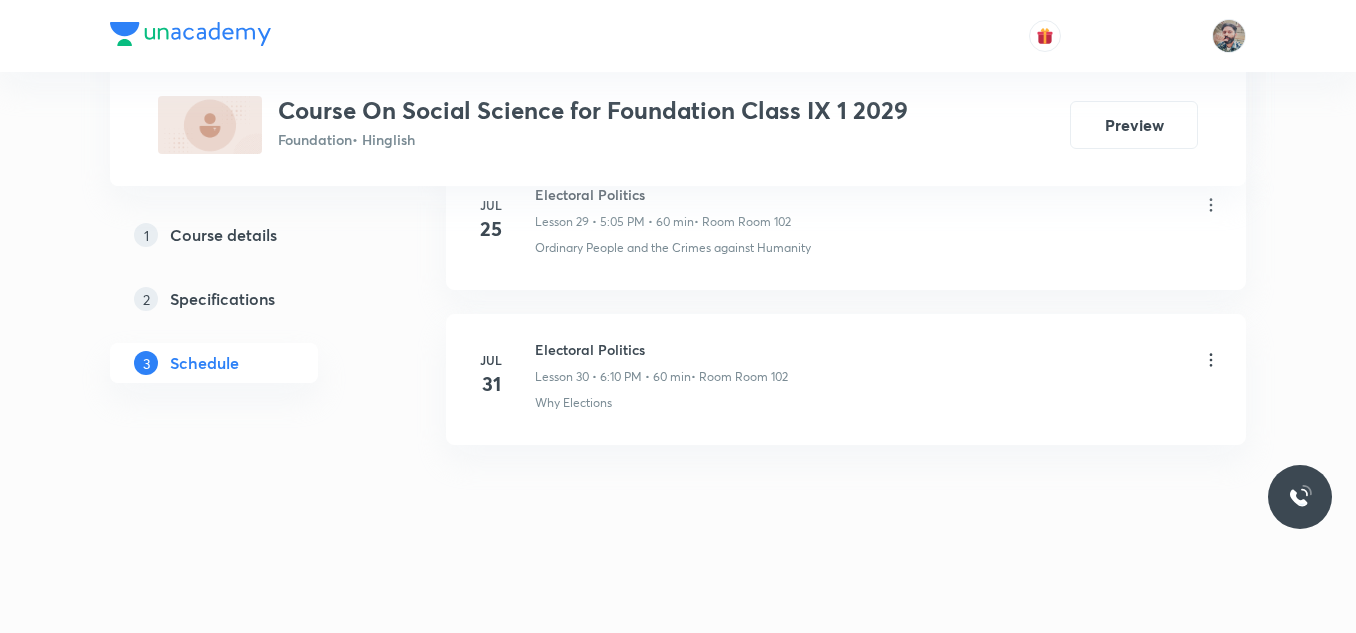 click on "Plus Courses Course On Social Science for Foundation Class IX 1 2029 Foundation  • Hinglish Preview 1 Course details 2 Specifications 3 Schedule Schedule 30  classes Session  31 Live class Session title 0/99 ​ Schedule for Aug 4, 2025, 10:22 AM ​ Duration (in minutes) ​   Session type Online Offline Room Select centre room Sub-concepts Select concepts that wil be covered in this session Add Cancel Apr 18 India size and location 01 Lesson 1 • 6:15 PM • 55 min  • Room Room 102 Latitudes & Longitudes Apr 25 India size and location 02 Lesson 2 • 6:10 PM • 59 min  • Room Room 102 Latitudes & Longitudes May 2 What Is Democracy? Why Democracy? Lesson 3 • 5:05 PM • 60 min  • Room Room 102 Democracy May 3 What Is Democracy? Why Democracy? Lesson 4 • 6:10 PM • 60 min  • Room Room 102 Democracy May 5 The Story of Village Palampur 01 Lesson 5 • 5:05 PM • 60 min  • Room Room 102 The Story of Village Palampur May 8 The Story of Village Palampur 02 Lesson 6 • 6:10 PM • 60 min 9" at bounding box center (678, -2495) 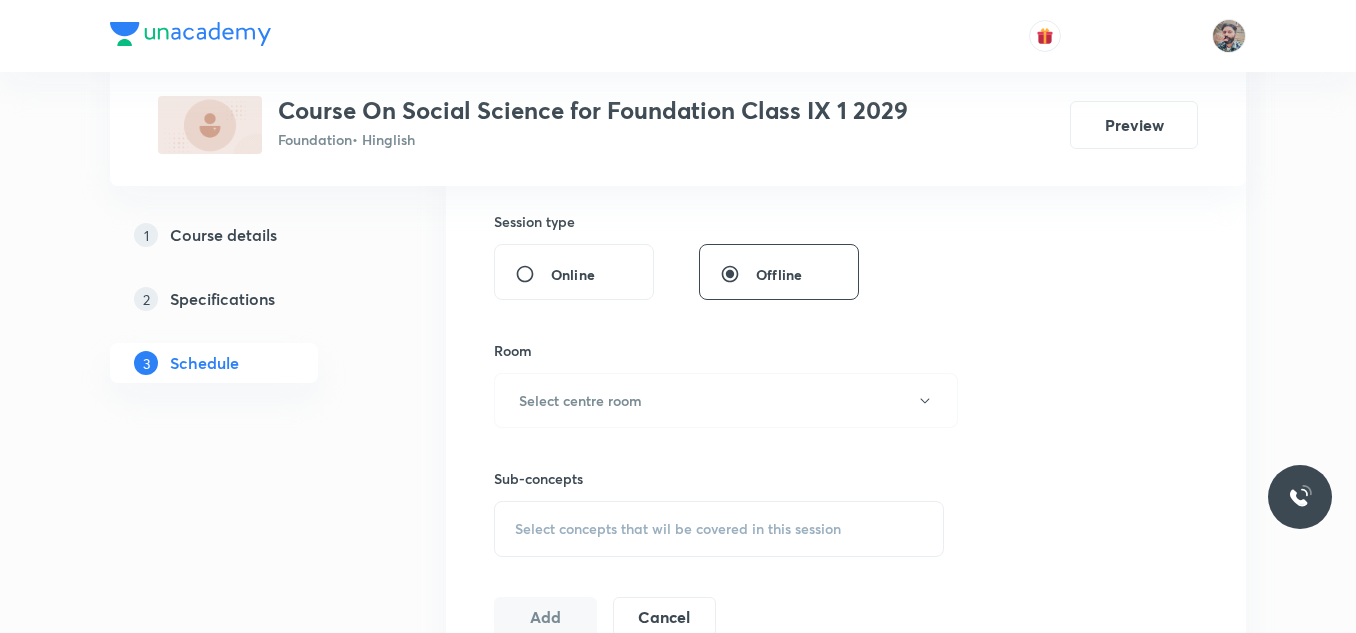 scroll, scrollTop: 1000, scrollLeft: 0, axis: vertical 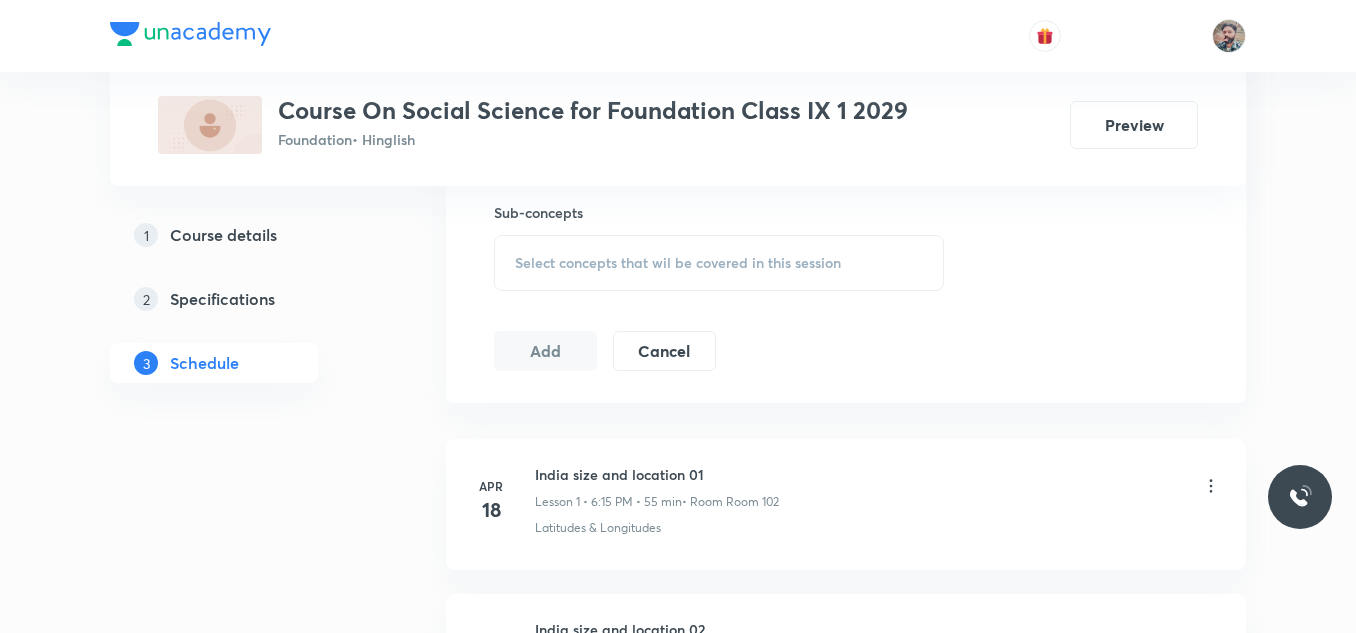 click on "Select concepts that wil be covered in this session" at bounding box center (719, 263) 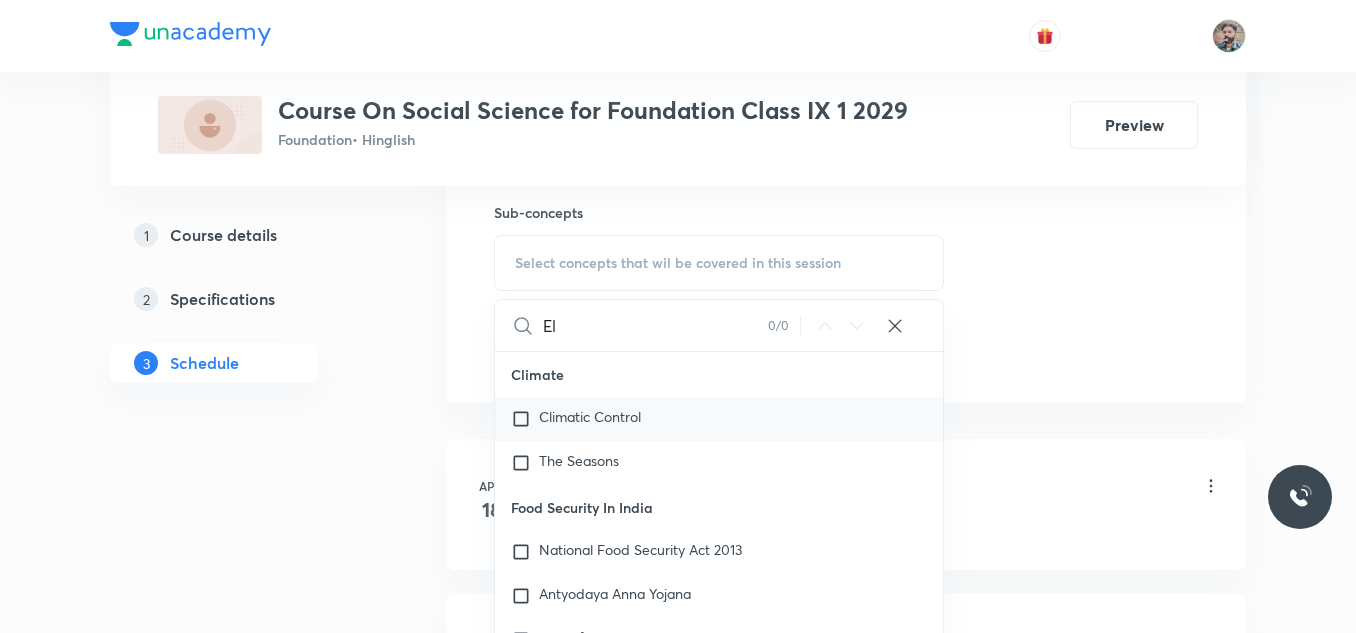 type on "E" 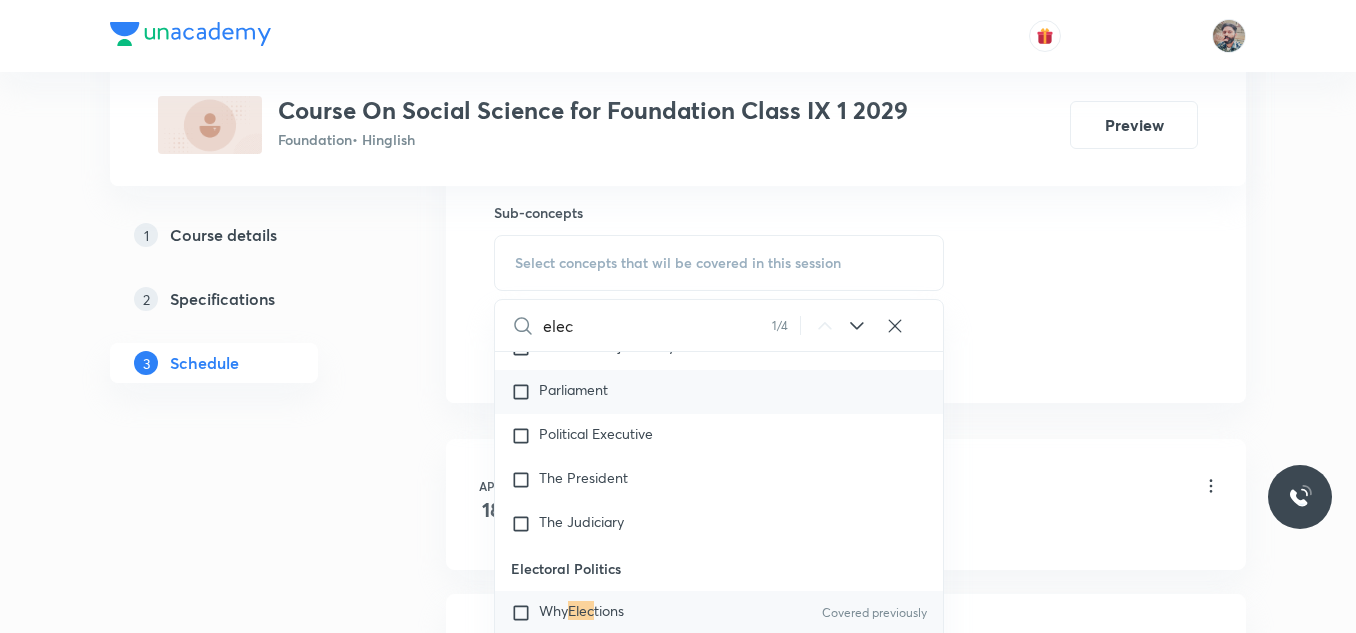 scroll, scrollTop: 1312, scrollLeft: 0, axis: vertical 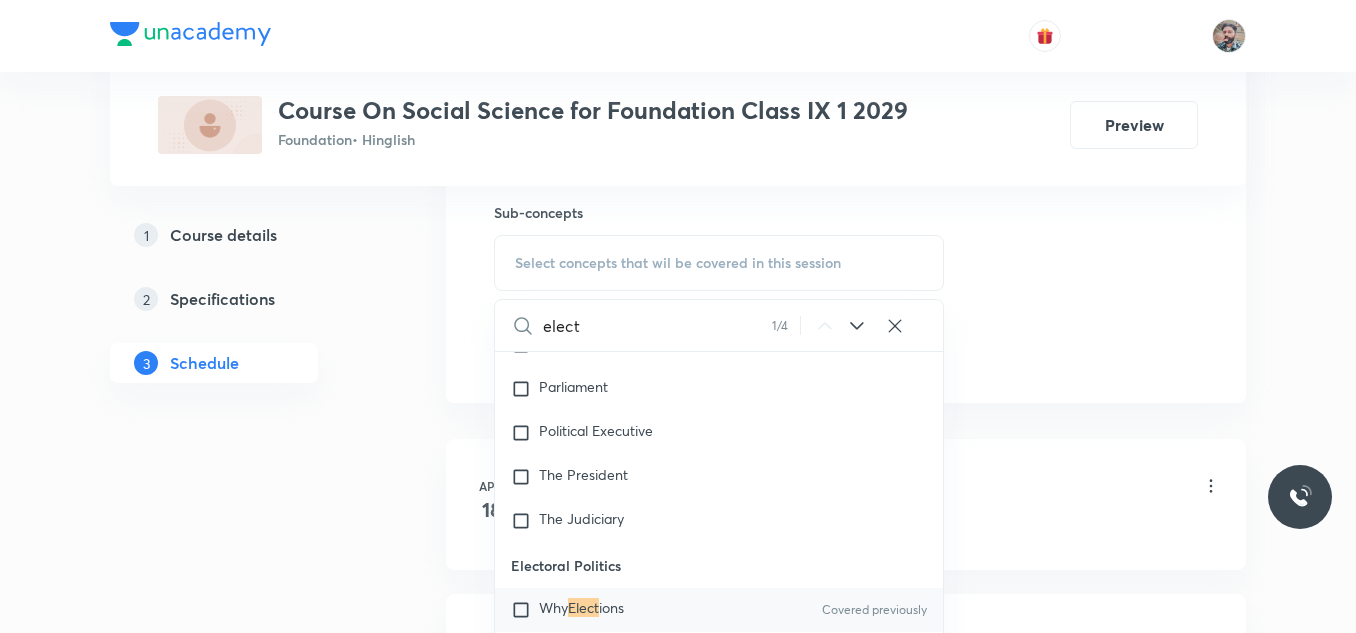 type on "elect" 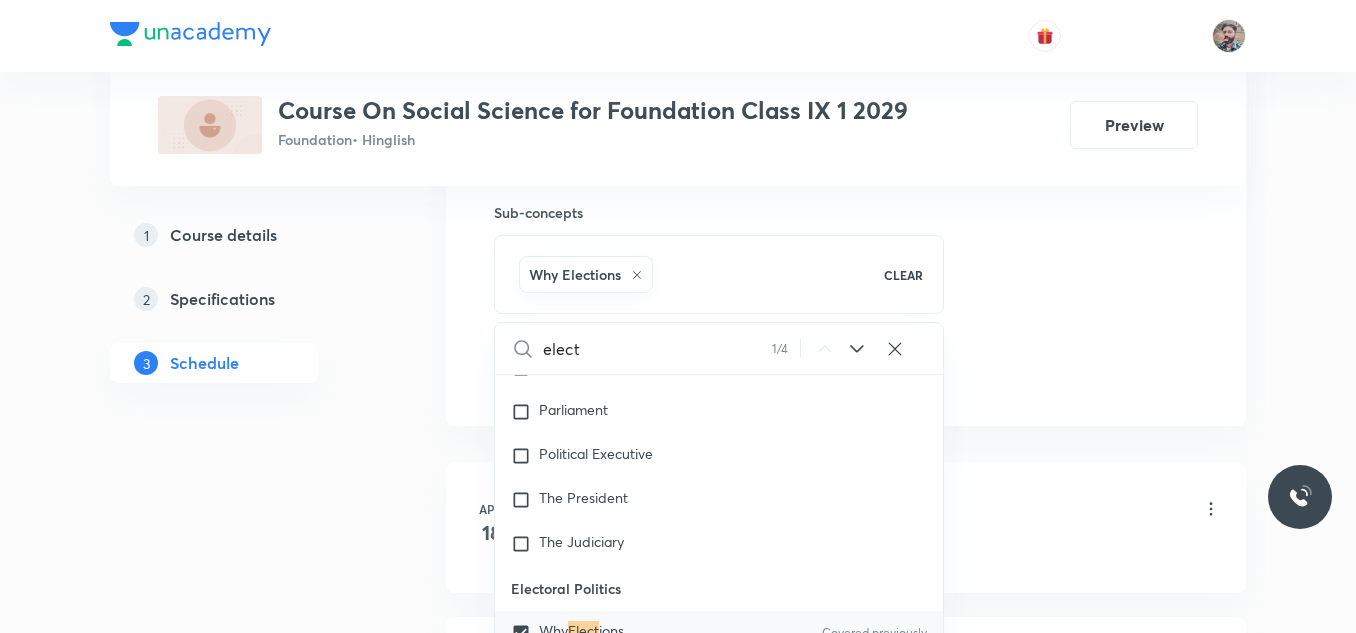 click on "Plus Courses Course On Social Science for Foundation Class IX 1 2029 Foundation  • Hinglish Preview 1 Course details 2 Specifications 3 Schedule Schedule 30  classes Session  31 Live class Session title 0/99 ​ Schedule for Aug 4, 2025, 10:22 AM ​ Duration (in minutes) ​   Session type Online Offline Room Select centre room Sub-concepts Why Elections CLEAR elect 1 / 4 ​ Climate Climatic Control The Seasons Food Security In India National Food Security Act 2013 Antyodaya Anna Yojana Role of Cooperatives in Food Securities Poverty As a Challenge Urban Case Rural Case Poverty as seen by Social Scientists Poverty Line Poverty Estimates Vulnerable Groups Global Poverty Scenario Inter State Disparities Causes of Poverty Anti Poverty Measures The Challenges Ahead People as Resource Economic Activities by Men & Women Quality of Population on Economic Front The Story of Village Palampur Farming in Palampur Non Farming Activities in Palampur Democratic Rights Life Without Rights Rights in Indian Constitution 2" at bounding box center (678, 2139) 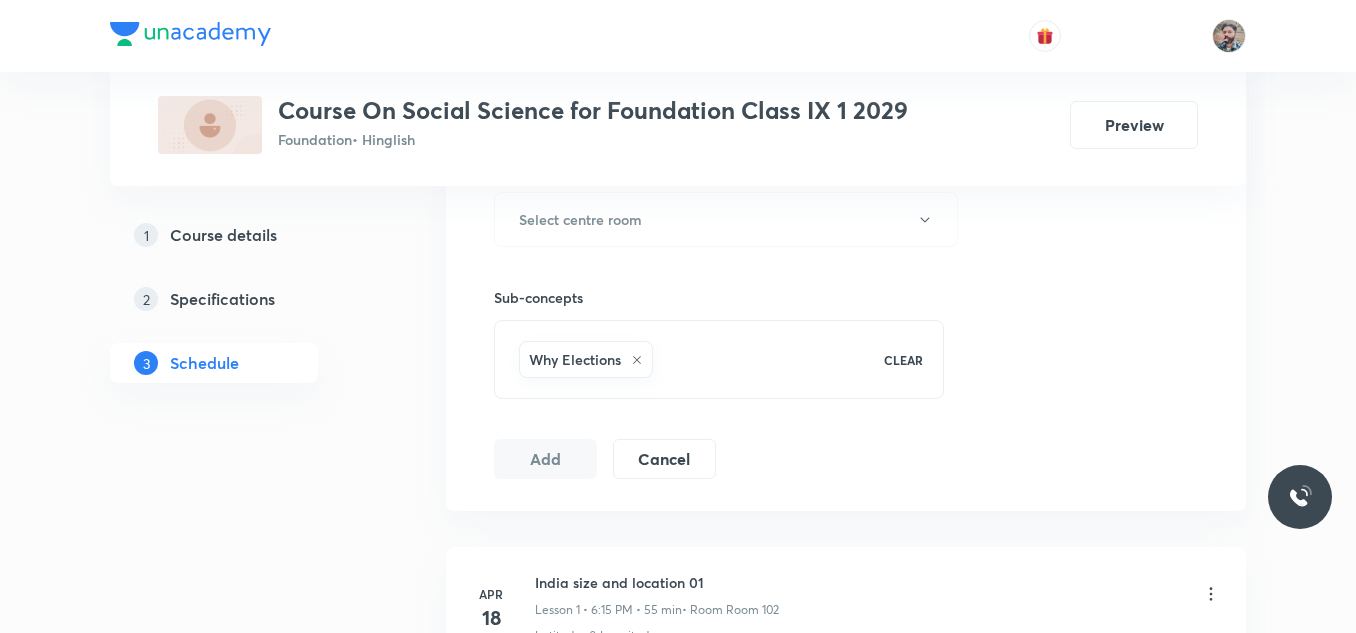 scroll, scrollTop: 800, scrollLeft: 0, axis: vertical 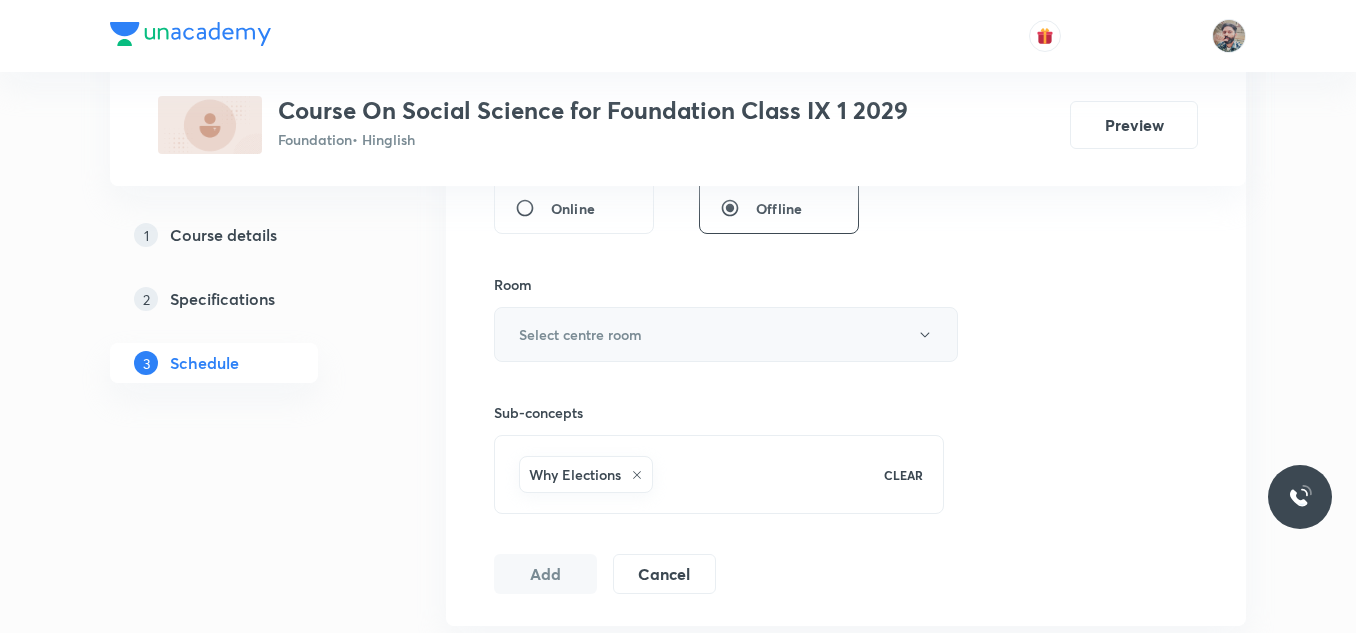 click on "Select centre room" at bounding box center (726, 334) 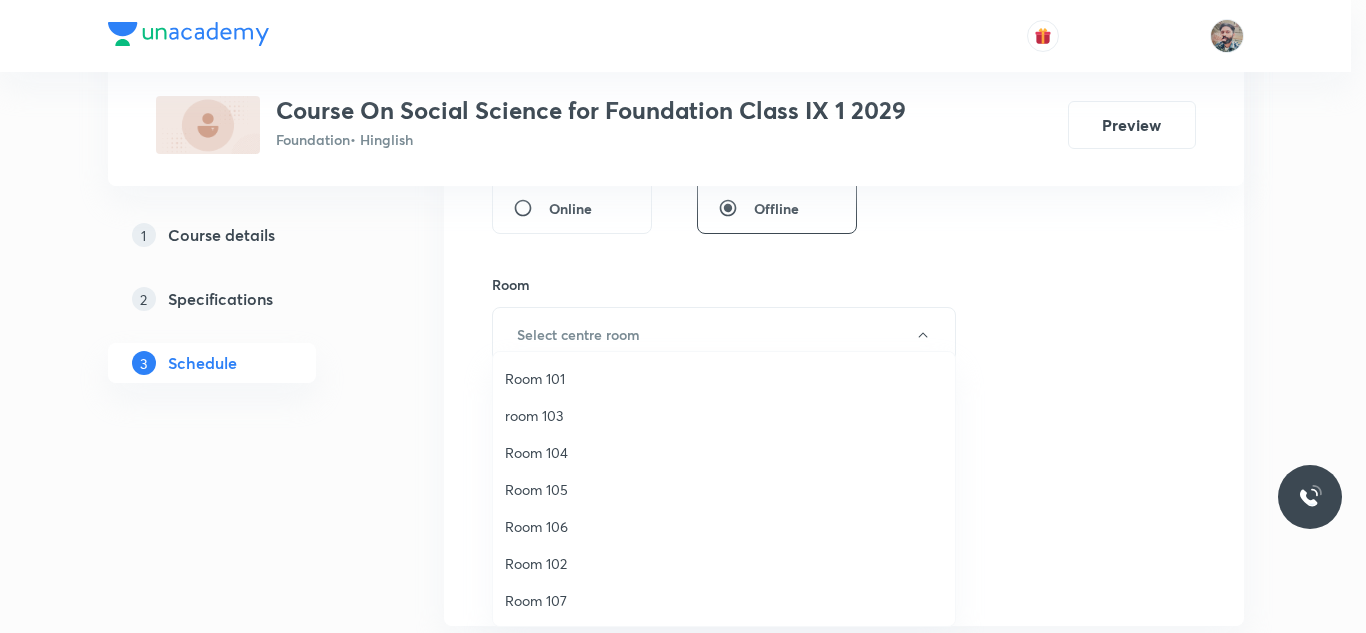 drag, startPoint x: 566, startPoint y: 560, endPoint x: 668, endPoint y: 560, distance: 102 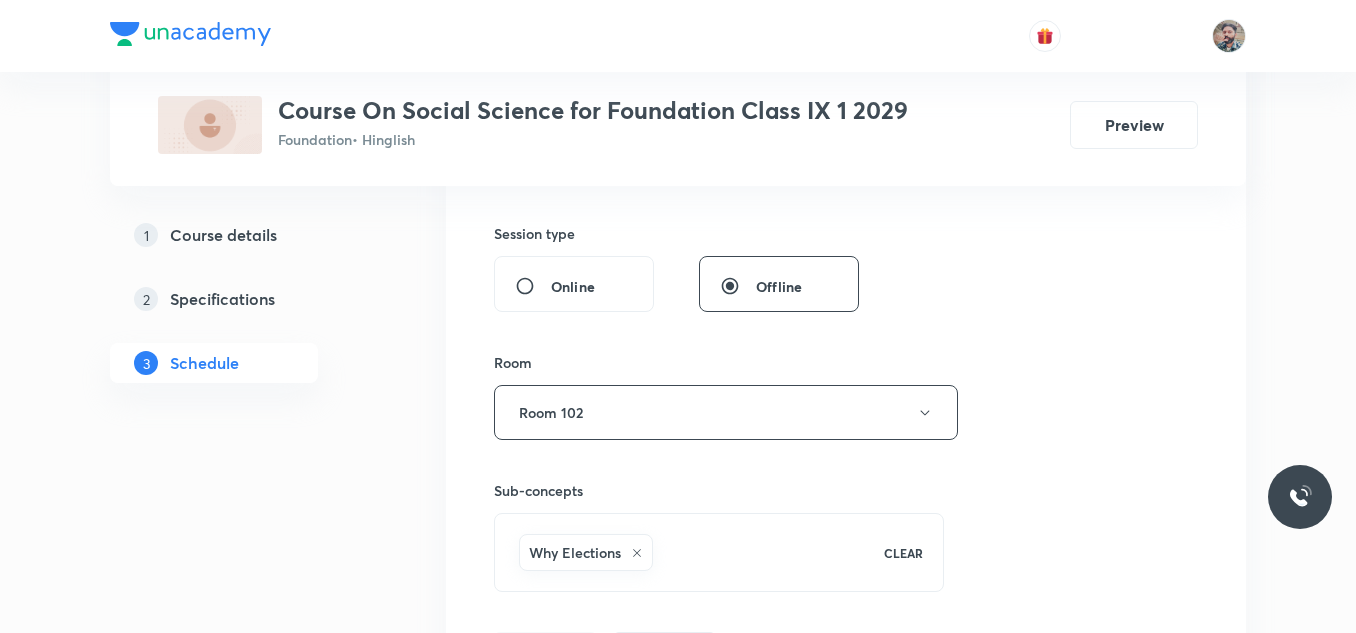 scroll, scrollTop: 600, scrollLeft: 0, axis: vertical 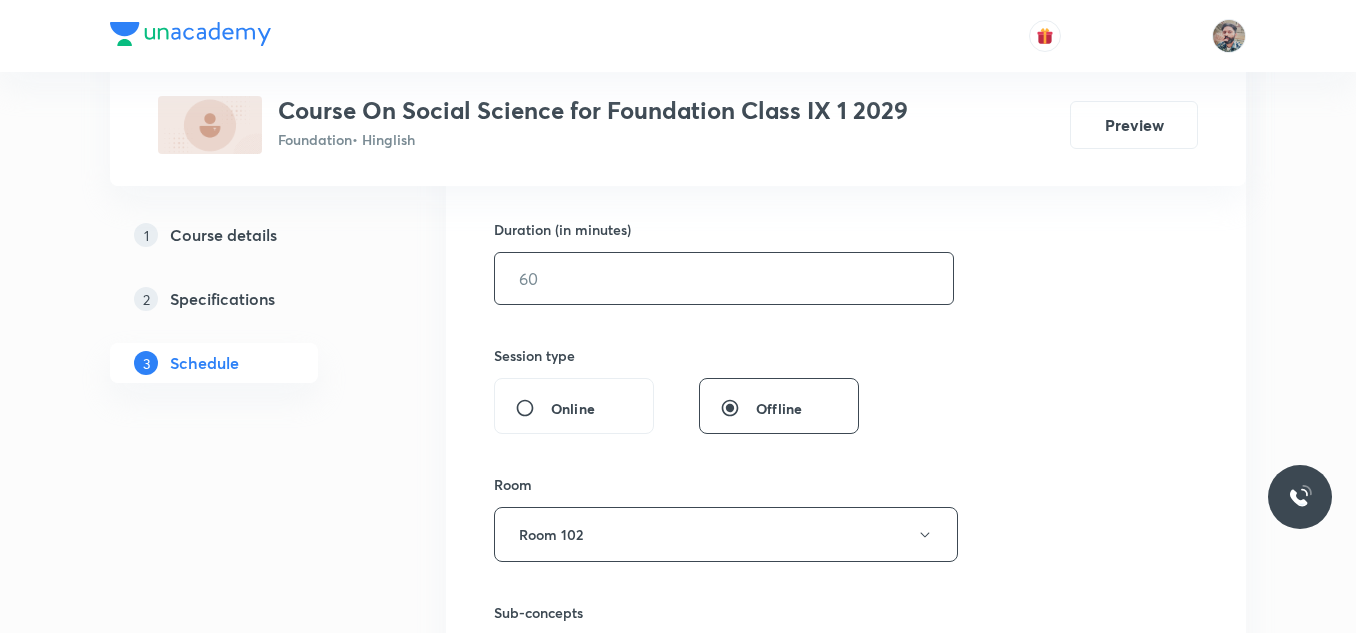click at bounding box center [724, 278] 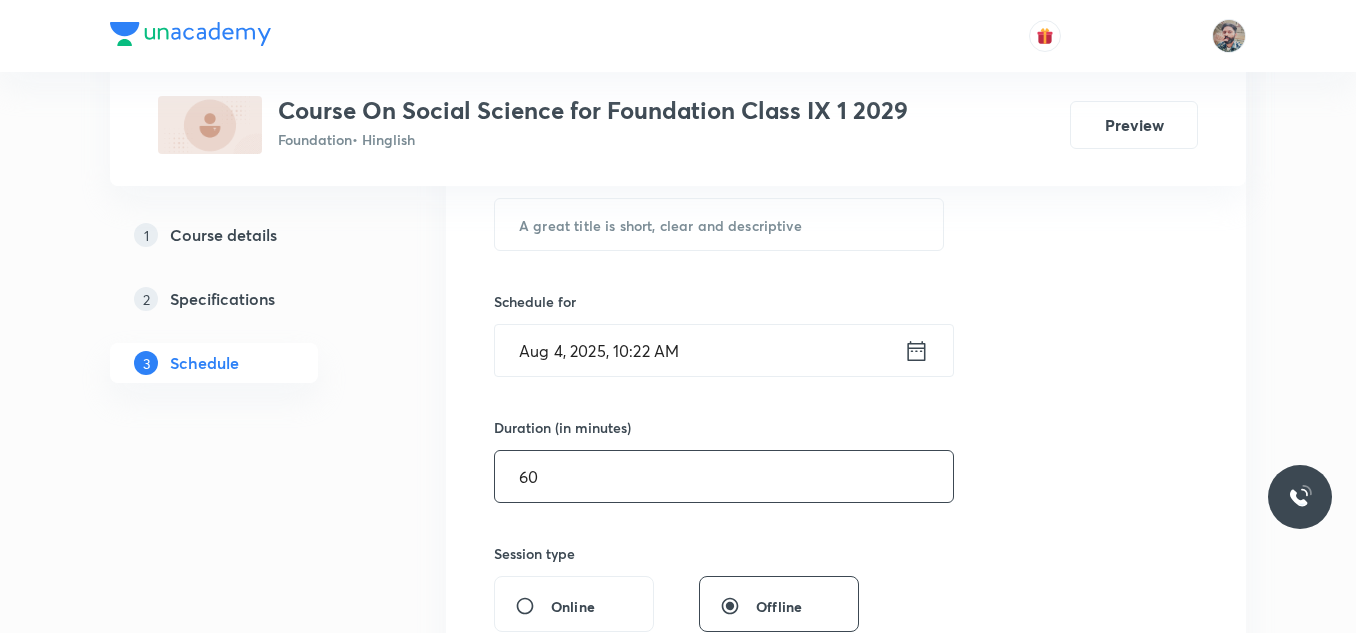 scroll, scrollTop: 400, scrollLeft: 0, axis: vertical 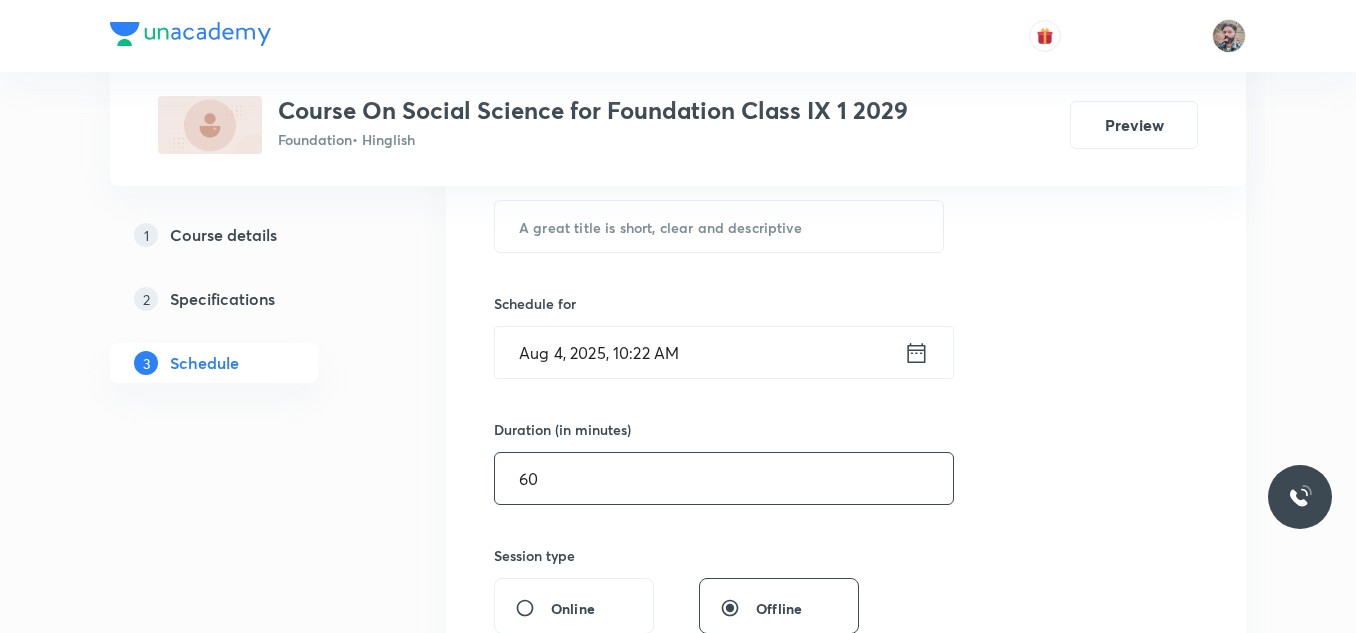 type on "60" 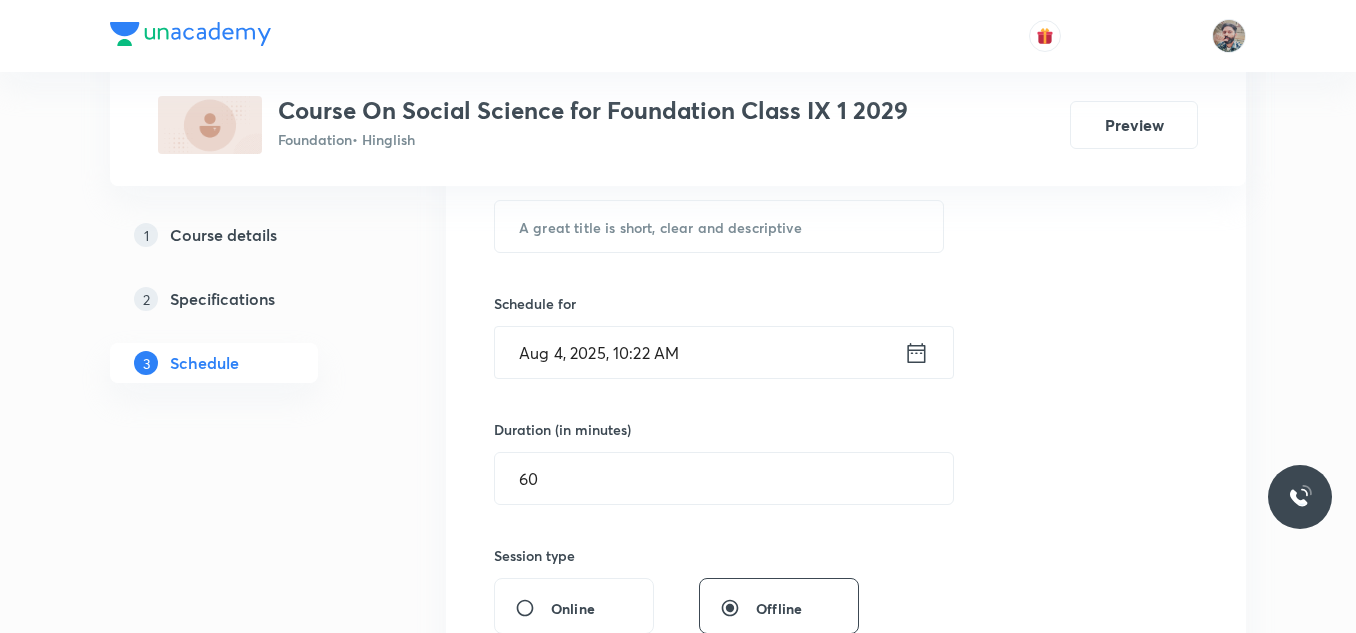 click 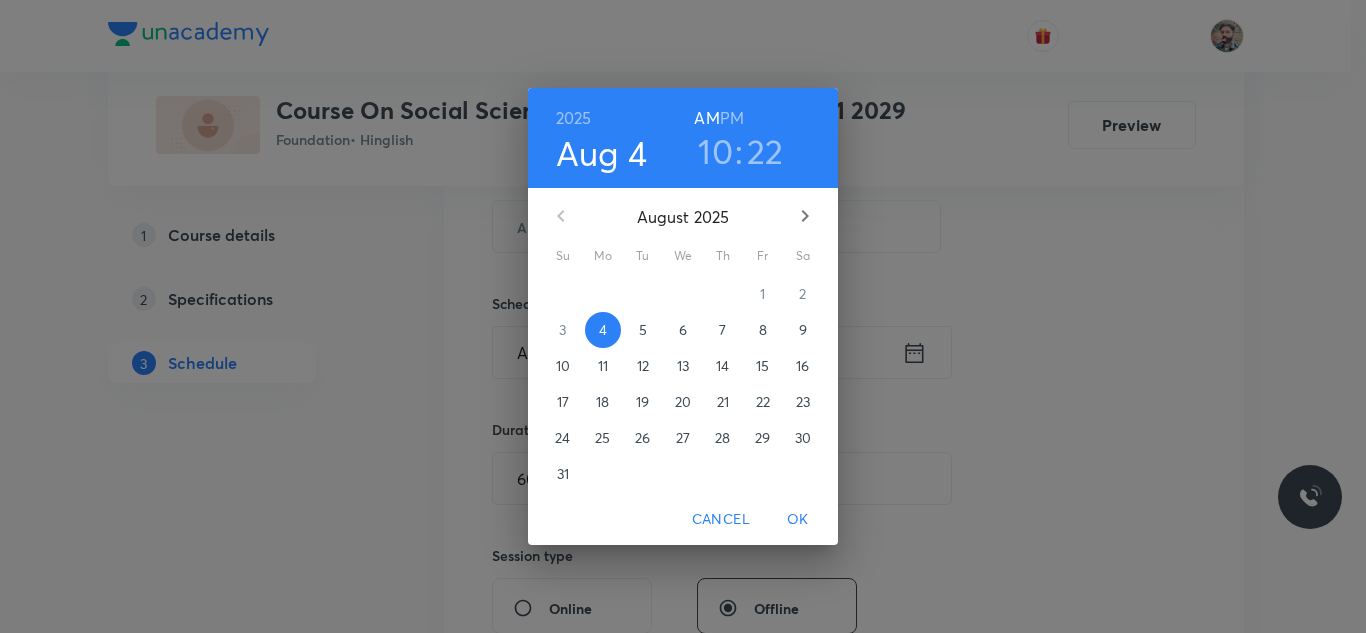 click on "PM" at bounding box center [732, 118] 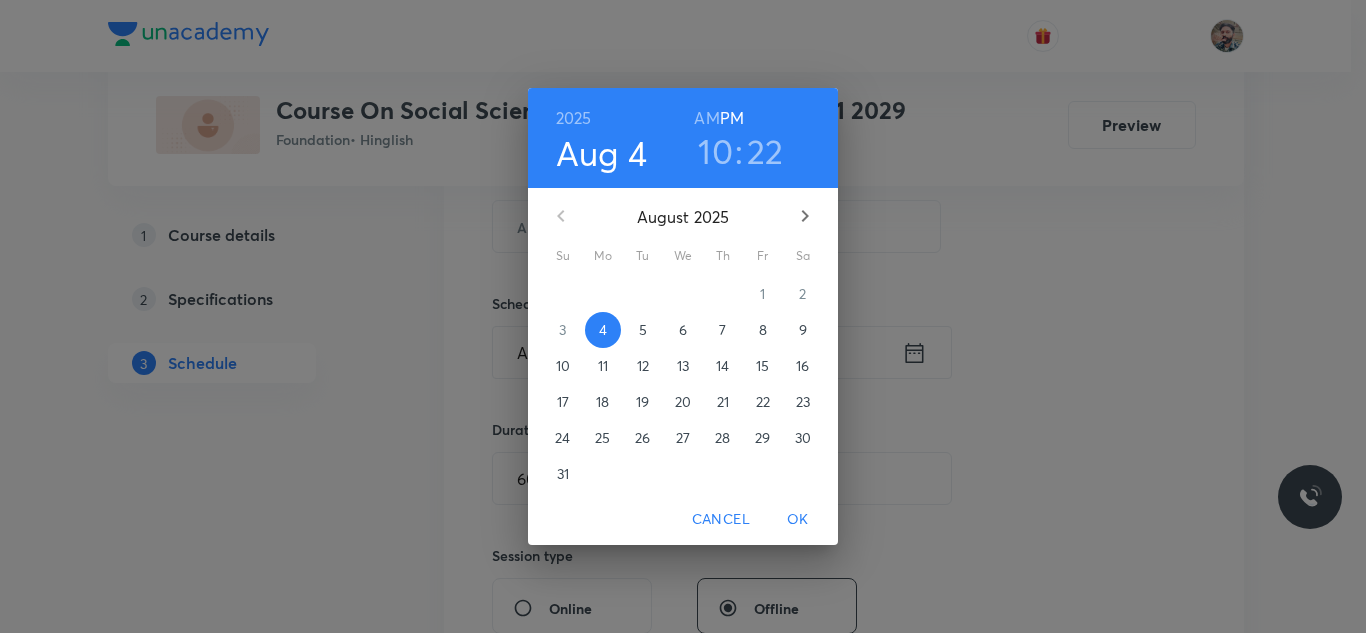 click on "10" at bounding box center [715, 151] 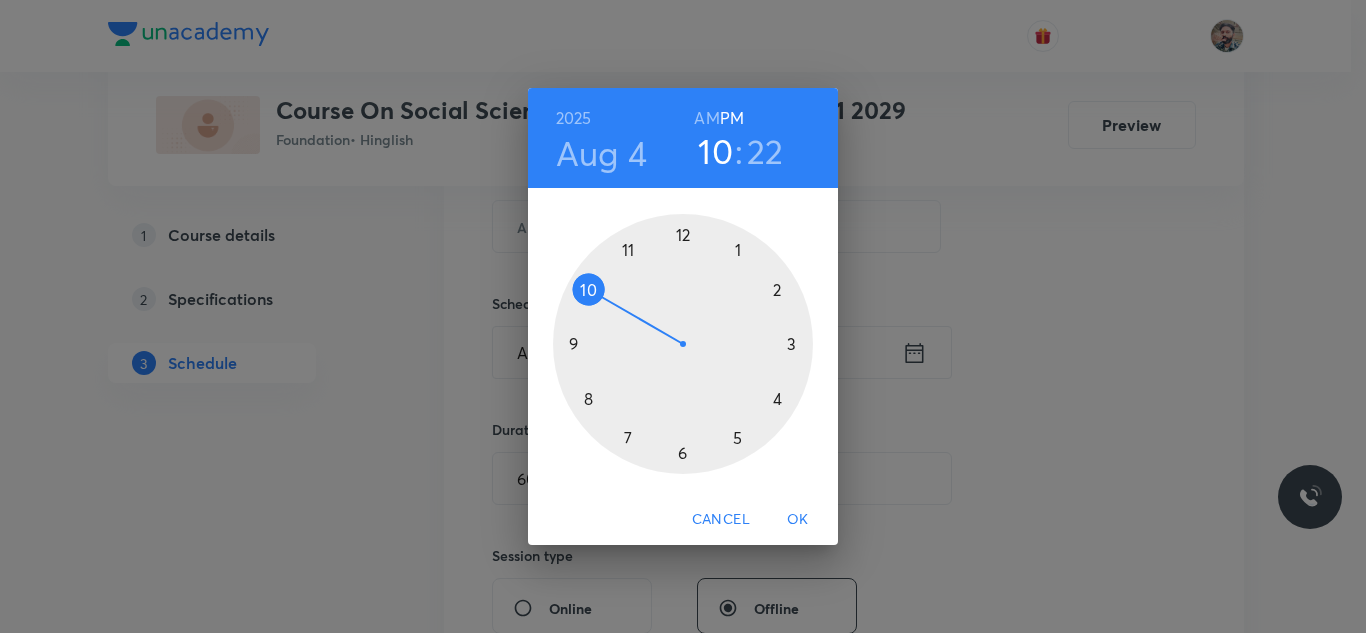 click at bounding box center (683, 344) 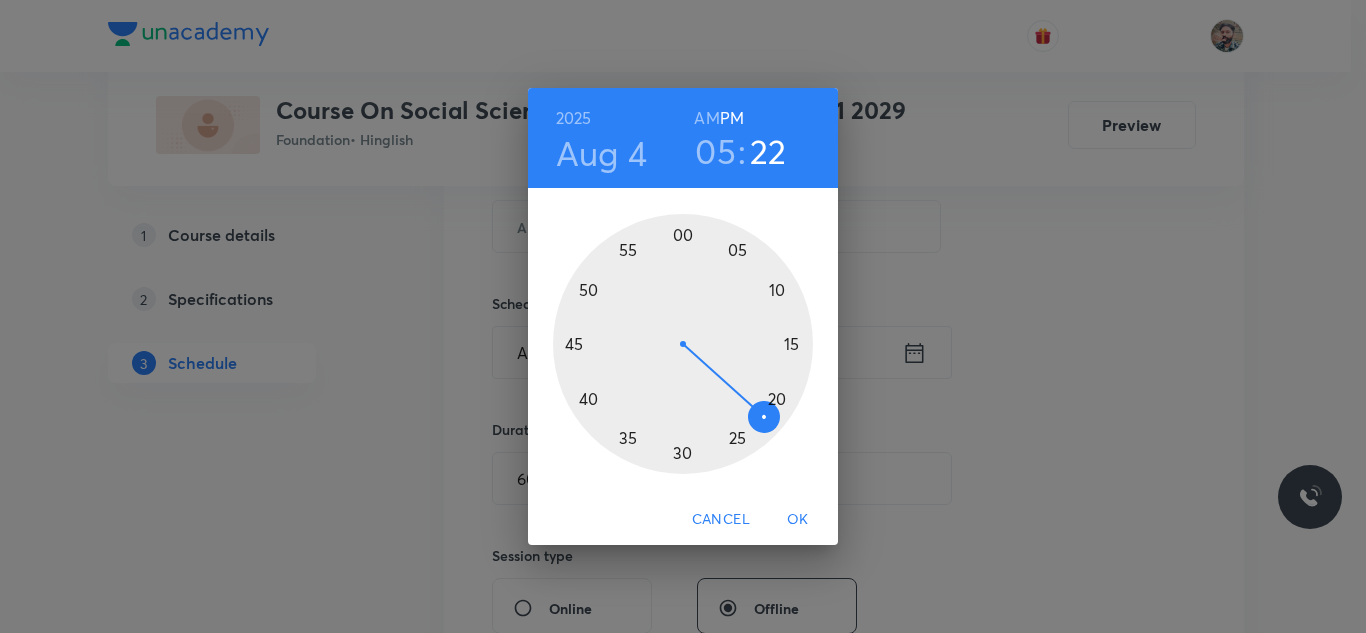 click at bounding box center (683, 344) 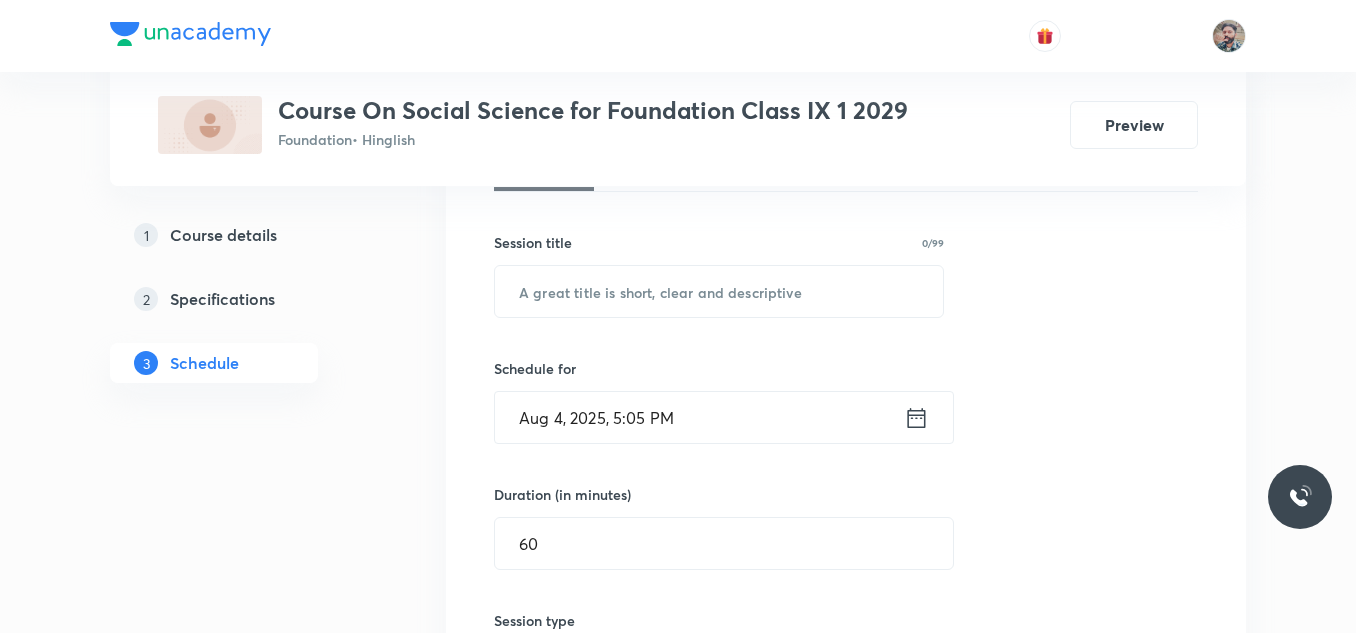 scroll, scrollTop: 300, scrollLeft: 0, axis: vertical 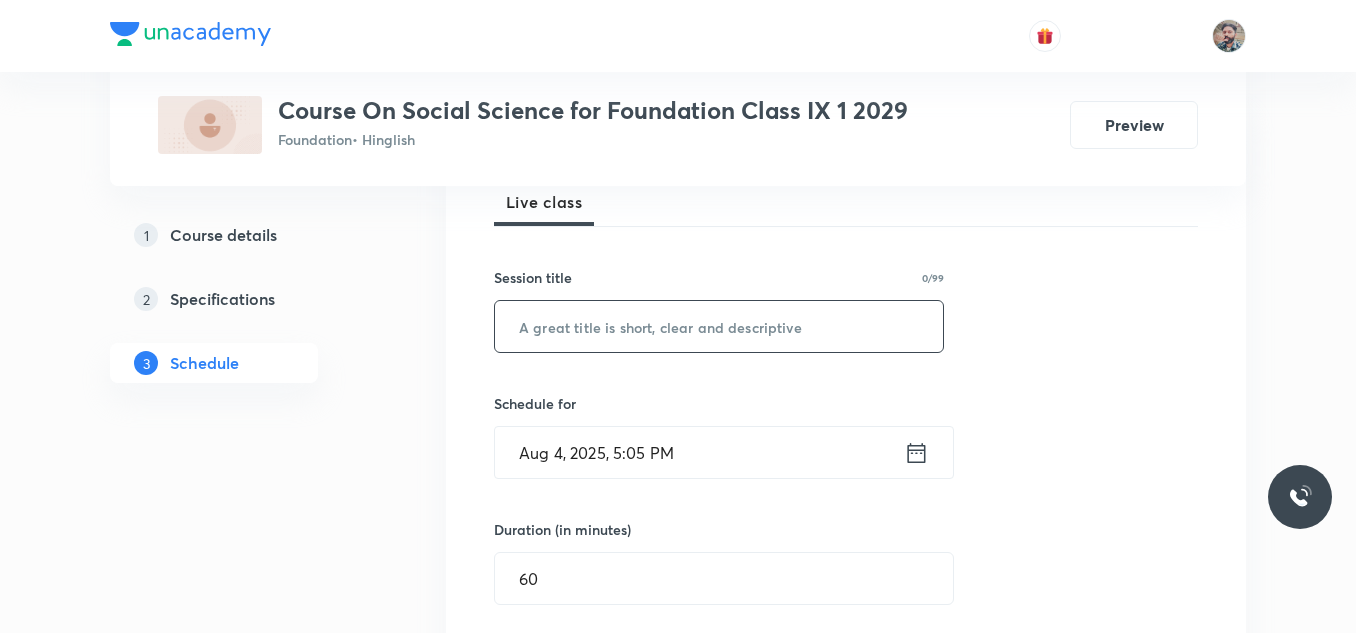 click at bounding box center (719, 326) 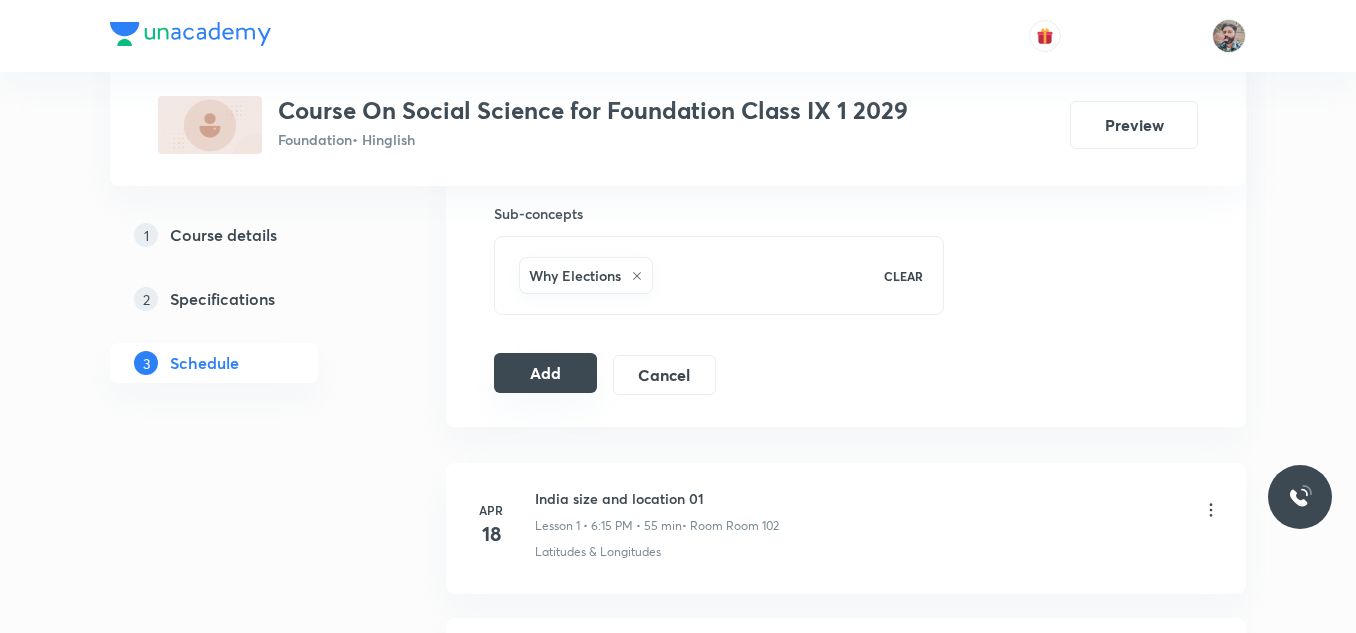 scroll, scrollTop: 1000, scrollLeft: 0, axis: vertical 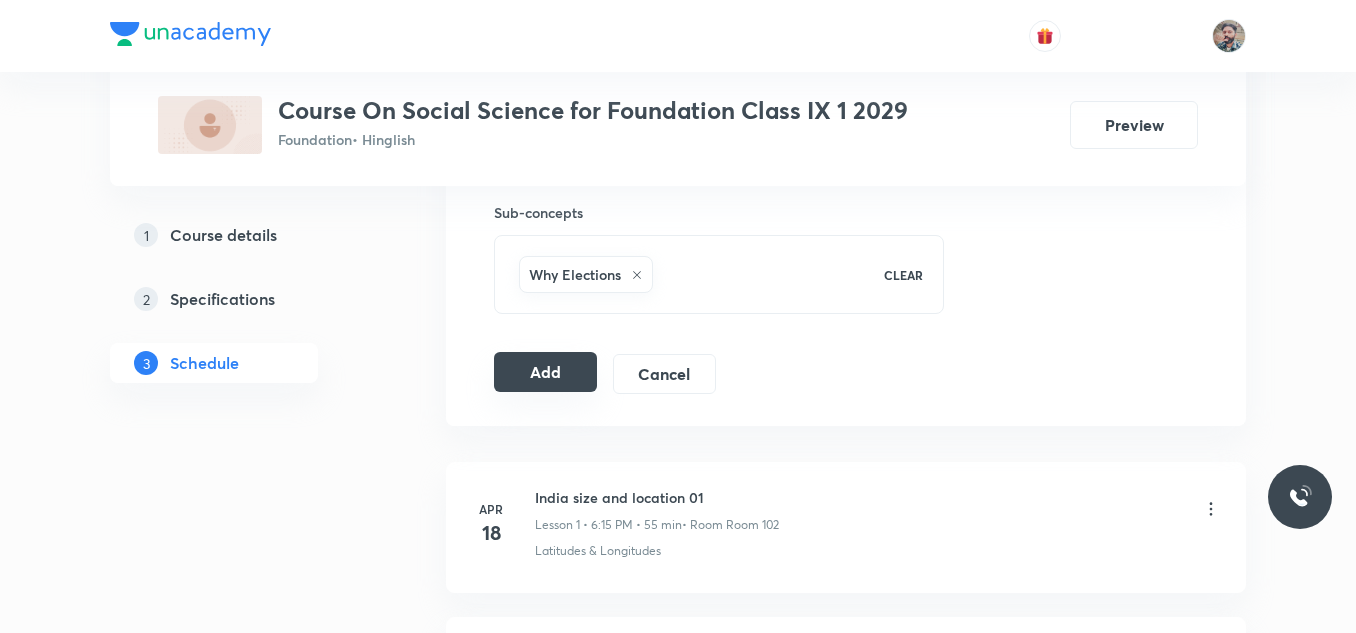 type on "Electoral Politics" 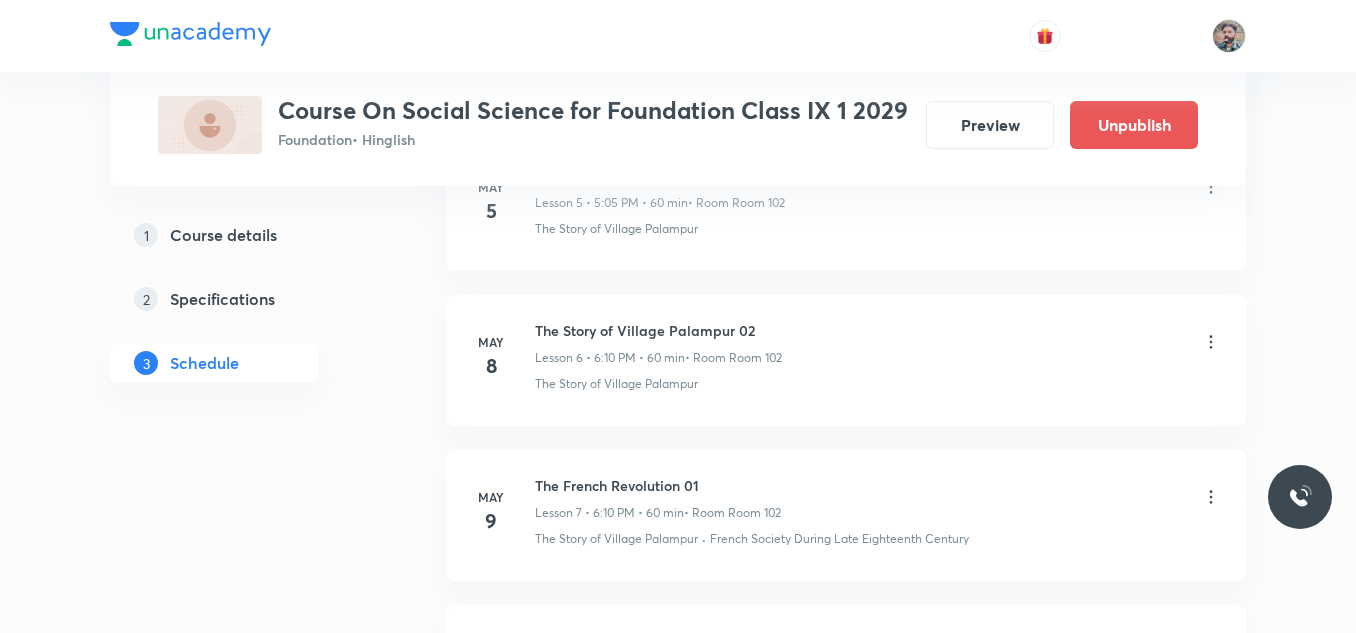 click on "Plus Courses Course On Social Science for Foundation Class IX 1 2029 Foundation  • Hinglish Preview Unpublish 1 Course details 2 Specifications 3 Schedule Schedule 31  classes Add new session Apr 18 India size and location 01 Lesson 1 • 6:15 PM • 55 min  • Room Room 102 Latitudes & Longitudes Apr 25 India size and location 02 Lesson 2 • 6:10 PM • 59 min  • Room Room 102 Latitudes & Longitudes May 2 What Is Democracy? Why Democracy? Lesson 3 • 5:05 PM • 60 min  • Room Room 102 Democracy May 3 What Is Democracy? Why Democracy? Lesson 4 • 6:10 PM • 60 min  • Room Room 102 Democracy May 5 The Story of Village Palampur 01 Lesson 5 • 5:05 PM • 60 min  • Room Room 102 The Story of Village Palampur May 8 The Story of Village Palampur 02 Lesson 6 • 6:10 PM • 60 min  • Room Room 102 The Story of Village Palampur May 9 The French Revolution 01 Lesson 7 • 6:10 PM • 60 min  • Room Room 102 The Story of Village Palampur · French Society During Late Eighteenth Century May" at bounding box center [678, 1745] 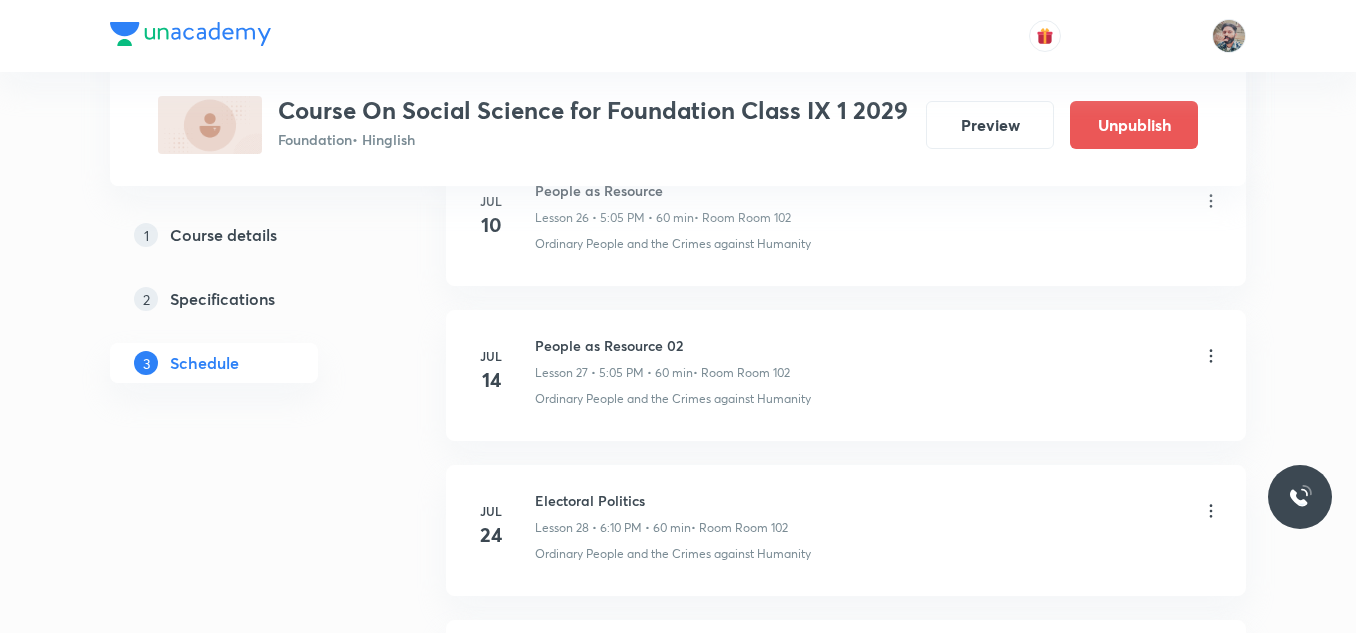 scroll, scrollTop: 4858, scrollLeft: 0, axis: vertical 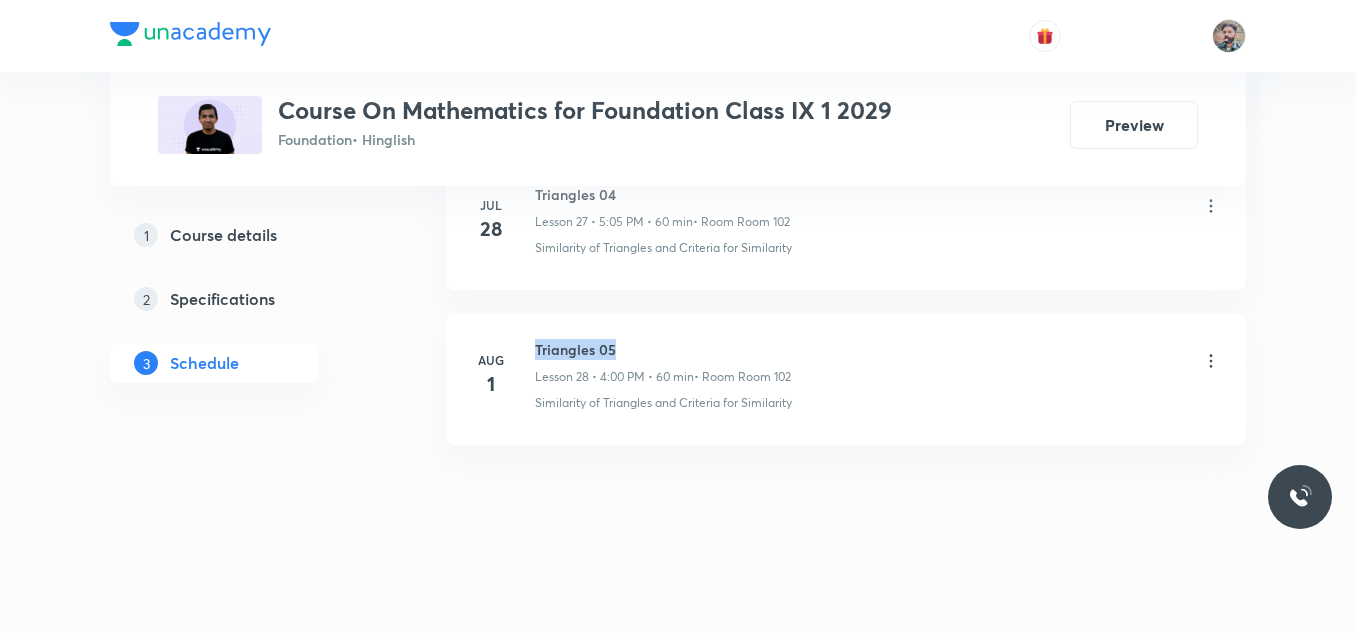 drag, startPoint x: 534, startPoint y: 348, endPoint x: 629, endPoint y: 345, distance: 95.047356 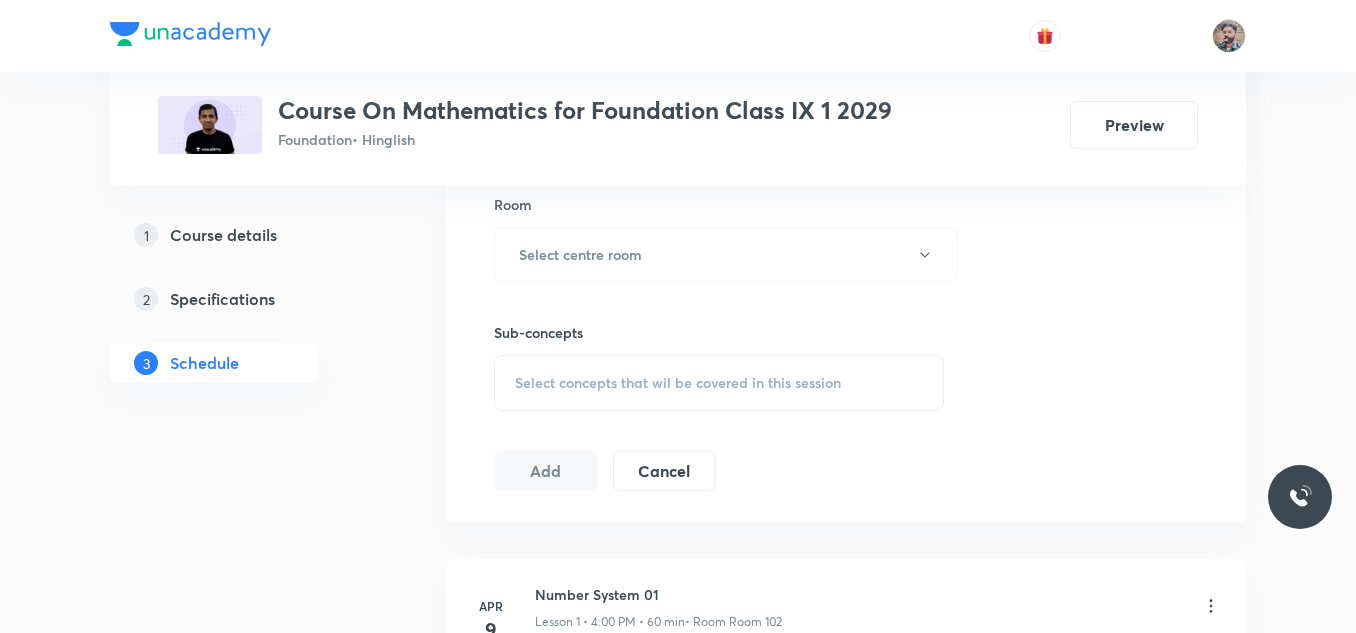 scroll, scrollTop: 900, scrollLeft: 0, axis: vertical 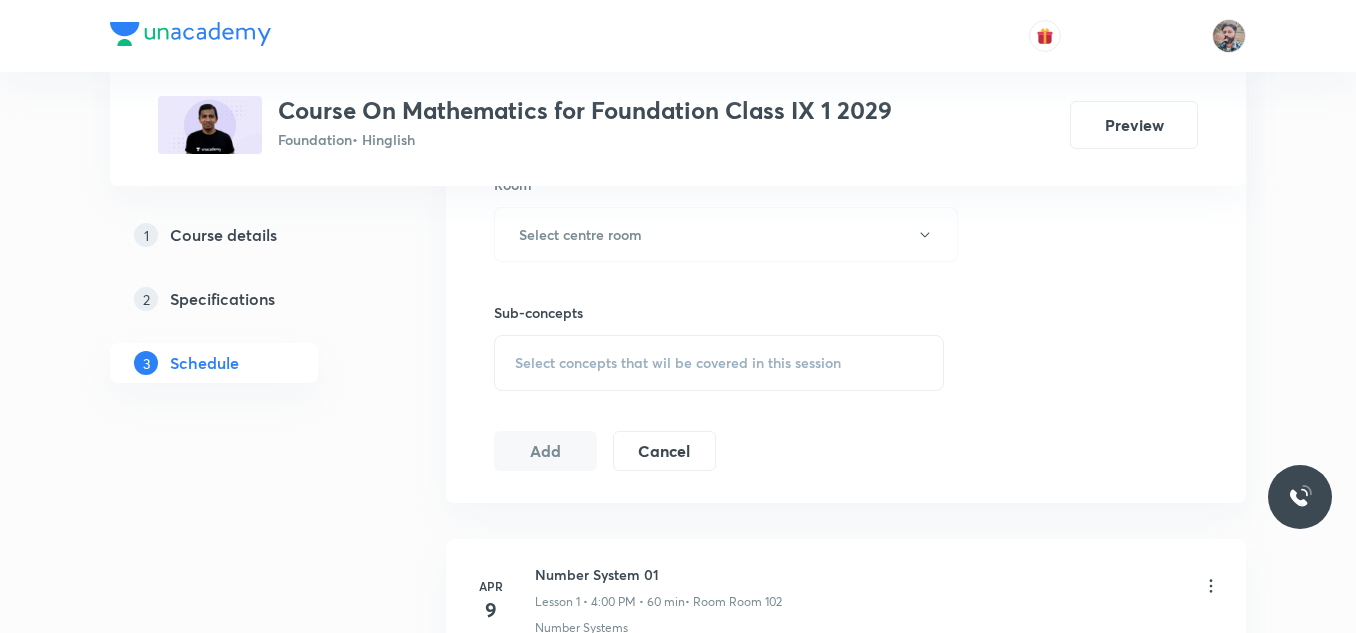 click on "Select concepts that wil be covered in this session" at bounding box center [678, 363] 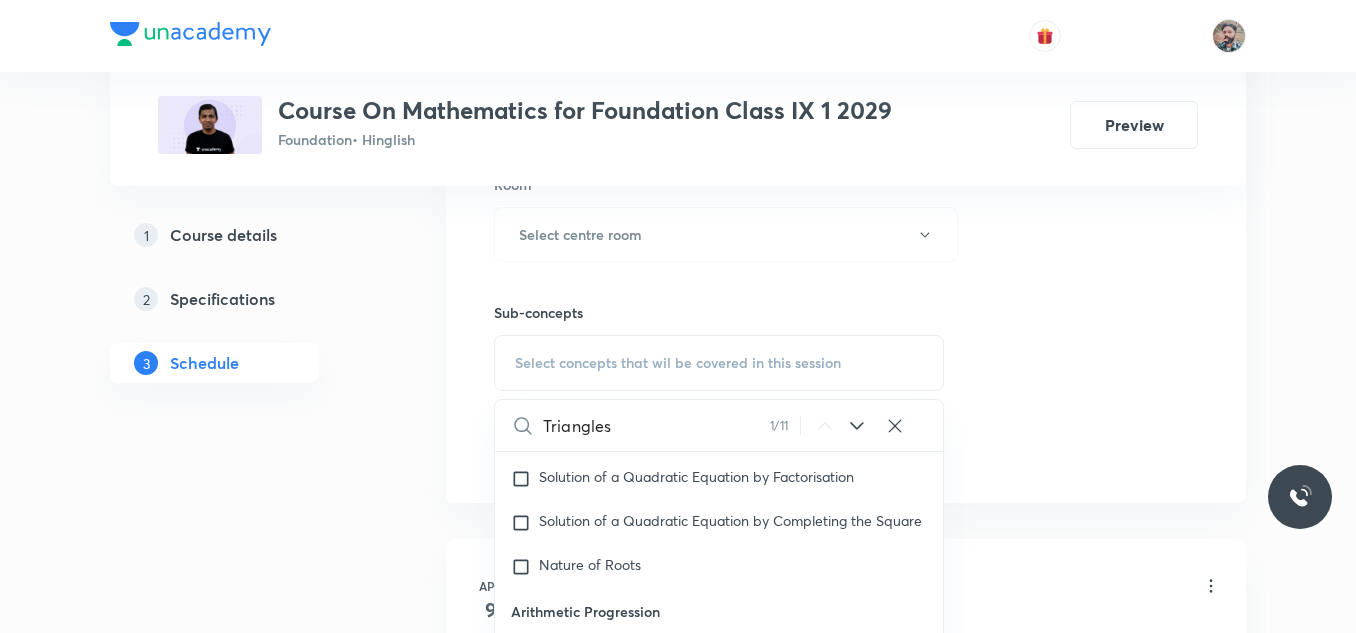scroll, scrollTop: 3228, scrollLeft: 0, axis: vertical 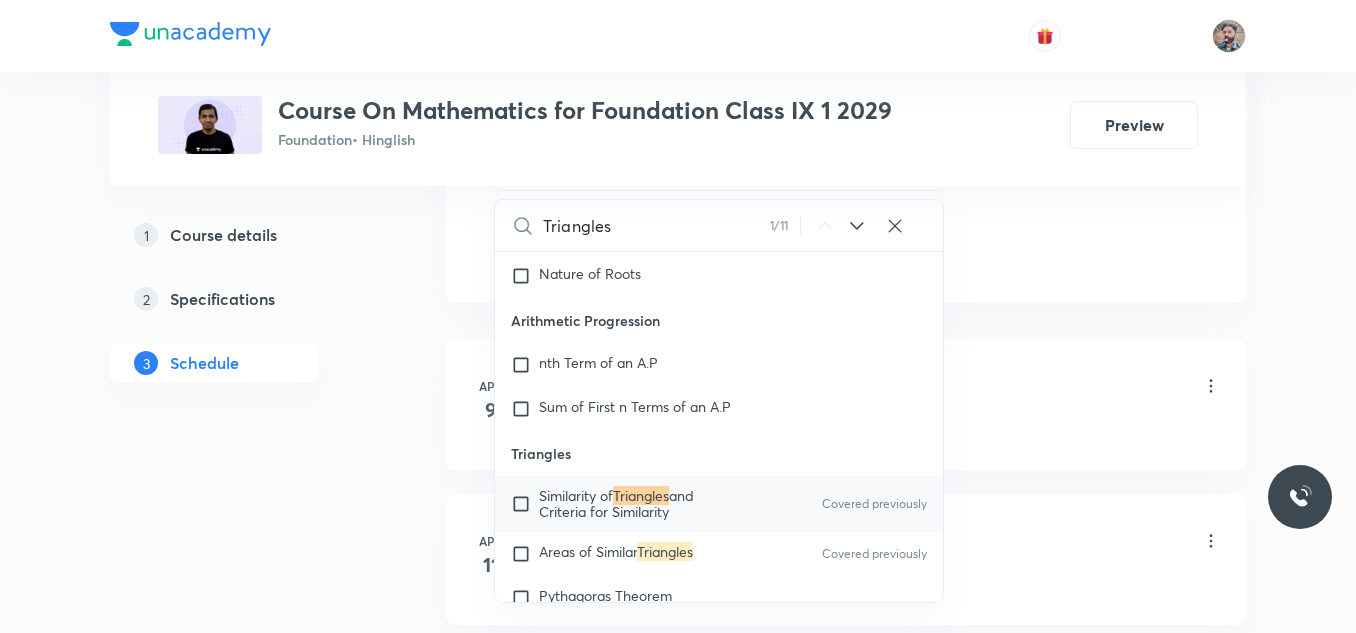 type on "Triangles" 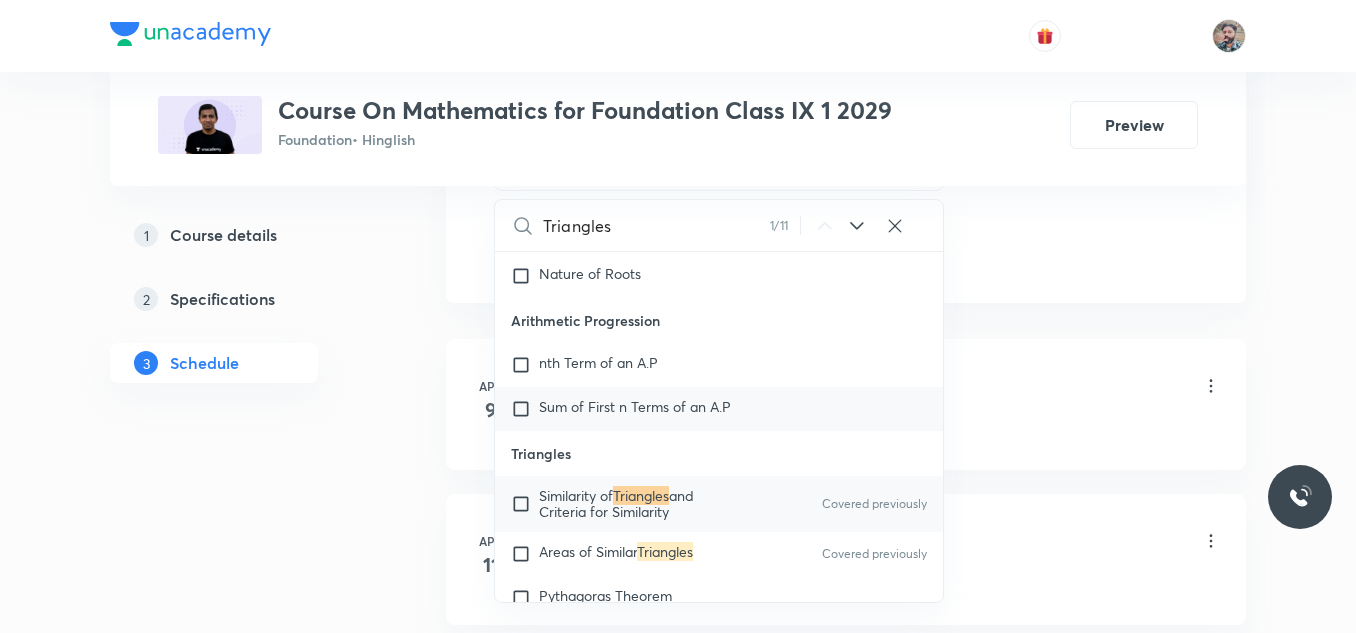 drag, startPoint x: 585, startPoint y: 506, endPoint x: 918, endPoint y: 459, distance: 336.30048 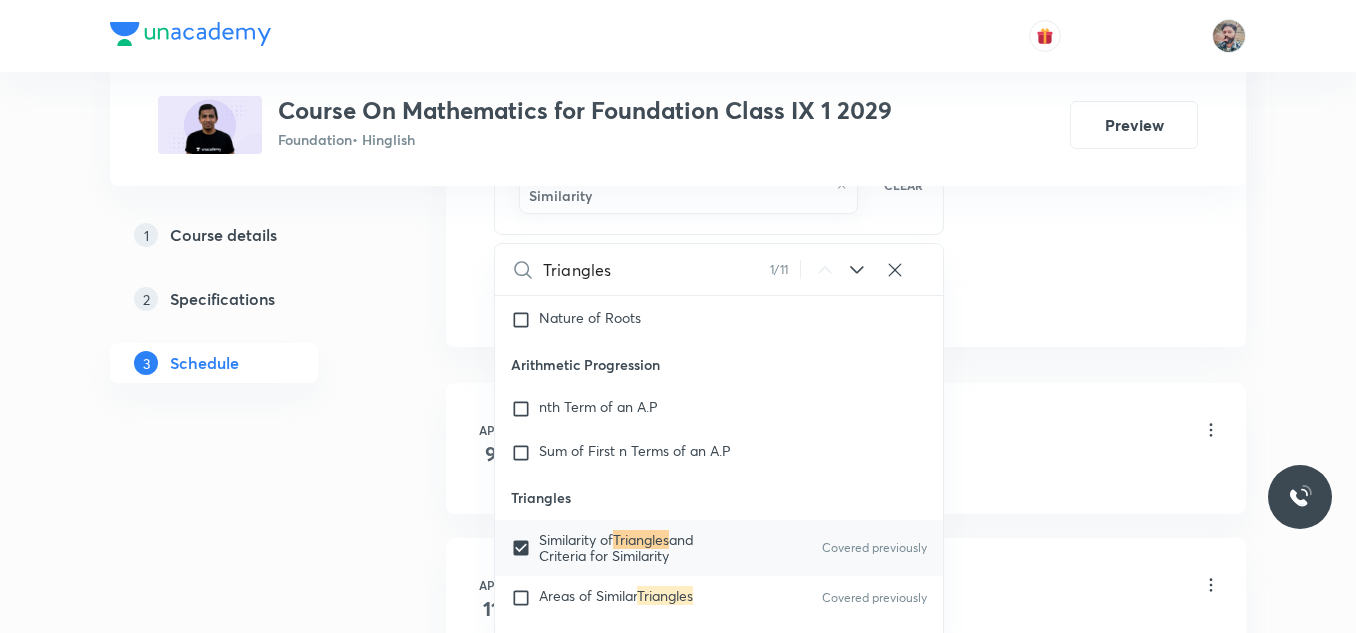 click on "Plus Courses Course On Mathematics for Foundation Class IX 1 2029 Foundation  • Hinglish Preview 1 Course details 2 Specifications 3 Schedule Schedule 28  classes Session  29 Live class Session title 0/99 ​ Schedule for Aug 4, 2025, 10:24 AM ​ Duration (in minutes) ​   Session type Online Offline Room Select centre room Sub-concepts Similarity of Triangles and Criteria for Similarity CLEAR Triangles 1 / 11 ​ Progression Progression Covered previously Commercial MathematicsCommercial Mathematics Covered previously Algebra Algebra Mensuration Mensuration Geometry Geometry Number Systems Number Systems Covered previously Commercial Mathematics Commercial Mathematics Trigonometry Trigonometry Statistics and Probability Statistics and Probability Fundamental Principles Counting Fundamentals Principles of Counting Figure Formation and Analysis Figure Formation and Analysis Analogy Pyramids Percentage Percentage Profit and Loss Profit and Loss Discount and Commission Discount and Commission Simple Interest" at bounding box center [678, 1894] 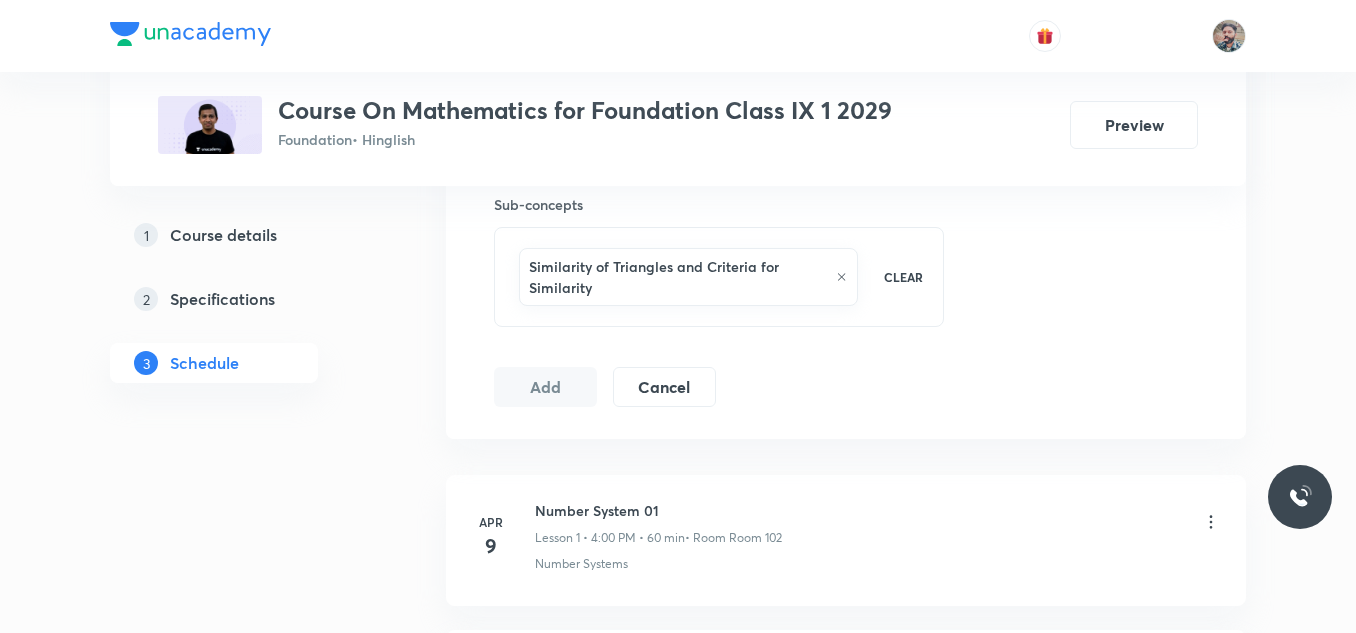 scroll, scrollTop: 900, scrollLeft: 0, axis: vertical 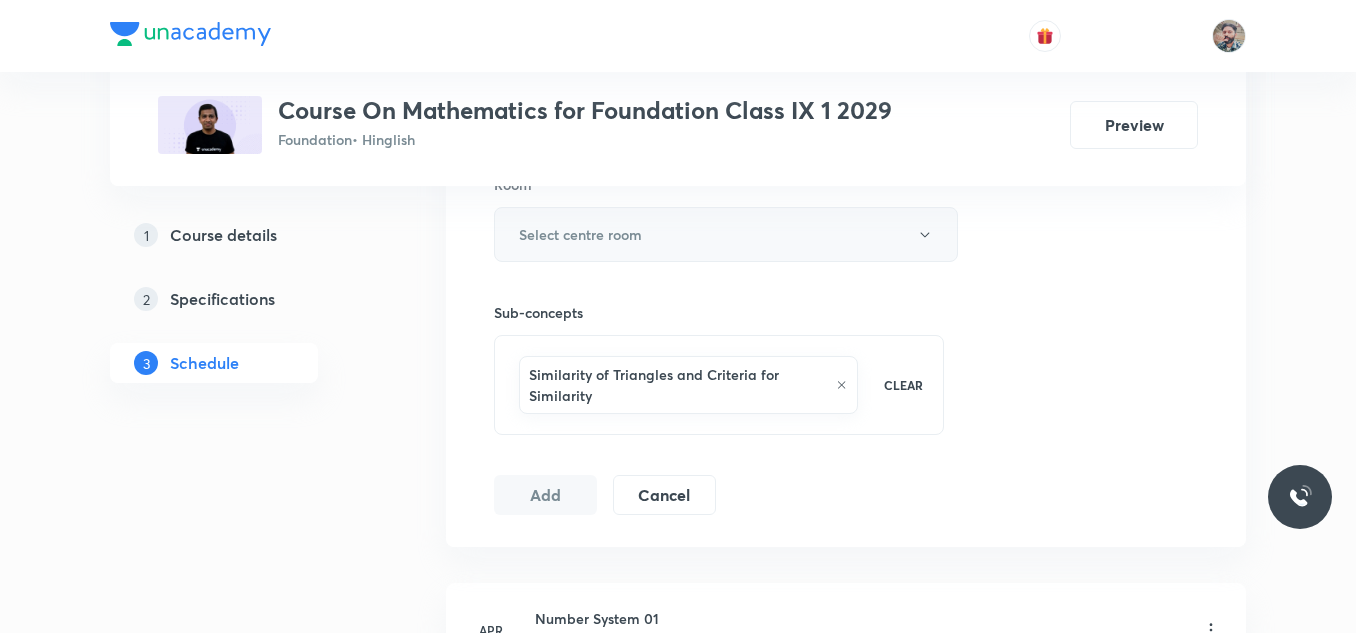 click on "Select centre room" at bounding box center [726, 234] 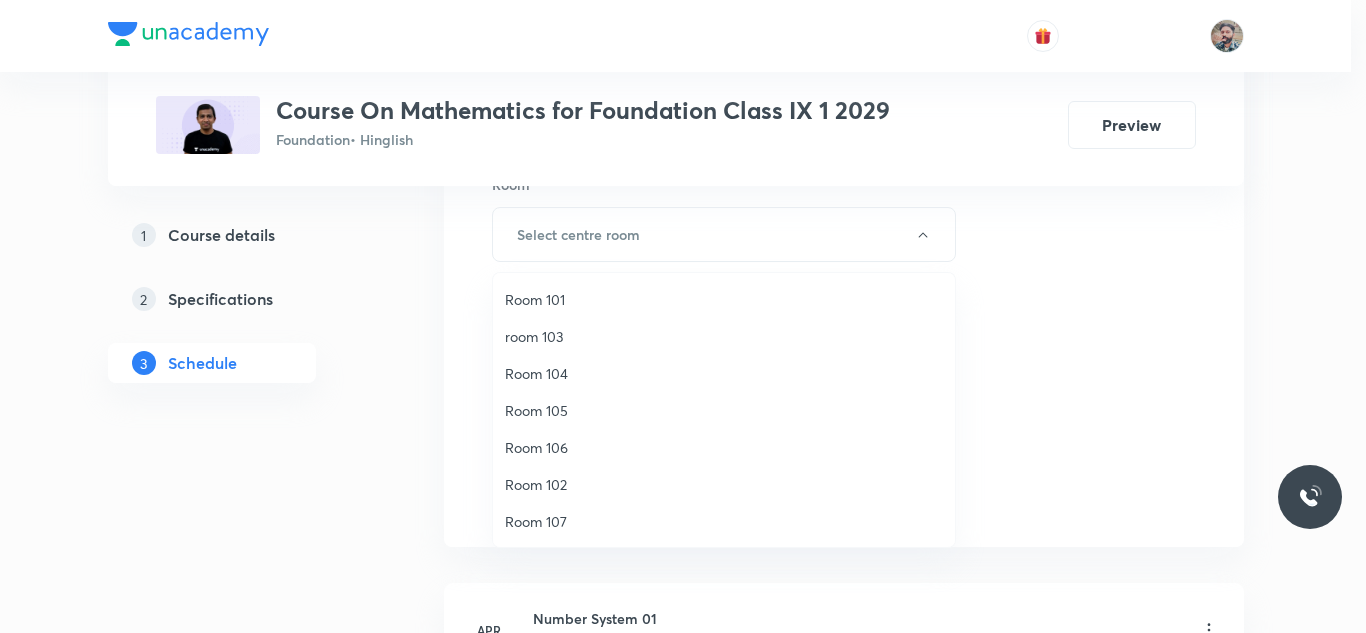 click on "Room 102" at bounding box center [724, 484] 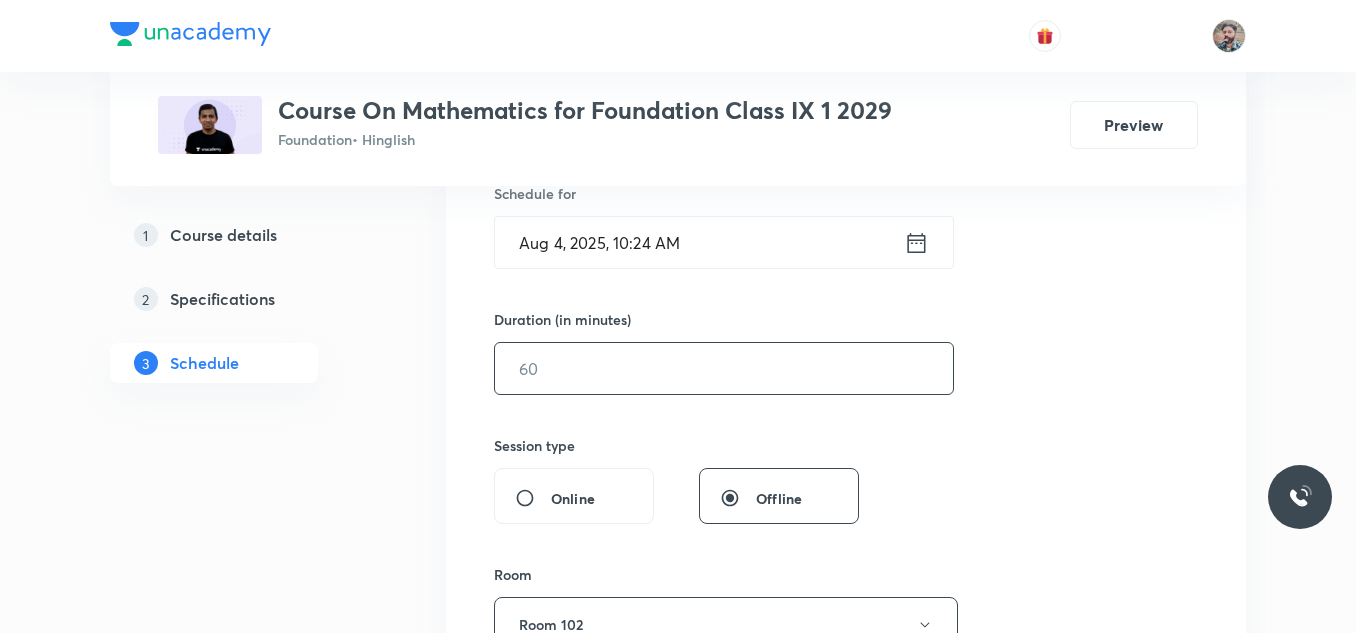scroll, scrollTop: 500, scrollLeft: 0, axis: vertical 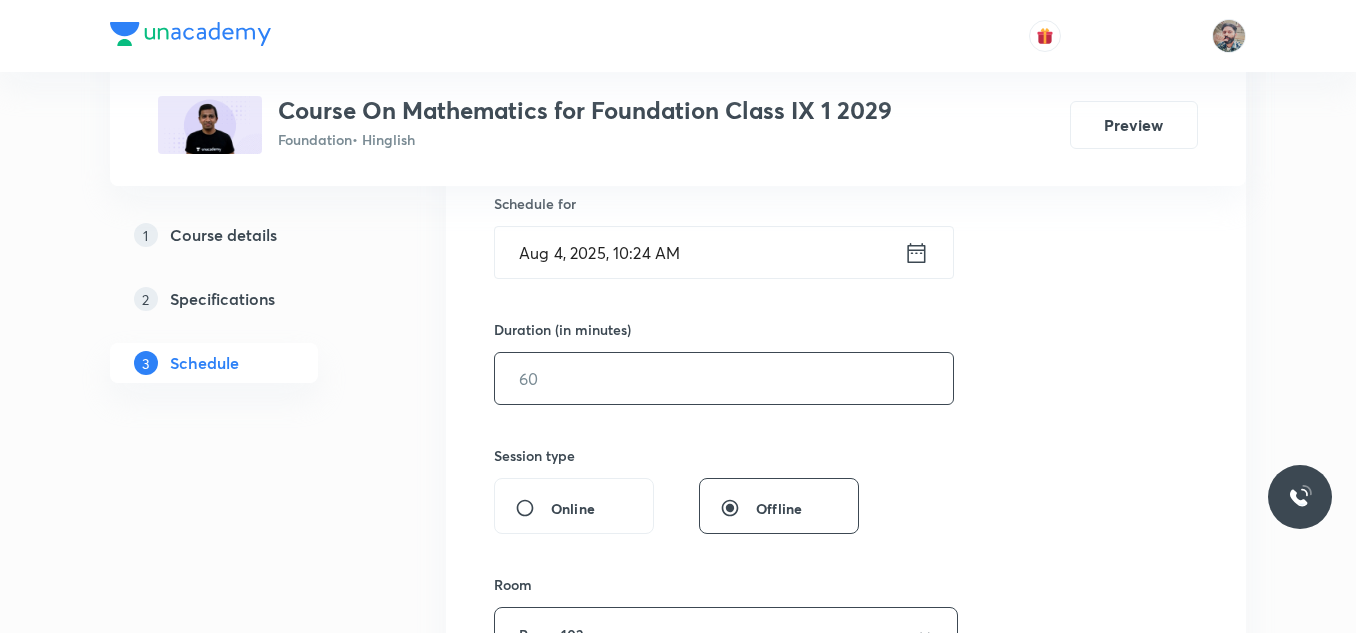 click at bounding box center (724, 378) 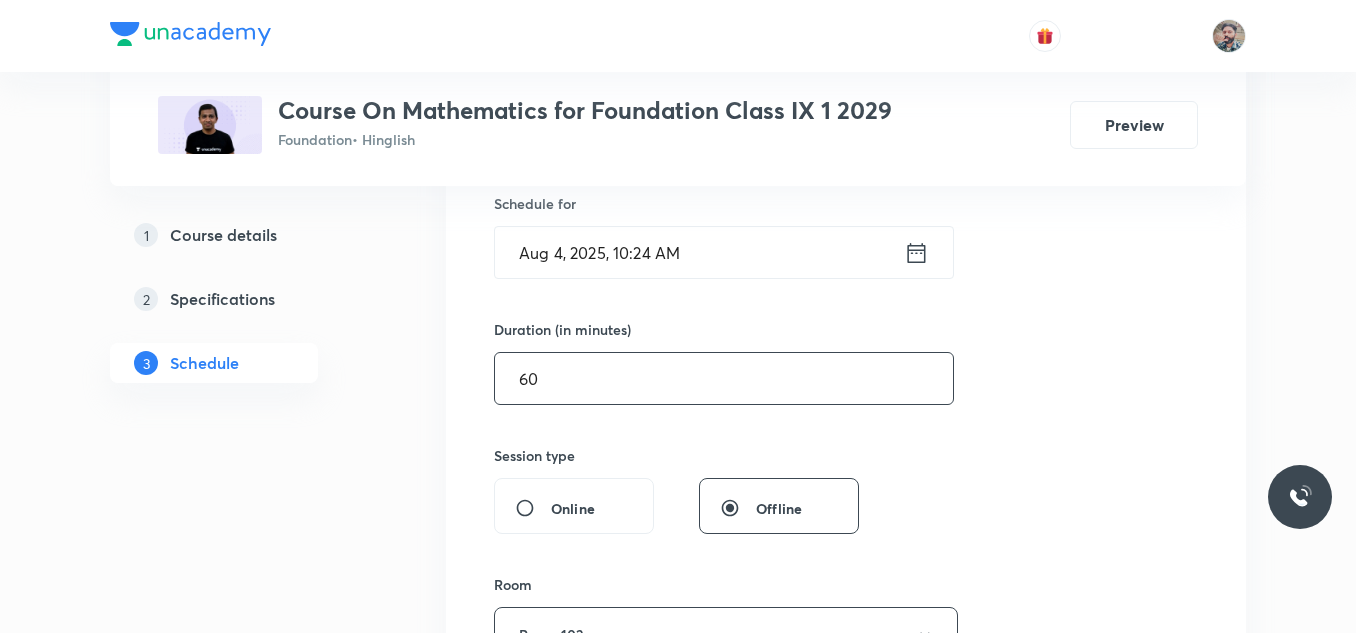 type on "60" 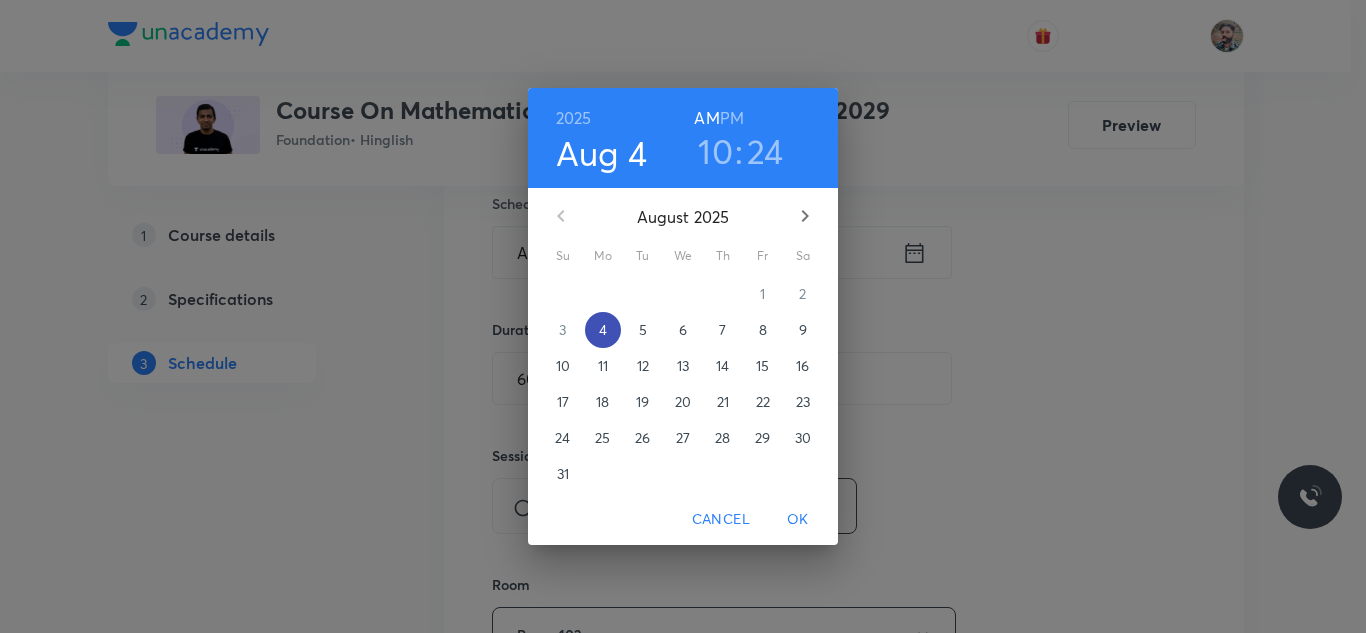 click on "4" at bounding box center (603, 330) 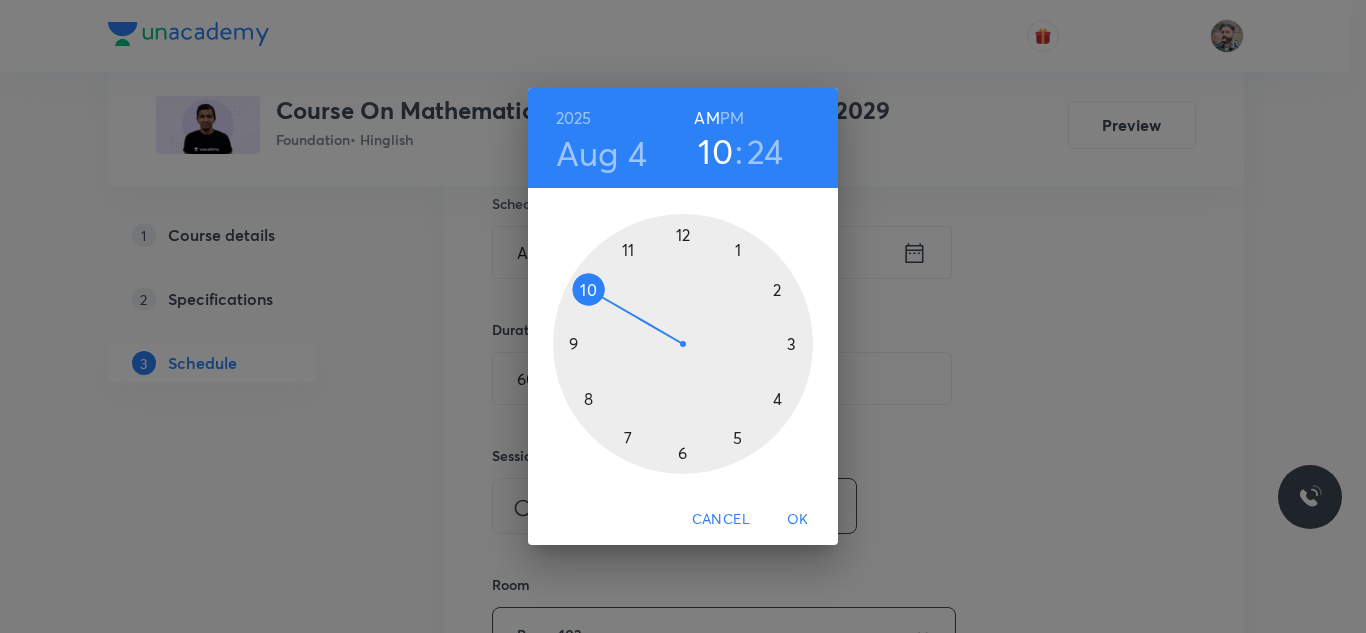 click on "10" at bounding box center (715, 151) 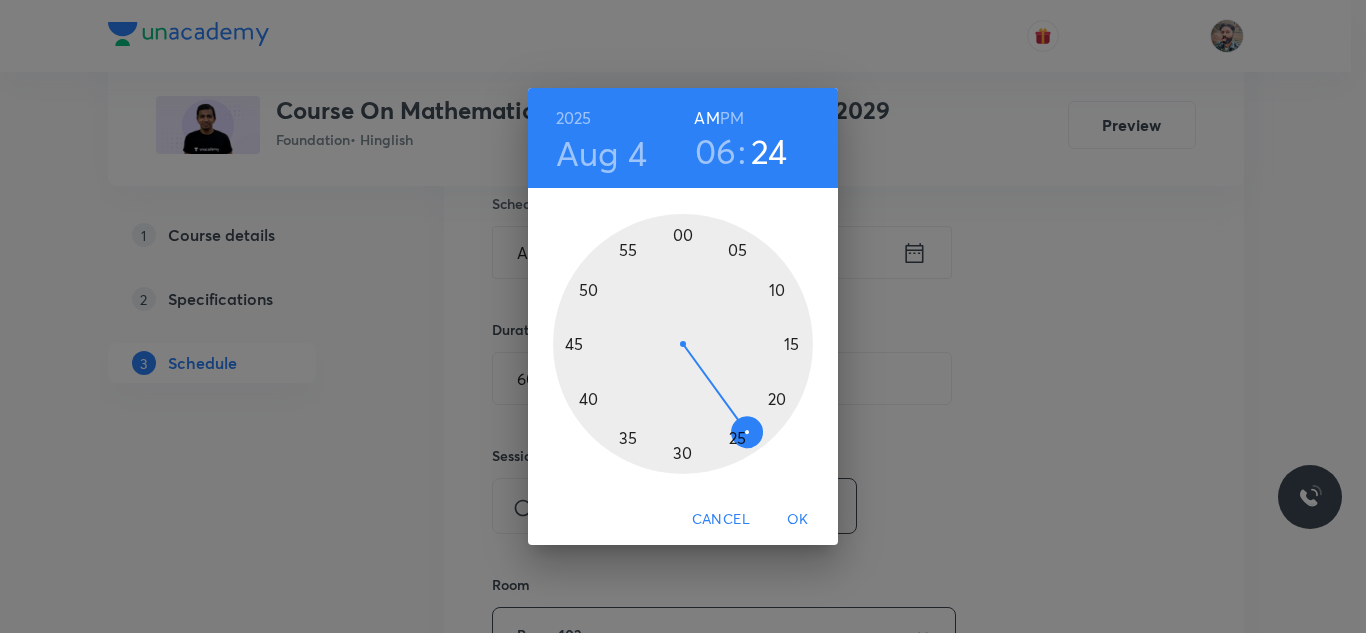 click at bounding box center (683, 344) 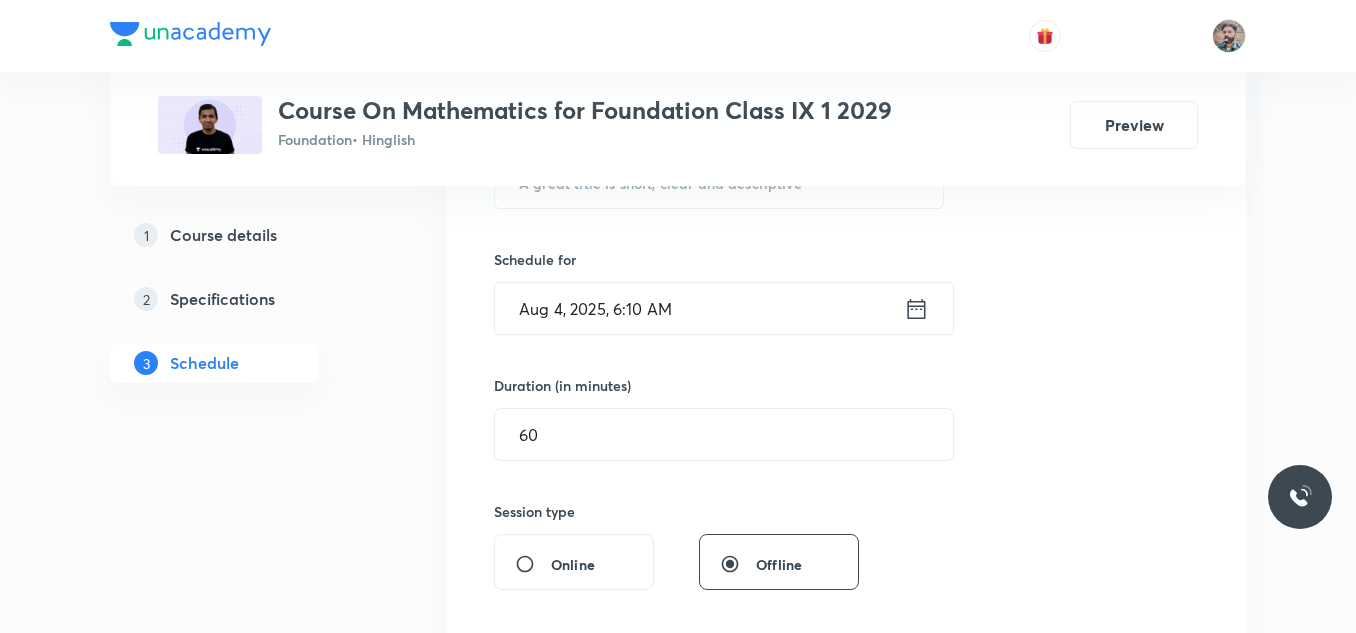 scroll, scrollTop: 400, scrollLeft: 0, axis: vertical 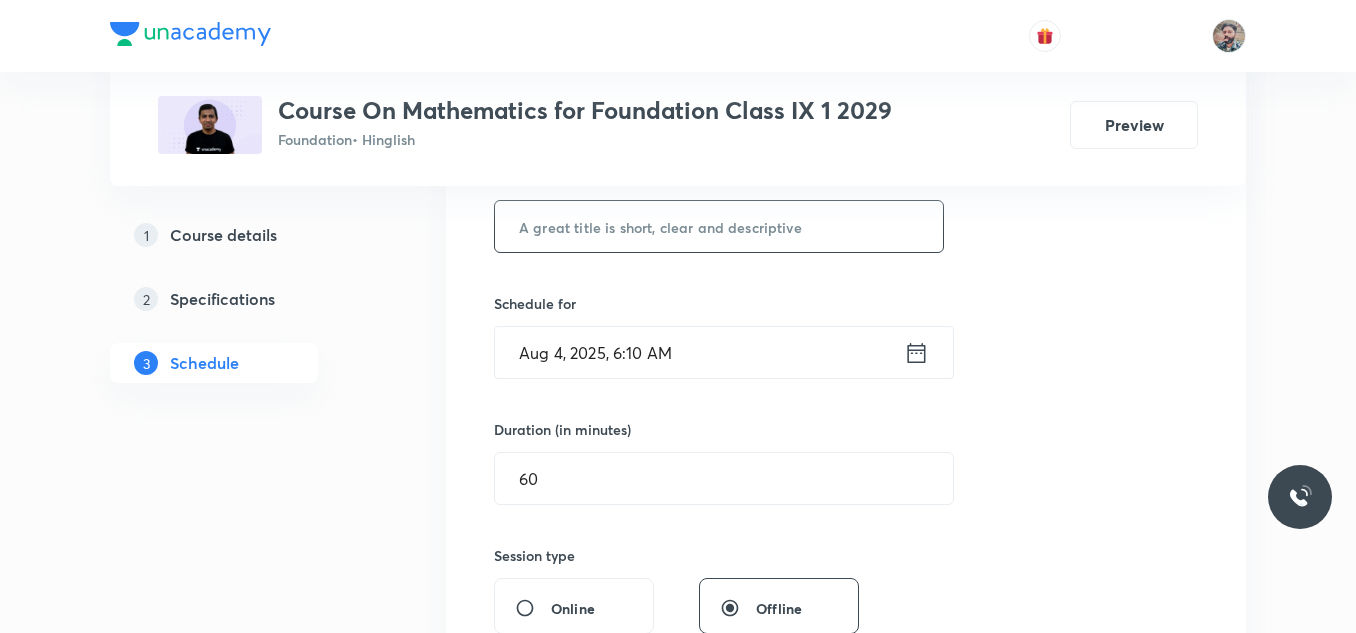 click at bounding box center [719, 226] 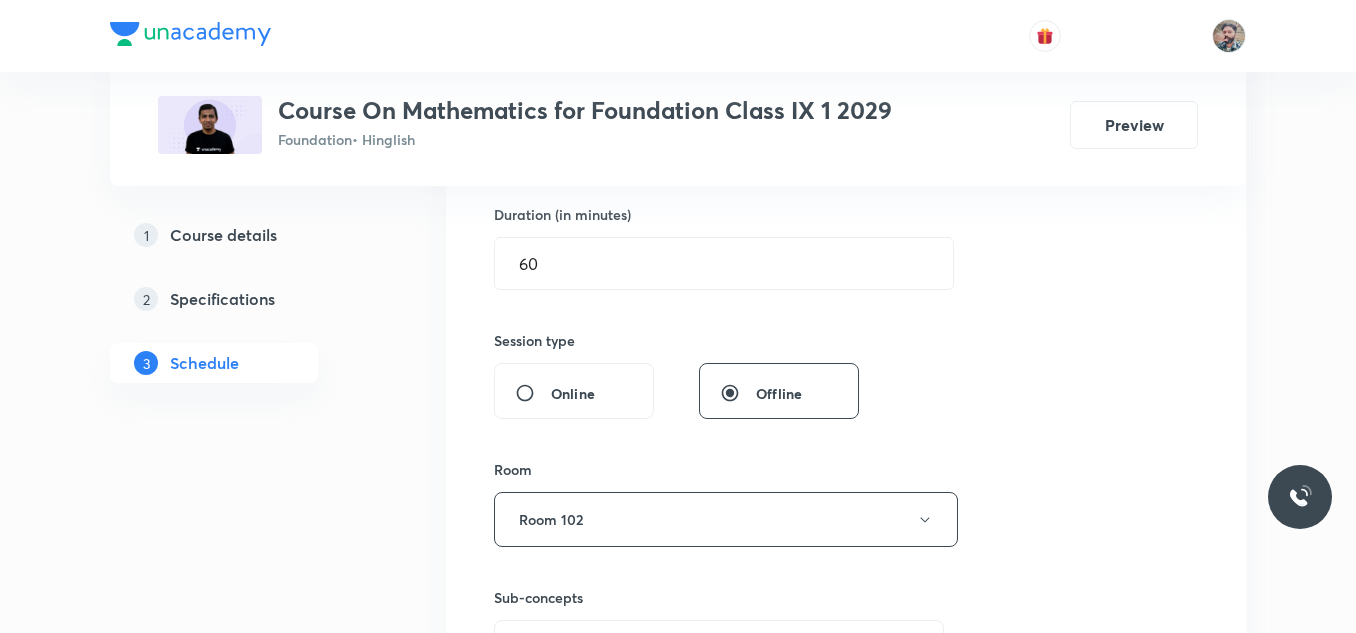 scroll, scrollTop: 900, scrollLeft: 0, axis: vertical 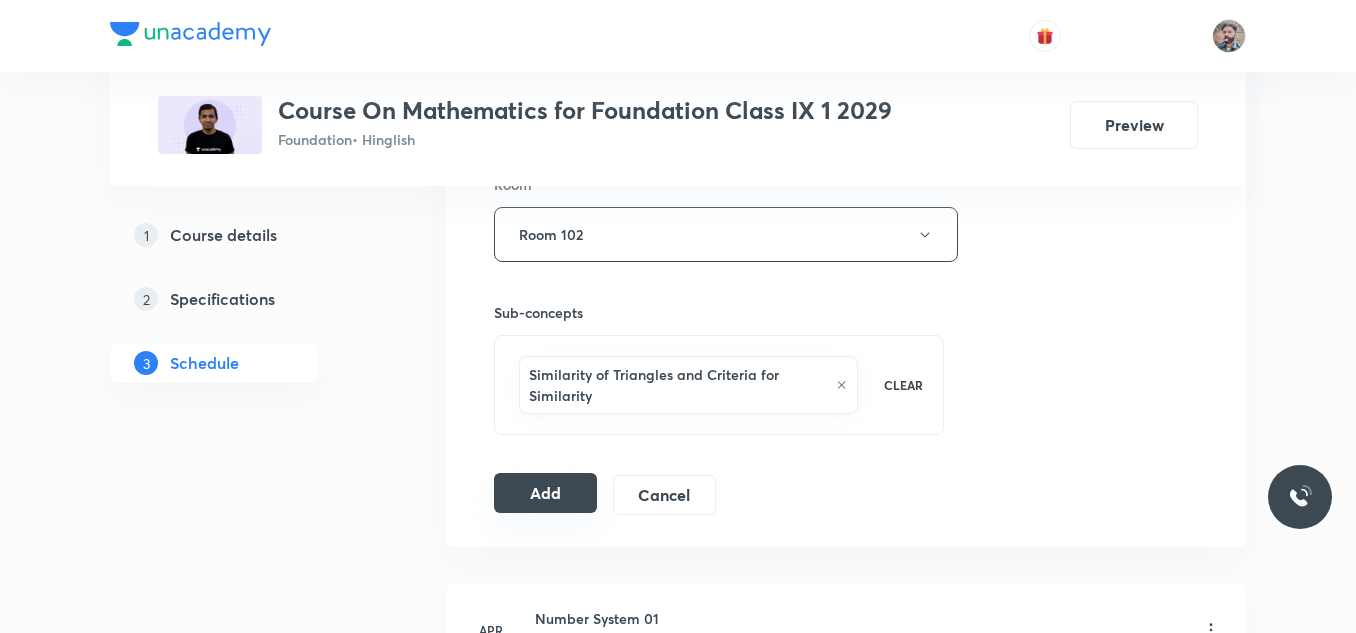 type on "Triangles 06" 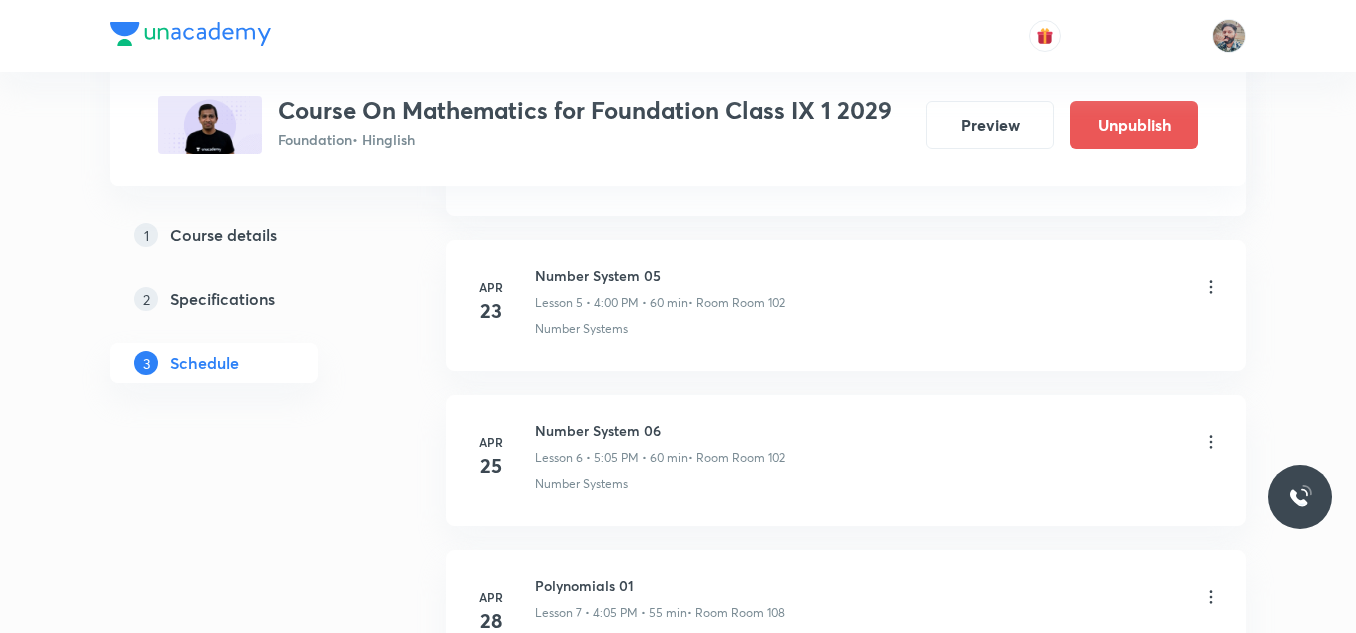 click on "Plus Courses Course On Mathematics for Foundation Class IX 1 2029 Foundation  • Hinglish Preview Unpublish 1 Course details 2 Specifications 3 Schedule Schedule 29  classes Add new session Apr 9 Number System 01 Lesson 1 • 4:00 PM • 60 min  • Room Room 102 Number Systems Apr 11 Number System 02 Lesson 2 • 5:05 PM • 60 min  • Room room 103 Number Systems Apr 14 Number System 03 Lesson 3 • 4:00 PM • 60 min  • Room Room 102 Number Systems Apr 16 Number System 04 Lesson 4 • 4:01 PM • 60 min  • Room Room 102 Number Systems Apr 23 Number System 05 Lesson 5 • 4:00 PM • 60 min  • Room Room 102 Number Systems Apr 25 Number System 06 Lesson 6 • 5:05 PM • 60 min  • Room Room 102 Number Systems Apr 28 Polynomials 01 Lesson 7 • 4:05 PM • 55 min  • Room Room 108 Zeroes of Polynomial May 2 Polynomials 02 Lesson 8 • 6:10 PM • 60 min  • Room Room 102 Relationship Between Zeroes and Coefficients of Polynomial May 3 Polynomials 03 Lesson 9 • 4:00 PM • 60 min May 9 16" at bounding box center [678, 1690] 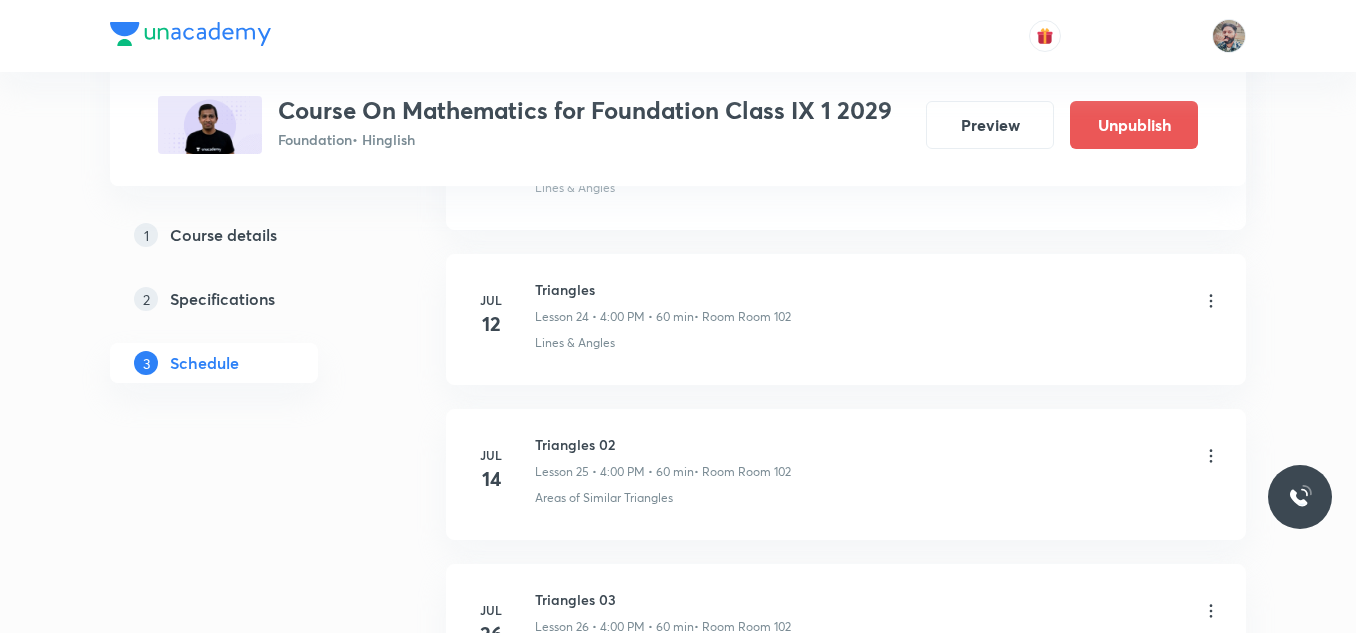 scroll, scrollTop: 4547, scrollLeft: 0, axis: vertical 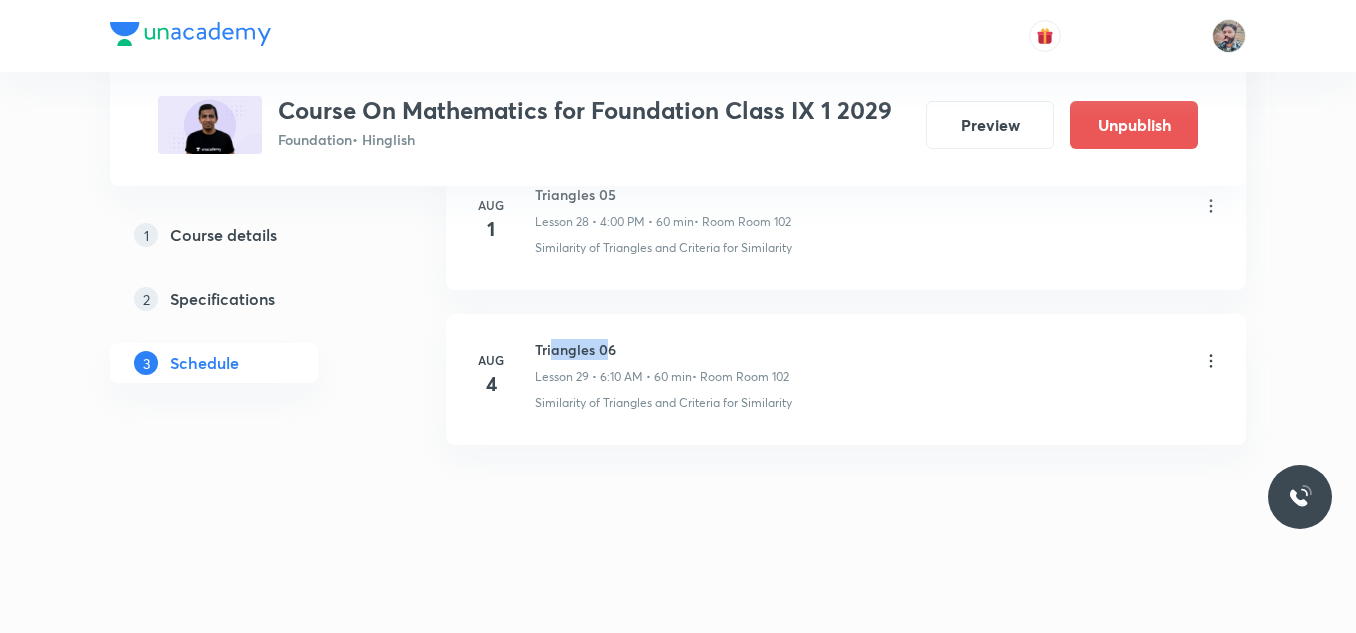 drag, startPoint x: 552, startPoint y: 350, endPoint x: 620, endPoint y: 348, distance: 68.0294 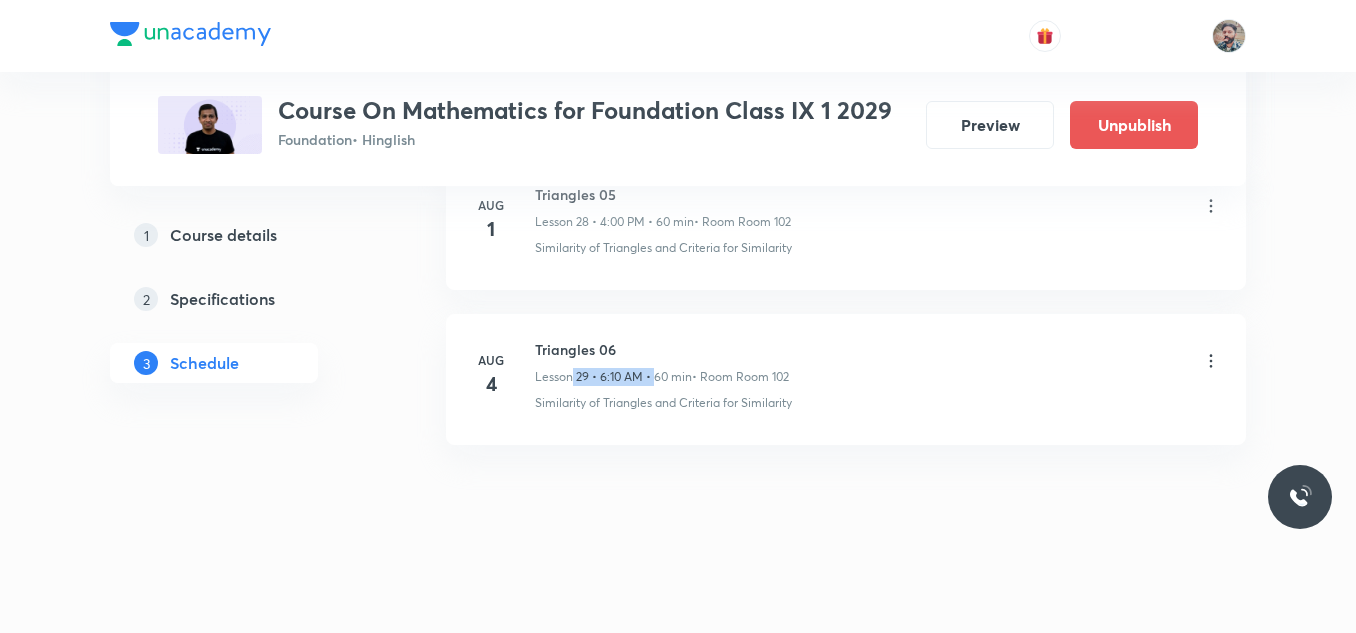 drag, startPoint x: 574, startPoint y: 378, endPoint x: 655, endPoint y: 384, distance: 81.22192 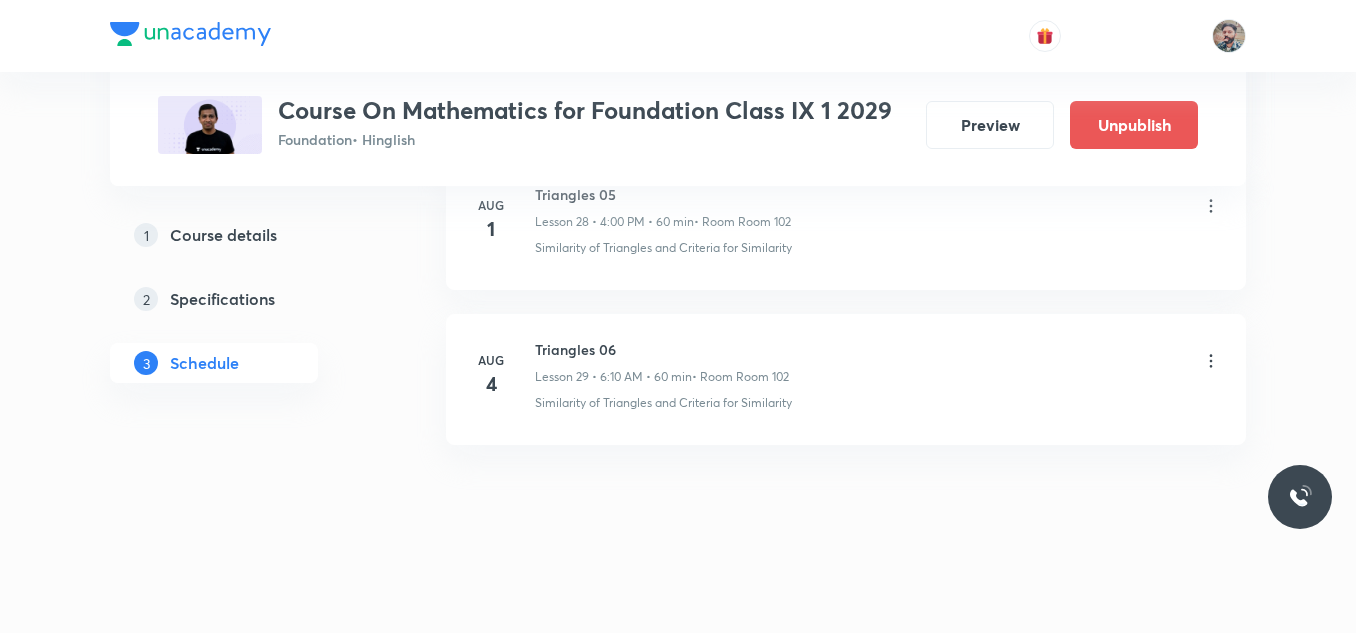 click on "• Room Room 102" at bounding box center [740, 377] 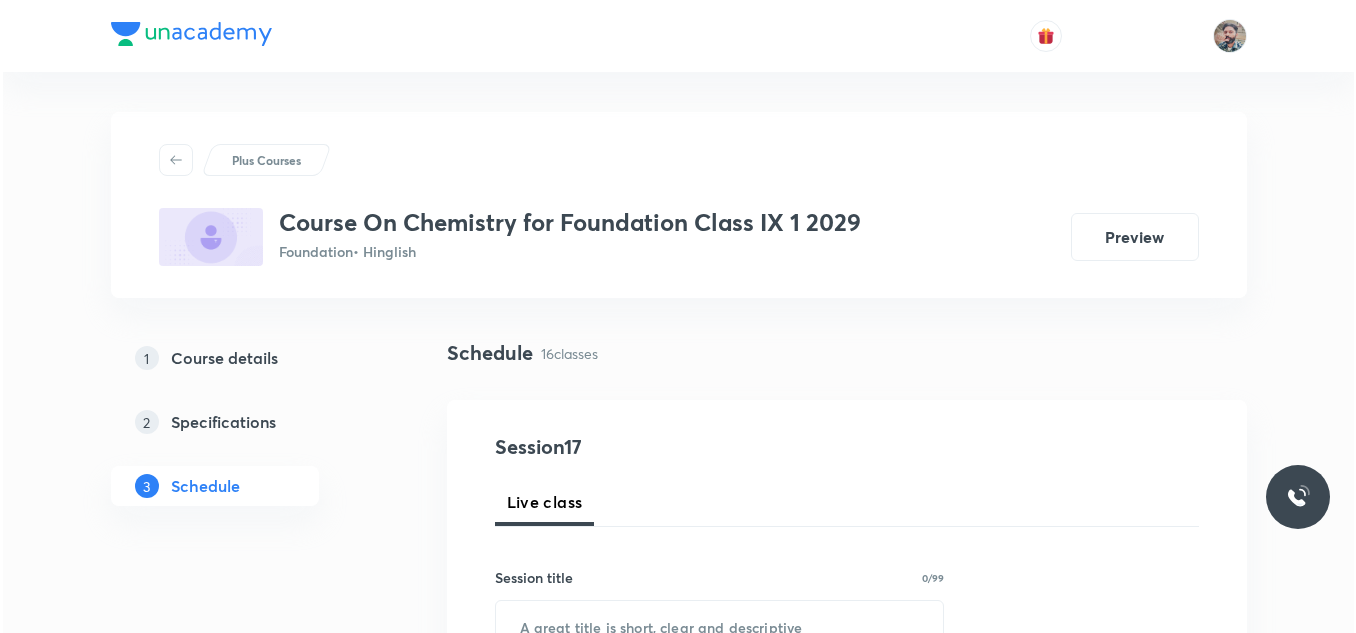 scroll, scrollTop: 0, scrollLeft: 0, axis: both 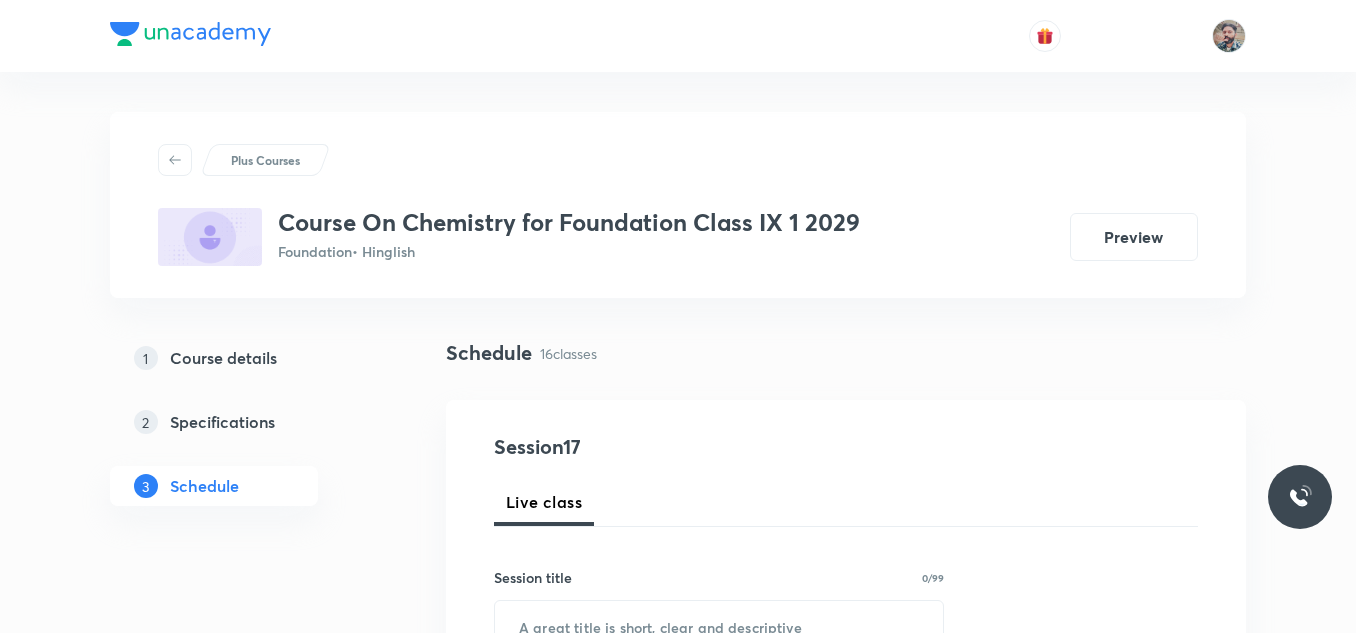 click on "Plus Courses Course On Chemistry for Foundation Class IX 1 2029 Foundation  • Hinglish Preview 1 Course details 2 Specifications 3 Schedule Schedule 16  classes Session  17 Live class Session title 0/99 ​ Schedule for [DATE], [TIME] ​ Duration (in minutes) ​   Session type Online Offline Room Select centre room Sub-concepts Select concepts that wil be covered in this session Add Cancel Jun 9 Is Matter Around Us Pure 01 Lesson 1 • [TIME] • 60 min  • Room Room 102 Is matter Around Us Pure Jun 19 Is Matter Around Us Pure 02 Lesson 2 • [TIME] • 60 min  • Room Room 102 Is matter Around Us Pure Jun 20 Is Matter Around Us Pure 03 Lesson 3 • [TIME] • 60 min  • Room Room 102 Is matter Around Us Pure Jun 21 Is Matter Around Us Pure 04 Lesson 4 • [TIME] • 60 min  • Room Room 102 Is matter Around Us Pure Jun 27 Is Matter Around Us Pure 05 Lesson 5 • [TIME] • 60 min  • Room Room 102 Is matter Around Us Pure Jun 30 Atoms and Molecules 01 Lesson 6 • [TIME] • 60 min" at bounding box center (678, 2041) 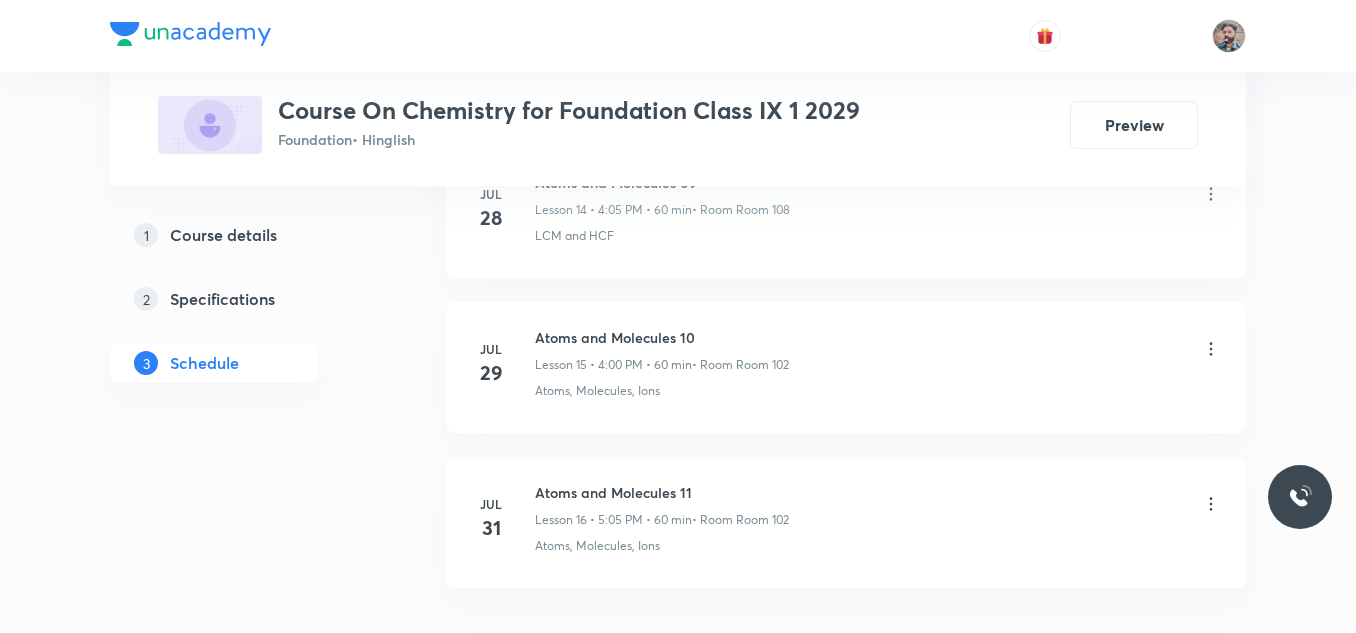scroll, scrollTop: 3450, scrollLeft: 0, axis: vertical 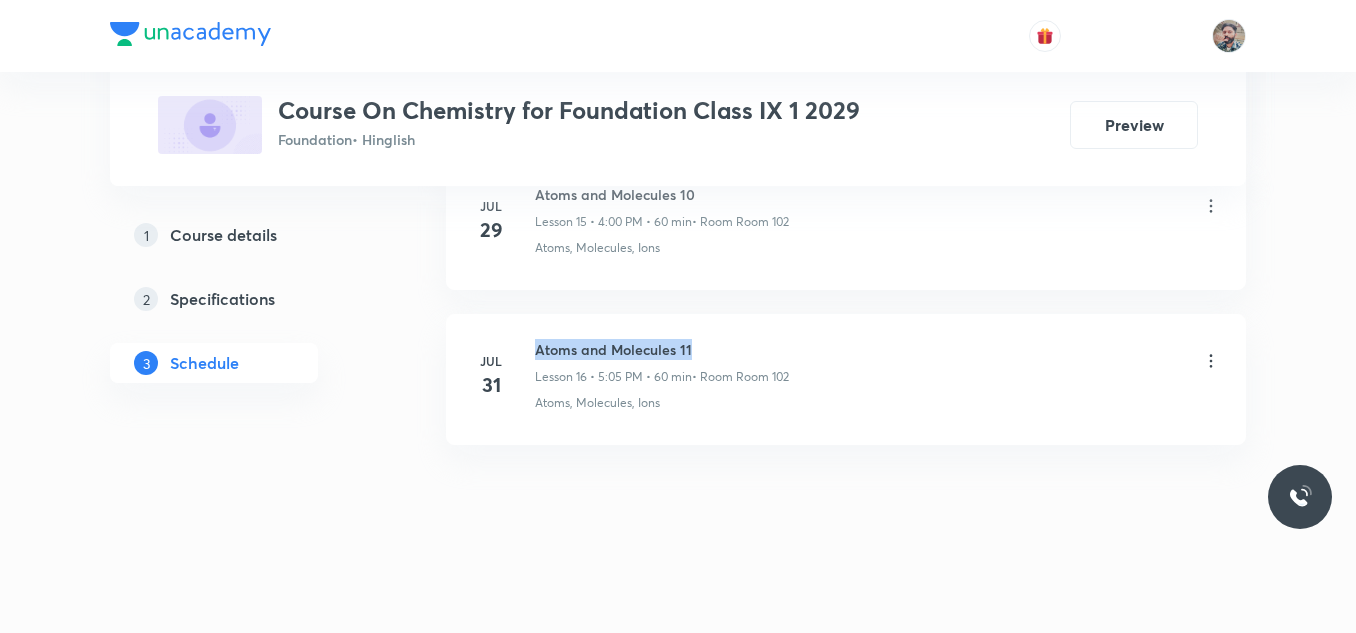 drag, startPoint x: 537, startPoint y: 345, endPoint x: 688, endPoint y: 356, distance: 151.40013 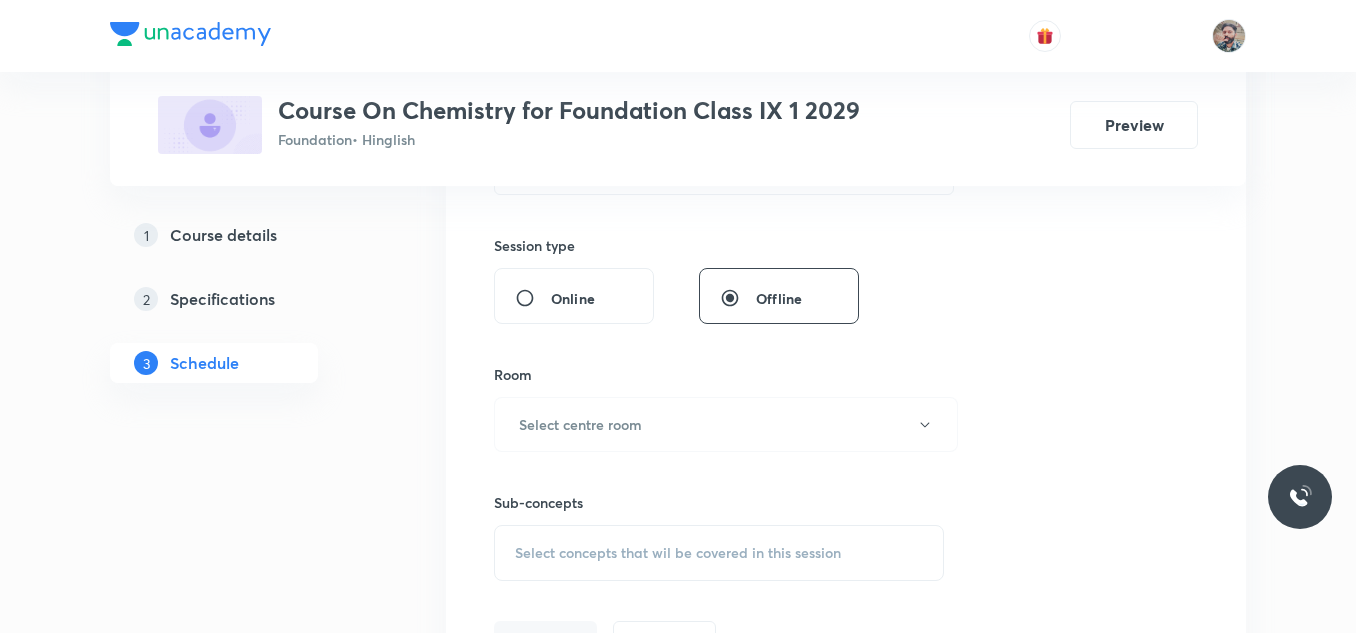scroll, scrollTop: 900, scrollLeft: 0, axis: vertical 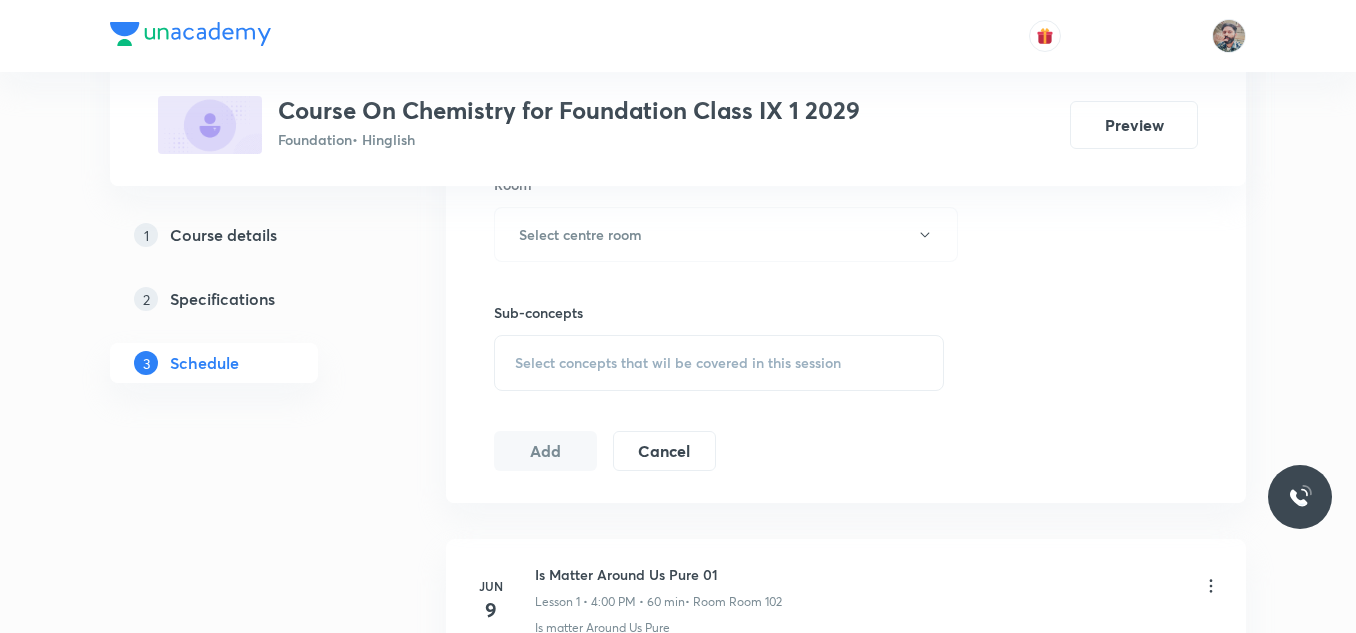 click on "Select concepts that wil be covered in this session" at bounding box center (678, 363) 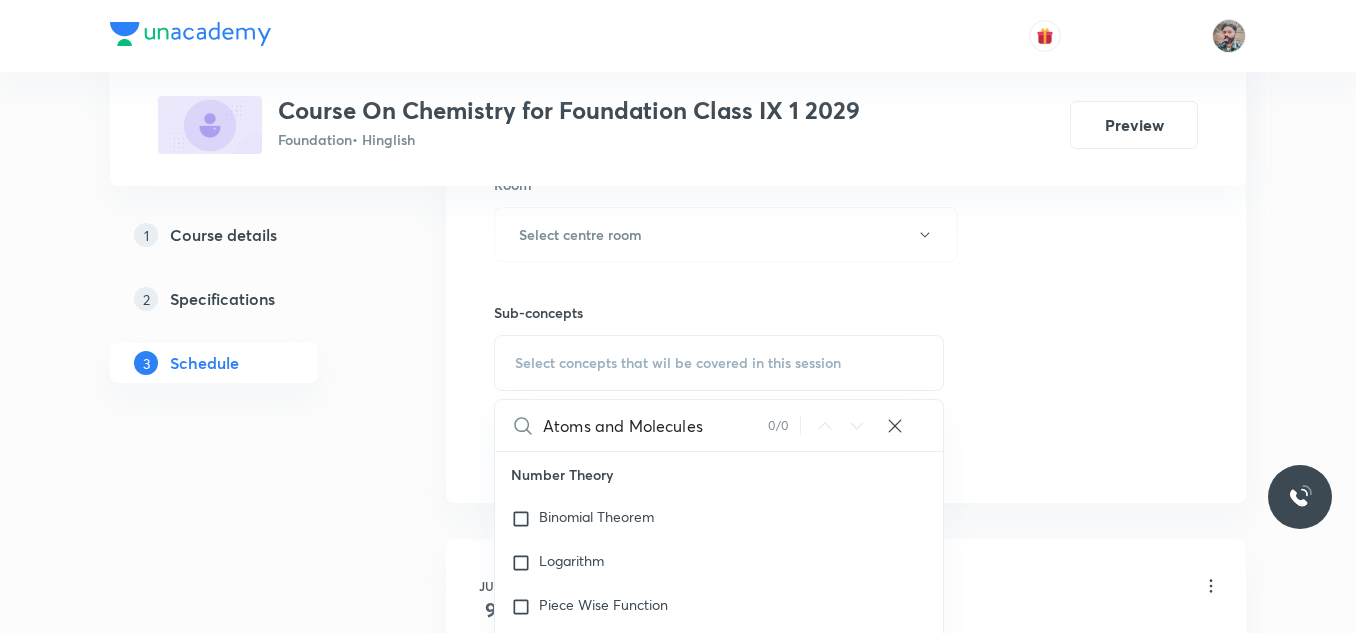 click on "Atoms and Molecules" at bounding box center [655, 425] 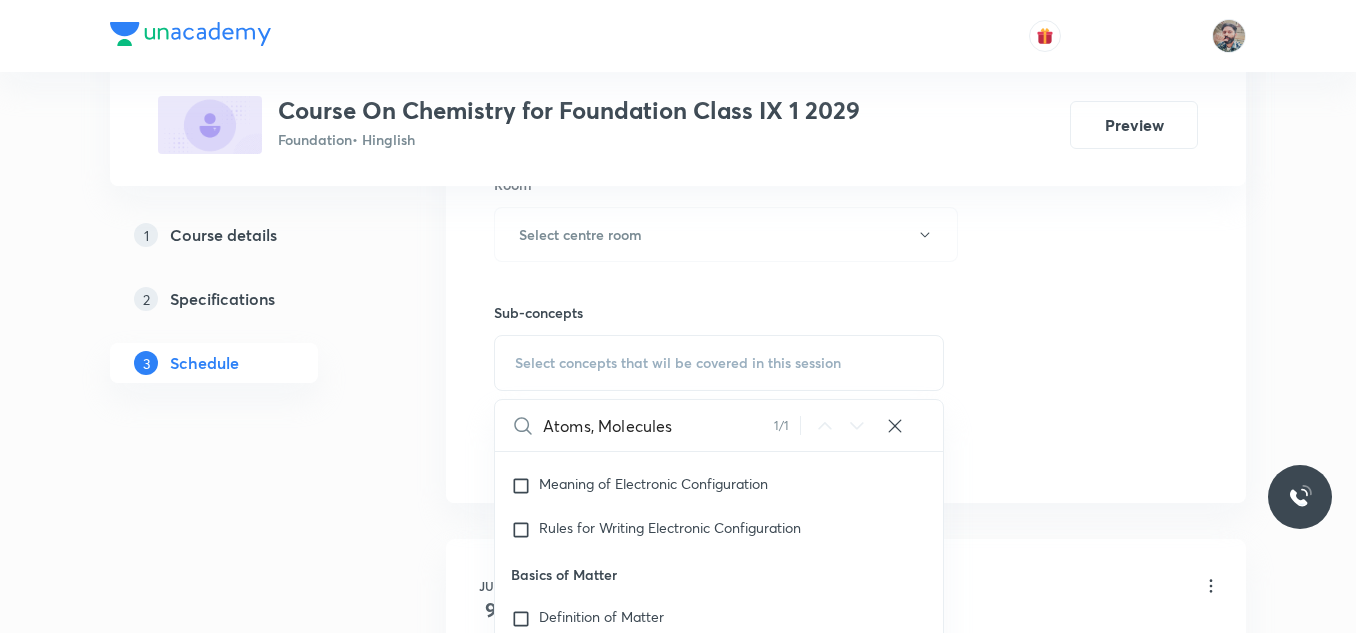 scroll, scrollTop: 19757, scrollLeft: 0, axis: vertical 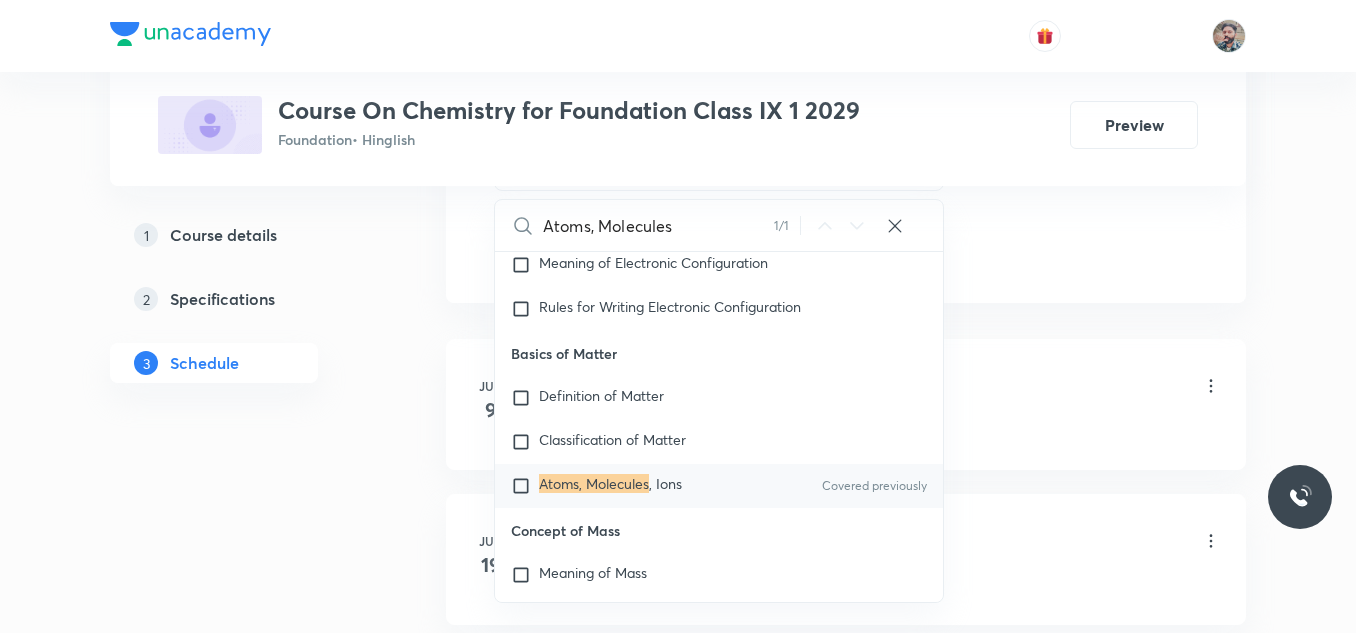 type on "Atoms, Molecules" 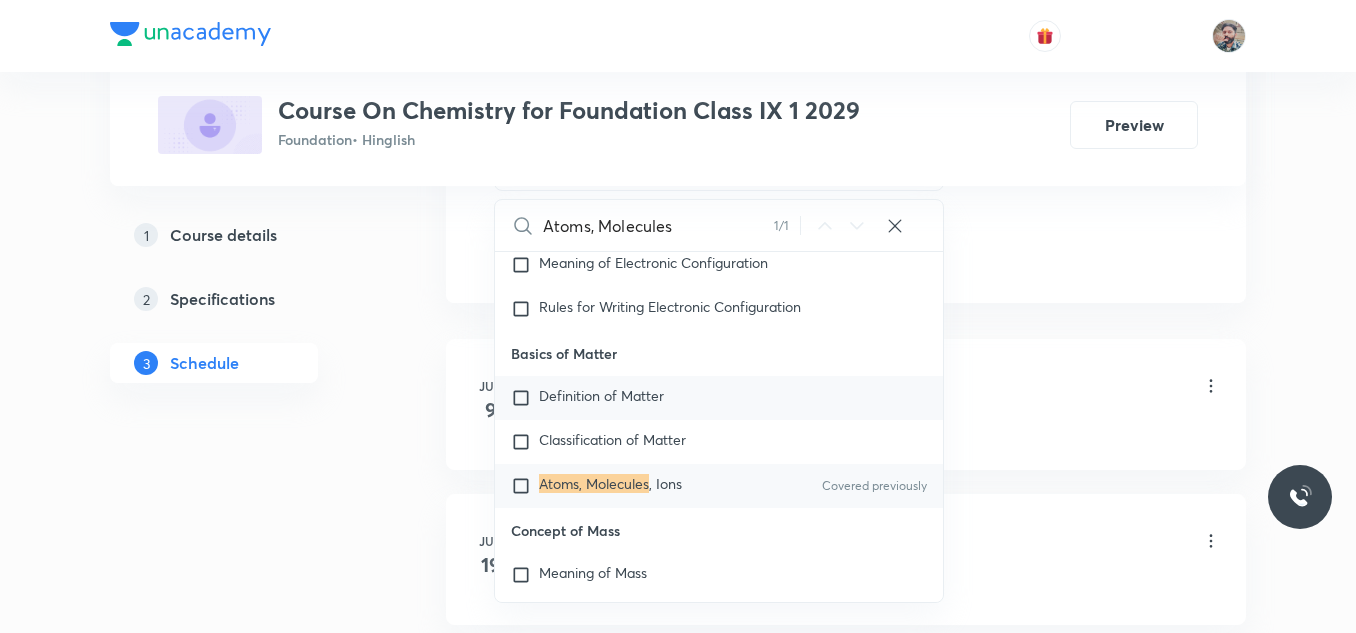 checkbox on "true" 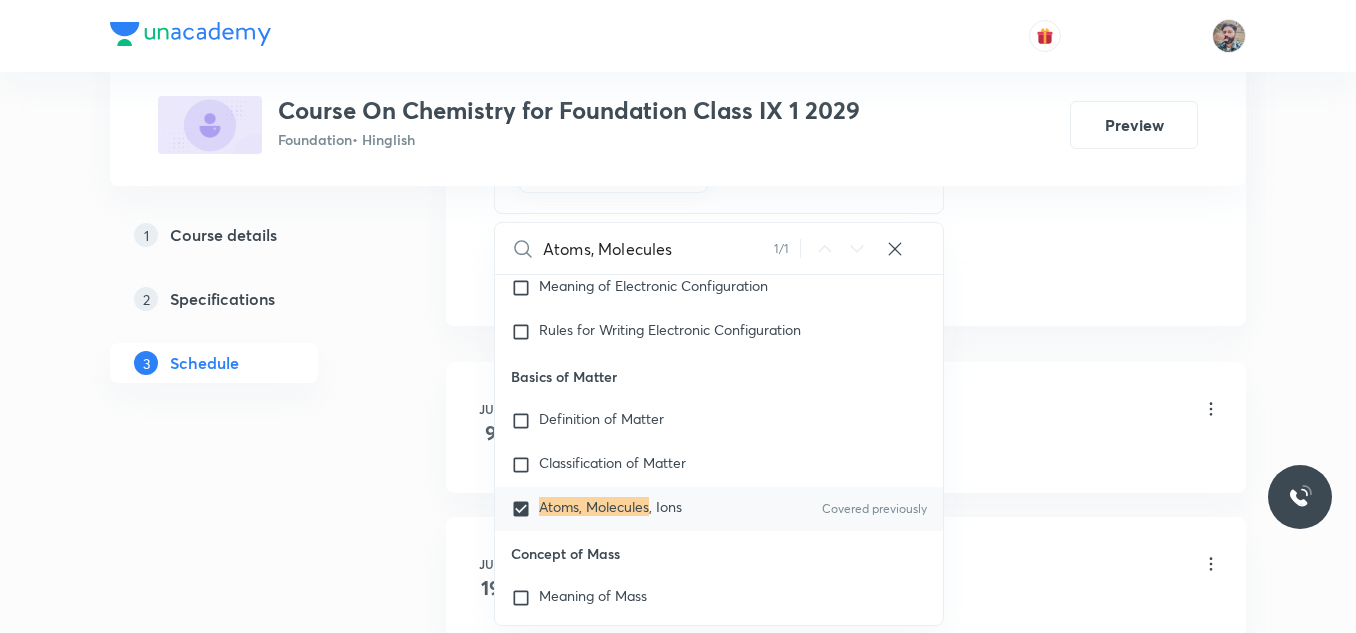 click on "Plus Courses Course On Chemistry for Foundation Class IX 1 2029 Foundation  • Hinglish Preview 1 Course details 2 Specifications 3 Schedule Schedule 16  classes Session  17 Live class Session title 0/99 ​ Schedule for [DATE], [TIME] ​ Duration (in minutes) ​   Session type Online Offline Room Select centre room Sub-concepts Atoms, Molecules, Ions CLEAR Atoms, Molecules 1 / 1 ​ Number Theory Binomial Theorem Logarithm Piece Wise Function Base System Definition Number System Finding Remainder Using Binomial Theorem Finding Greatest Term Use of Factorial Definition of Binomial Logarithmic Inequation Logarithmic Equation Formulae on Logarithm LCM and HCF Covered previously Base System Fractional Part Greatest Integer Function Chinese Remainder Theorem Fermat and Wilson Theorem Divisors and Its Summation Euler Totient Function Cyclicity and Divisibility Euclidean Reduction Congruence of Integers Euclid Division Lemma and Algorithm Factors and Multiple Combinatorics Inclusion & Exclusion Principles" at bounding box center [678, 953] 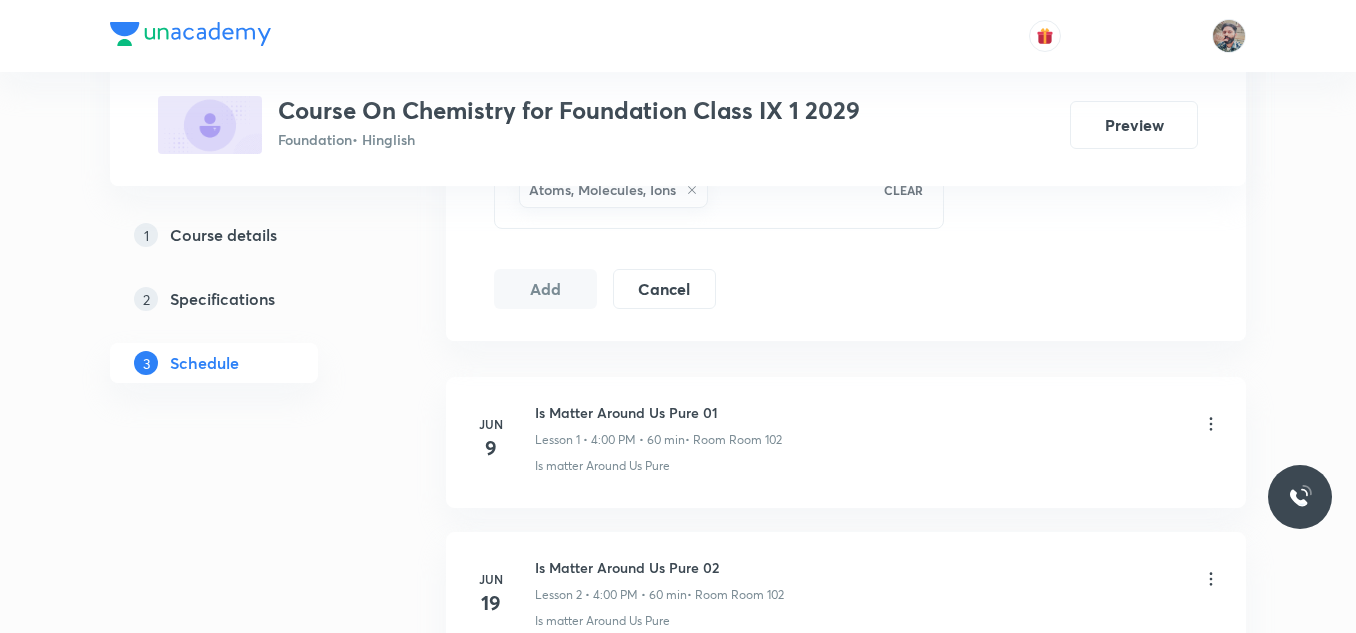 scroll, scrollTop: 800, scrollLeft: 0, axis: vertical 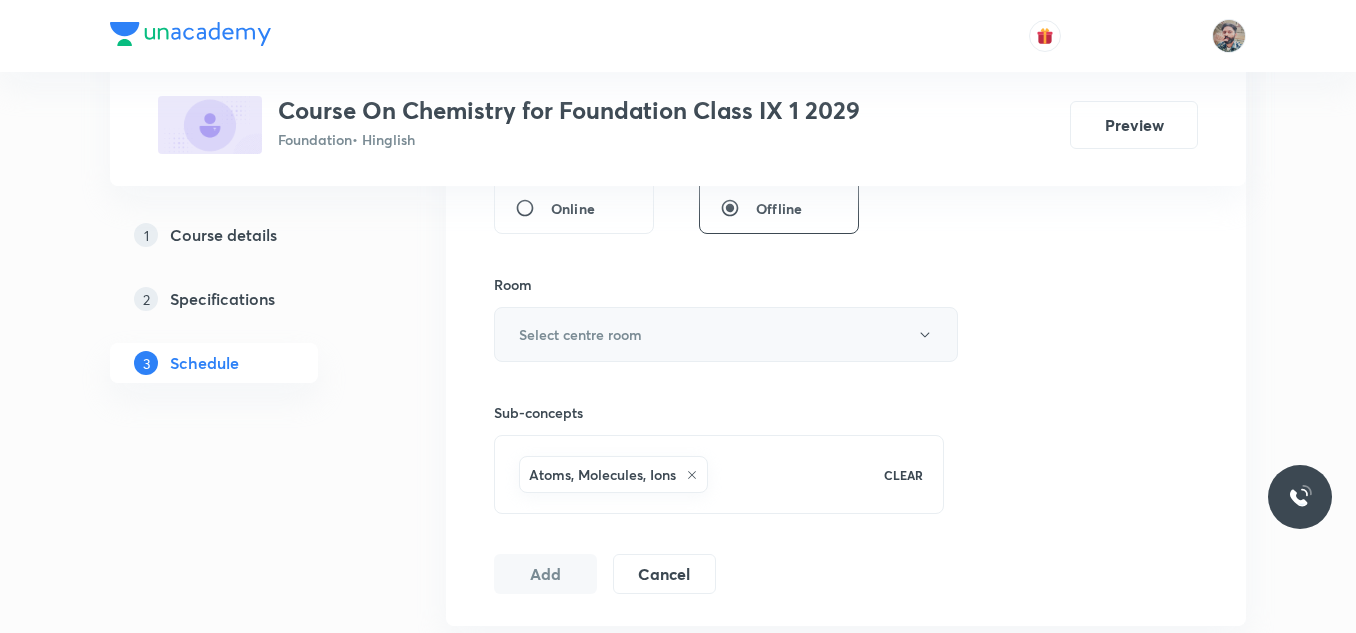 click on "Select centre room" at bounding box center [726, 334] 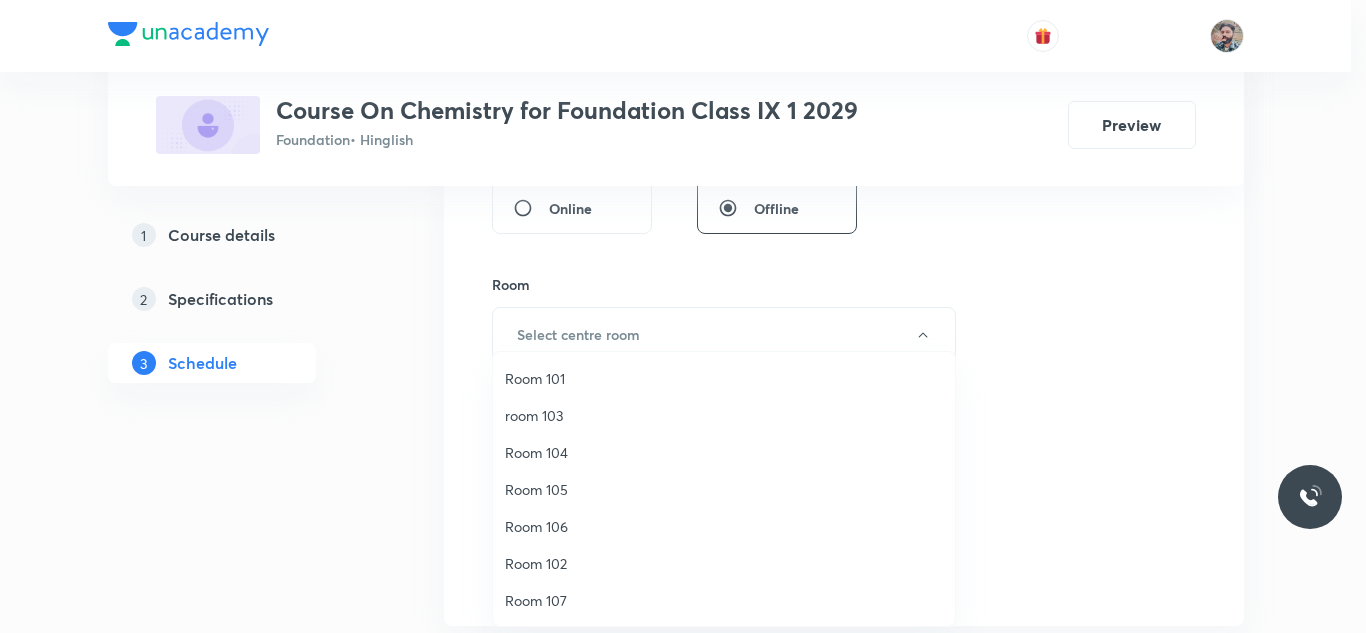 click on "Room 102" at bounding box center (724, 563) 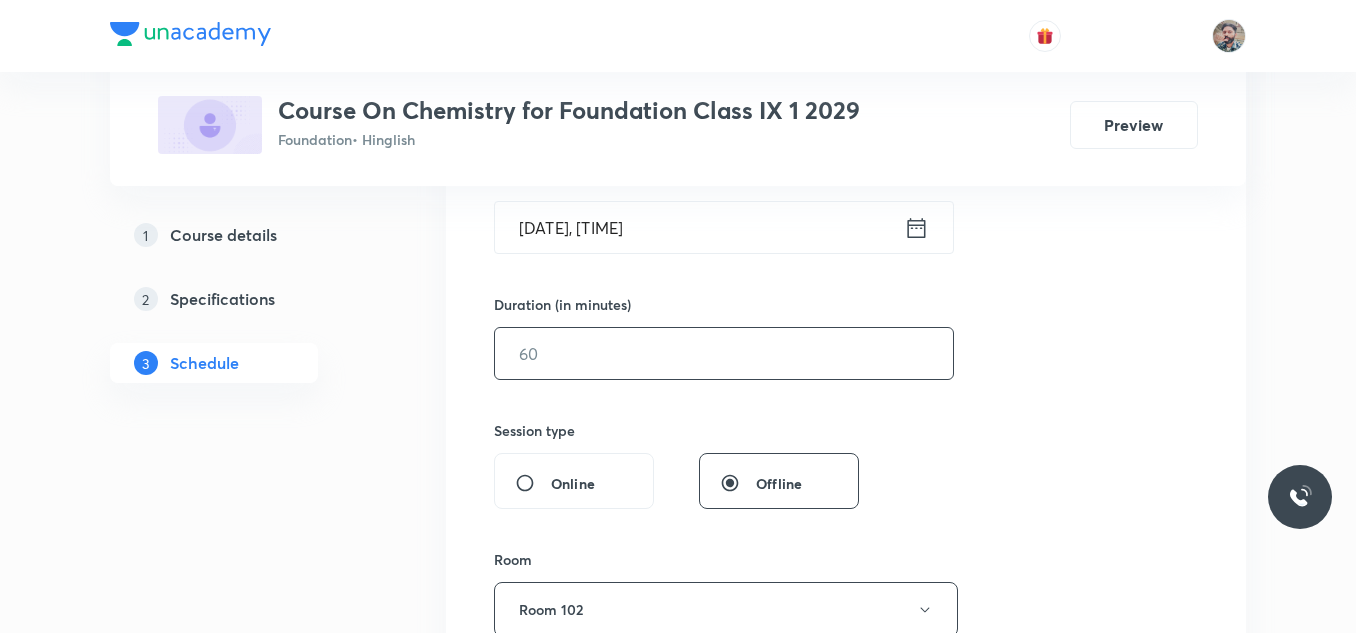 scroll, scrollTop: 500, scrollLeft: 0, axis: vertical 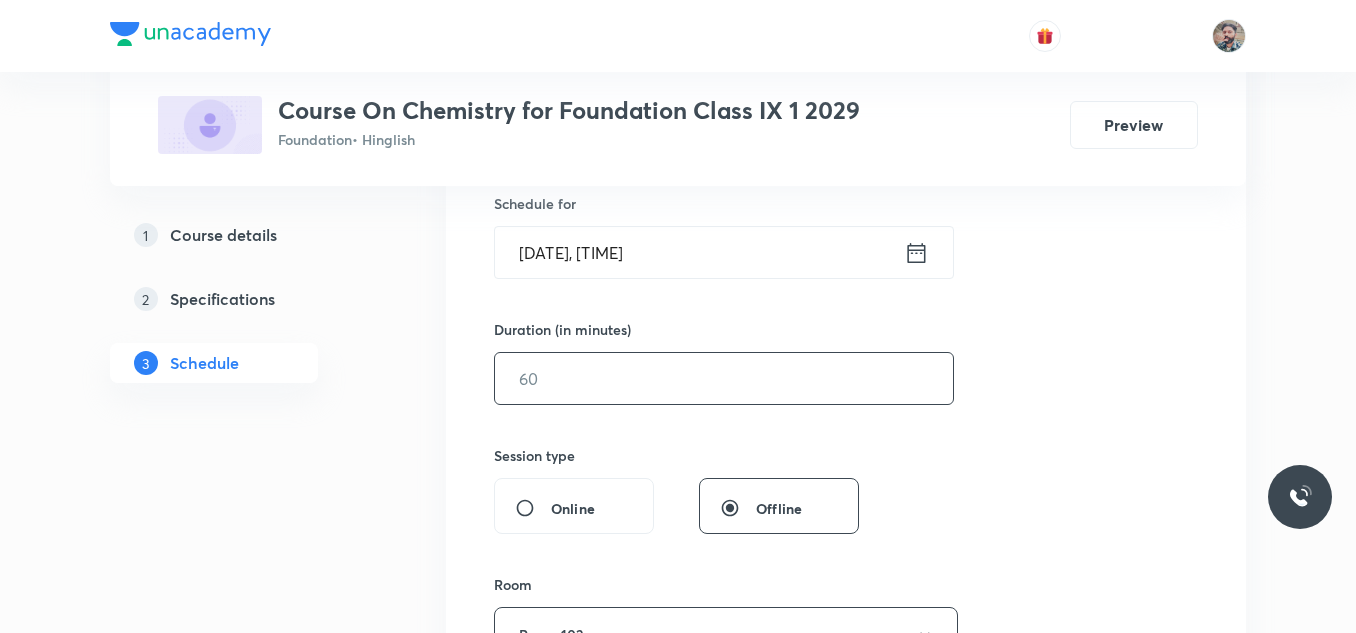 click at bounding box center [724, 378] 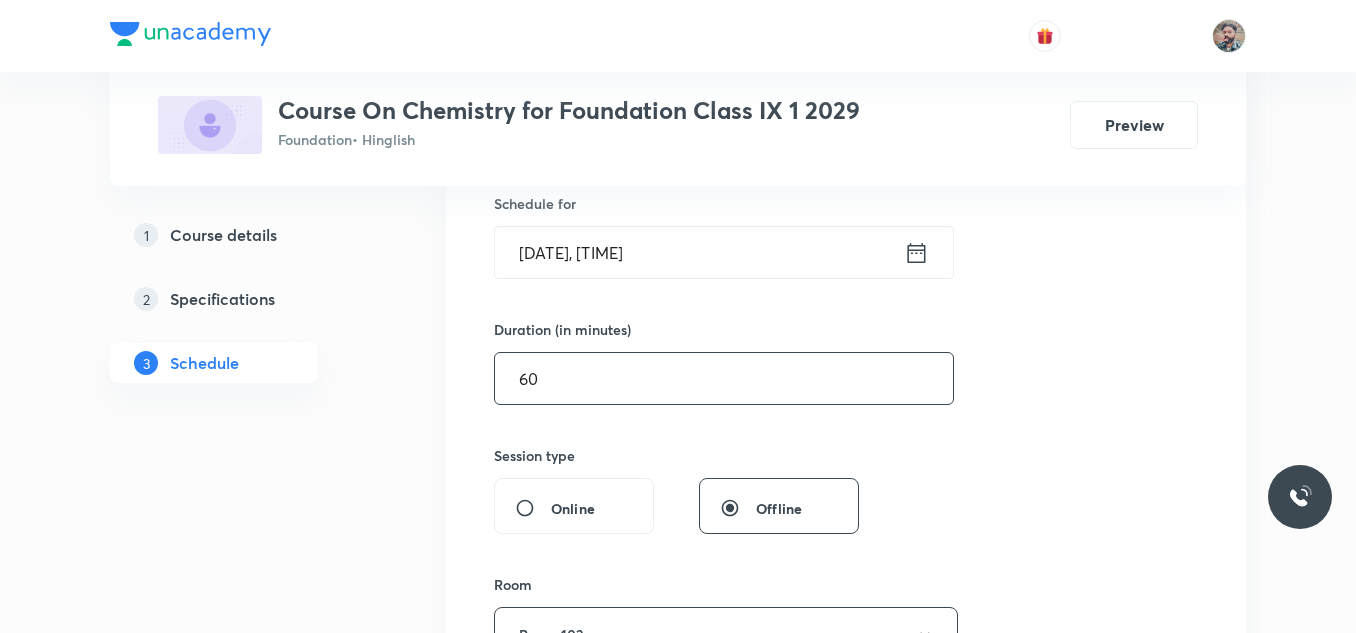 type on "60" 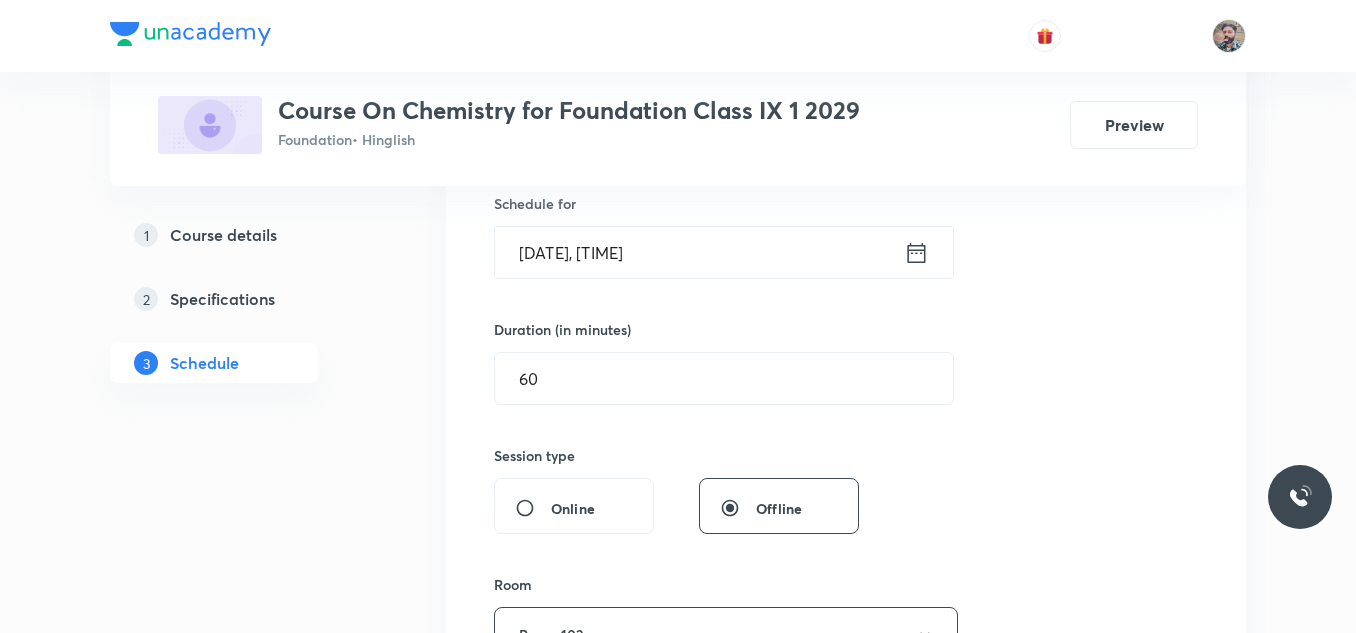 click 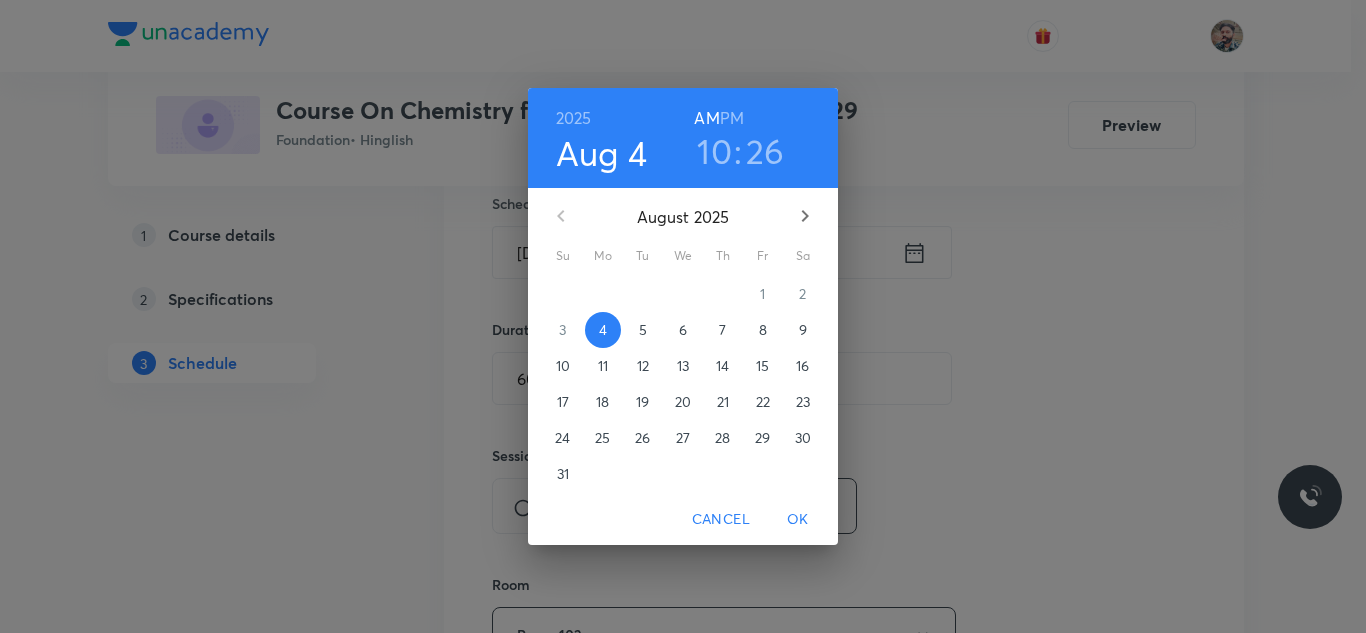 click on "5" at bounding box center [643, 330] 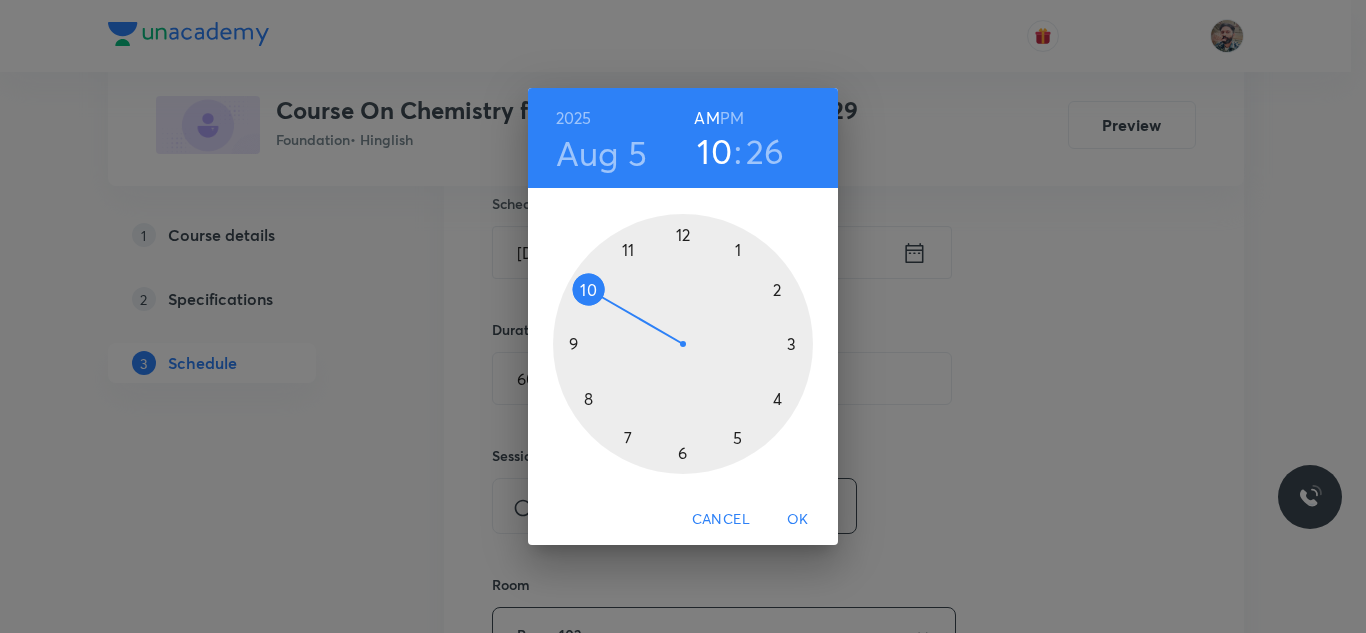 click on "PM" at bounding box center (732, 118) 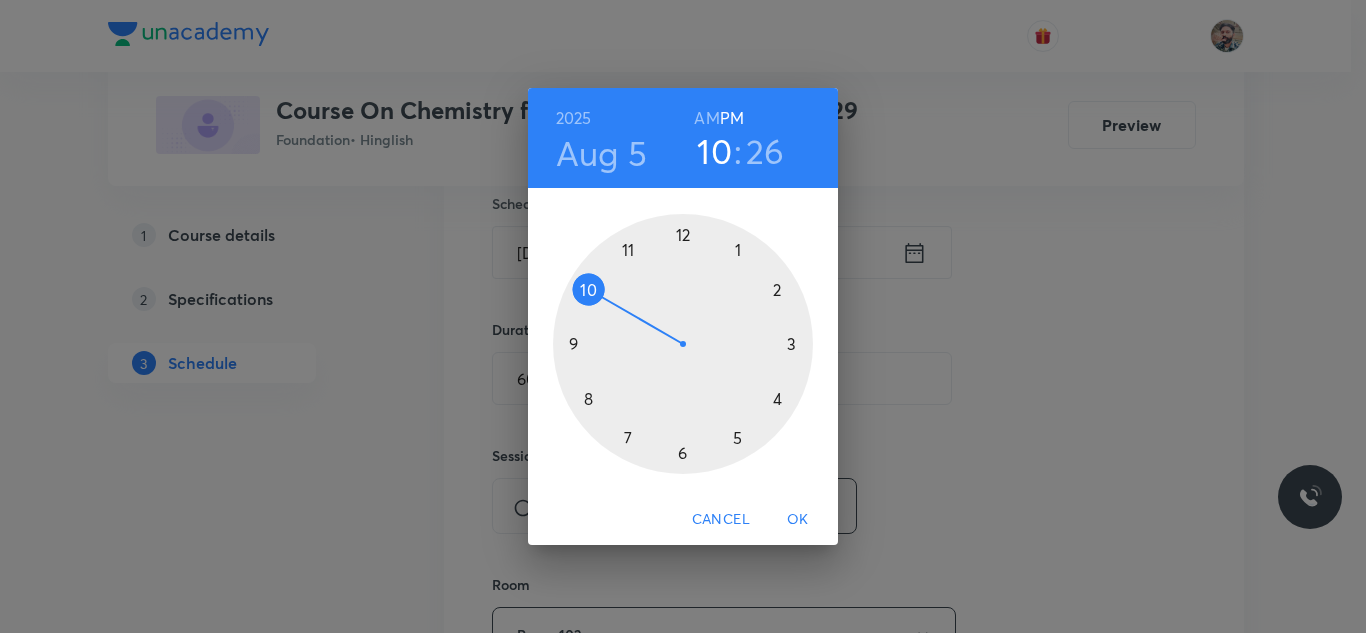 click at bounding box center [683, 344] 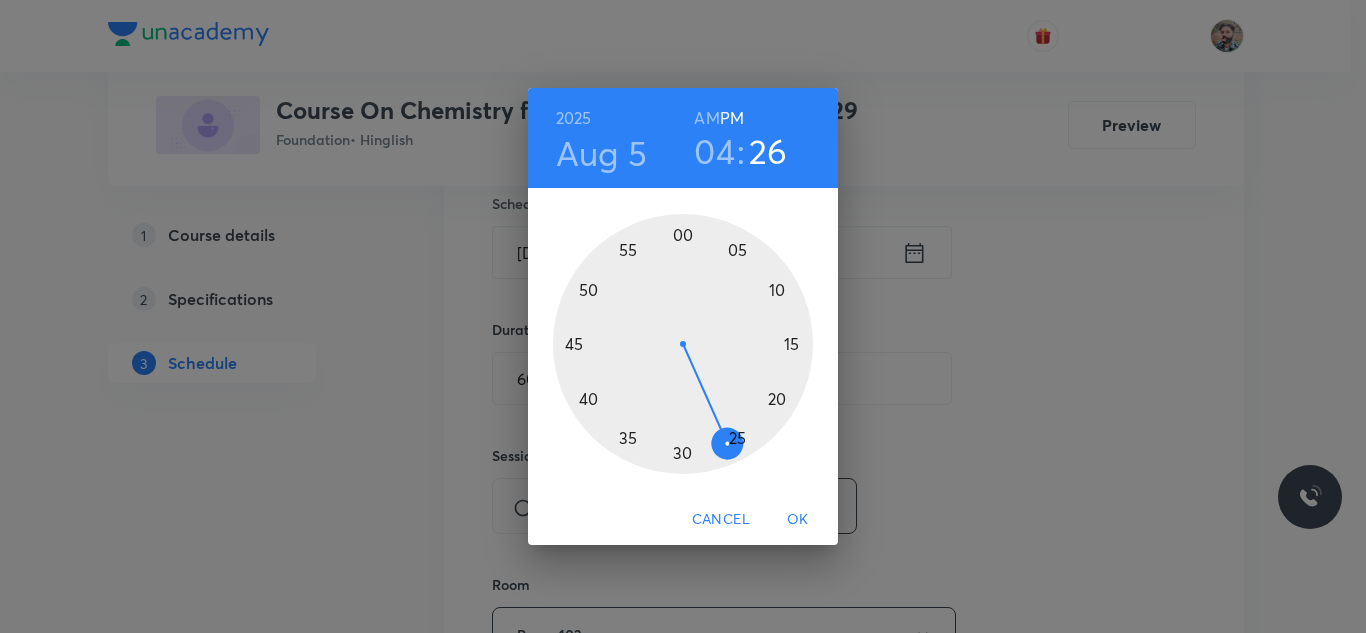 click at bounding box center [683, 344] 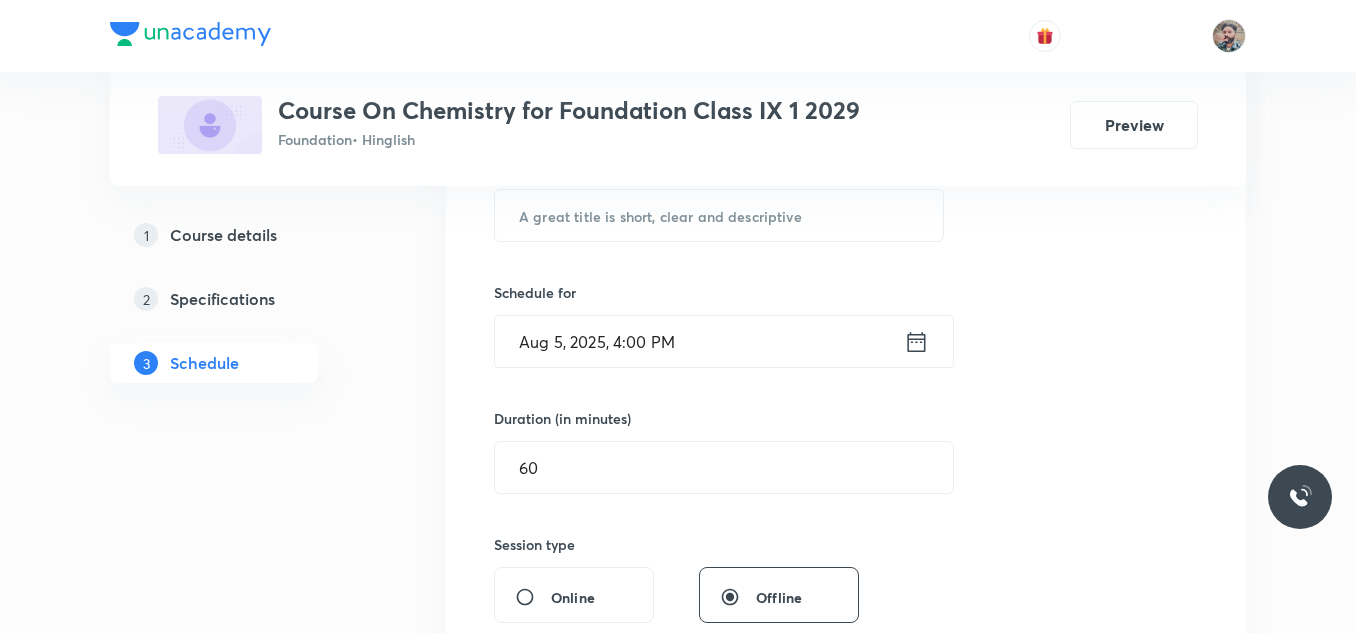 scroll, scrollTop: 300, scrollLeft: 0, axis: vertical 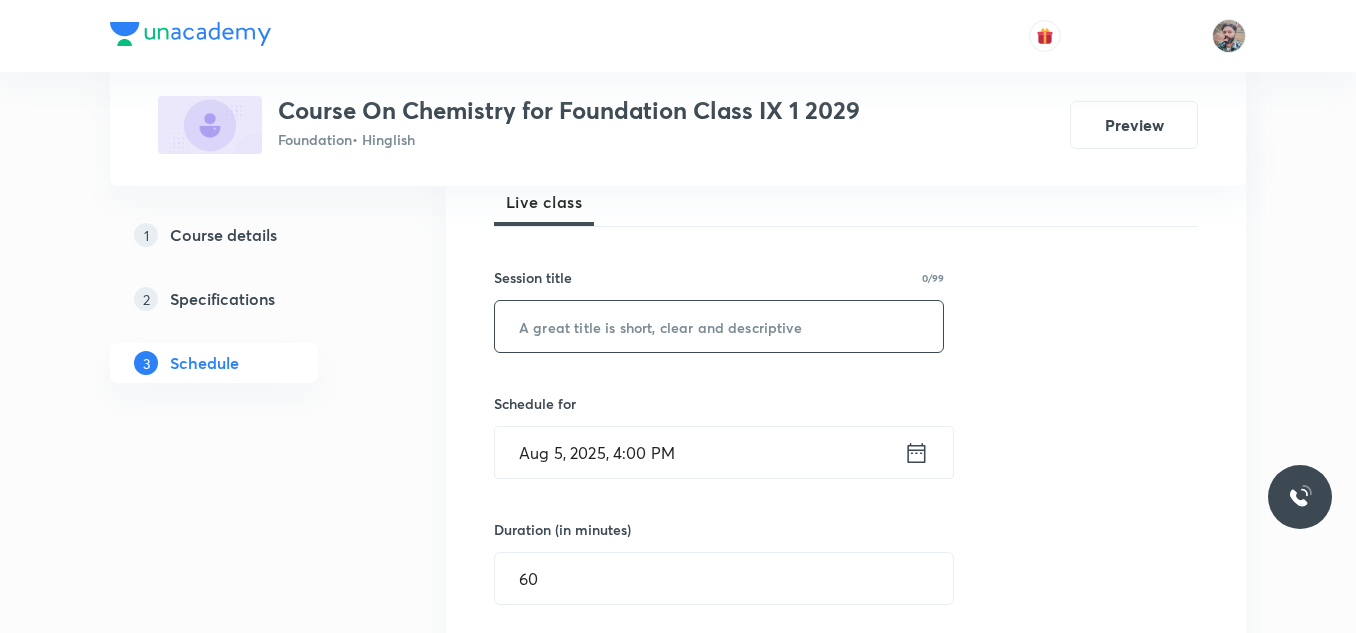 click at bounding box center (719, 326) 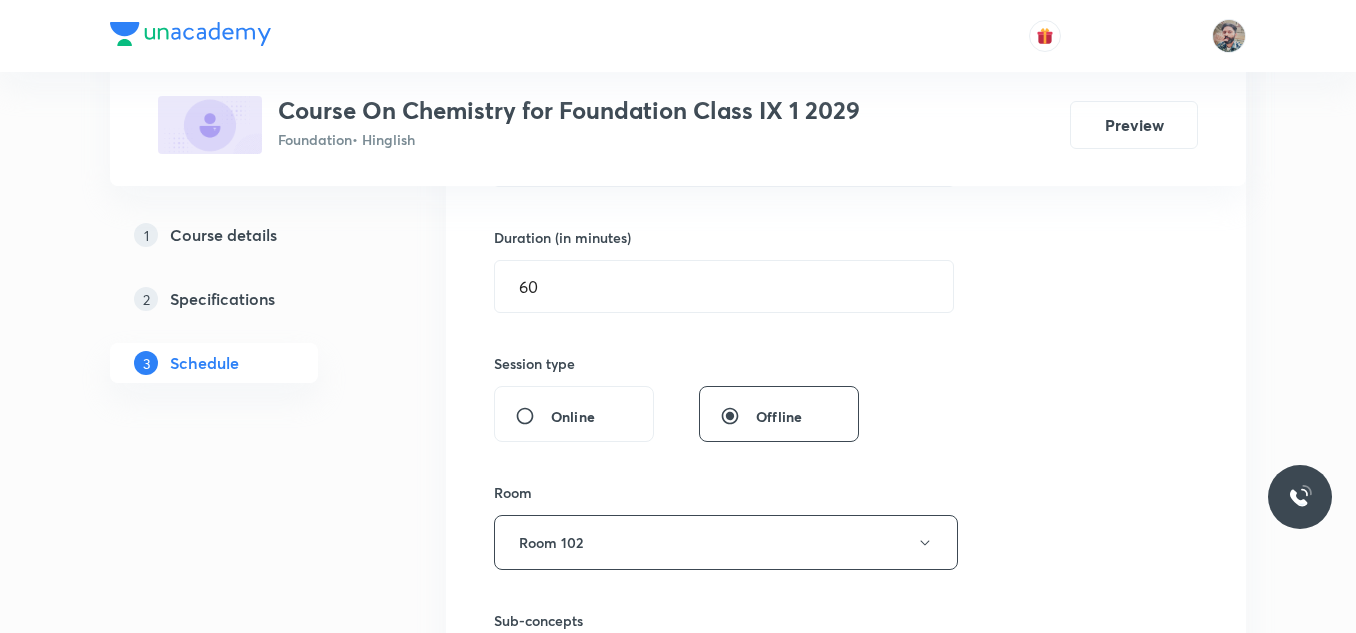 scroll, scrollTop: 900, scrollLeft: 0, axis: vertical 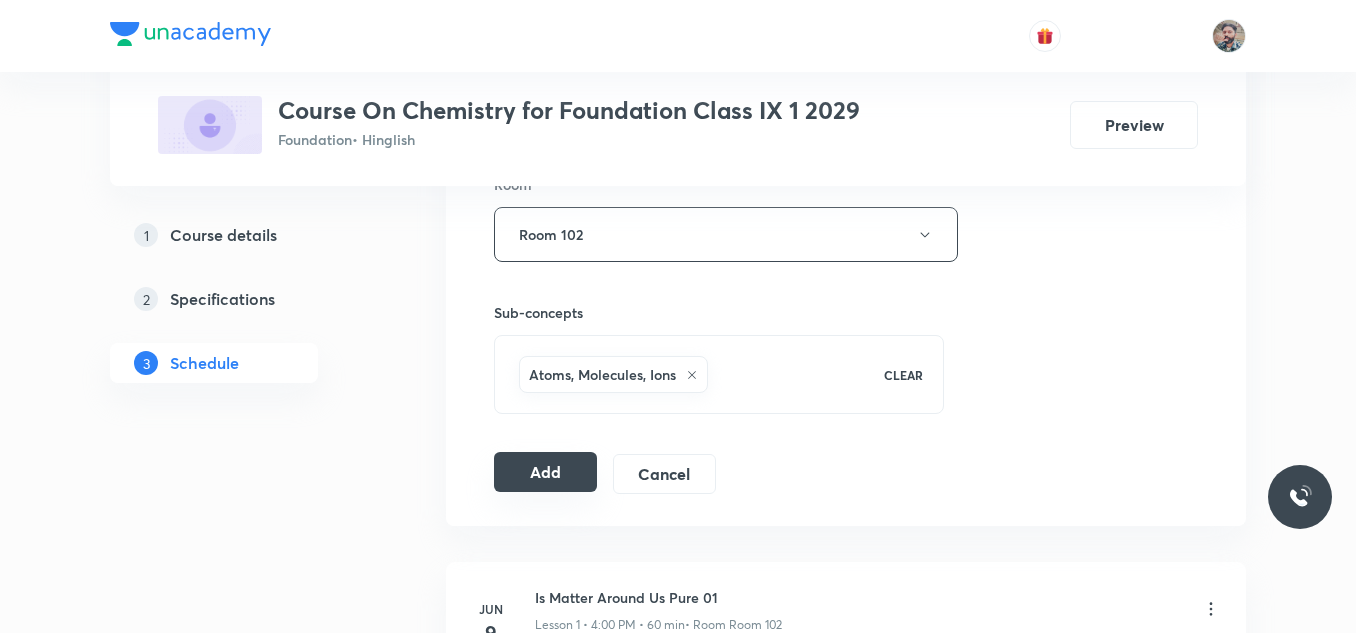 type on "Atoms and Molecules 12" 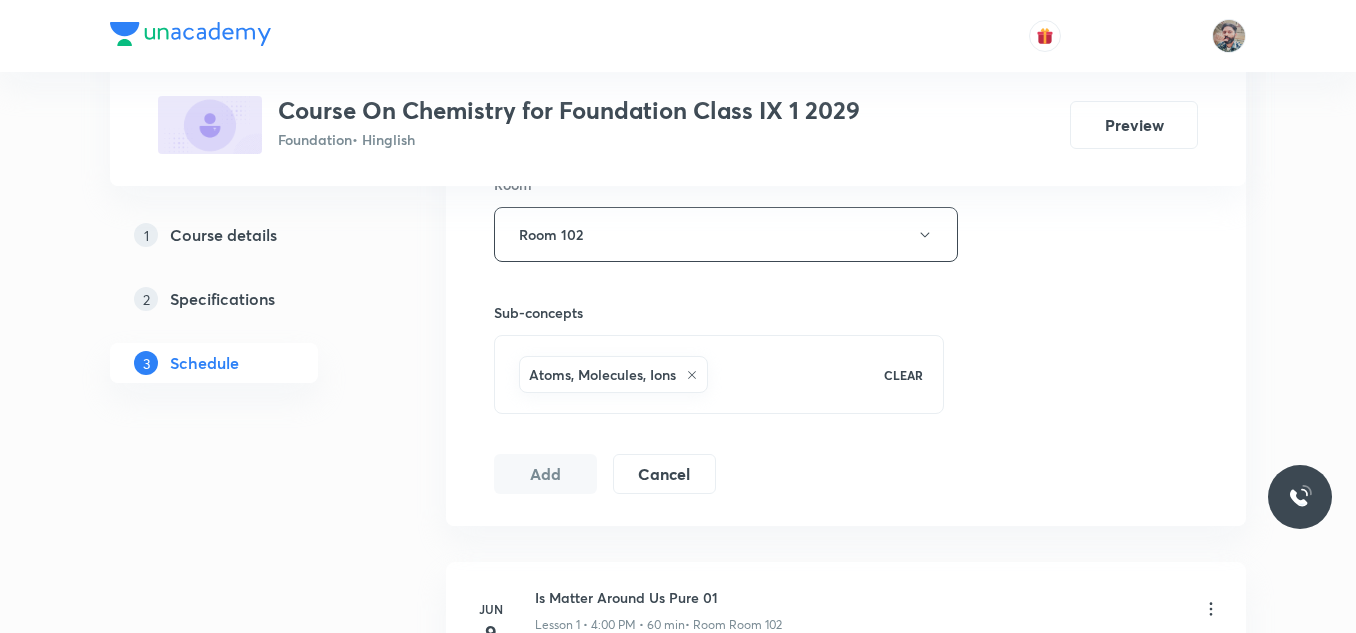 click on "Plus Courses Course On Chemistry for Foundation Class IX 1 2029 Foundation  • Hinglish Preview 1 Course details 2 Specifications 3 Schedule Schedule 16  classes Session  17 Live class Session title 22/99 Atoms and Molecules 12 ​ Schedule for [DATE], [TIME] ​ Duration (in minutes) 60 ​   Session type Online Offline Room Room 102 Sub-concepts Atoms, Molecules, Ions CLEAR Add Cancel Jun 9 Is Matter Around Us Pure 01 Lesson 1 • [TIME] • 60 min  • Room Room 102 Is matter Around Us Pure Jun 19 Is Matter Around Us Pure 02 Lesson 2 • [TIME] • 60 min  • Room Room 102 Is matter Around Us Pure Jun 20 Is Matter Around Us Pure 03 Lesson 3 • [TIME] • 60 min  • Room Room 102 Is matter Around Us Pure Jun 21 Is Matter Around Us Pure 04 Lesson 4 • [TIME] • 60 min  • Room Room 102 Is matter Around Us Pure Jun 27 Is Matter Around Us Pure 05 Lesson 5 • [TIME] • 60 min  • Room Room 102 Is matter Around Us Pure Jun 30 Atoms and Molecules 01 Lesson 6 • [TIME] • 60 min Jul 3" at bounding box center [678, 1153] 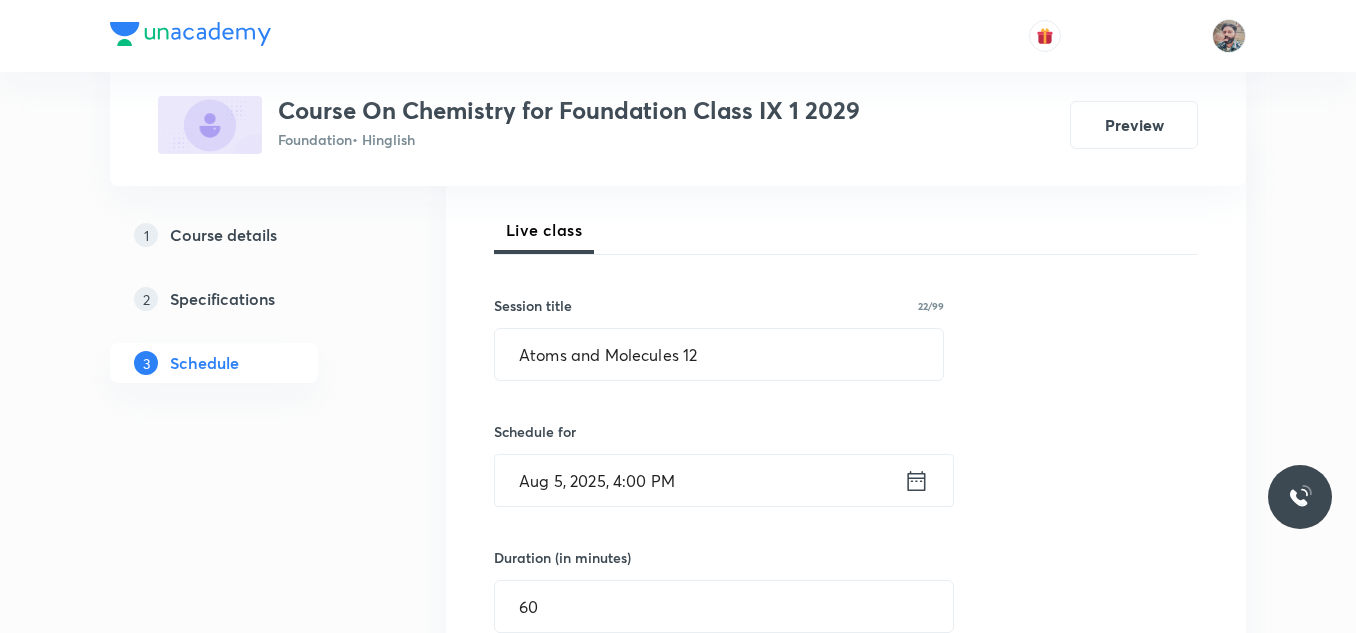 scroll, scrollTop: 300, scrollLeft: 0, axis: vertical 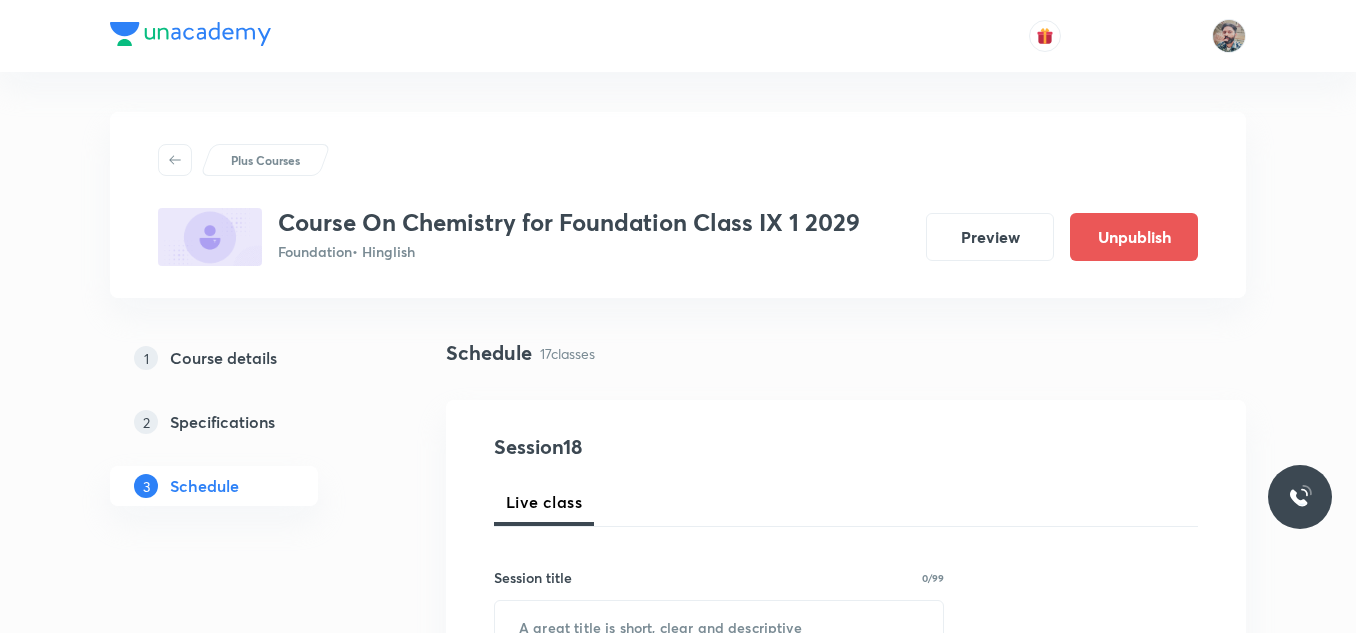 click on "Plus Courses Course On Chemistry for Foundation Class IX 1 2029 Foundation  • Hinglish Preview Unpublish 1 Course details 2 Specifications 3 Schedule Schedule 17  classes Session  18 Live class Session title 0/99 ​ Schedule for Aug 4, 2025, 10:27 AM ​ Duration (in minutes) ​   Session type Online Offline Room Select centre room Sub-concepts Select concepts that wil be covered in this session Add Cancel Jun 9 Is Matter Around Us Pure 01 Lesson 1 • 4:00 PM • 60 min  • Room Room 102 Is matter Around Us Pure Jun 19 Is Matter Around Us Pure 02 Lesson 2 • 4:00 PM • 60 min  • Room Room 102 Is matter Around Us Pure Jun 20 Is Matter Around Us Pure 03 Lesson 3 • 4:00 PM • 60 min  • Room Room 102 Is matter Around Us Pure Jun 21 Is Matter Around Us Pure 04 Lesson 4 • 5:05 PM • 60 min  • Room Room 102 Is matter Around Us Pure Jun 27 Is Matter Around Us Pure 05 Lesson 5 • 4:00 PM • 60 min  • Room Room 102 Is matter Around Us Pure Jun 30 Atoms and Molecules 01  • Room Room 102 3" at bounding box center (678, 2119) 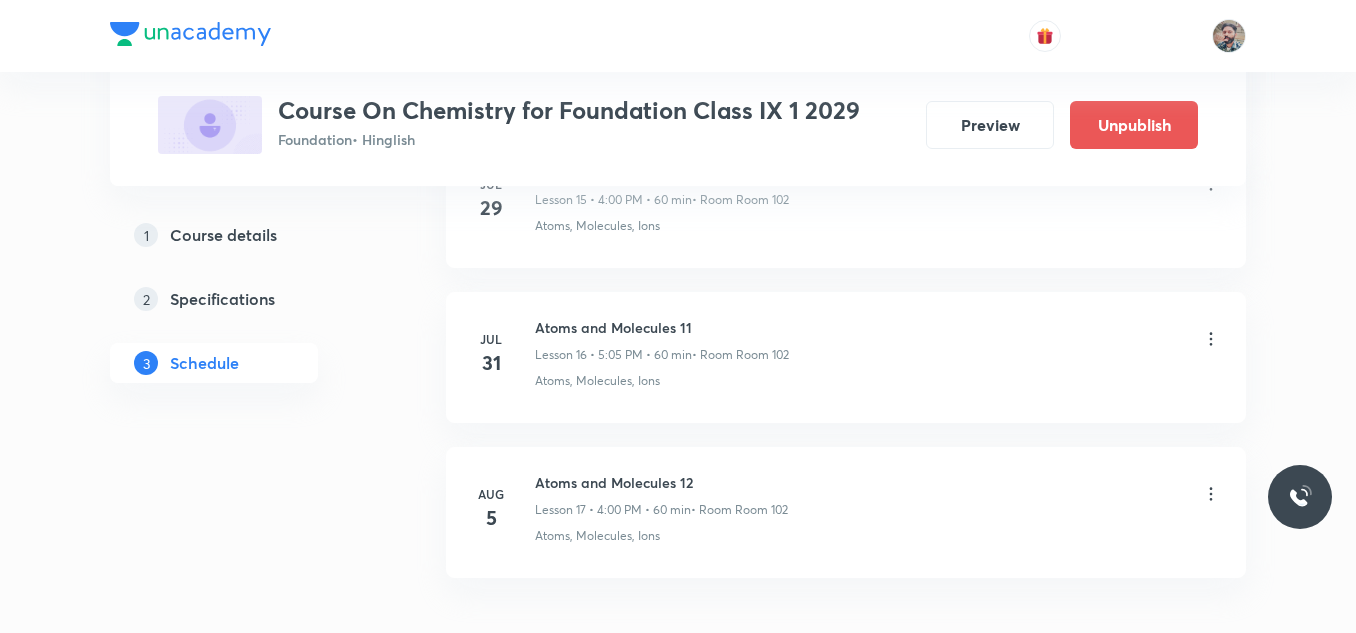 scroll, scrollTop: 3605, scrollLeft: 0, axis: vertical 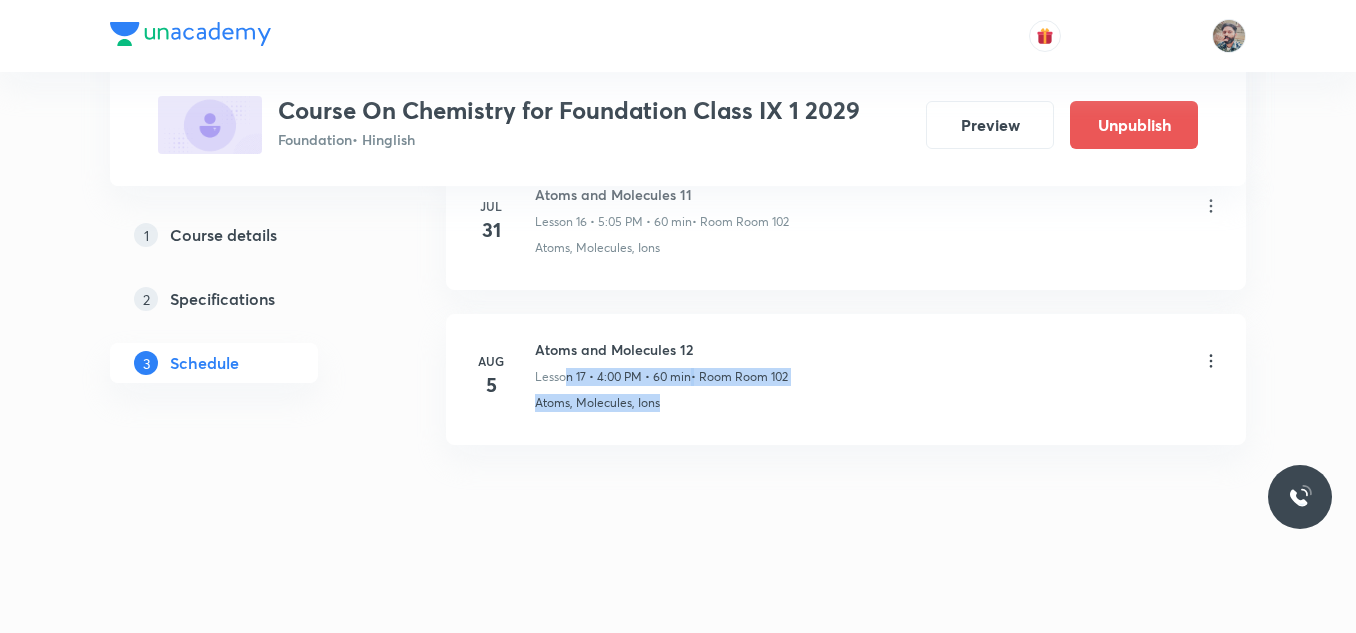 drag, startPoint x: 567, startPoint y: 370, endPoint x: 790, endPoint y: 397, distance: 224.62859 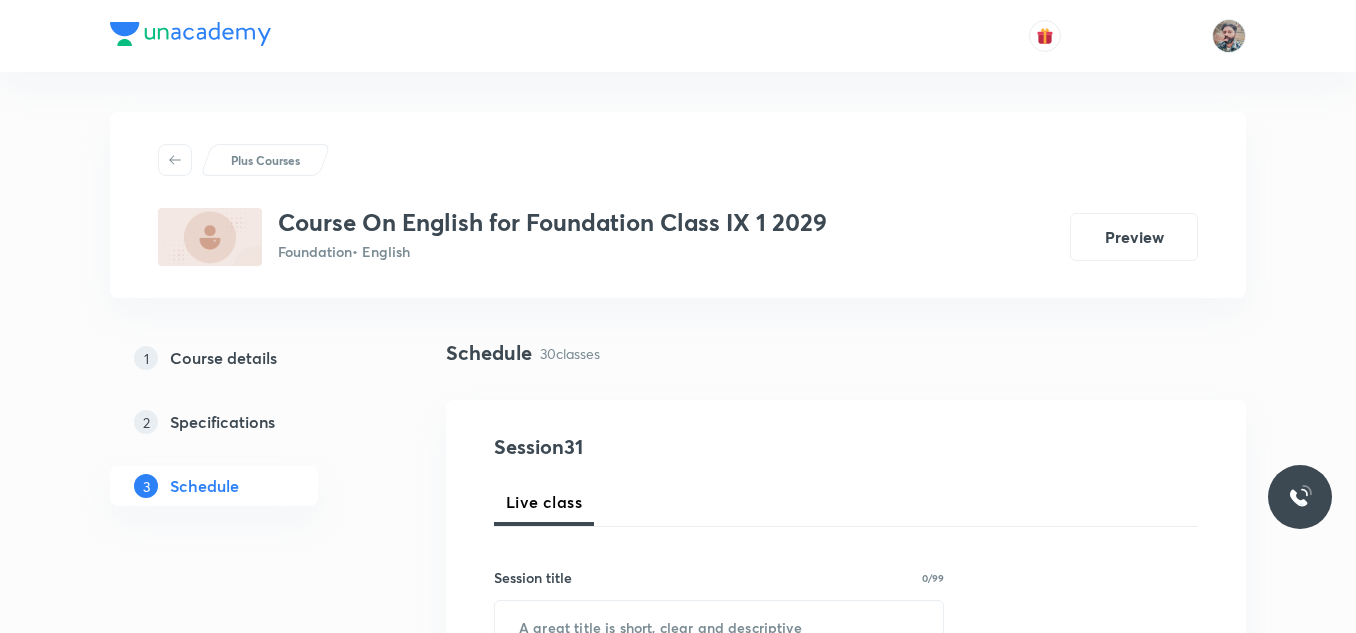 scroll, scrollTop: 0, scrollLeft: 0, axis: both 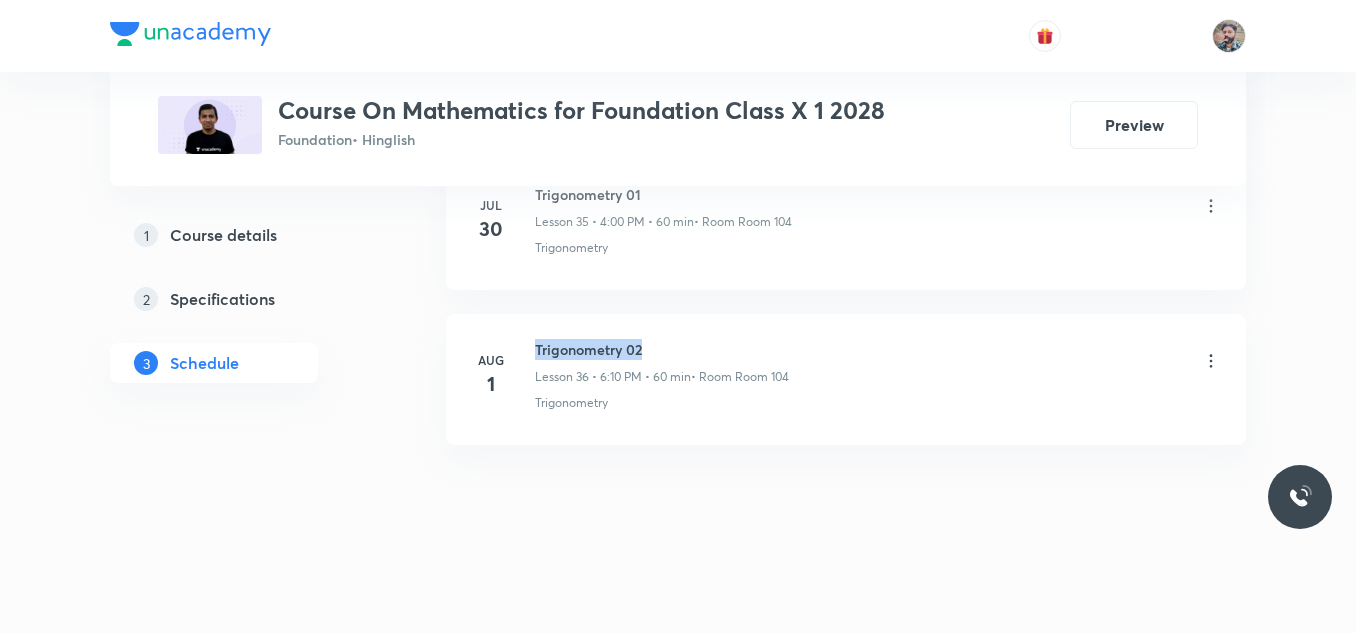 drag, startPoint x: 534, startPoint y: 345, endPoint x: 644, endPoint y: 343, distance: 110.01818 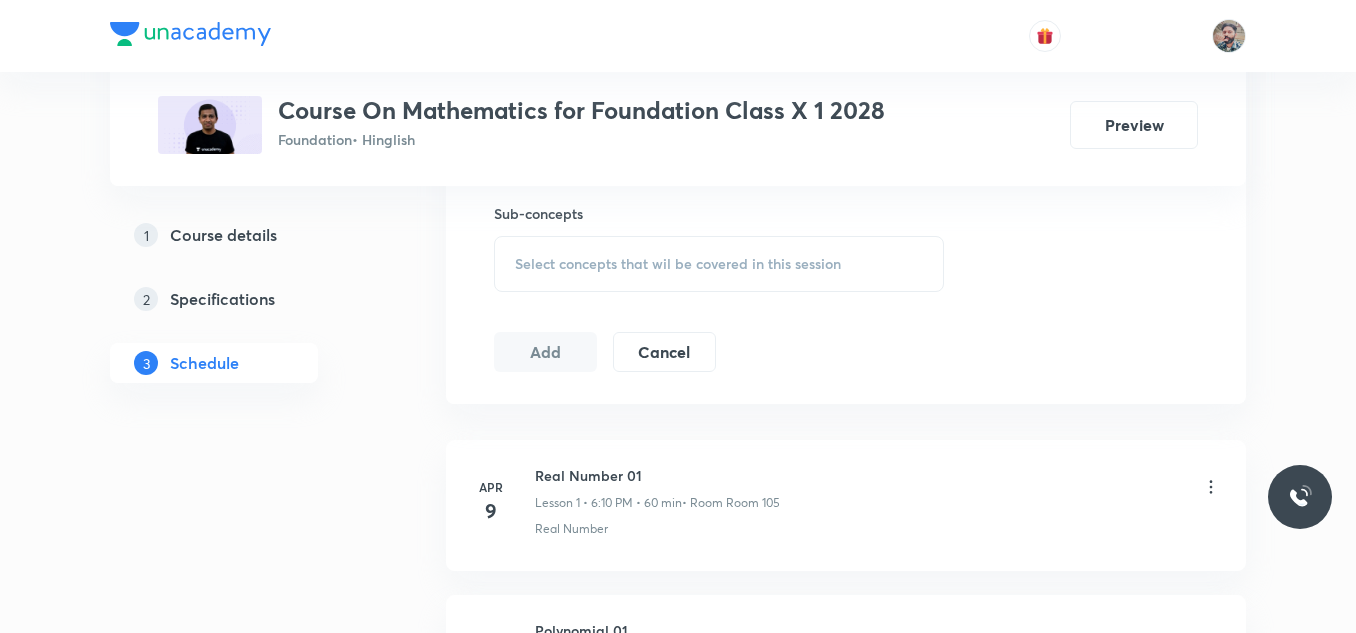 scroll, scrollTop: 1000, scrollLeft: 0, axis: vertical 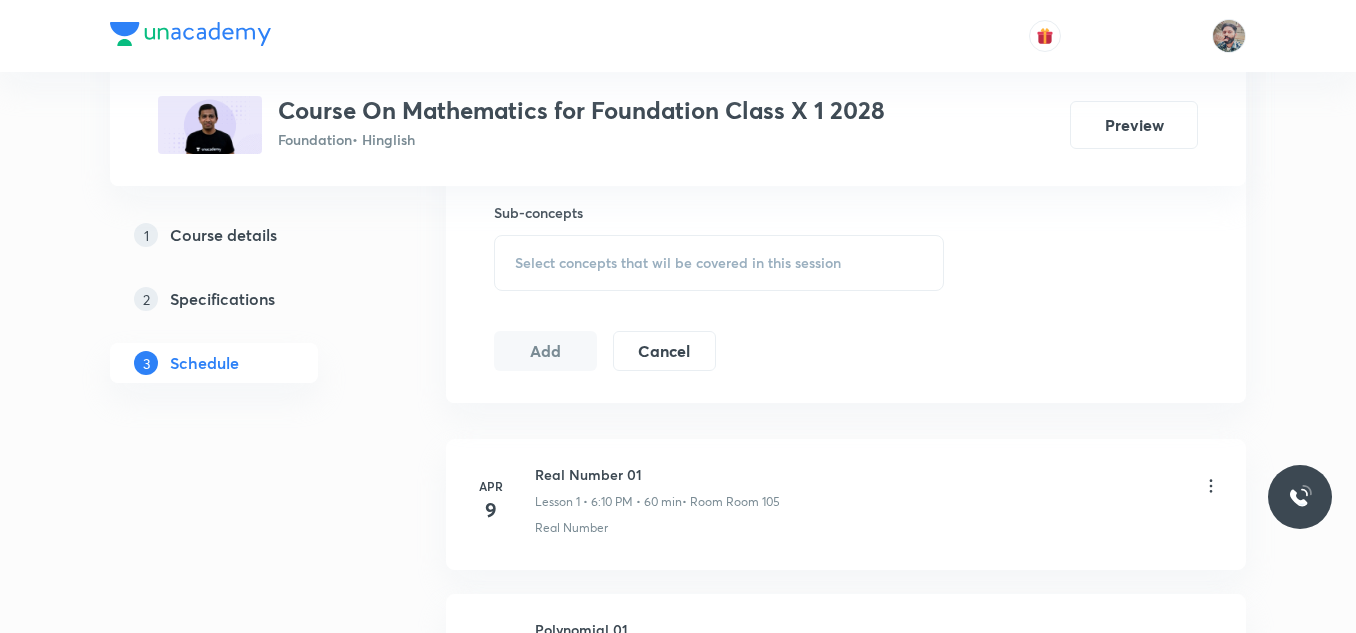 click on "Select concepts that wil be covered in this session" at bounding box center [678, 263] 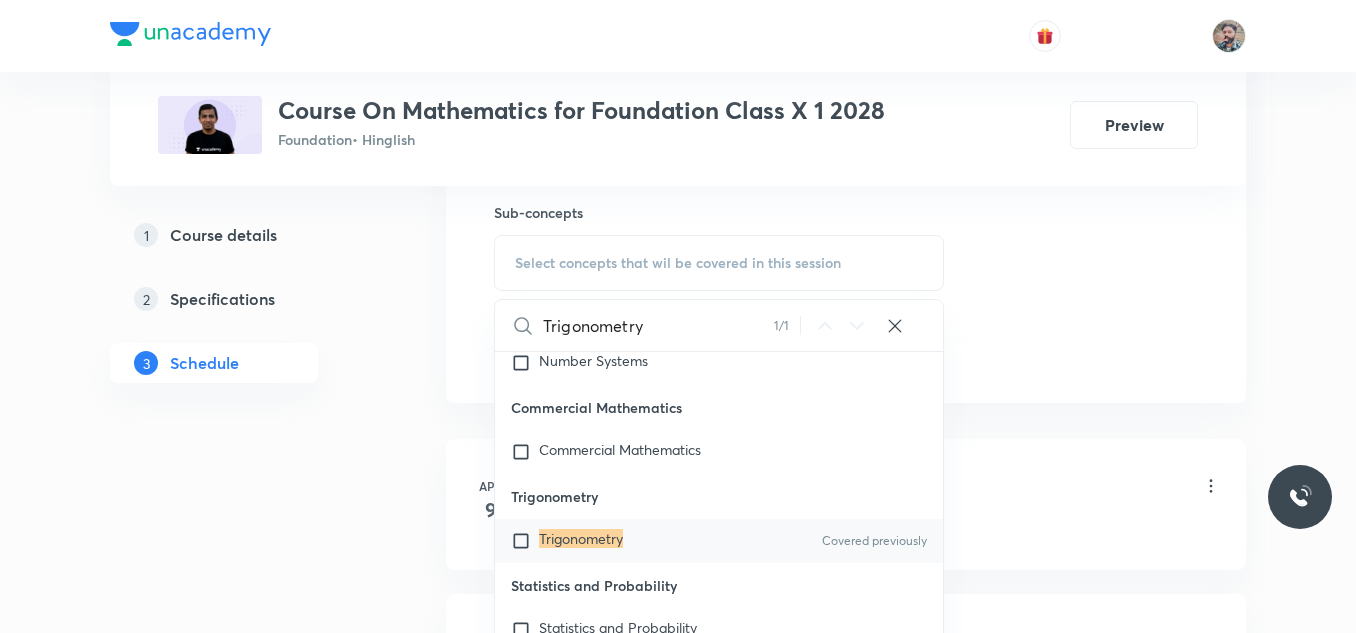 scroll, scrollTop: 487, scrollLeft: 0, axis: vertical 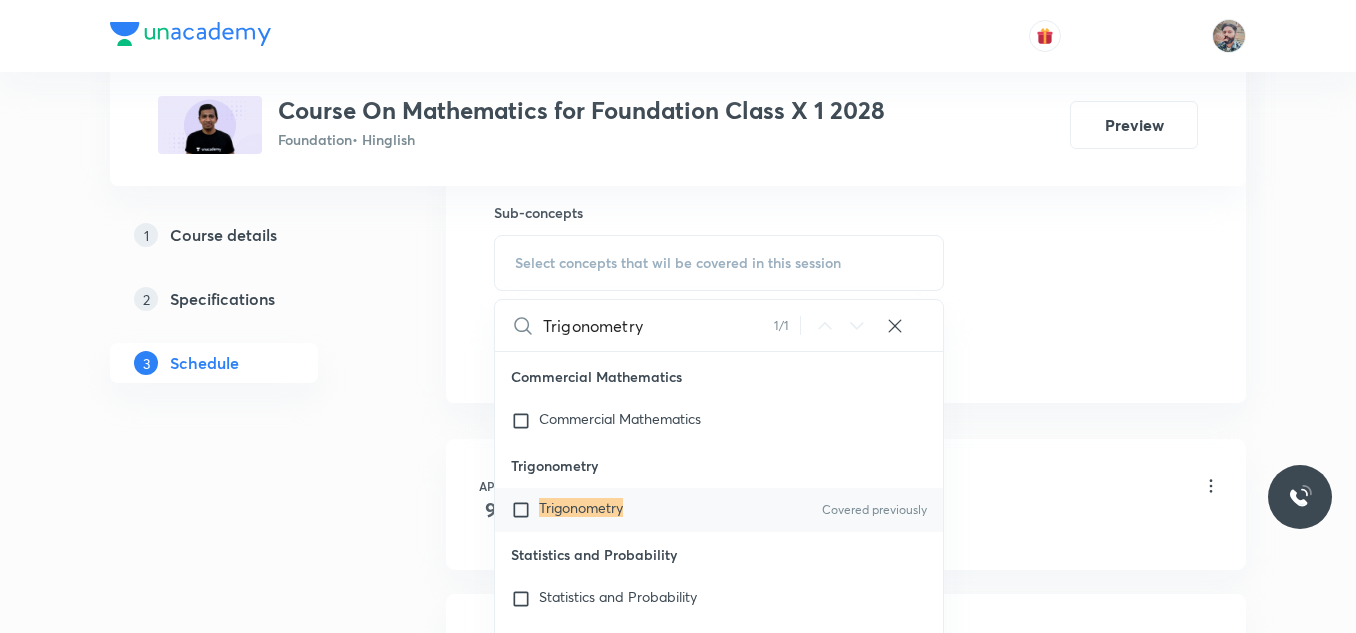 type on "Trigonometry" 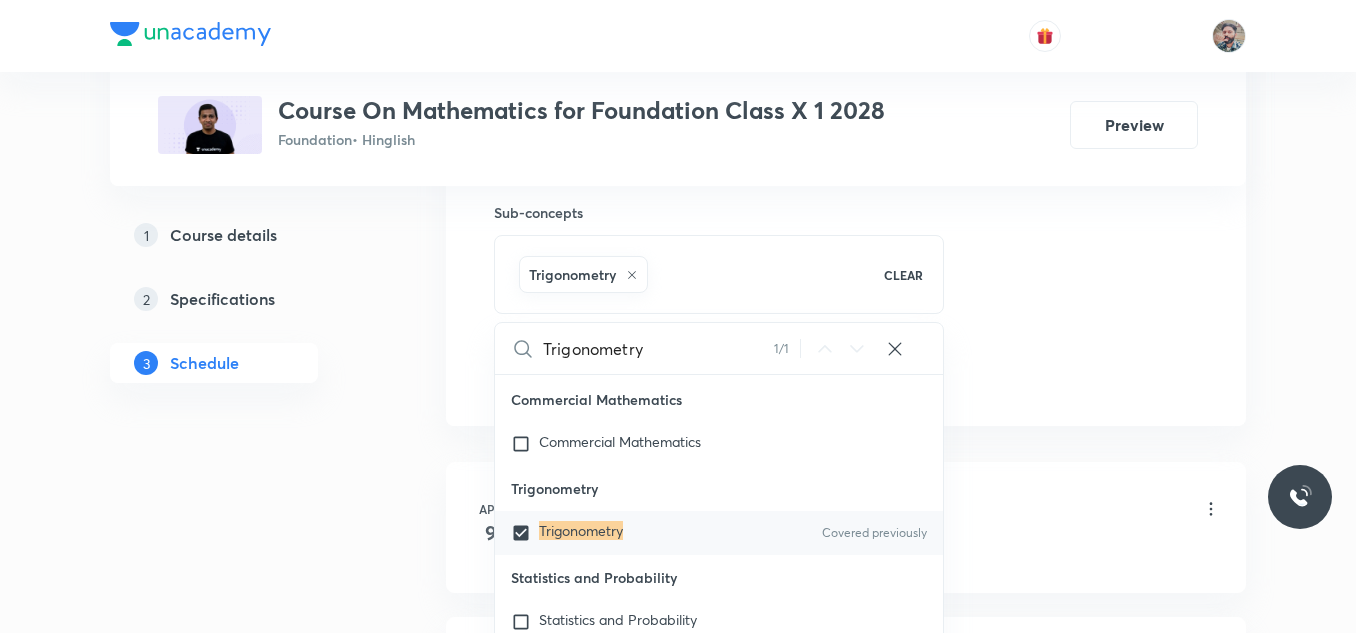 click on "Plus Courses Course On Mathematics for Foundation Class X 1 2028 Foundation  • Hinglish Preview 1 Course details 2 Specifications 3 Schedule Schedule 36  classes Session  37 Live class Session title 0/99 ​ Schedule for Aug 4, 2025, 10:29 AM ​ Duration (in minutes) ​   Session type Online Offline Room Select centre room Sub-concepts Trigonometry CLEAR Trigonometry 1 / 1 ​ Progression Progression Commercial MathematicsCommercial Mathematics Algebra Algebra Mensuration Mensuration Geometry Geometry Number Systems Number Systems Commercial Mathematics Commercial Mathematics Trigonometry Trigonometry Covered previously Statistics and Probability Statistics and Probability Fundamental Principles Counting Fundamentals Principles of Counting Figure Formation and Analysis Figure Formation and Analysis Analogy Pyramids Percentage Percentage Profit and Loss Profit and Loss Discount and Commission Discount and Commission Simple Interest Simple Interest Compound Interest Compound Interest Ratio and Proportion 9" at bounding box center (678, 2604) 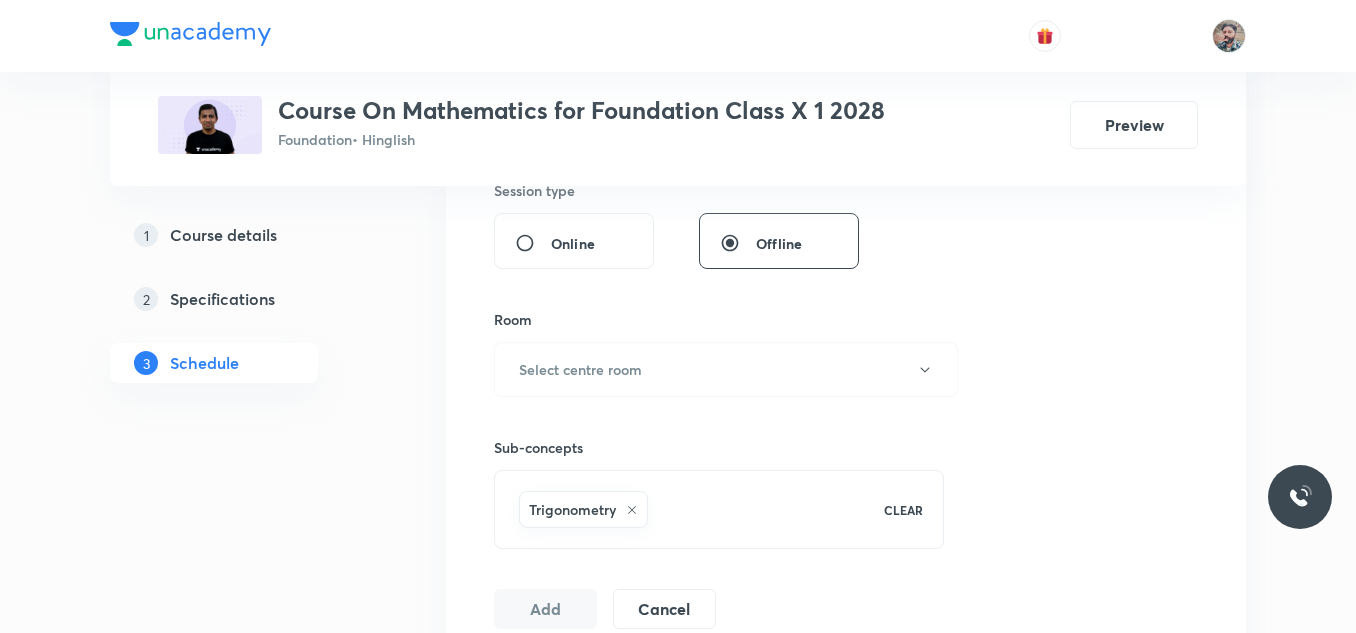 scroll, scrollTop: 800, scrollLeft: 0, axis: vertical 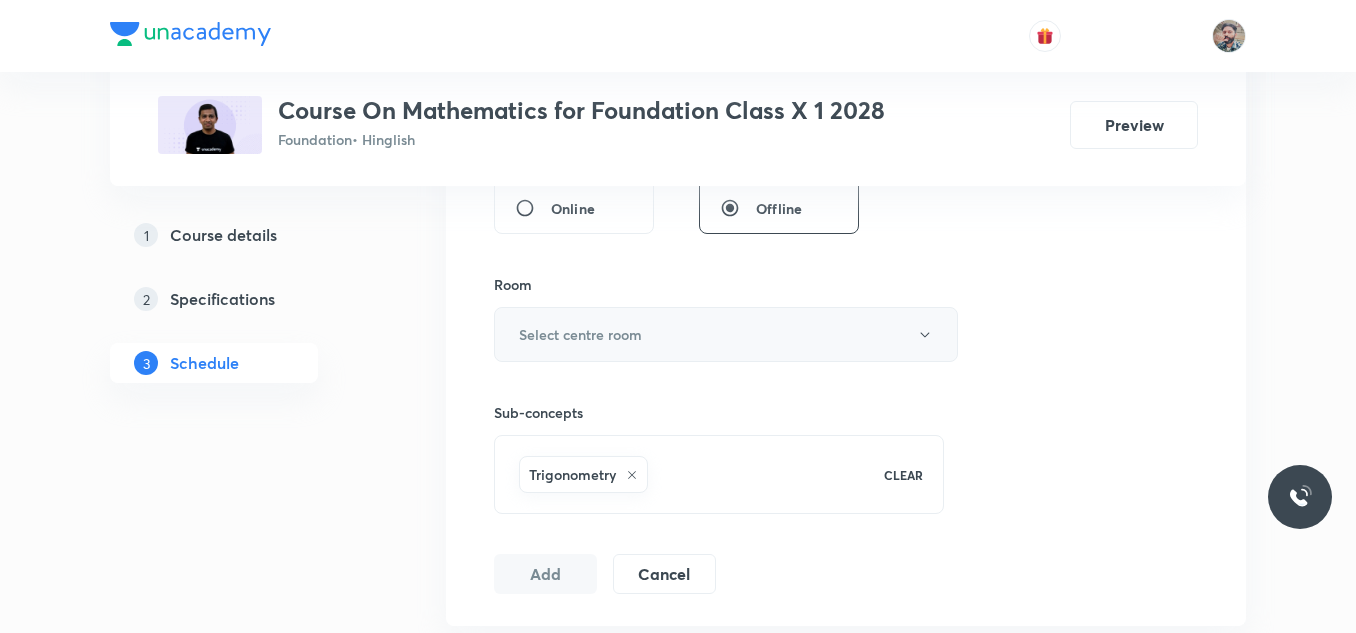 click on "Select centre room" at bounding box center [580, 334] 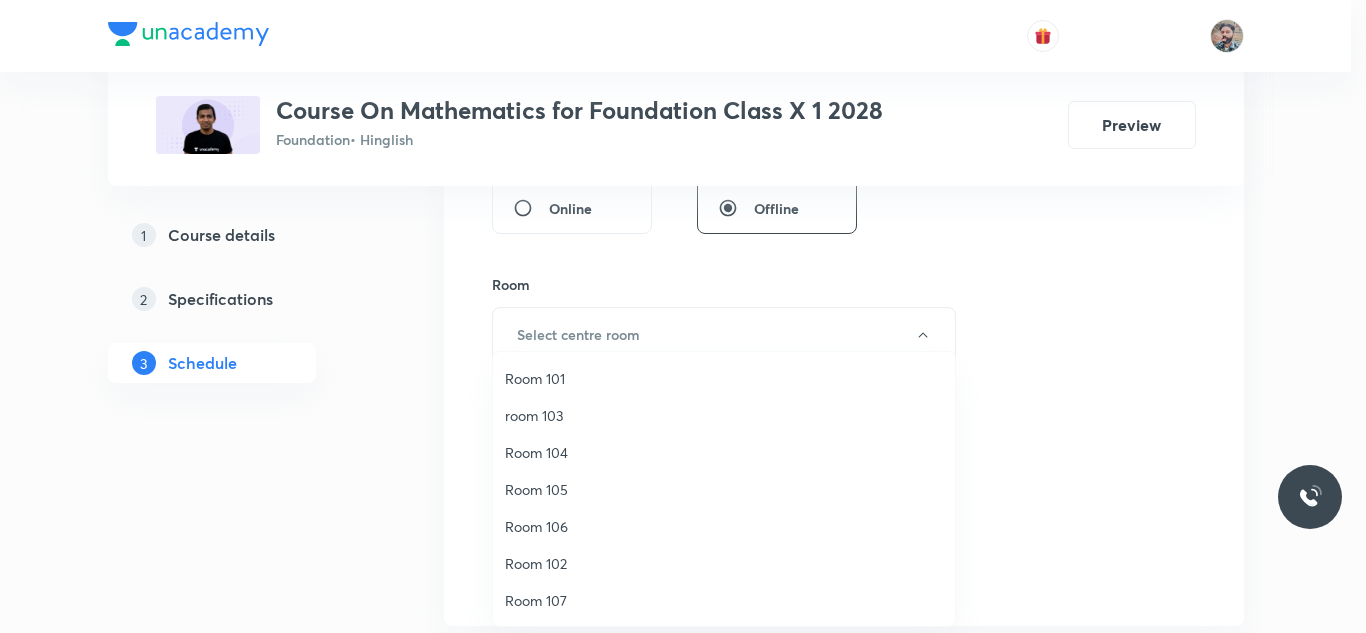 click on "Room 104" at bounding box center [724, 452] 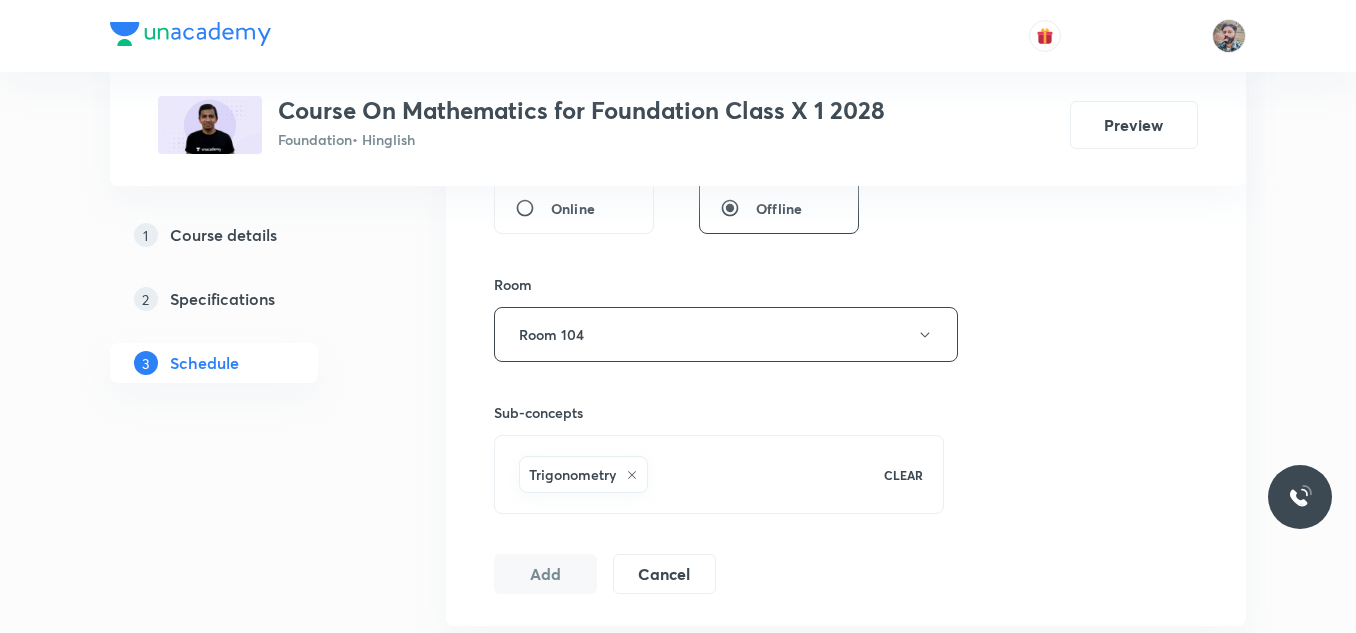 click on "Plus Courses Course On Mathematics for Foundation Class X 1 2028 Foundation  • Hinglish Preview 1 Course details 2 Specifications 3 Schedule Schedule 36  classes Session  37 Live class Session title 0/99 ​ Schedule for Aug 4, 2025, 10:29 AM ​ Duration (in minutes) ​   Session type Online Offline Room Room 104 Sub-concepts Trigonometry CLEAR Add Cancel Apr 9 Real Number 01 Lesson 1 • 6:10 PM • 60 min  • Room Room 105 Real Number Apr 11 Polynomial 01 Lesson 2 • 4:00 PM • 60 min  • Room Room 102 Zeroes of Polynomial Apr 14 Polynomial 02 Lesson 3 • 5:05 PM • 60 min  • Room Room 106 Division Algorithm of Polynomials · Relationship Between Zeroes and Coefficients of Polynomial Apr 16 Polynomial 03 Lesson 4 • 5:06 PM • 60 min  • Room Room 105 Relationship Between Zeroes and Coefficients of Polynomial Apr 23 Pair of Linear Equations in Two Variables 01 Lesson 5 • 5:05 PM • 60 min  • Room Room 104 Graphical Method of Solving Linear Equation in Two Variable · Apr 25 · Apr 2" at bounding box center (678, 2804) 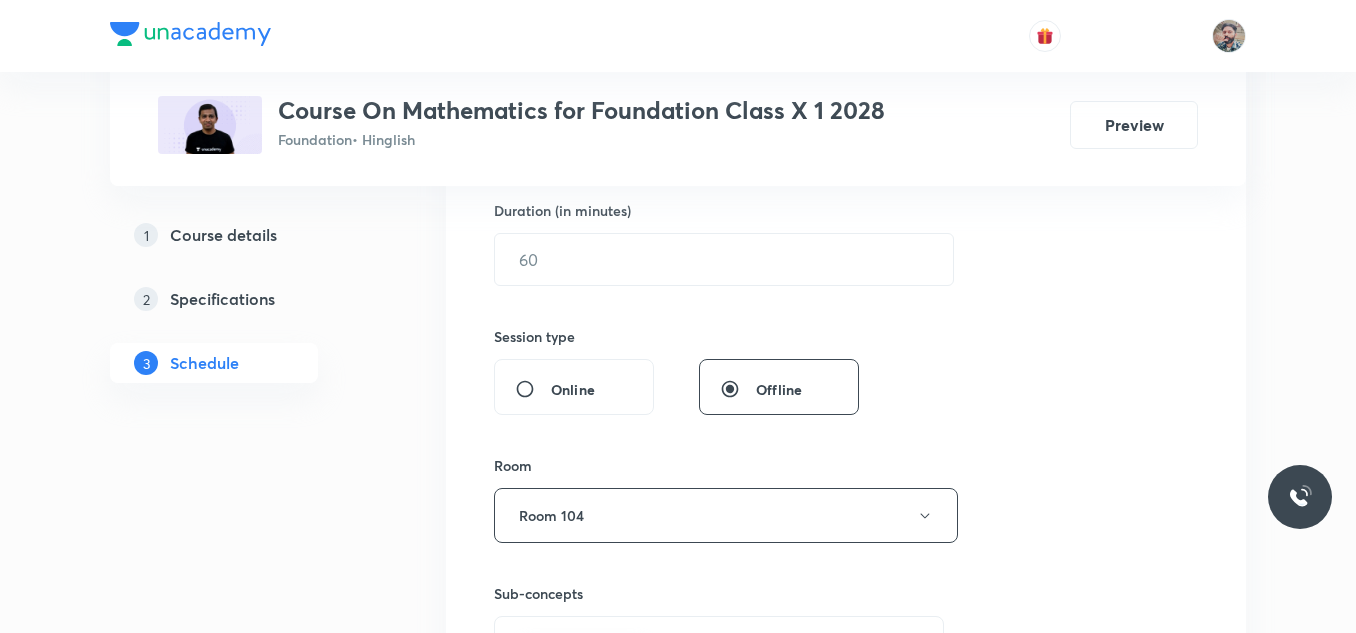 scroll, scrollTop: 600, scrollLeft: 0, axis: vertical 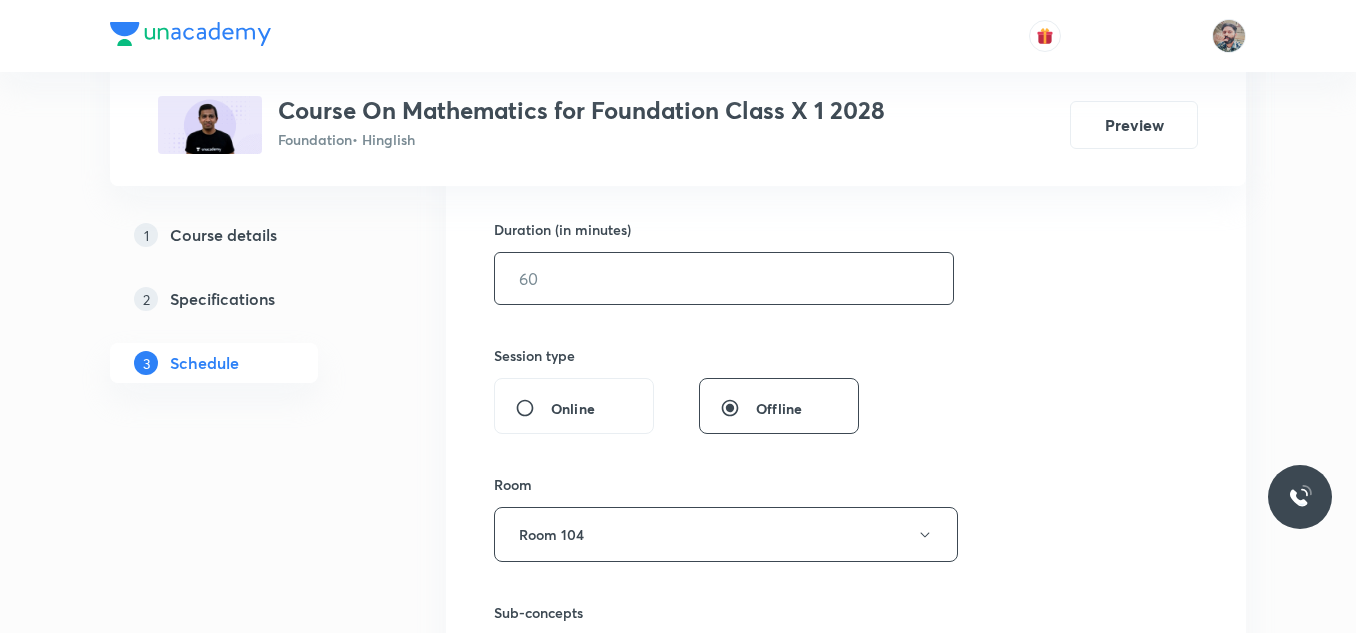 click at bounding box center [724, 278] 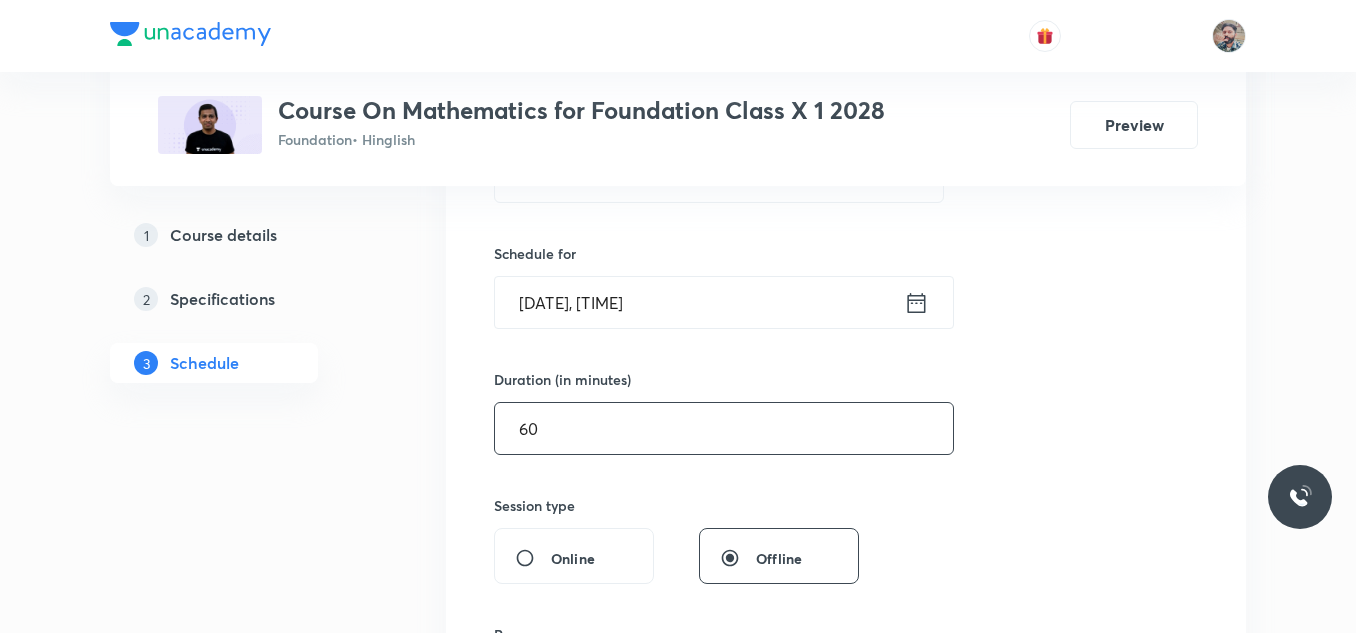 scroll, scrollTop: 400, scrollLeft: 0, axis: vertical 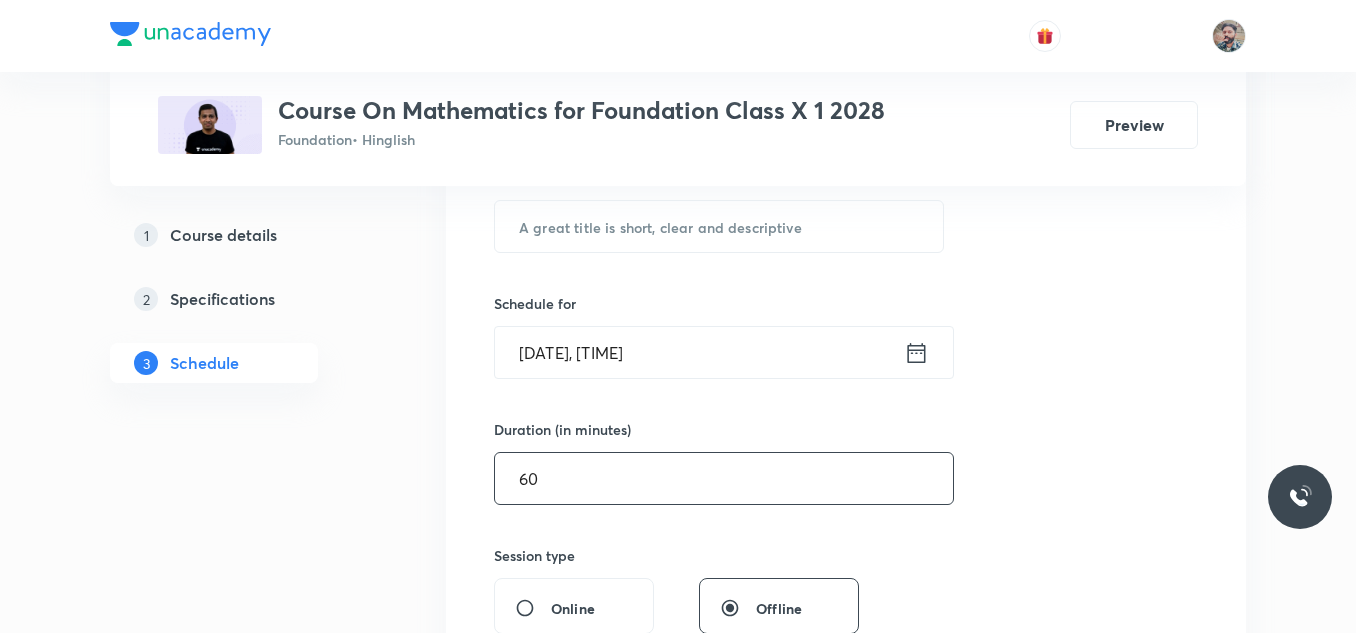 type on "60" 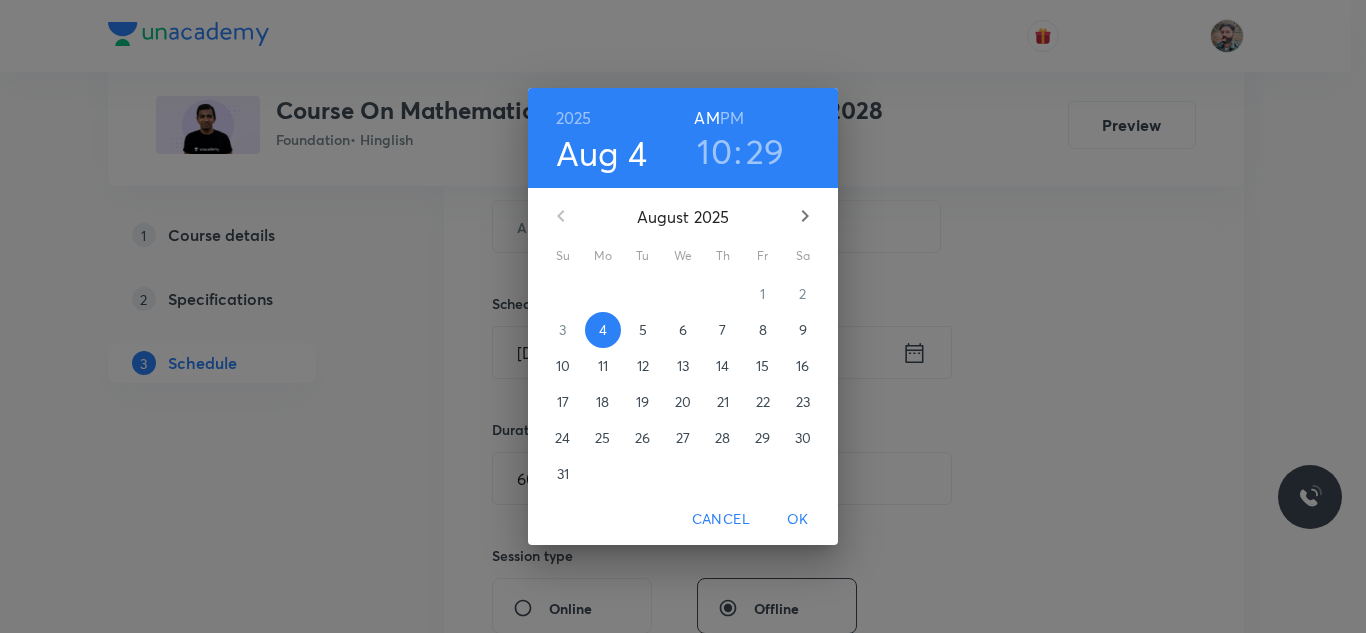 click on "PM" at bounding box center (732, 118) 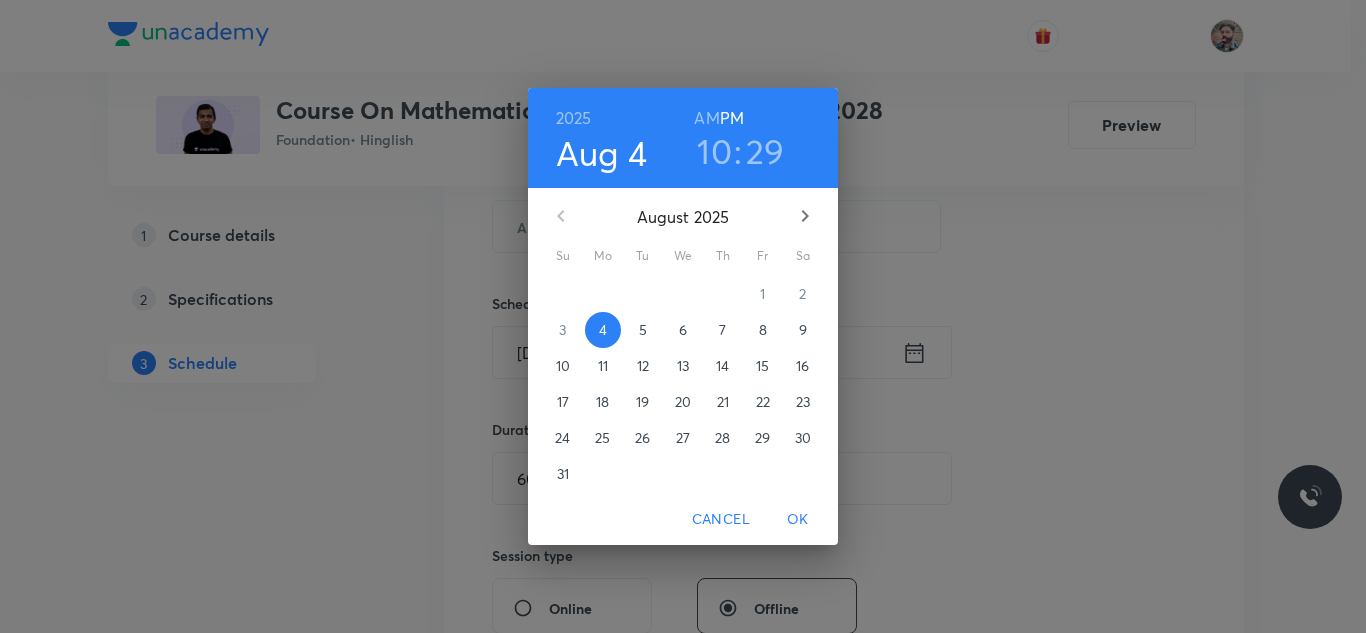 click on "10" at bounding box center (714, 151) 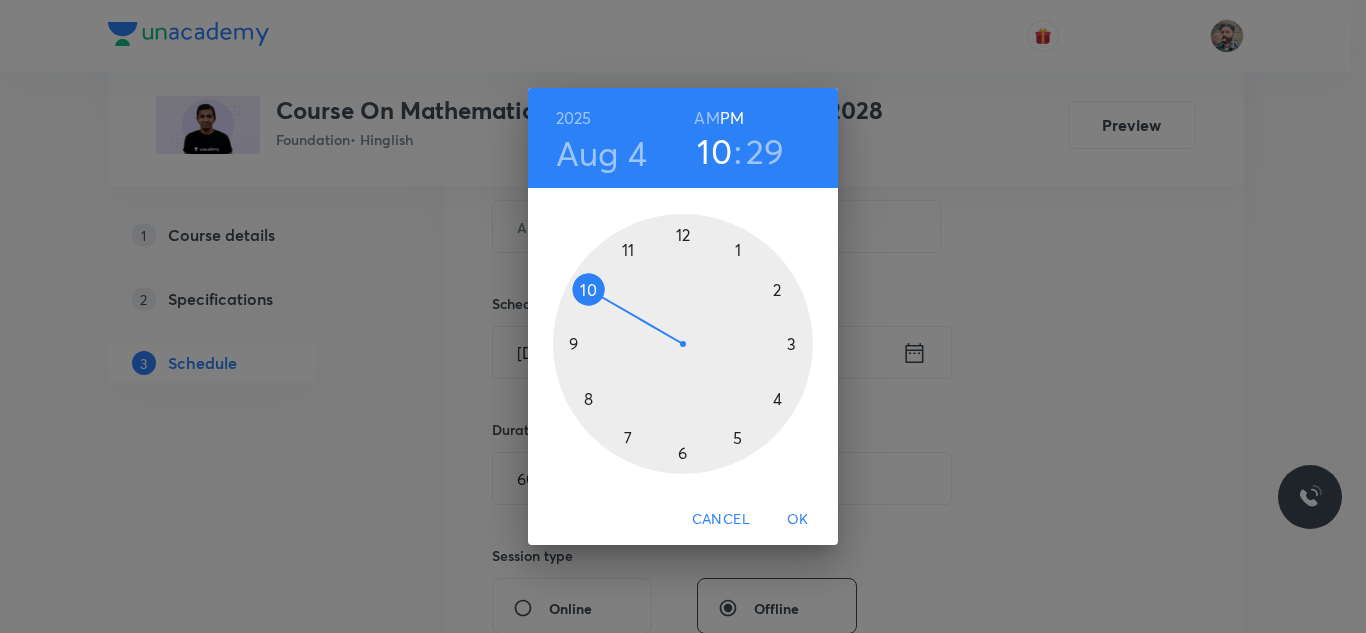 click at bounding box center (683, 344) 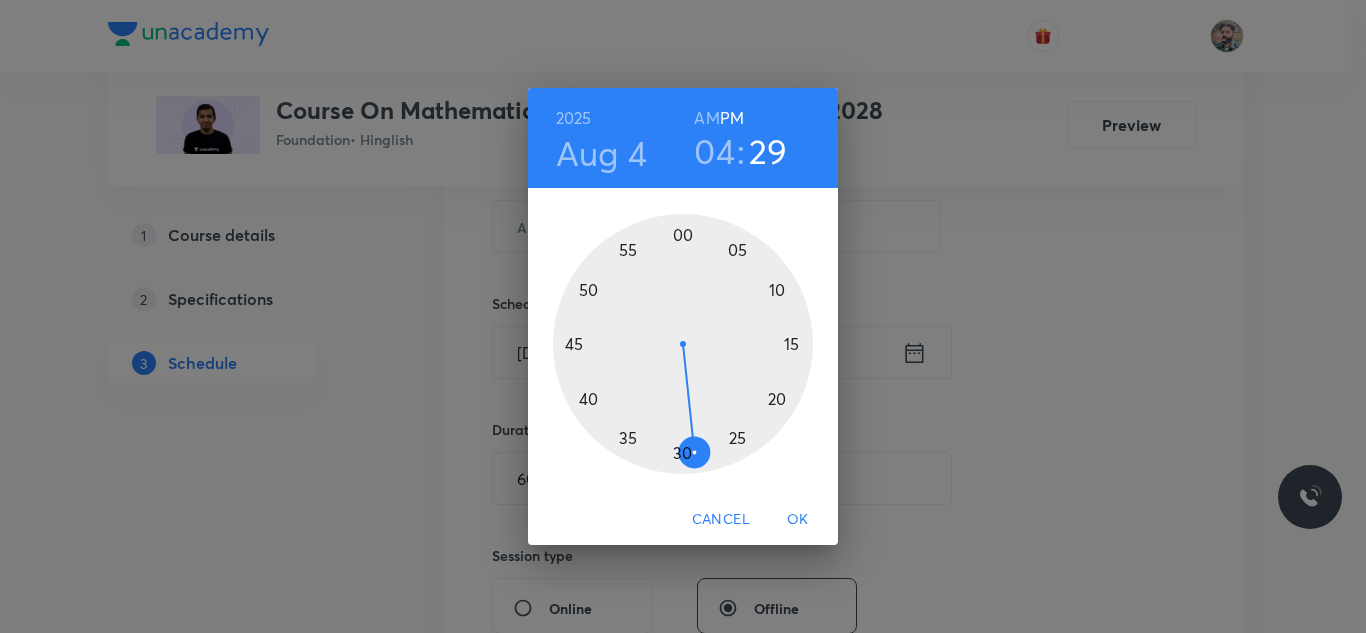 click at bounding box center (683, 344) 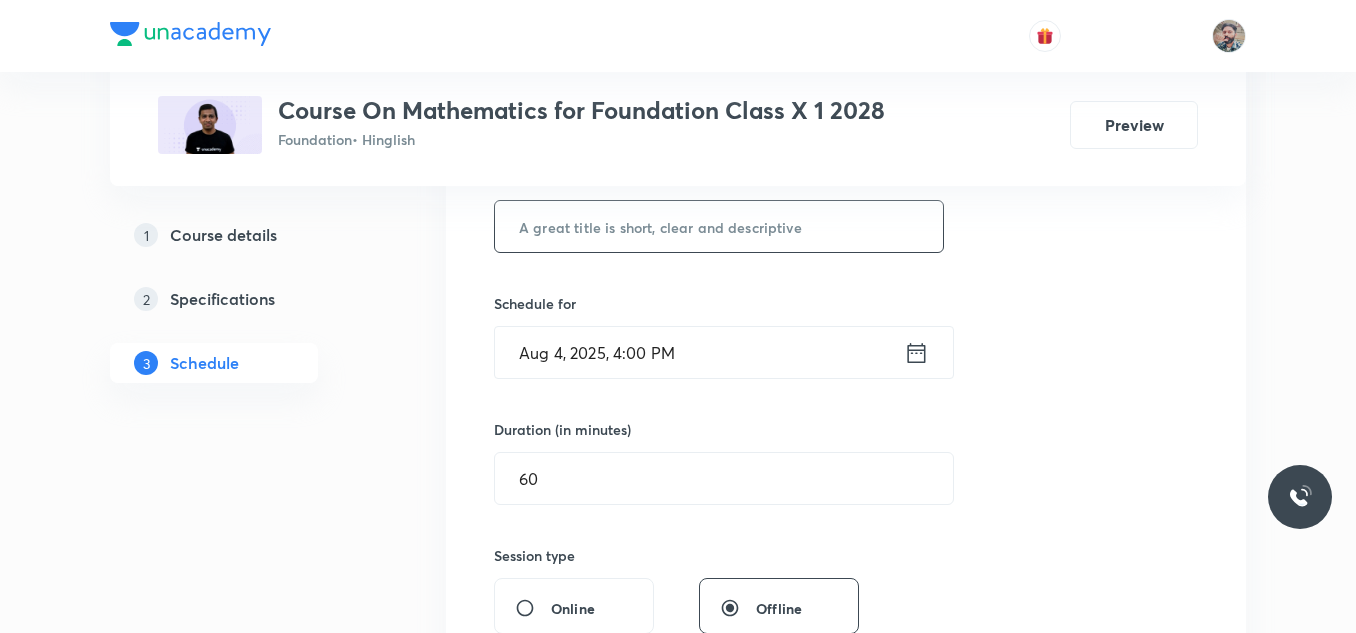 click at bounding box center [719, 226] 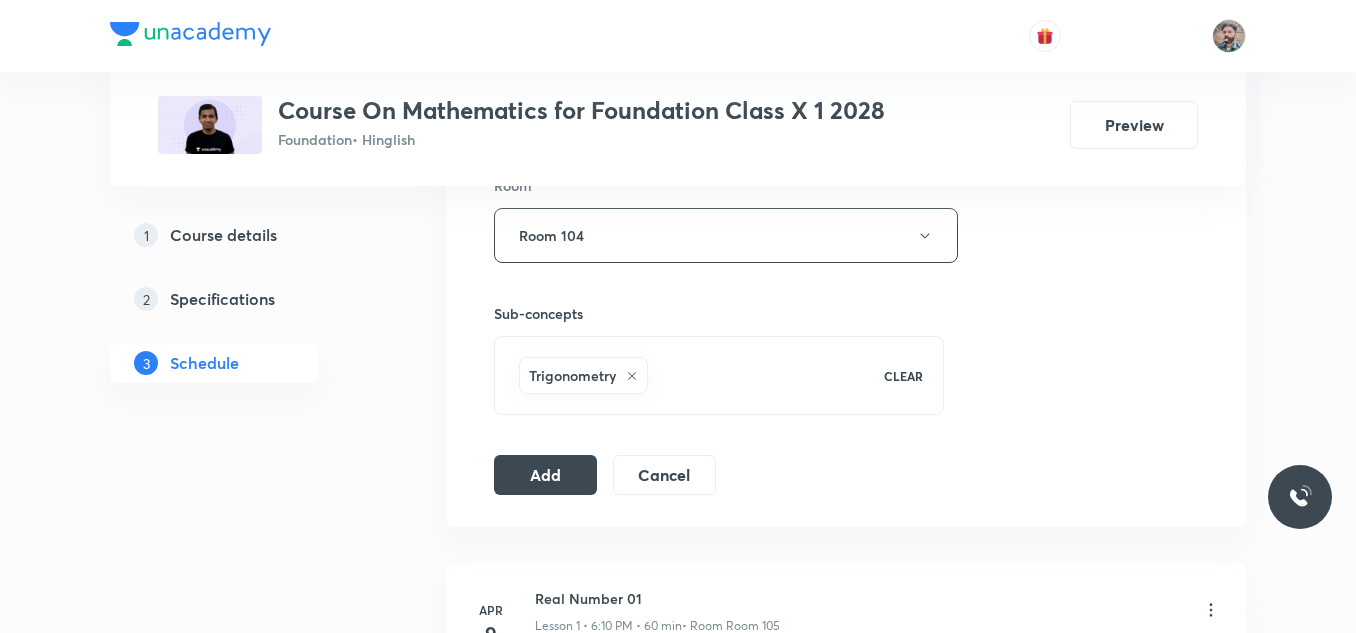 scroll, scrollTop: 900, scrollLeft: 0, axis: vertical 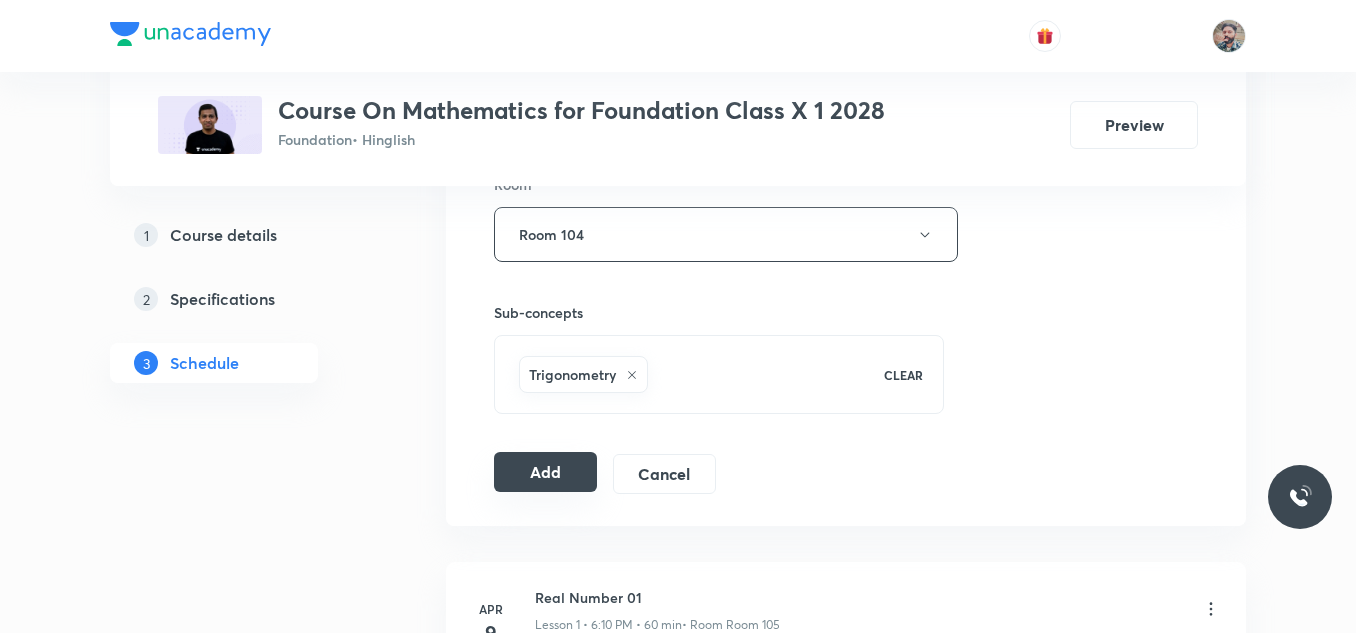 type on "Trigonometry 03" 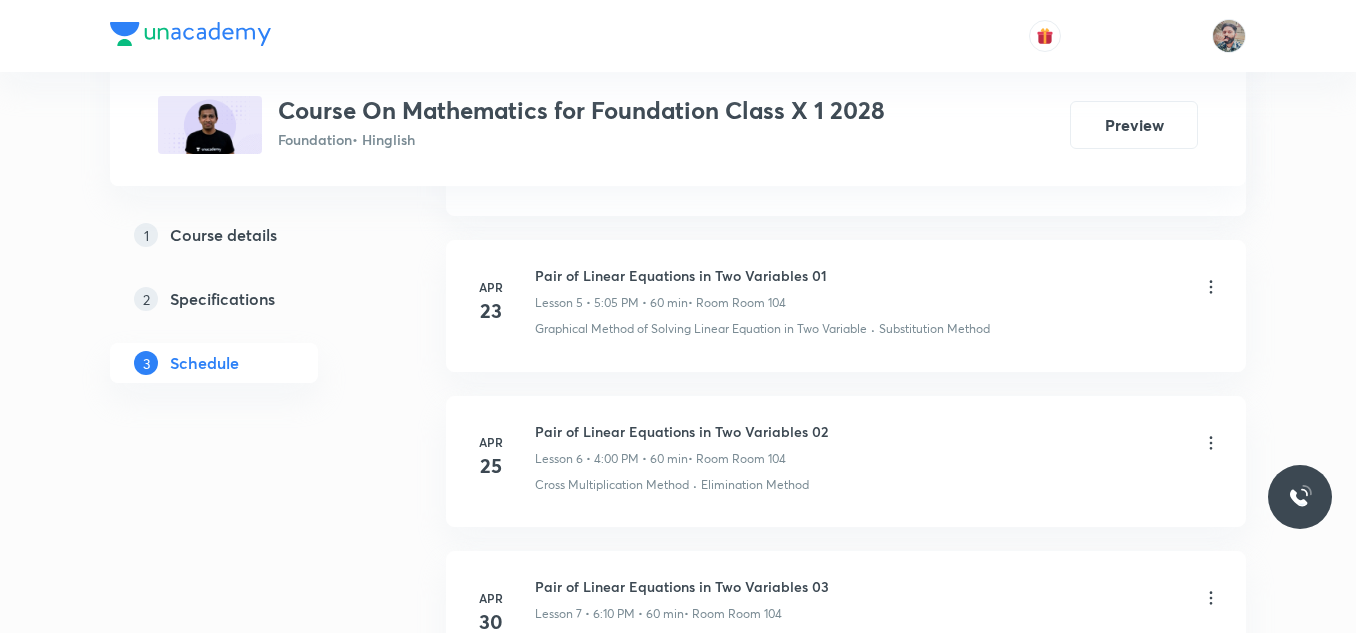 click on "Plus Courses Course On Mathematics for Foundation Class X 1 2028 Foundation  • Hinglish Preview 1 Course details 2 Specifications 3 Schedule Schedule 36  classes Add new session Apr 9 Real Number 01 Lesson 1 • 6:10 PM • 60 min  • Room Room 105 Real Number Apr 11 Polynomial 01 Lesson 2 • 4:00 PM • 60 min  • Room Room 102 Zeroes of Polynomial Apr 14 Polynomial 02 Lesson 3 • 5:05 PM • 60 min  • Room Room 106 Division Algorithm of Polynomials · Relationship Between Zeroes and Coefficients of Polynomial Apr 16 Polynomial 03 Lesson 4 • 5:06 PM • 60 min  • Room Room 105 Relationship Between Zeroes and Coefficients of Polynomial Apr 23 Pair of Linear Equations in Two Variables 01 Lesson 5 • 5:05 PM • 60 min  • Room Room 104 Graphical Method of Solving Linear Equation in Two Variable · Substitution Method Apr 25 Pair of Linear Equations in Two Variables 02 Lesson 6 • 4:00 PM • 60 min  • Room Room 104 Cross Multiplication Method · Elimination Method Apr 30 May 2 May 3 · 7" at bounding box center [678, 2233] 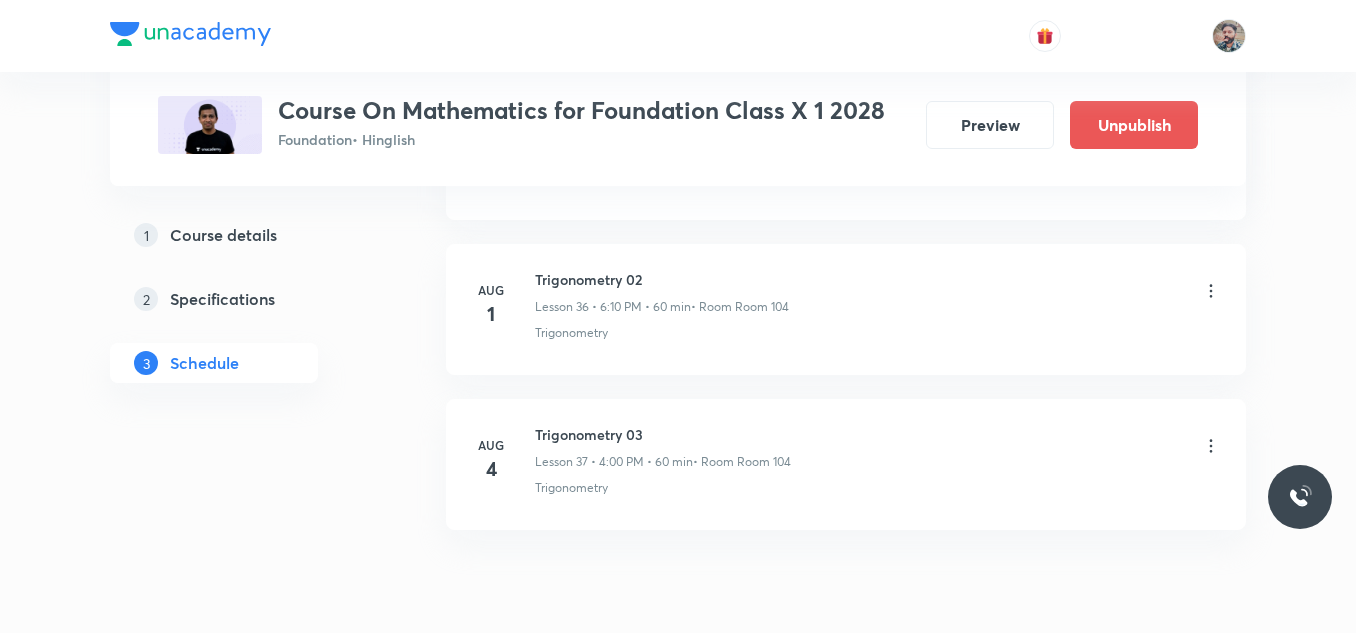 scroll, scrollTop: 5789, scrollLeft: 0, axis: vertical 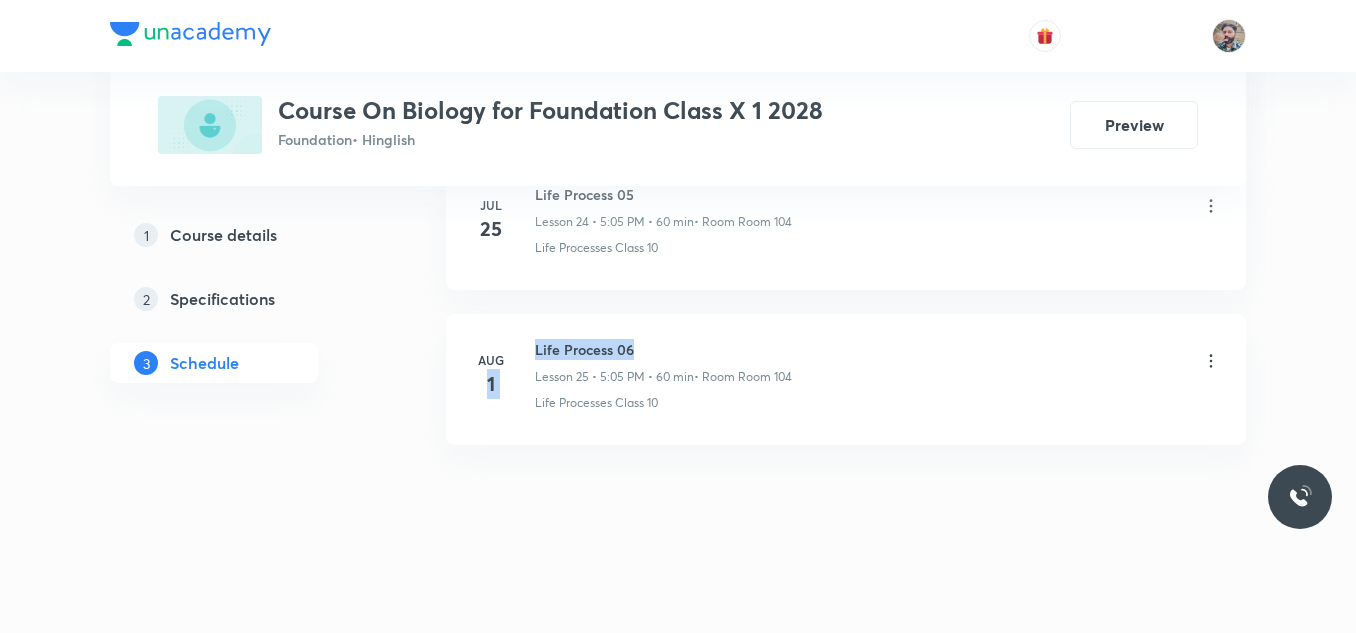 drag, startPoint x: 533, startPoint y: 353, endPoint x: 642, endPoint y: 333, distance: 110.81967 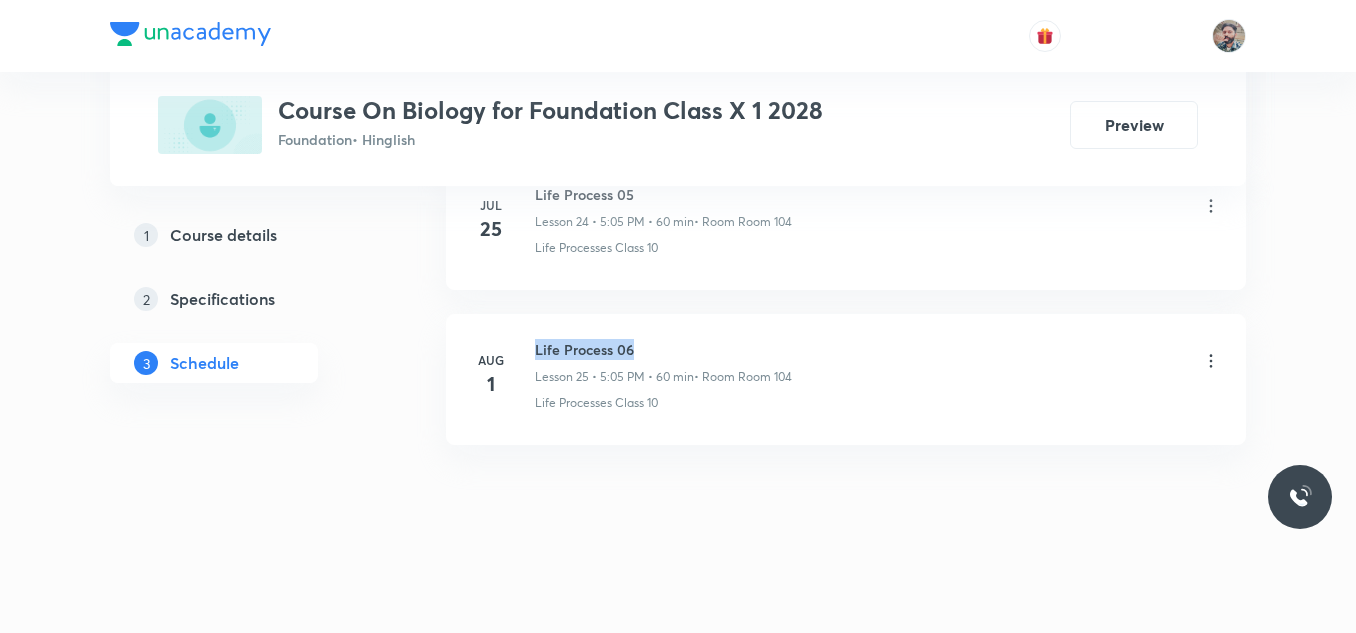 drag, startPoint x: 537, startPoint y: 346, endPoint x: 639, endPoint y: 337, distance: 102.396286 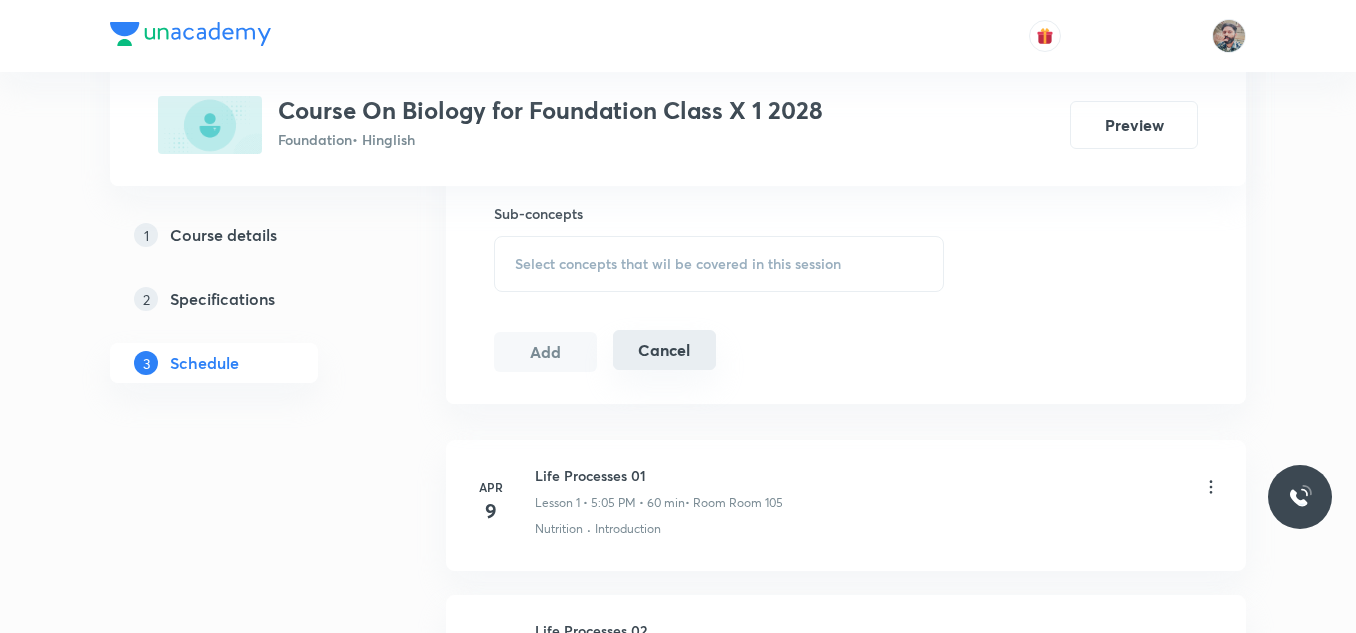 scroll, scrollTop: 1000, scrollLeft: 0, axis: vertical 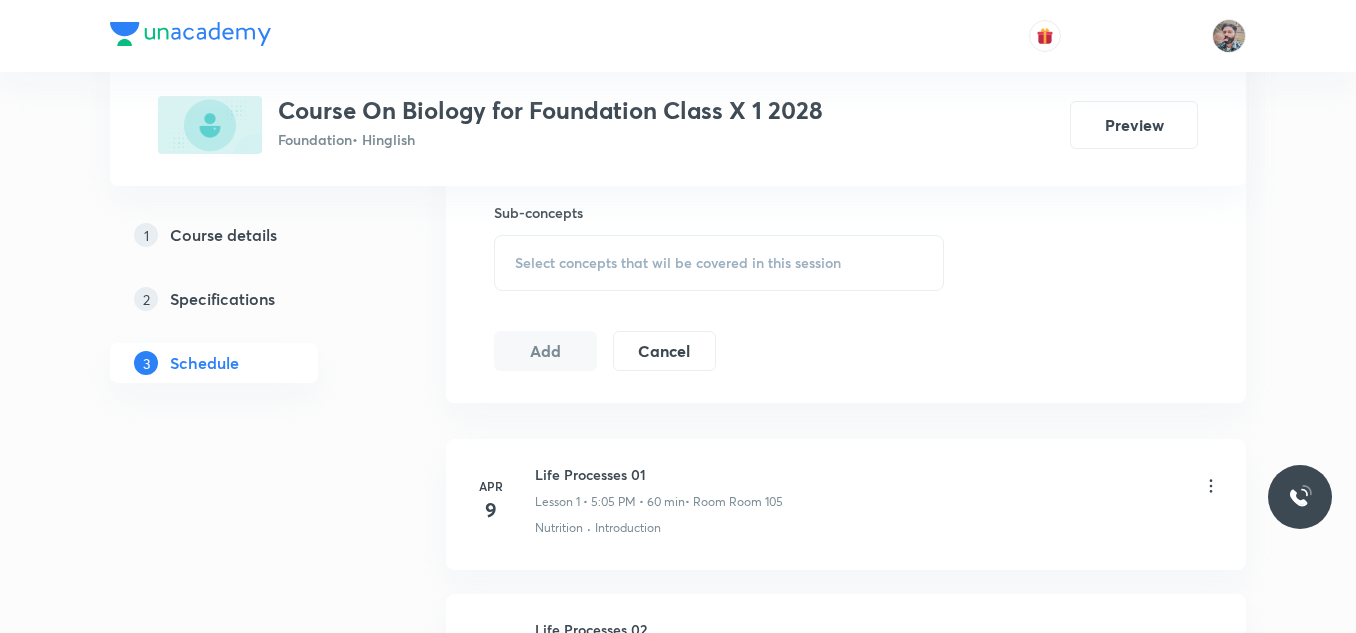 click on "Select concepts that wil be covered in this session" at bounding box center (719, 263) 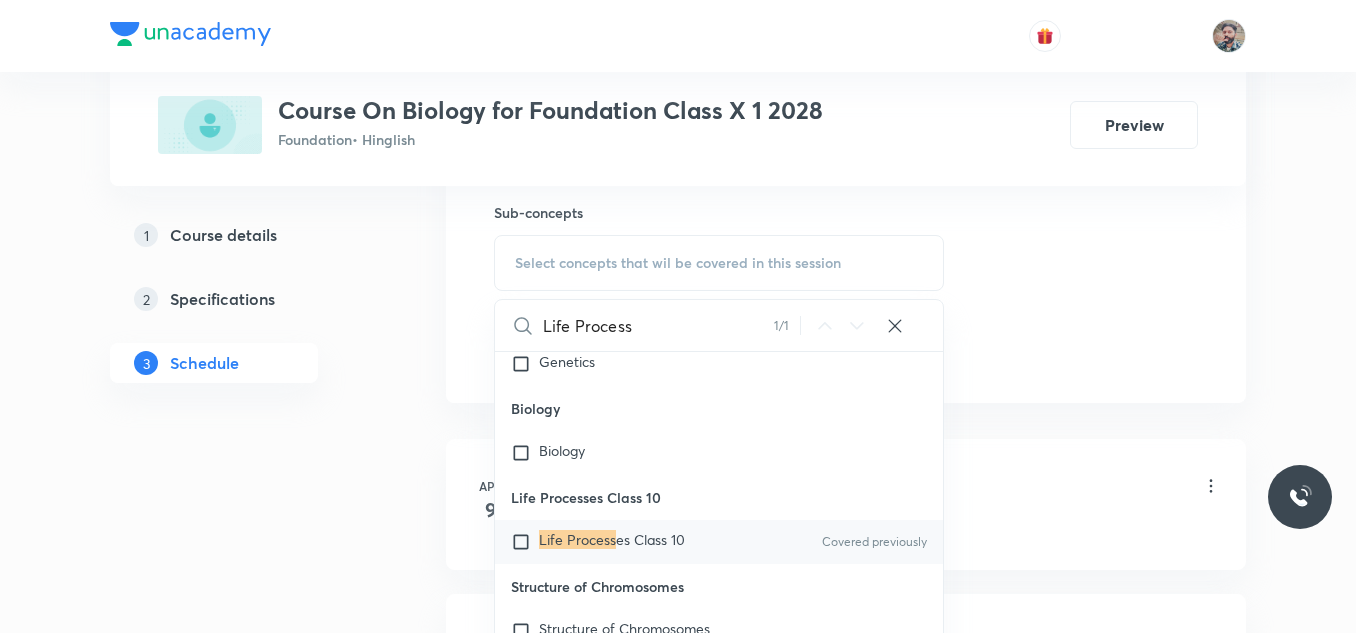 scroll, scrollTop: 5751, scrollLeft: 0, axis: vertical 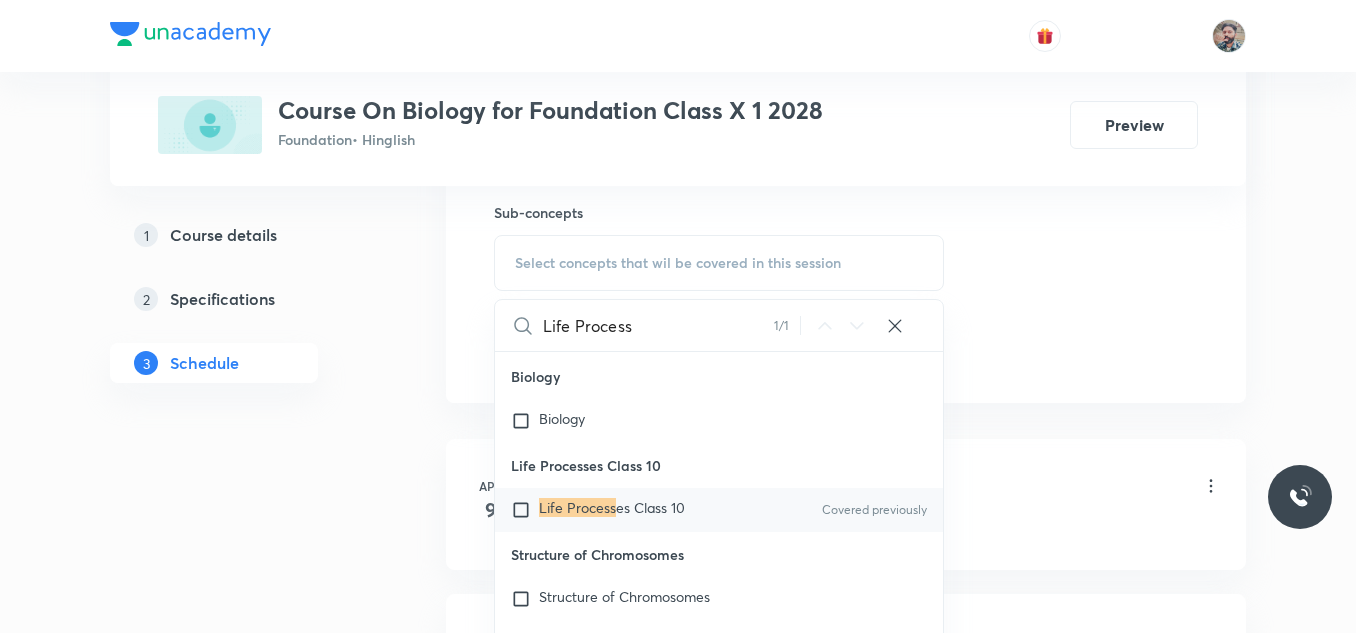 type on "Life Process" 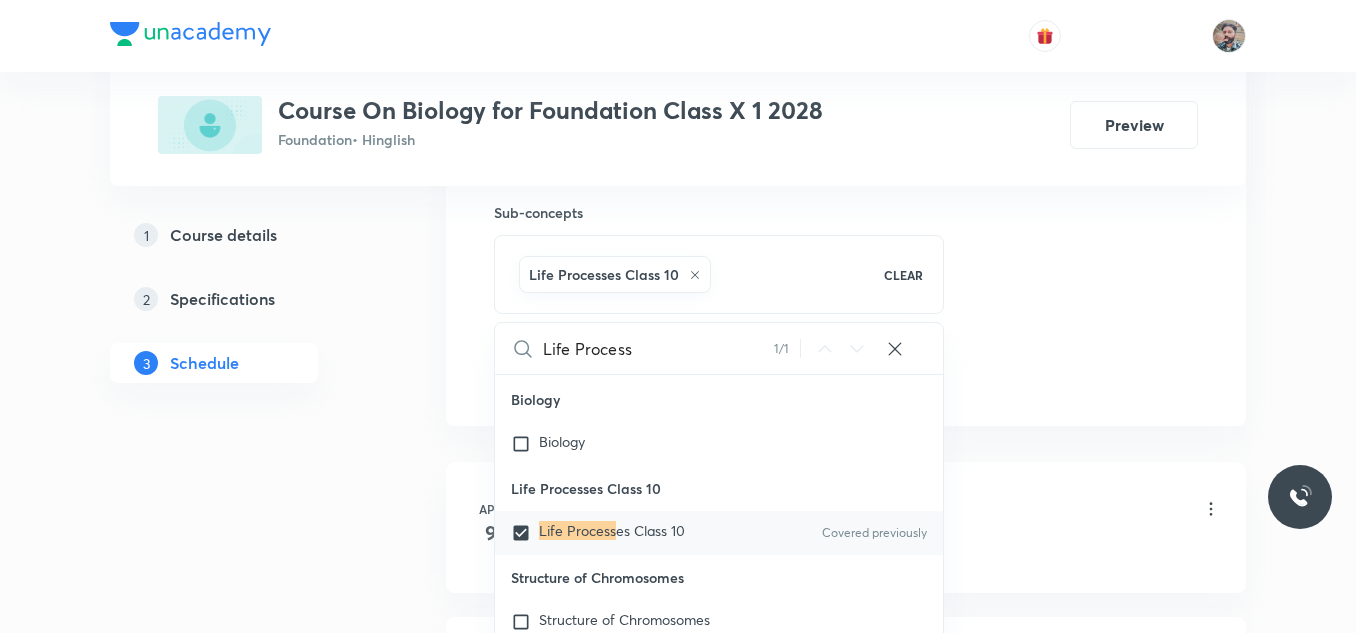 click on "Plus Courses Course On Biology for Foundation Class X 1 2028 Foundation  • Hinglish Preview 1 Course details 2 Specifications 3 Schedule Schedule 25  classes Session  26 Live class Session title 0/99 ​ Schedule for Aug 4, 2025, 10:31 AM ​ Duration (in minutes) ​   Session type Online Offline Room Select centre room Sub-concepts Life Processes Class 10 CLEAR Life Process 1 / 1 ​ Natural Resources & Its Management Natural Resources & Its Management Cell Cell Reproduction Reproduction Origin & Evolution Origin & Evolution Heredity and Variation Heredity and Variation Improvement in Food Resources Improvement in Food Resources Diversity in Living Organisms Diversity in Living Organisms Plant and Animal Nutrition Plant and Animal Nutrition Tissue Tissue Human Disease Human Disease Our Environment Our Environment Respiration Respiration Transportation Transportation Excretion Excretion Control and Coordination Control & Coordination in Animals Human Brain 9" at bounding box center (678, 1751) 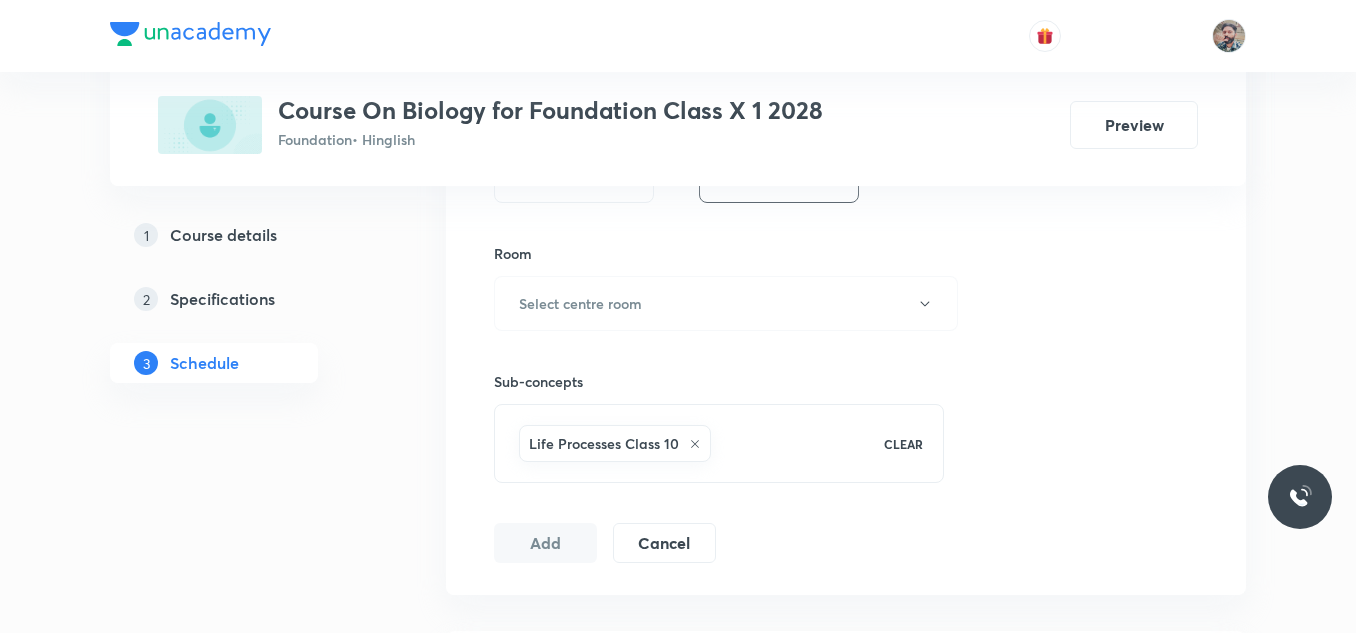 scroll, scrollTop: 800, scrollLeft: 0, axis: vertical 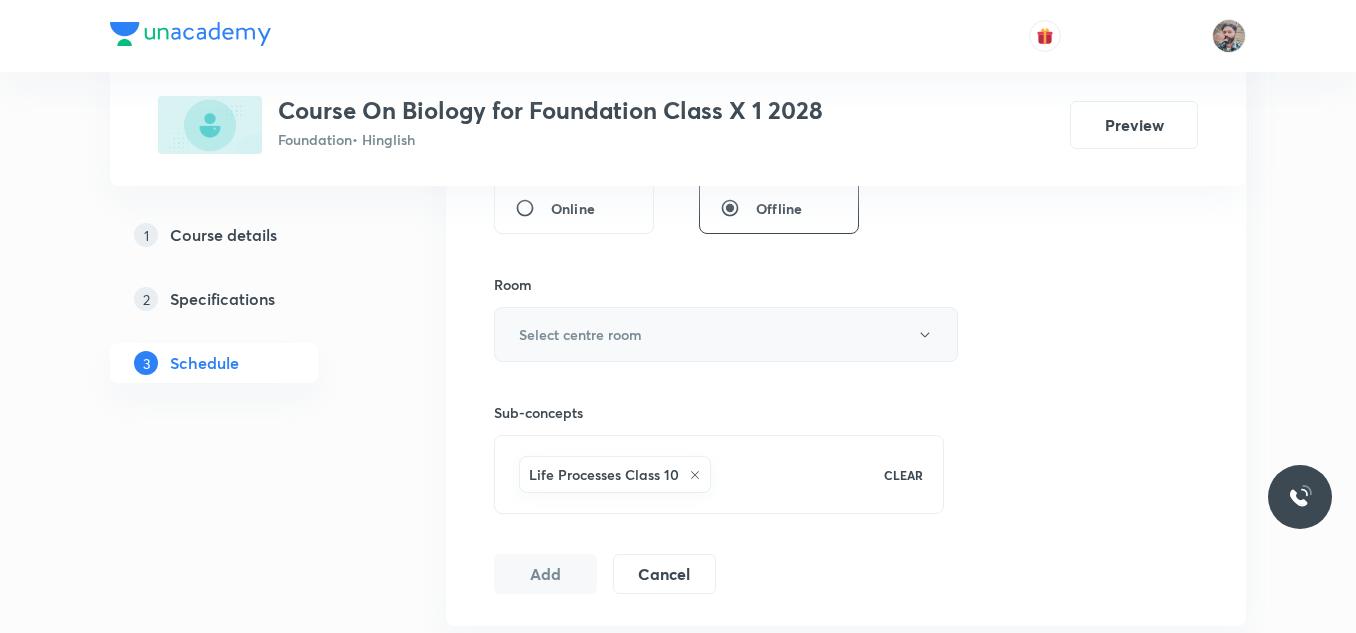 click on "Select centre room" at bounding box center (726, 334) 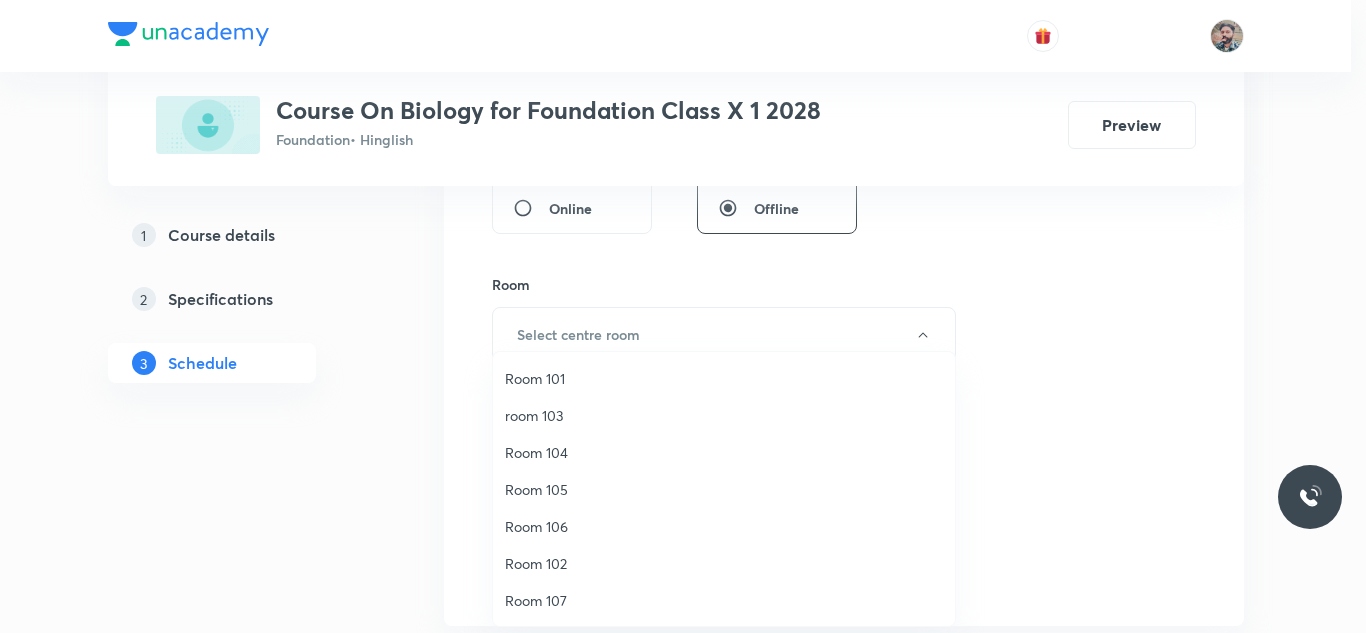 click on "Room 104" at bounding box center [724, 452] 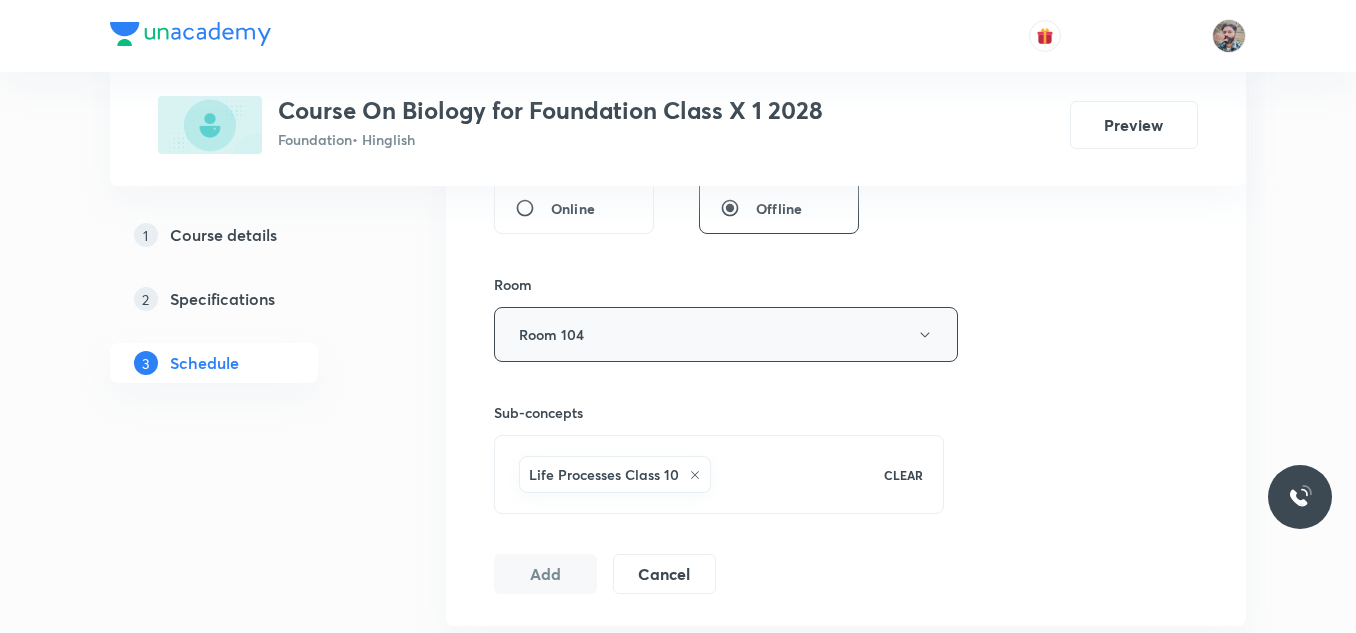 scroll, scrollTop: 500, scrollLeft: 0, axis: vertical 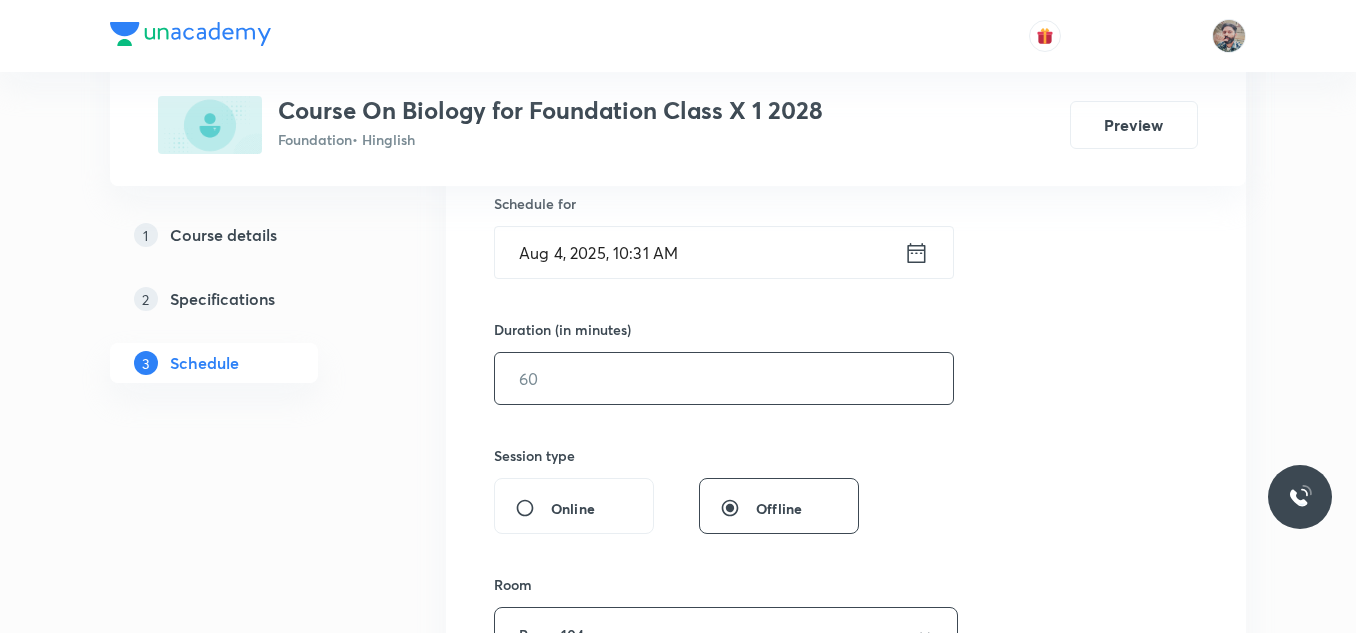 click at bounding box center [724, 378] 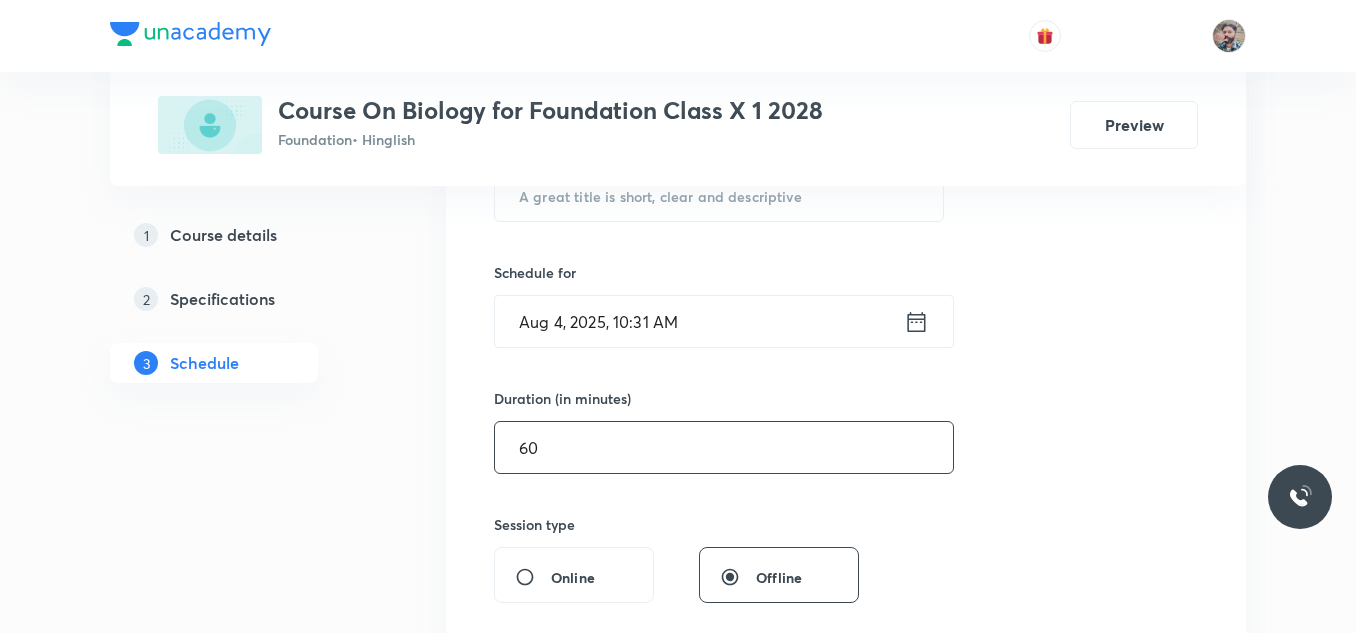 scroll, scrollTop: 400, scrollLeft: 0, axis: vertical 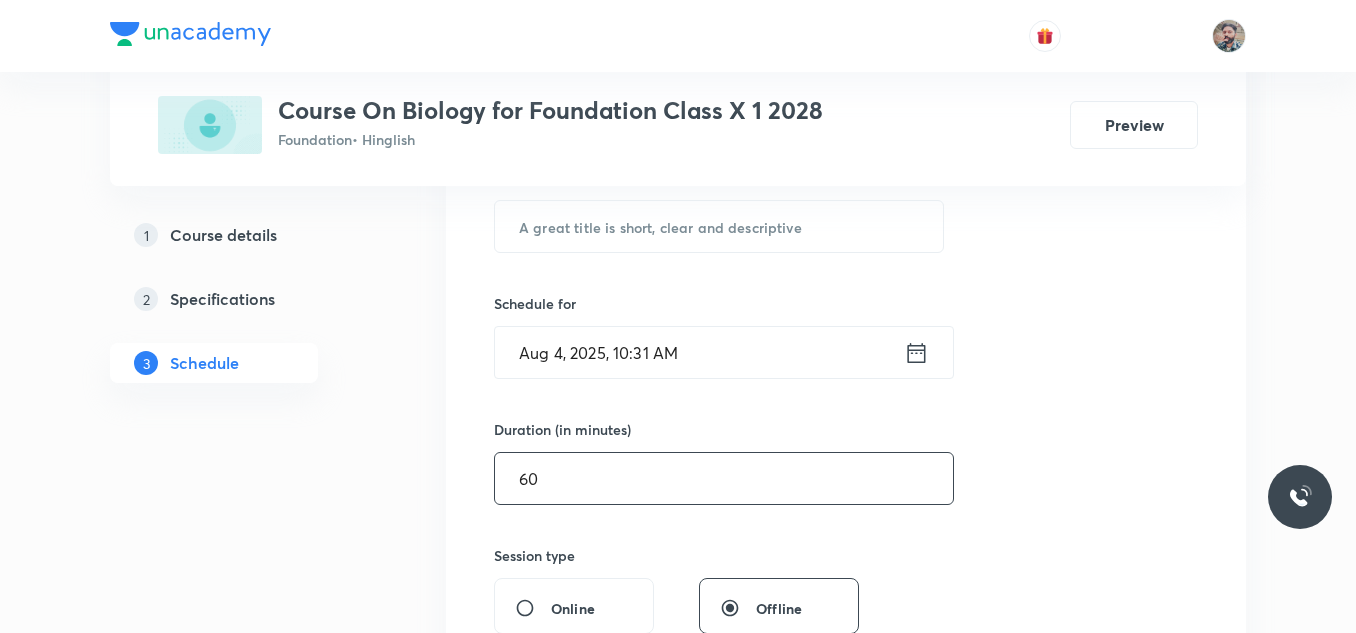 type on "60" 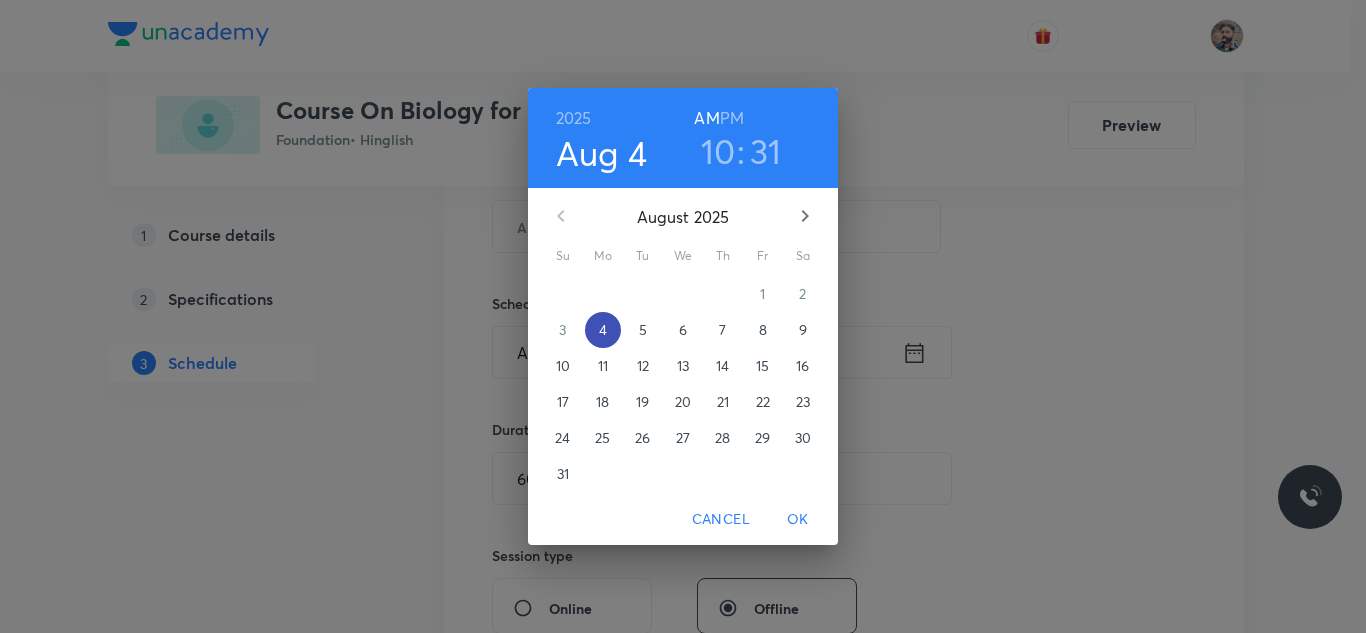click on "4" at bounding box center [603, 330] 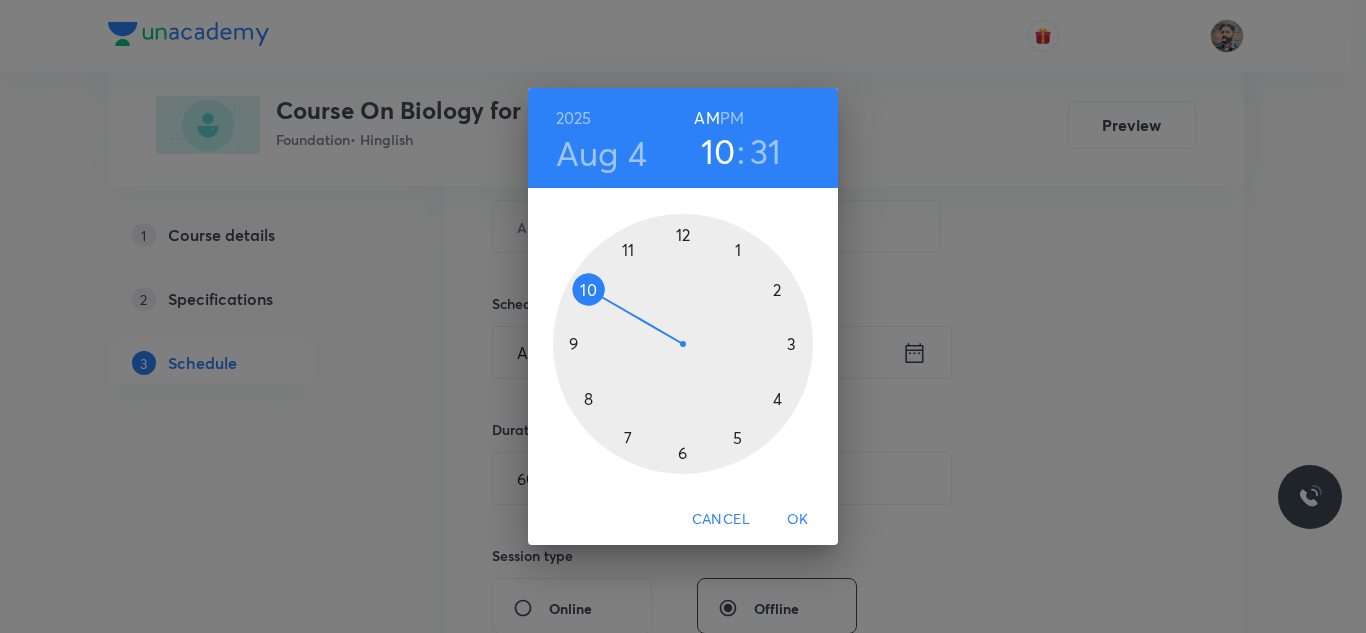 click on "PM" at bounding box center (732, 118) 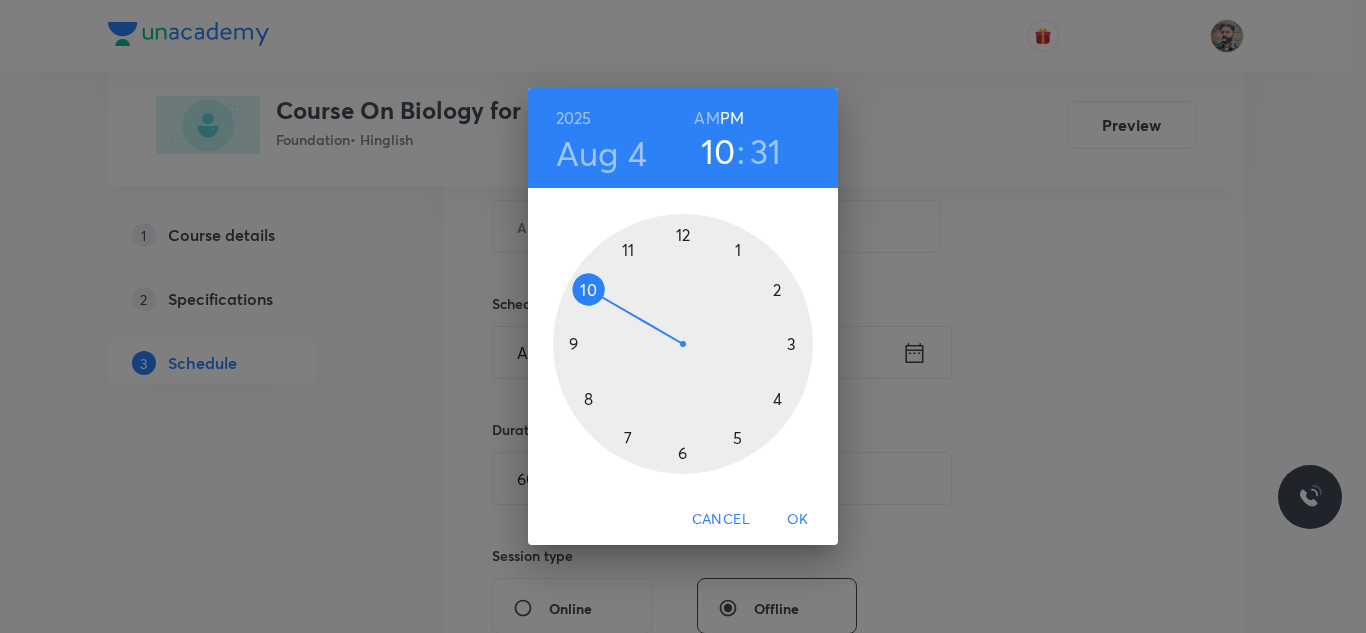 click at bounding box center [683, 344] 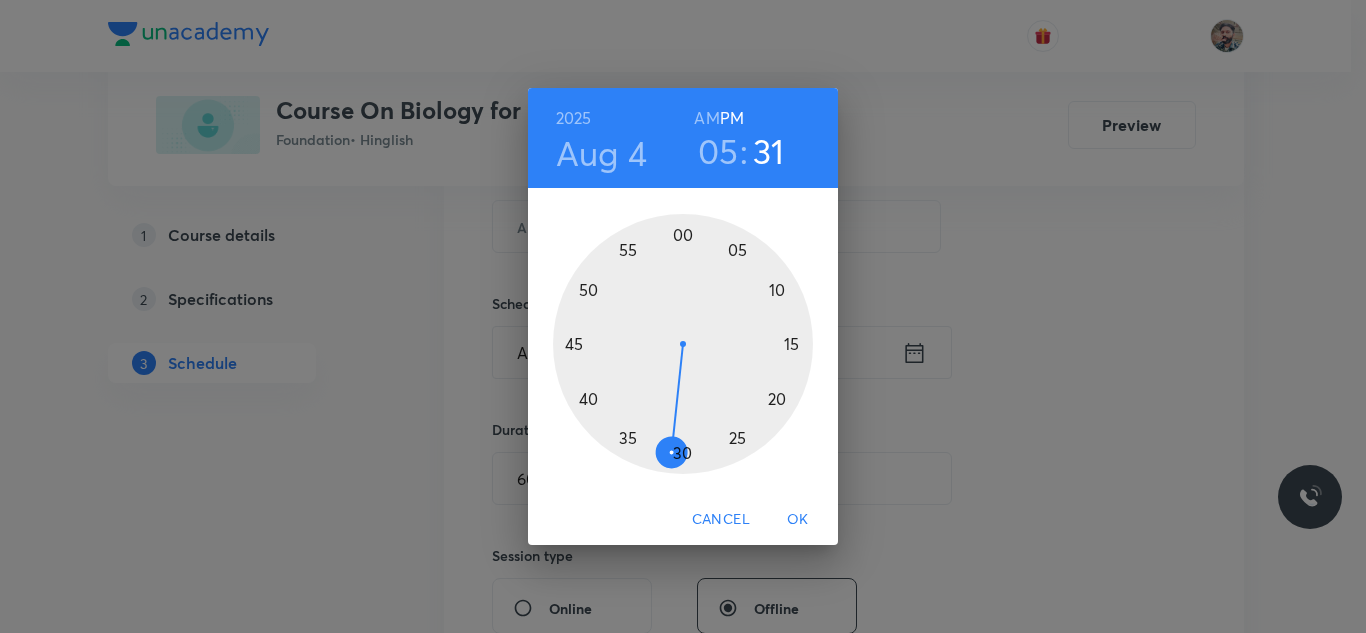 click at bounding box center (683, 344) 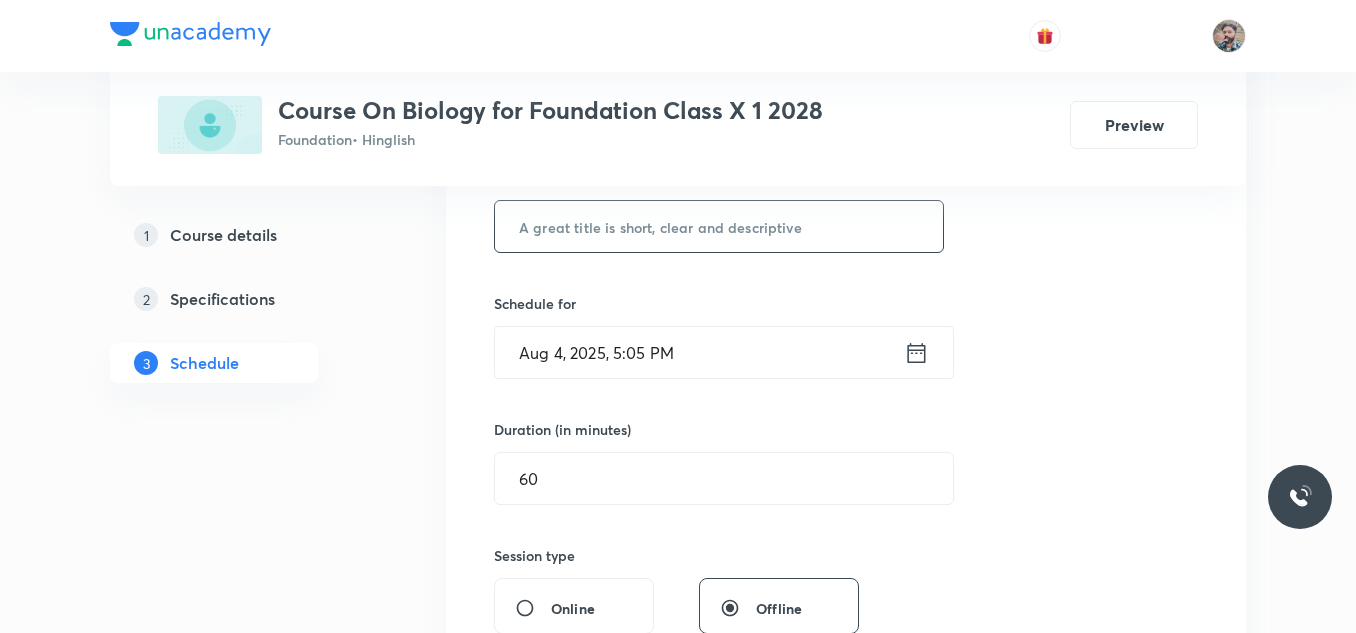 click at bounding box center [719, 226] 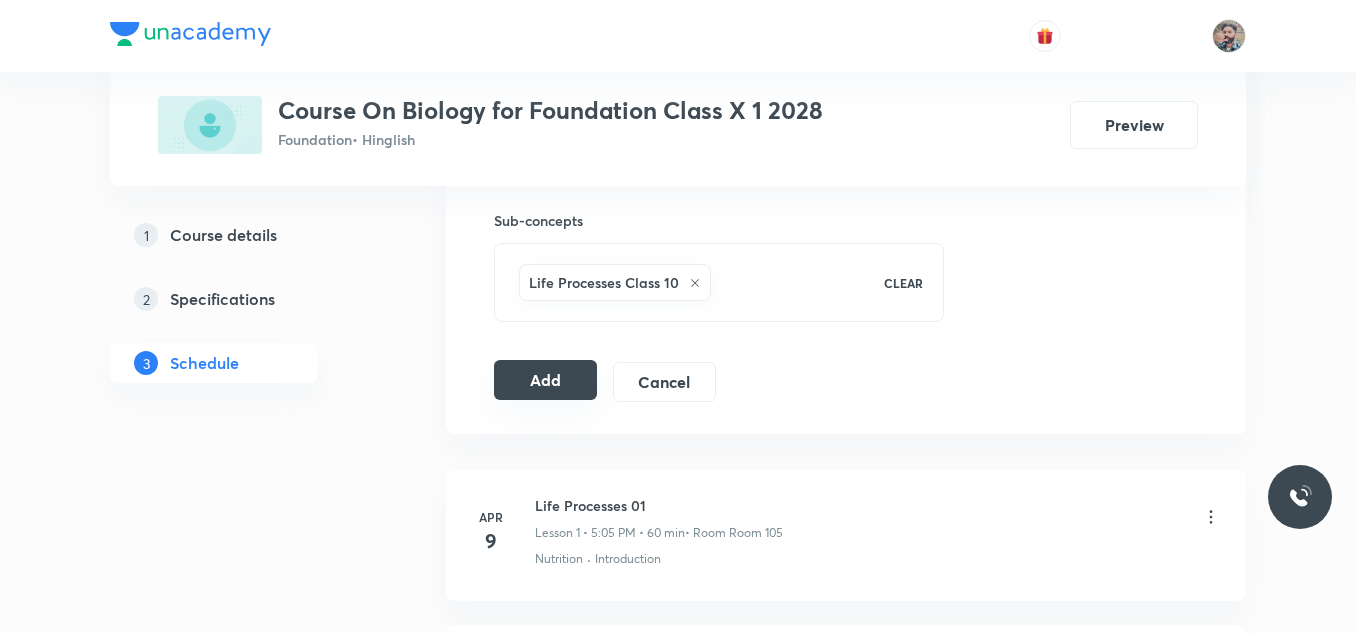 scroll, scrollTop: 1000, scrollLeft: 0, axis: vertical 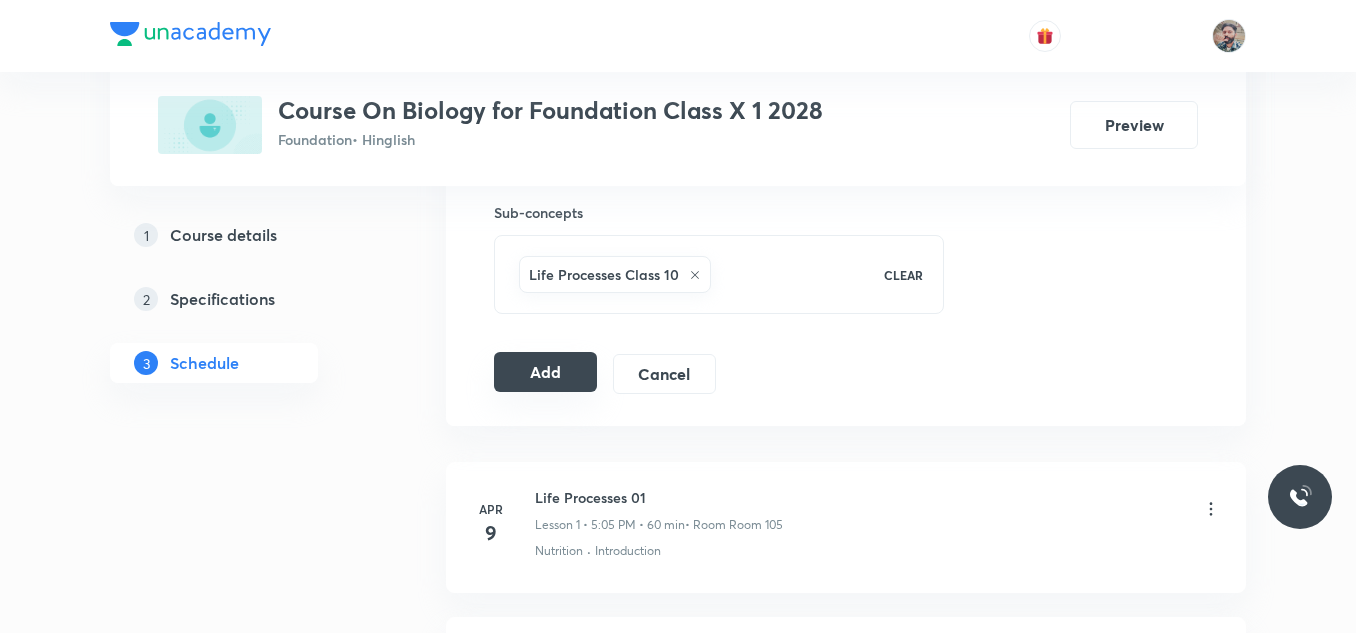 type on "Life Process 07" 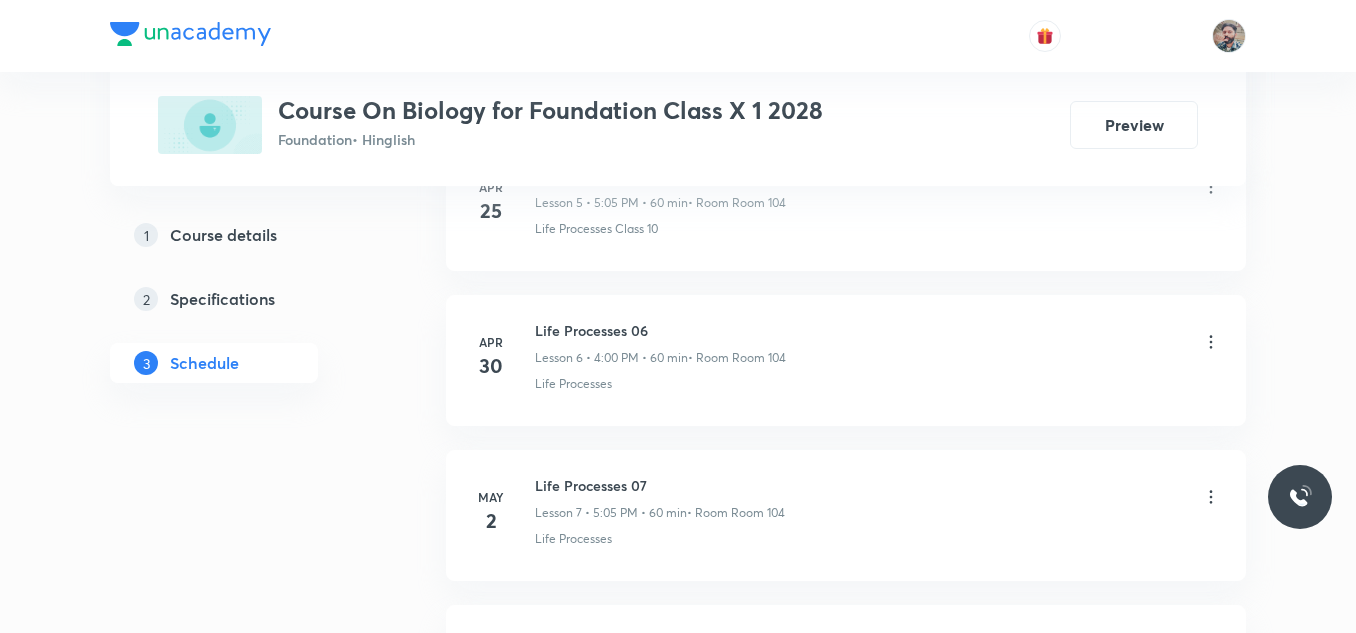 click on "Plus Courses Course On Biology for Foundation Class X 1 2028 Foundation  • Hinglish Preview 1 Course details 2 Specifications 3 Schedule Schedule 25  classes Add new session Apr 9 Life Processes 01 Lesson 1 • 5:05 PM • 60 min  • Room Room 105 Nutrition · Introduction Apr 14 Life Processes 02 Lesson 2 • 4:00 PM • 60 min  • Room Room 104 Life processes Apr 18 Life Processes 03 Lesson 3 • 5:05 PM • 60 min  • Room Room 104 Life processes Apr 23 Life Processes 04 Lesson 4 • 4:00 PM • 60 min  • Room Room 104 Life Processes Class 10 Apr 25 Life Processes 05 Lesson 5 • 5:05 PM • 60 min  • Room Room 104 Life Processes Class 10 Apr 30 Life Processes 06 Lesson 6 • 4:00 PM • 60 min  • Room Room 104 Life Processes May 2 Life Processes 07 Lesson 7 • 5:05 PM • 60 min  • Room Room 104 Life Processes May 7 Life Processes 08 Lesson 8 • 4:00 PM • 60 min  • Room Room 104 Life Processes May 7 Life Processes 08 Lesson 9 • 4:00 PM • 60 min  • Room Room 104 May 8 May" at bounding box center (678, 1280) 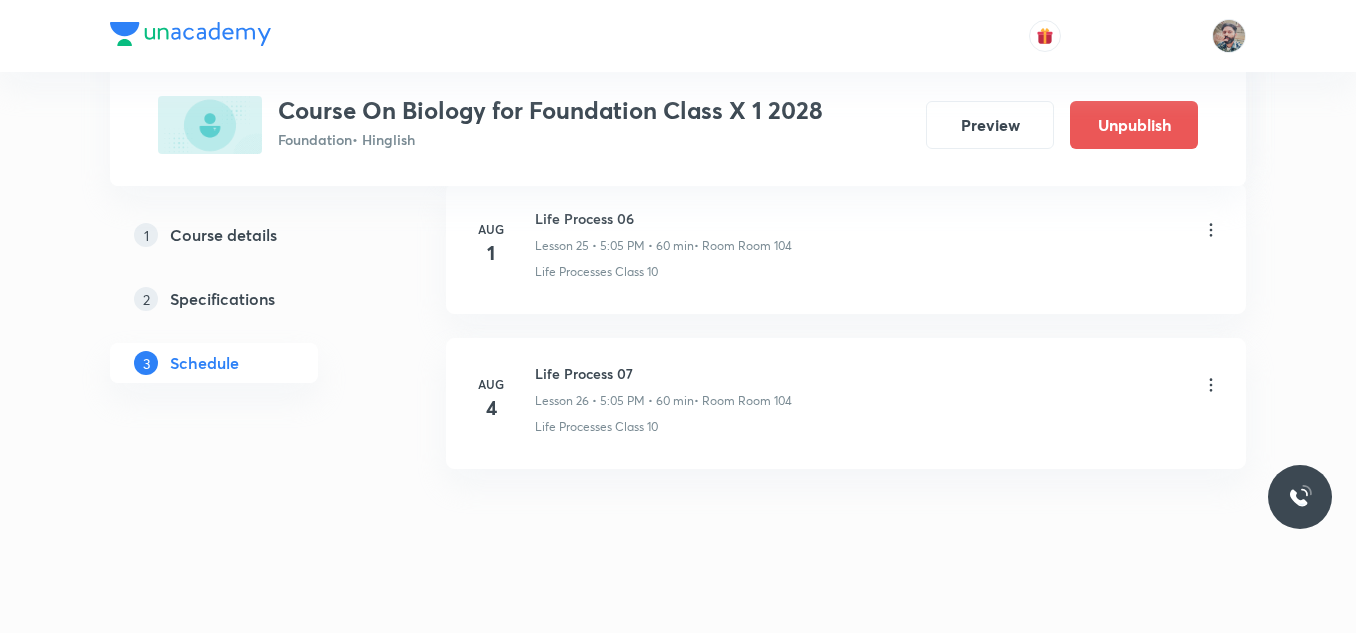 scroll, scrollTop: 4082, scrollLeft: 0, axis: vertical 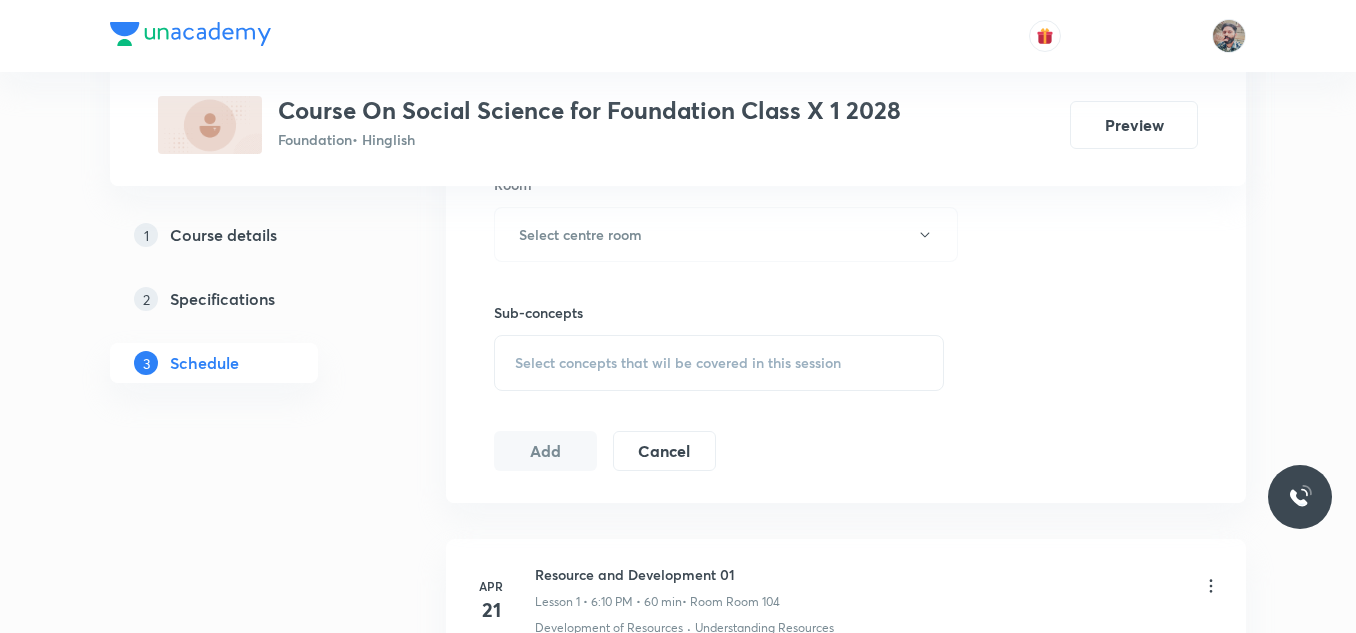 click on "Select concepts that wil be covered in this session" at bounding box center [678, 363] 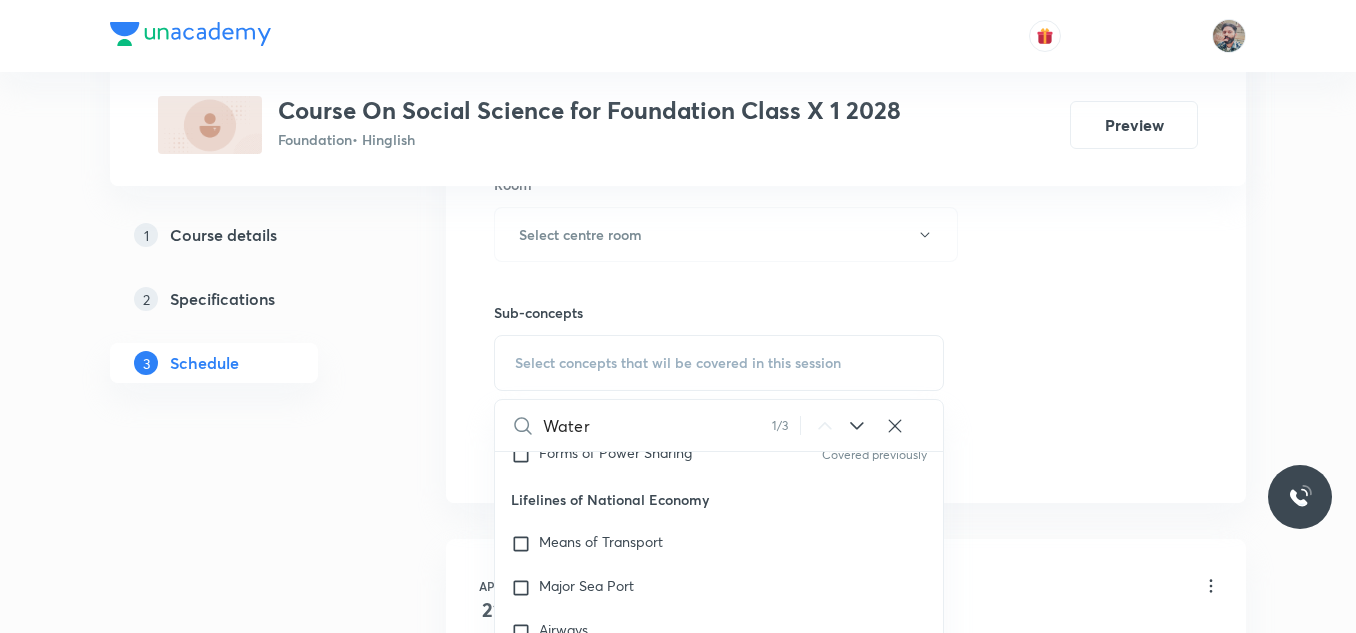 scroll, scrollTop: 2223, scrollLeft: 0, axis: vertical 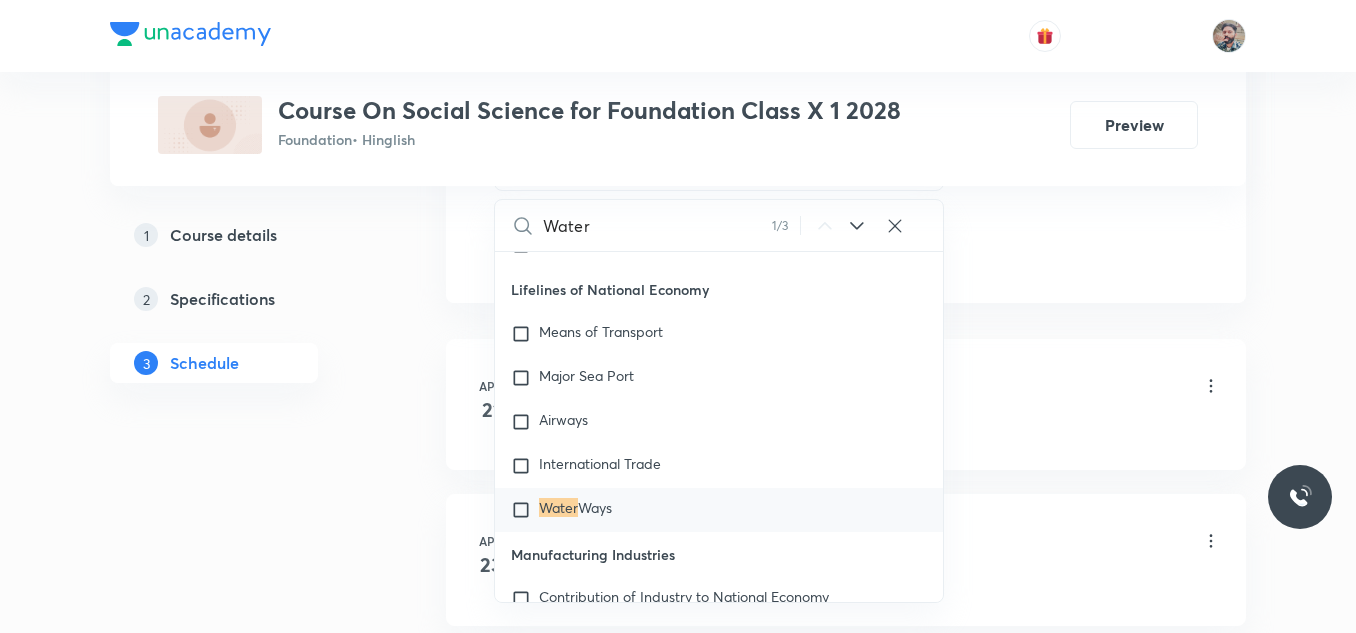 type on "Water" 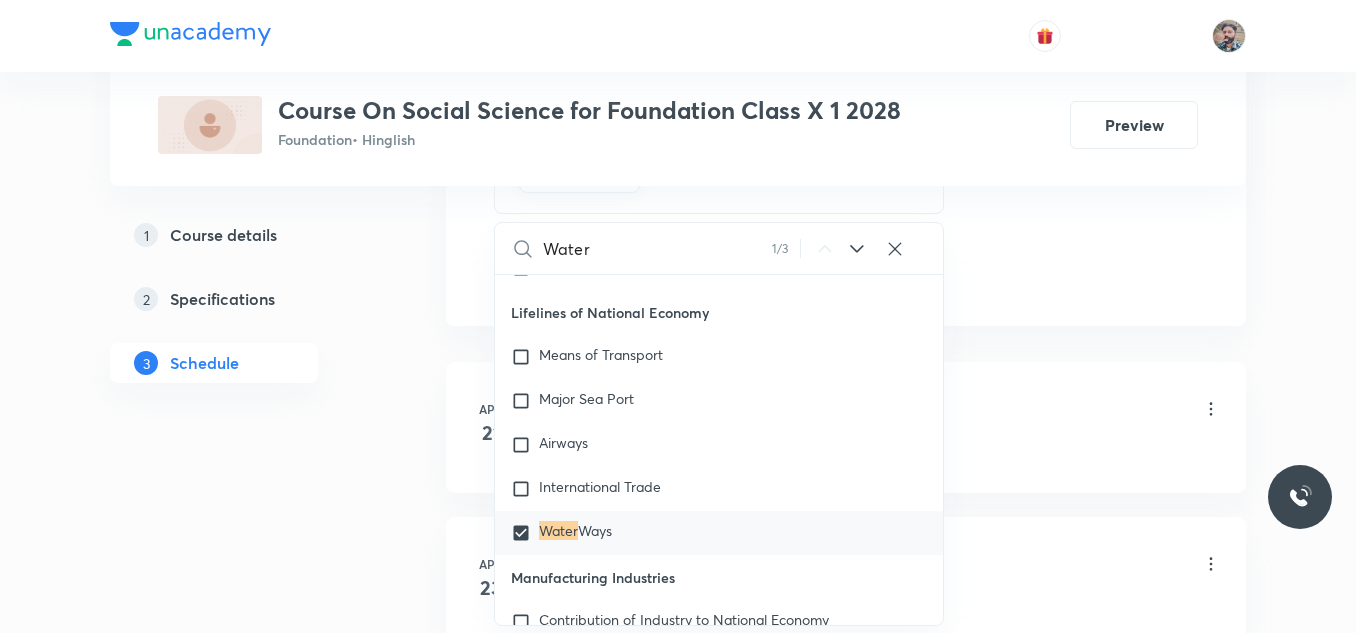 click on "Plus Courses Course On Social Science for Foundation Class X 1 2028 Foundation  • Hinglish Preview 1 Course details 2 Specifications 3 Schedule Schedule 32  classes Session  33 Live class Session title 0/99 ​ Schedule for Aug 4, 2025, 10:33 AM ​ Duration (in minutes) ​   Session type Online Offline Room Select centre room Sub-concepts Water Ways CLEAR Water 1 / 3 ​ Nationalism in India The First World War, Khilafat & Non Cooperation Covered previously Differing Strands within the Movement Covered previously Towards Civil Disobedience The Sense of Collective Belonging Conclusion Consumer Rights Consumer Movements Globalisation & The Indian Economy Understanding Globalisation Impact of Globalisation In India Liberalization of Foreign Trade Money & Credit Modern Forms of Money Formal Sector Credit In India Money as a Medium of Exchange Loan Activities in Banks Sectors of Indian Economy Sectors of Economic Activities Classification Of Sectors Development Development Promises Covered previously Airways 5" at bounding box center [678, 2194] 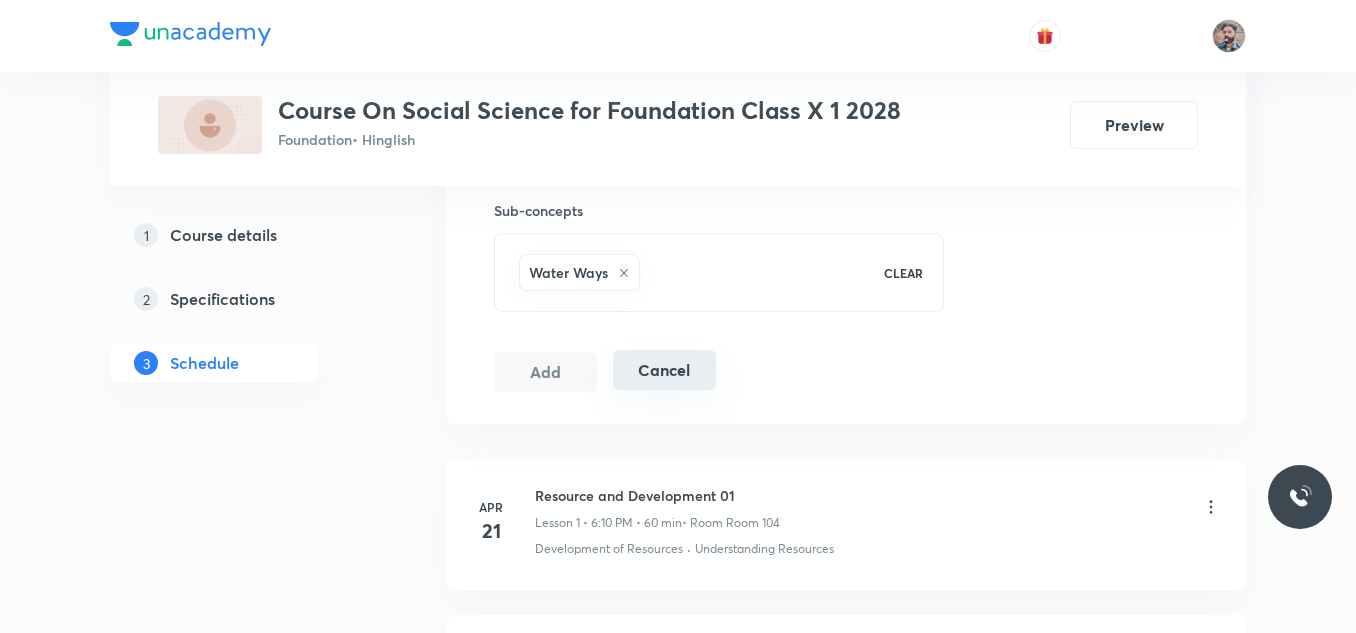 scroll, scrollTop: 800, scrollLeft: 0, axis: vertical 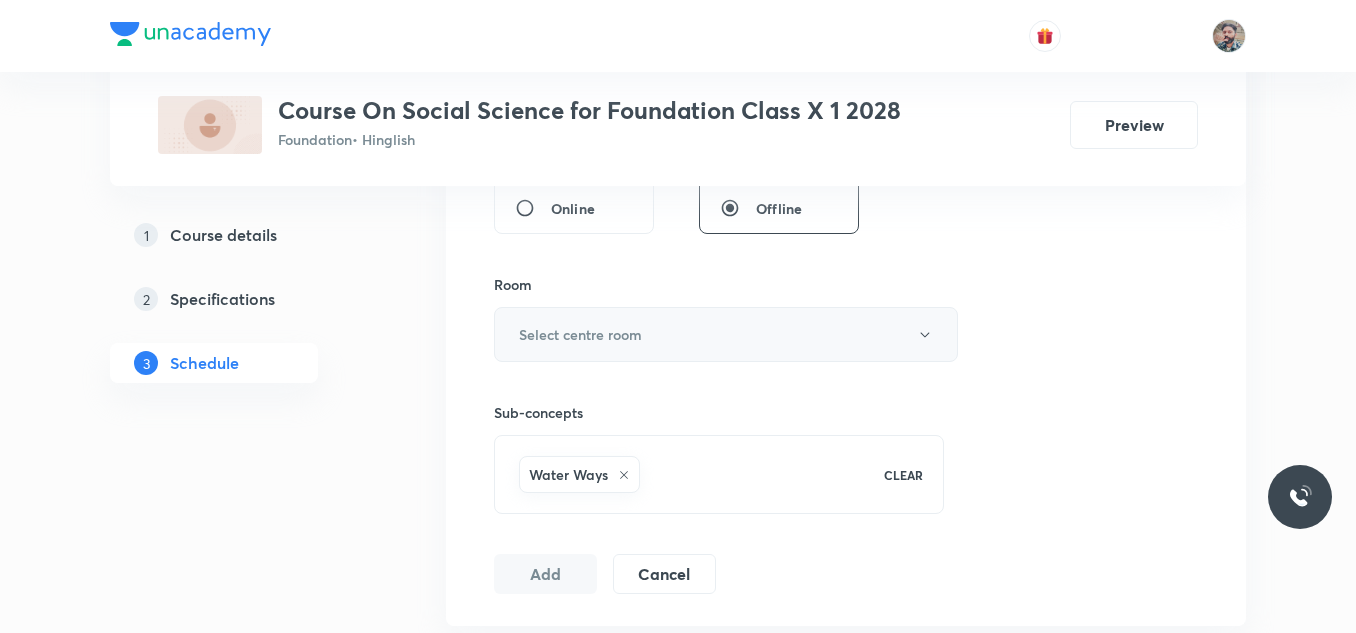 click on "Select centre room" at bounding box center [726, 334] 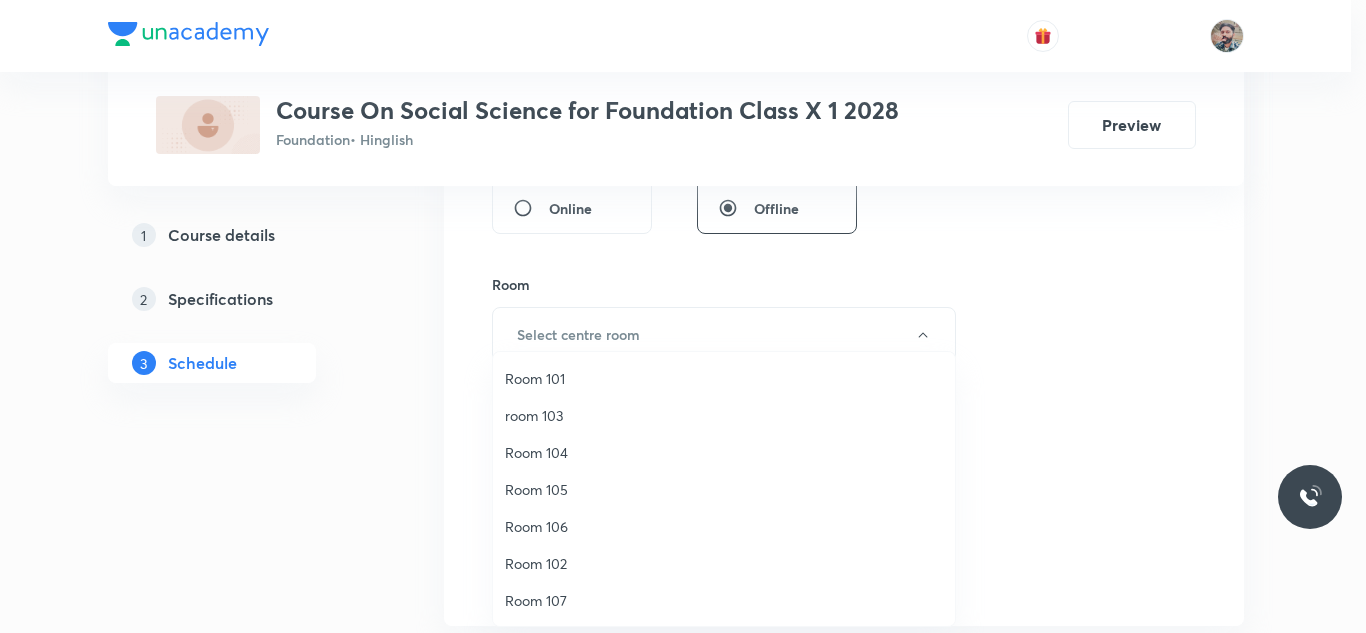 click on "Room 104" at bounding box center (724, 452) 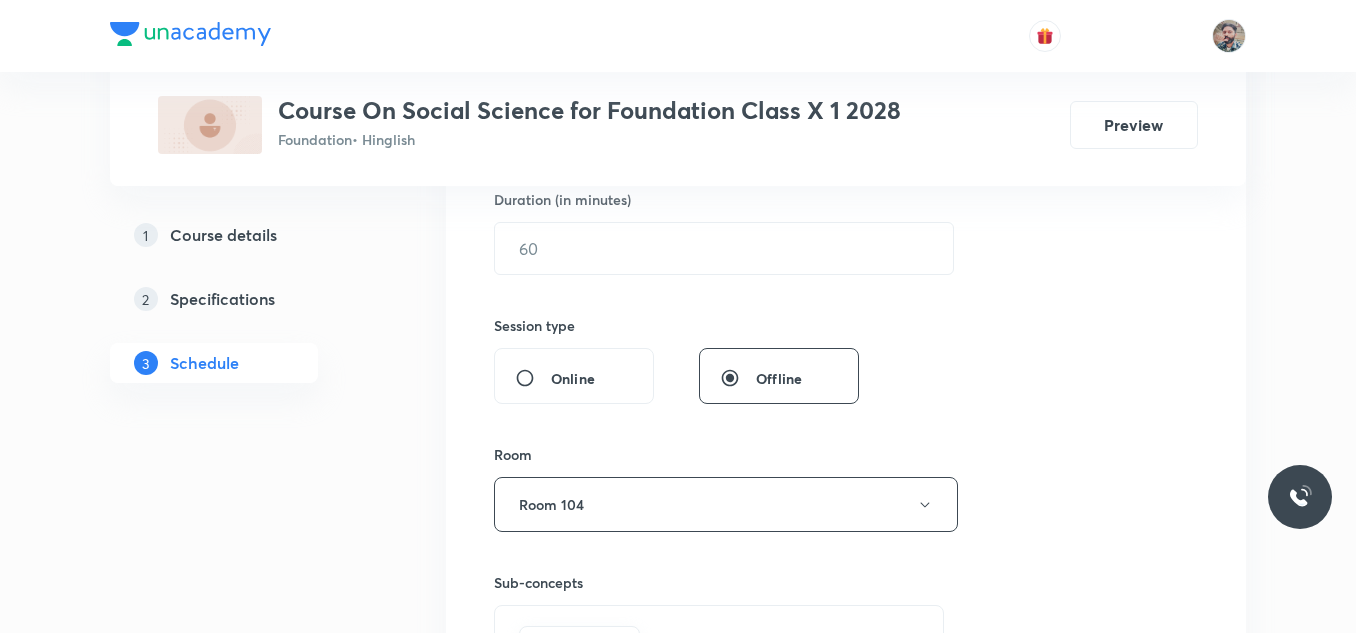 scroll, scrollTop: 500, scrollLeft: 0, axis: vertical 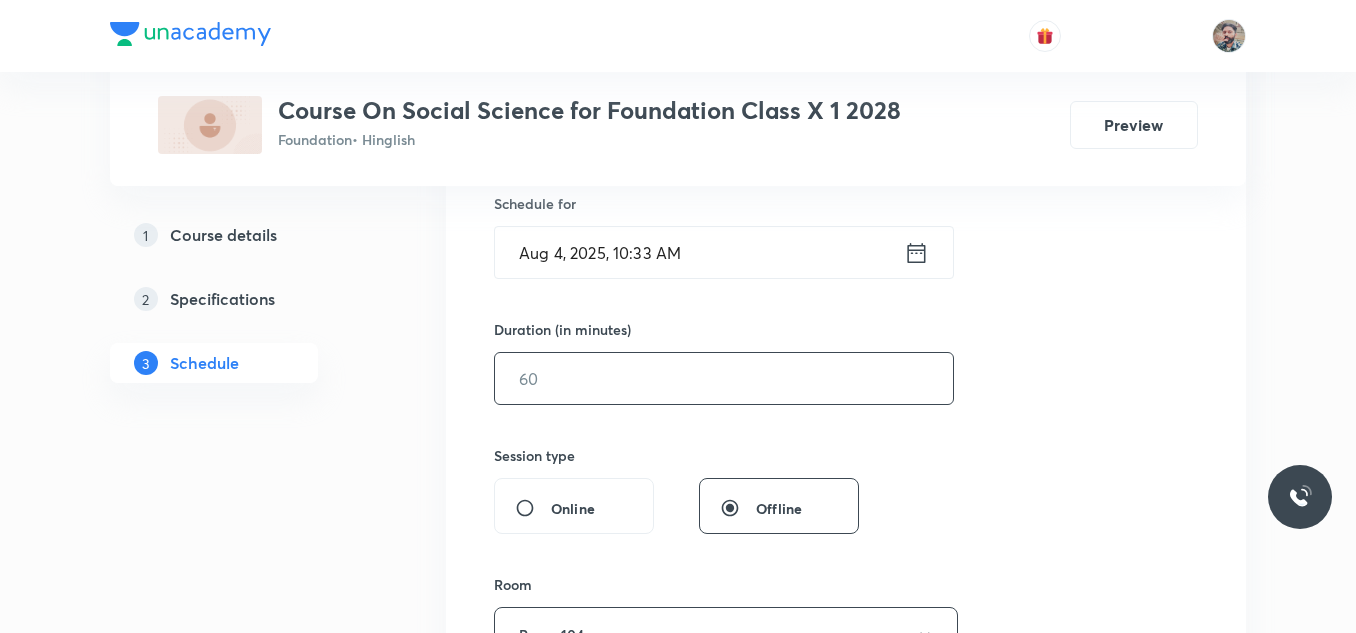 click at bounding box center (724, 378) 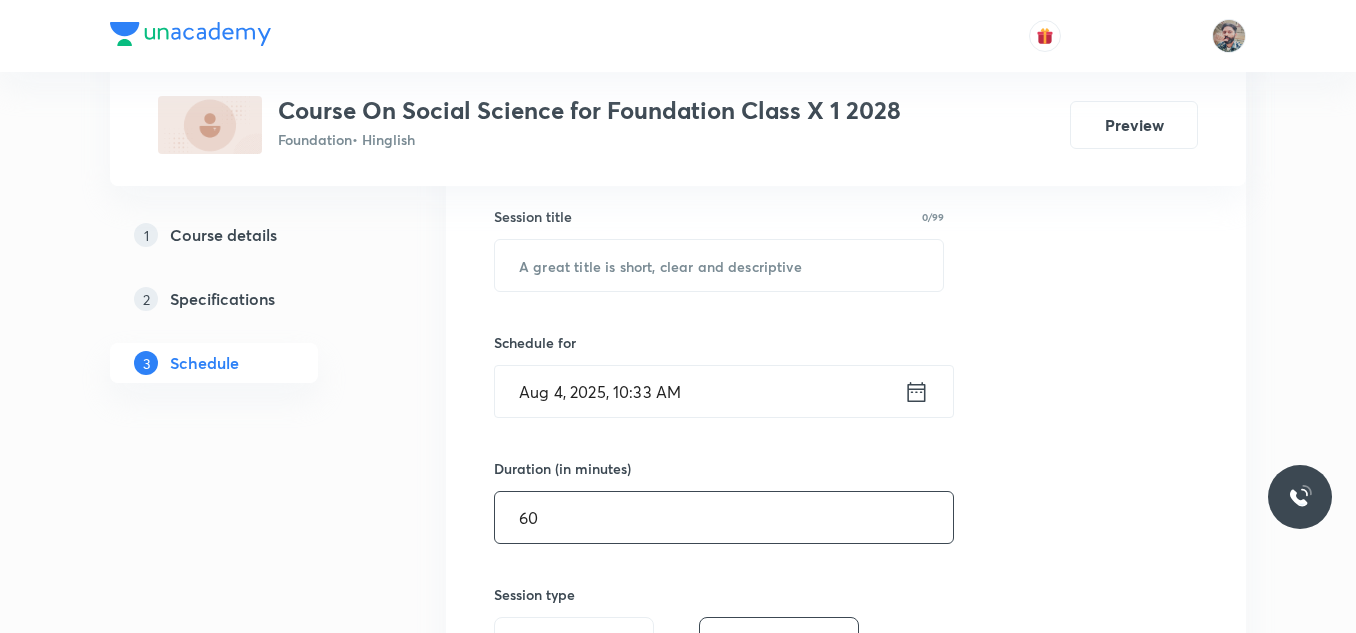 scroll, scrollTop: 300, scrollLeft: 0, axis: vertical 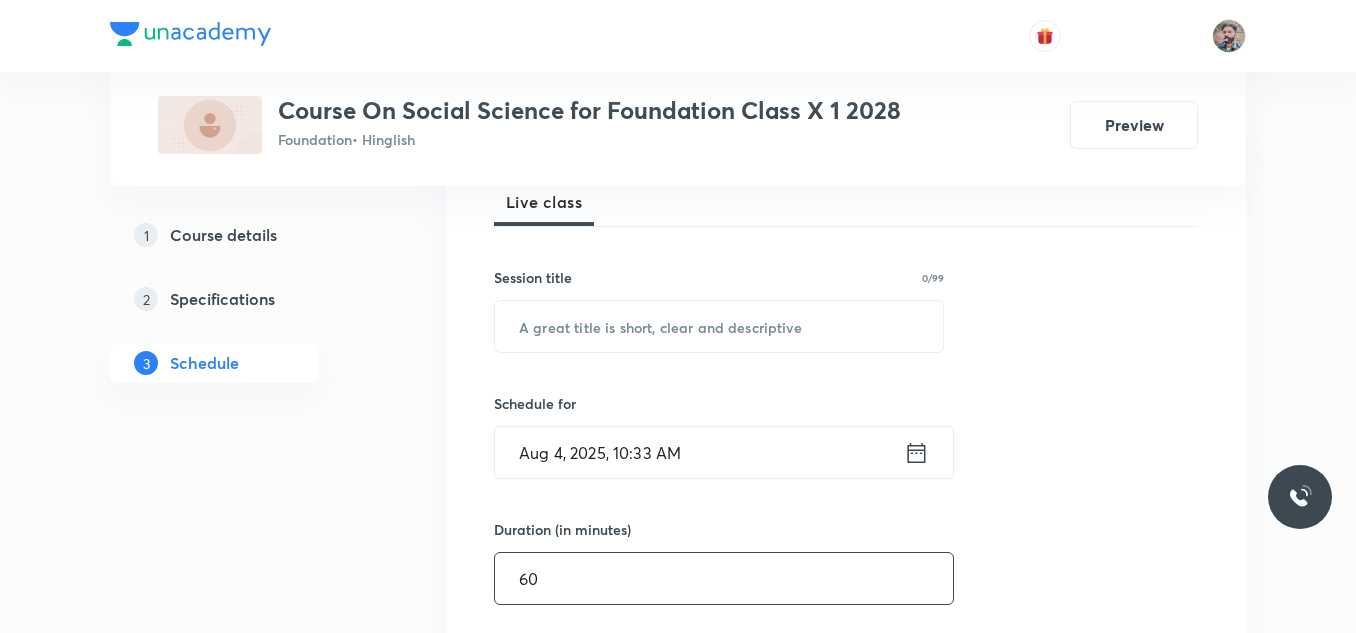 type on "60" 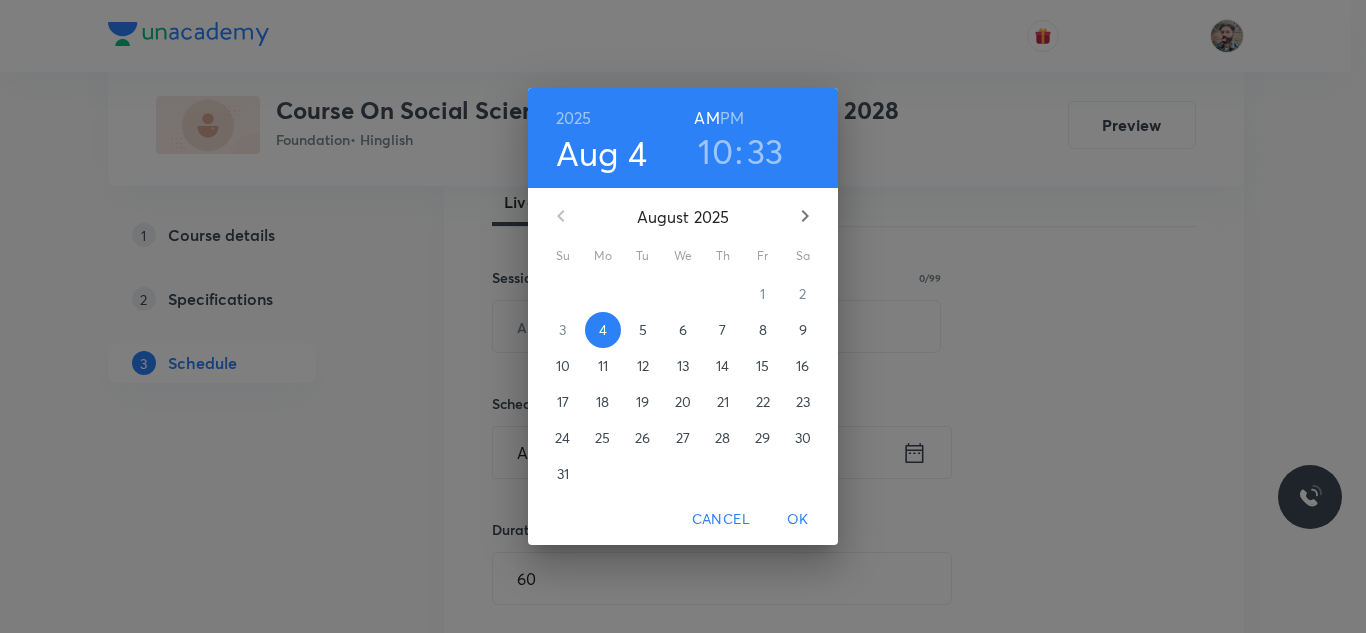 click on "PM" at bounding box center [732, 118] 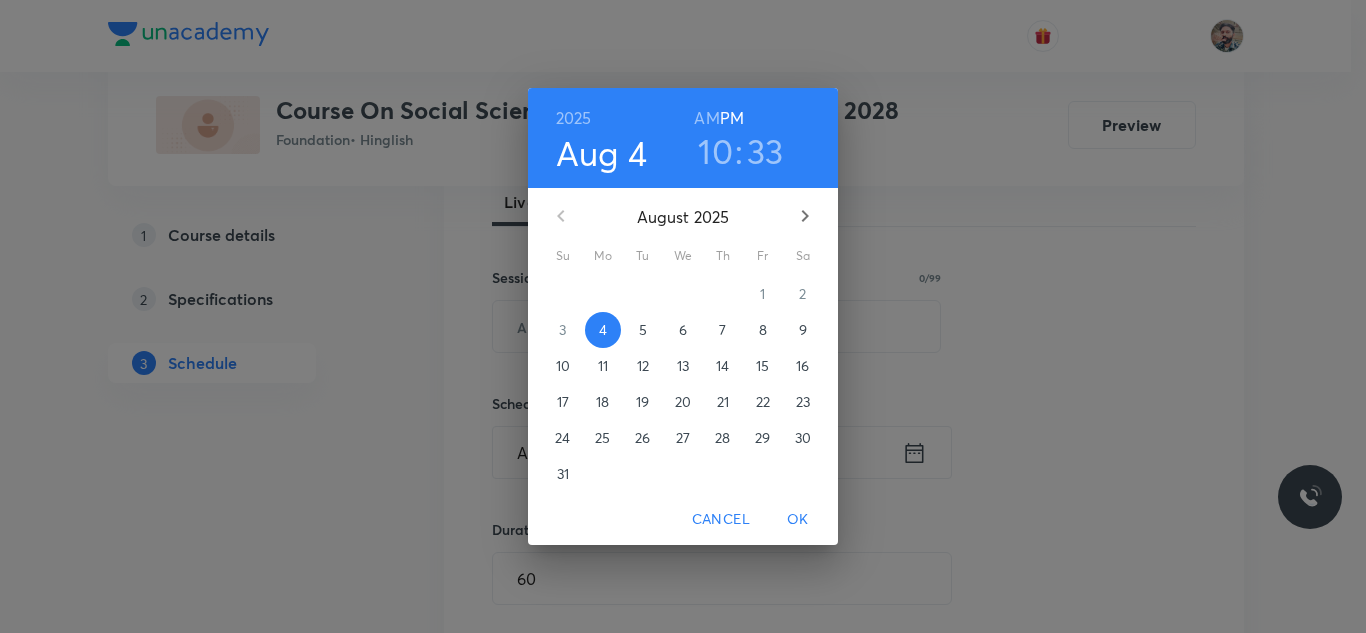 click on "10" at bounding box center (715, 151) 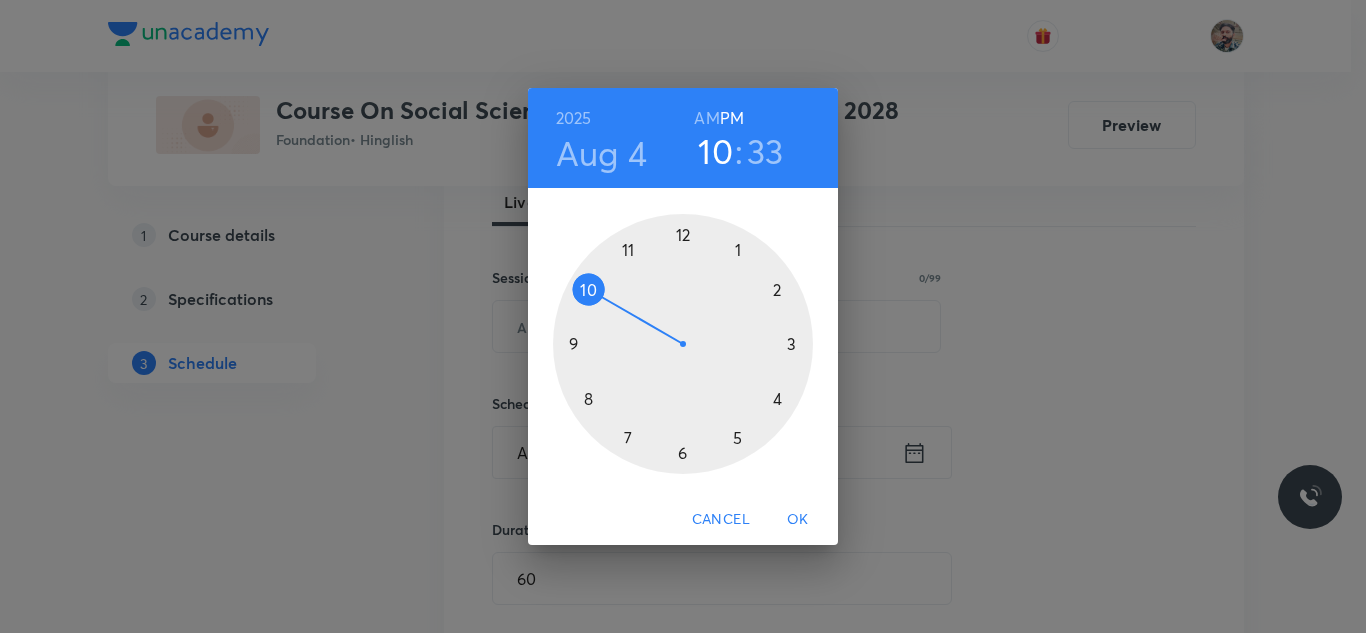 click at bounding box center [683, 344] 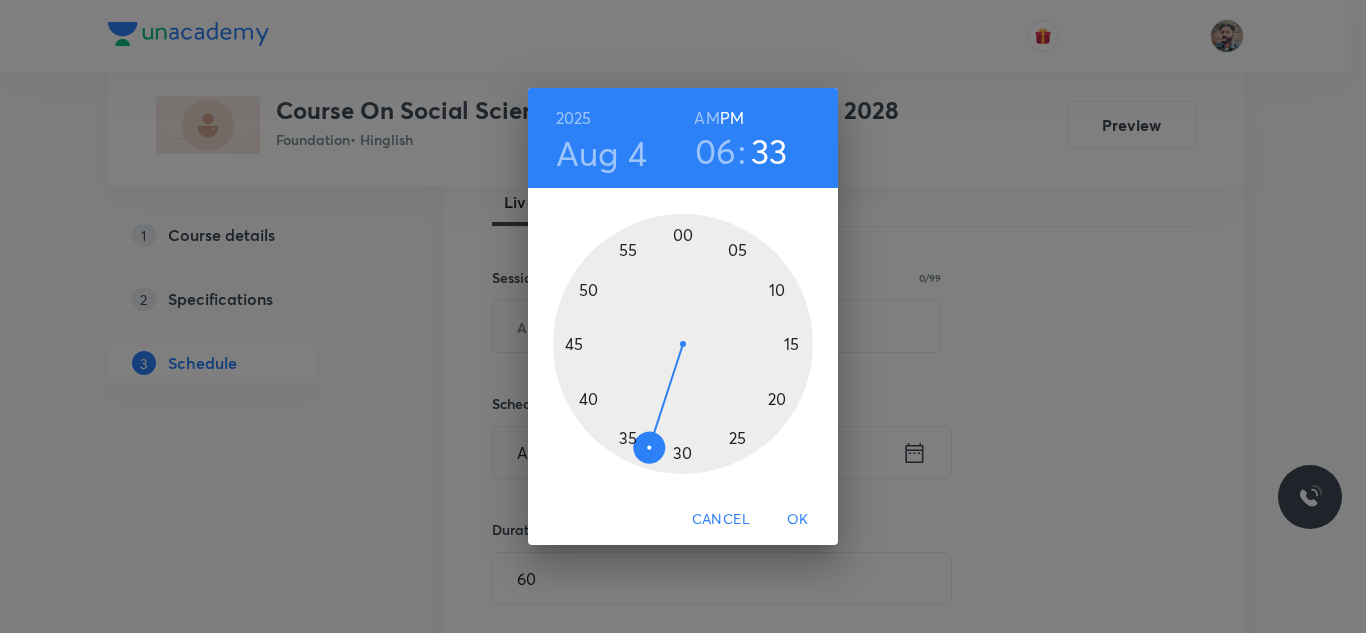 click at bounding box center (683, 344) 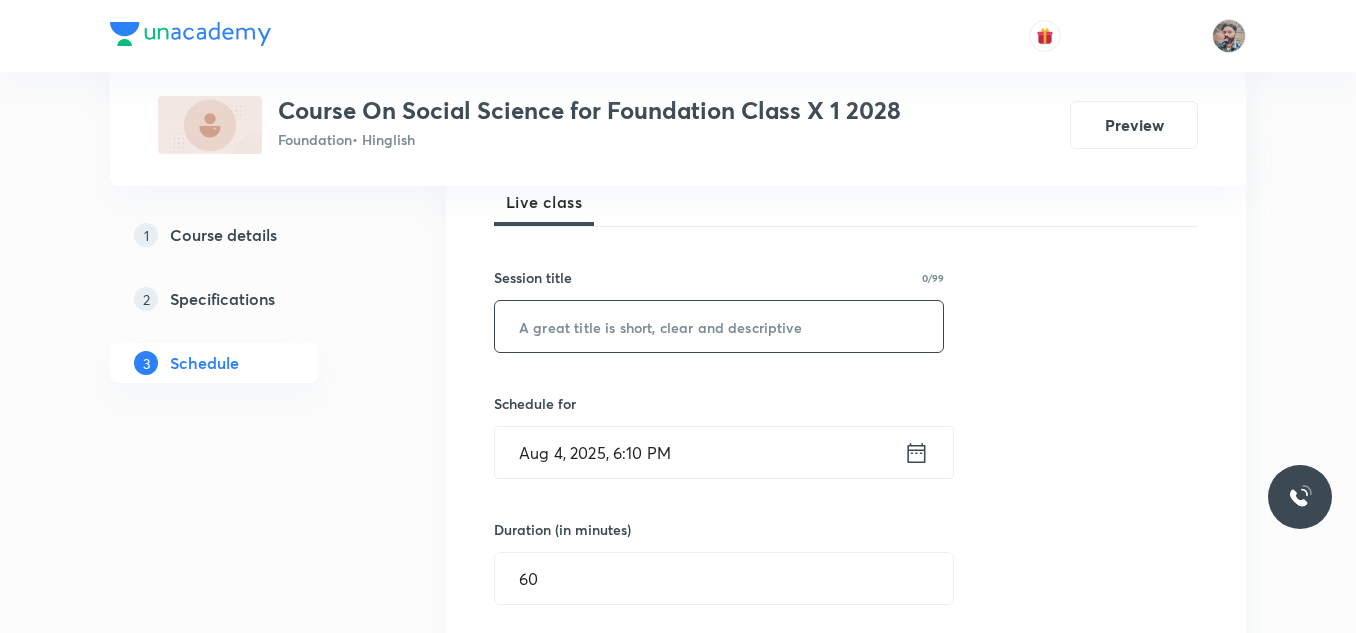 click at bounding box center (719, 326) 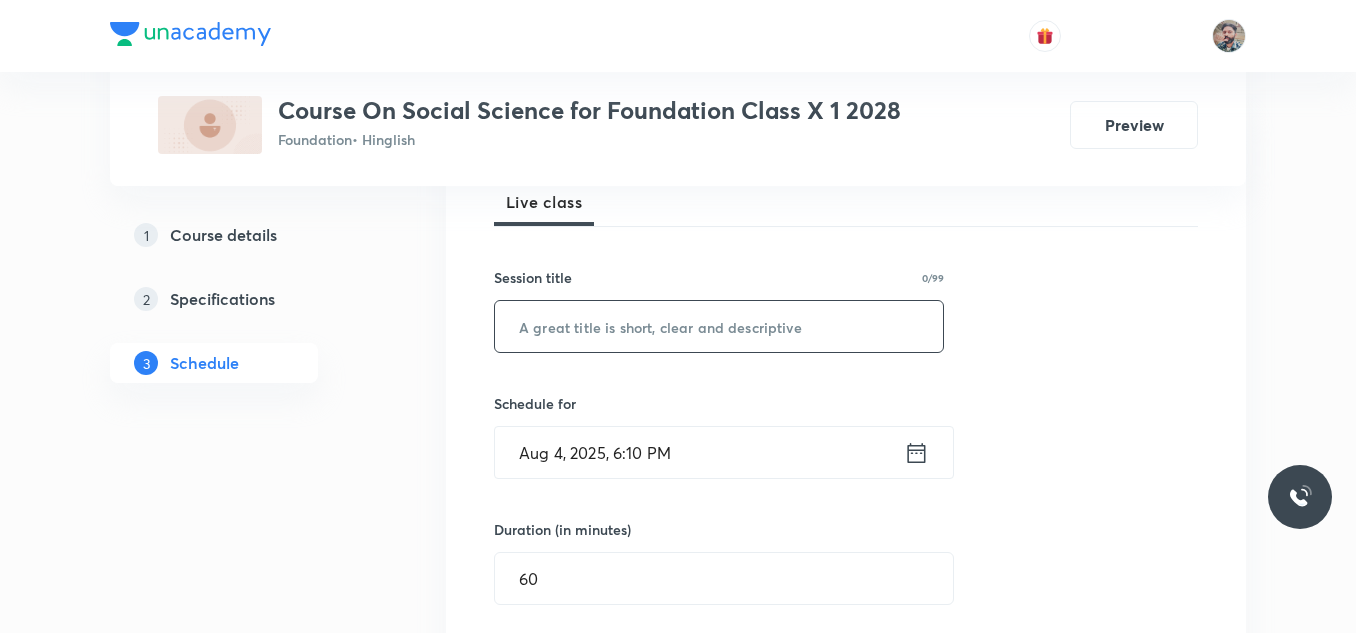 paste on "Water Resources" 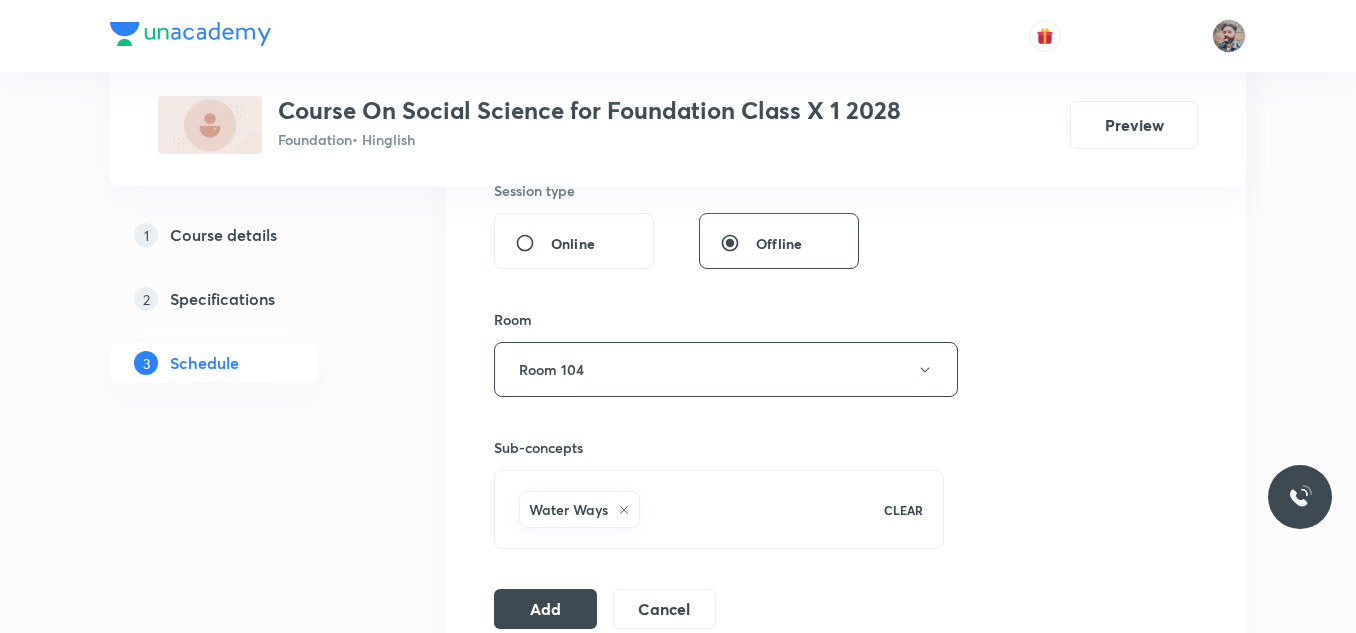scroll, scrollTop: 800, scrollLeft: 0, axis: vertical 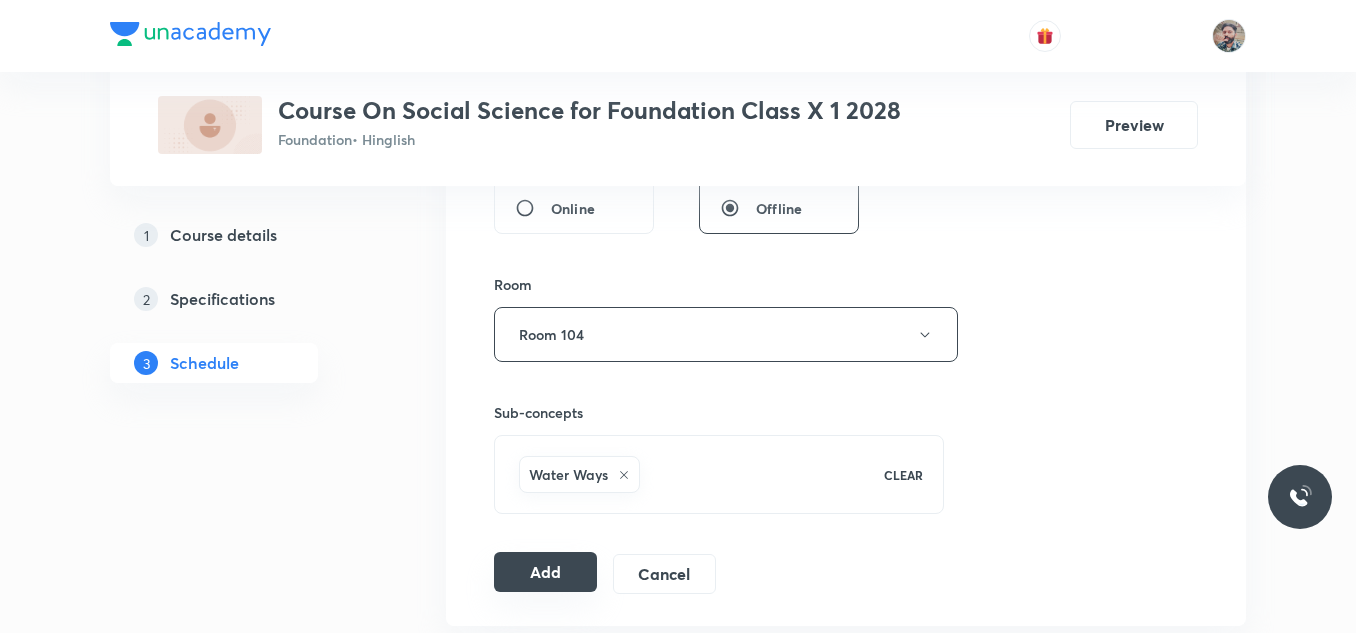 type on "Water Resources" 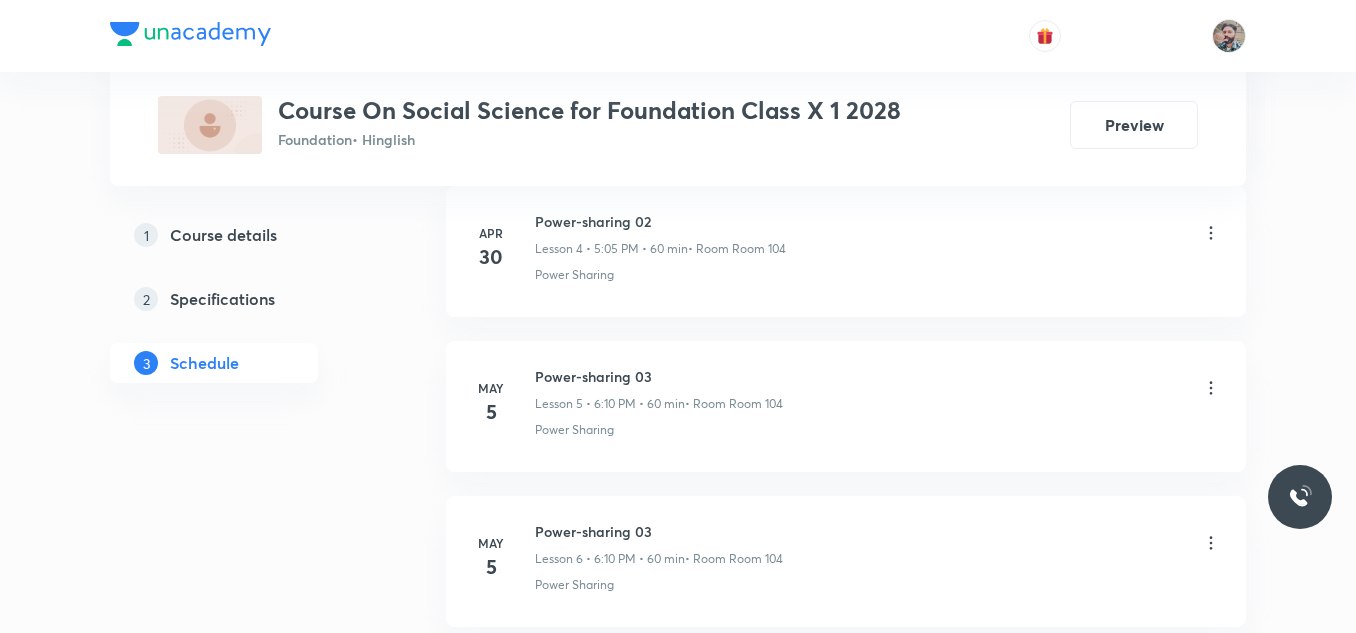 click on "Plus Courses Course On Social Science for Foundation Class X 1 2028 Foundation  • Hinglish Preview 1 Course details 2 Specifications 3 Schedule Schedule 32  classes Add new session Apr 21 Resource and Development 01 Lesson 1 • 6:10 PM • 60 min  • Room Room 104 Development of Resources · Understanding Resources Apr 23 Resource and Development 02 Lesson 2 • 6:10 PM • 60 min  • Room Room 104 Soil as a resource · Land Resources Apr 28 Power-sharing 01 Lesson 3 • 6:10 PM • 60 min  • Room Room 104 Forms of Power Sharing · Belgium & Sri Lanka Apr 30 Power-sharing 02 Lesson 4 • 5:05 PM • 60 min  • Room Room 104 Power Sharing May 5 Power-sharing 03 Lesson 5 • 6:10 PM • 60 min  • Room Room 104 Power Sharing May 5 Power-sharing 03 Lesson 6 • 6:10 PM • 60 min  • Room Room 104 Power Sharing May 8 Power-sharing 04 Lesson 7 • 5:05 PM • 60 min  • Room Room 104 Power Sharing May 9 Rise of Nationalism in Europe 01 Lesson 8 • 5:05 PM • 60 min  • Room Room 104 · May 3" at bounding box center (678, 2023) 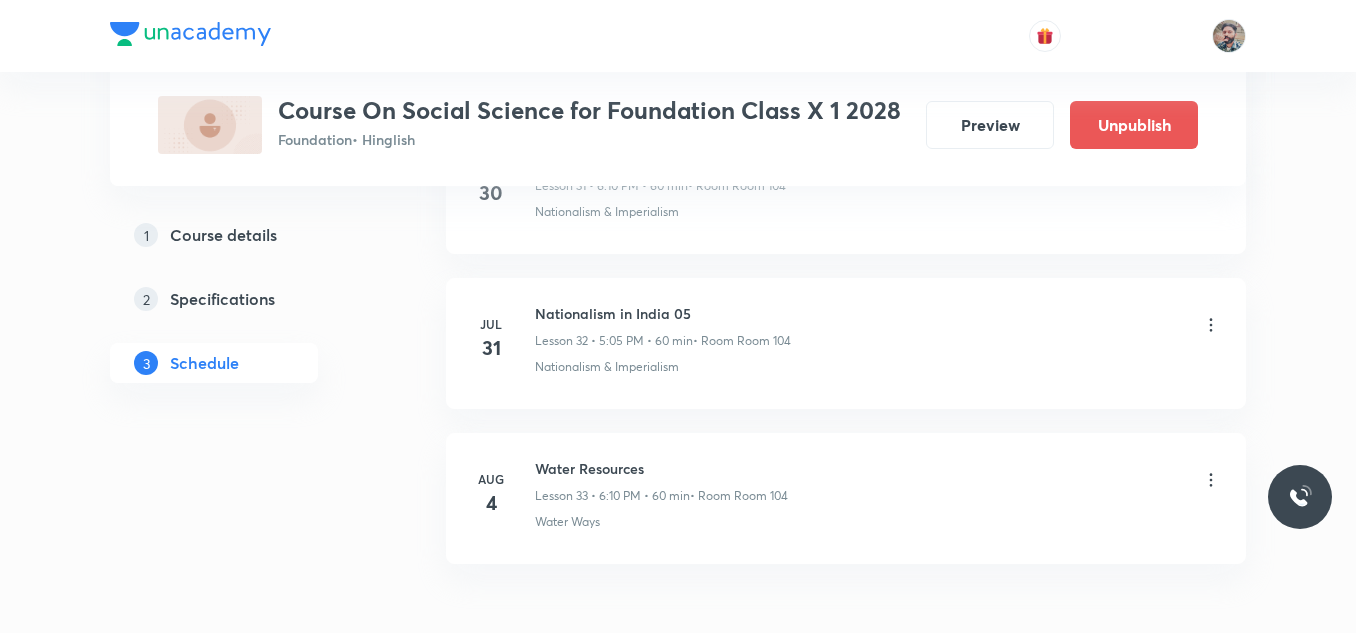 scroll, scrollTop: 5169, scrollLeft: 0, axis: vertical 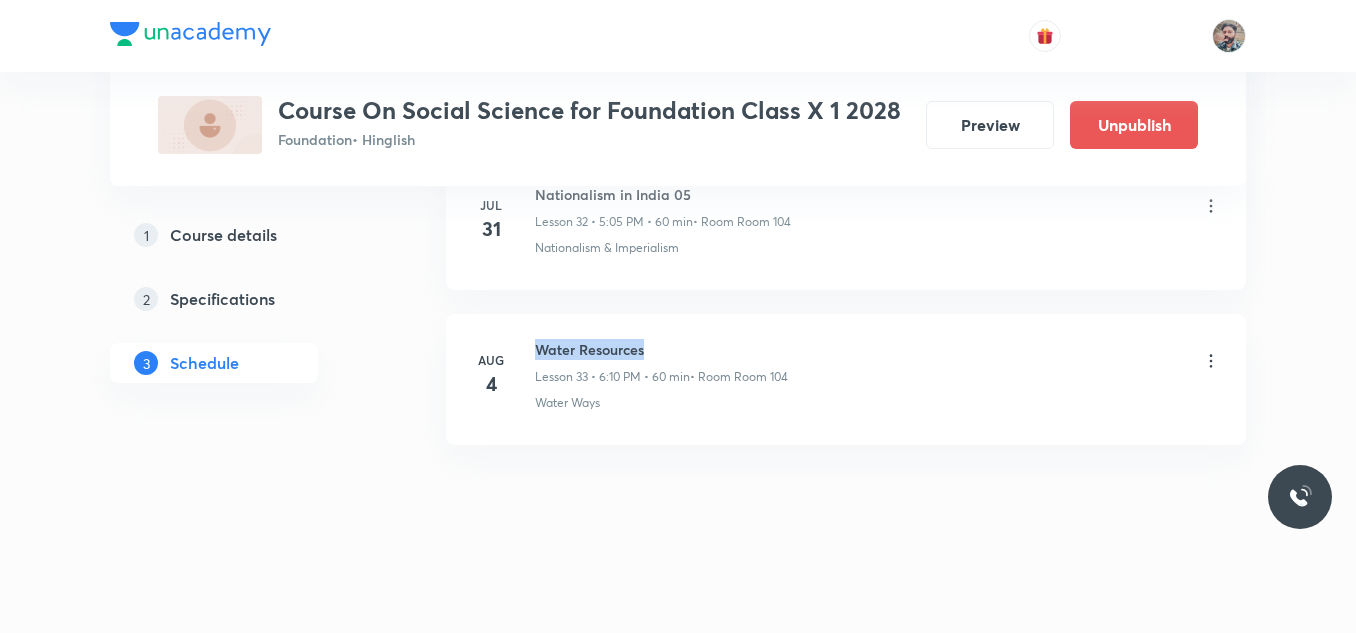 drag, startPoint x: 537, startPoint y: 347, endPoint x: 645, endPoint y: 347, distance: 108 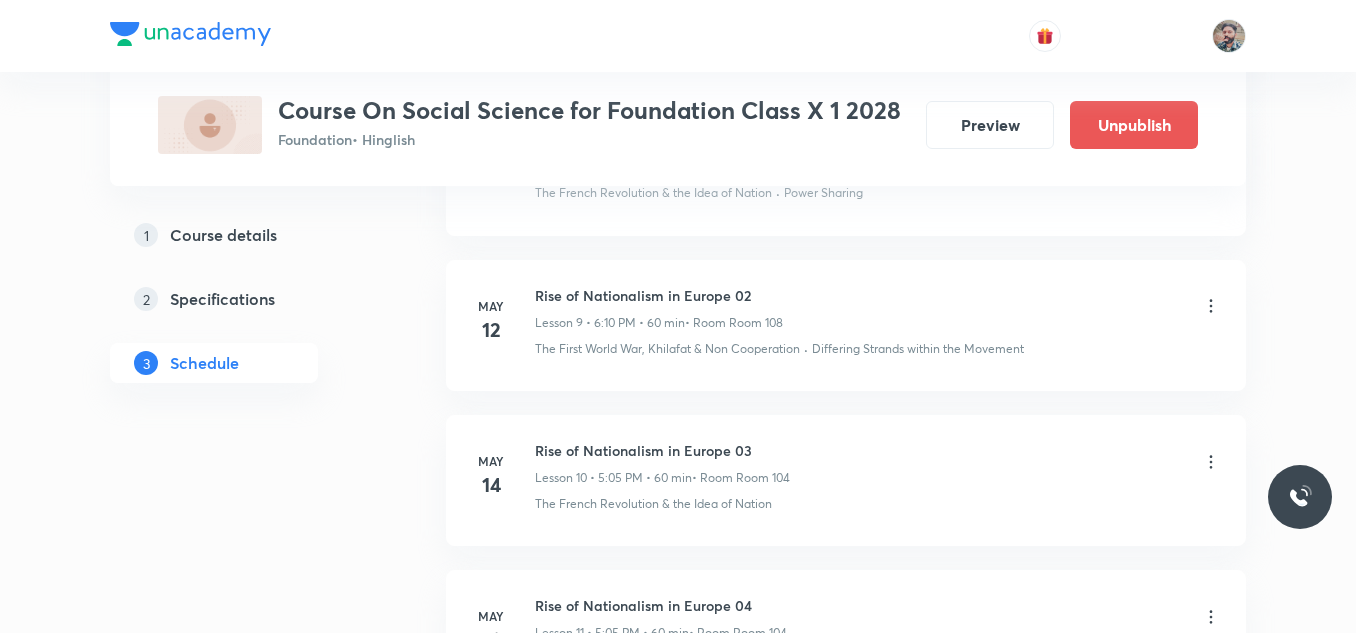 scroll, scrollTop: 0, scrollLeft: 0, axis: both 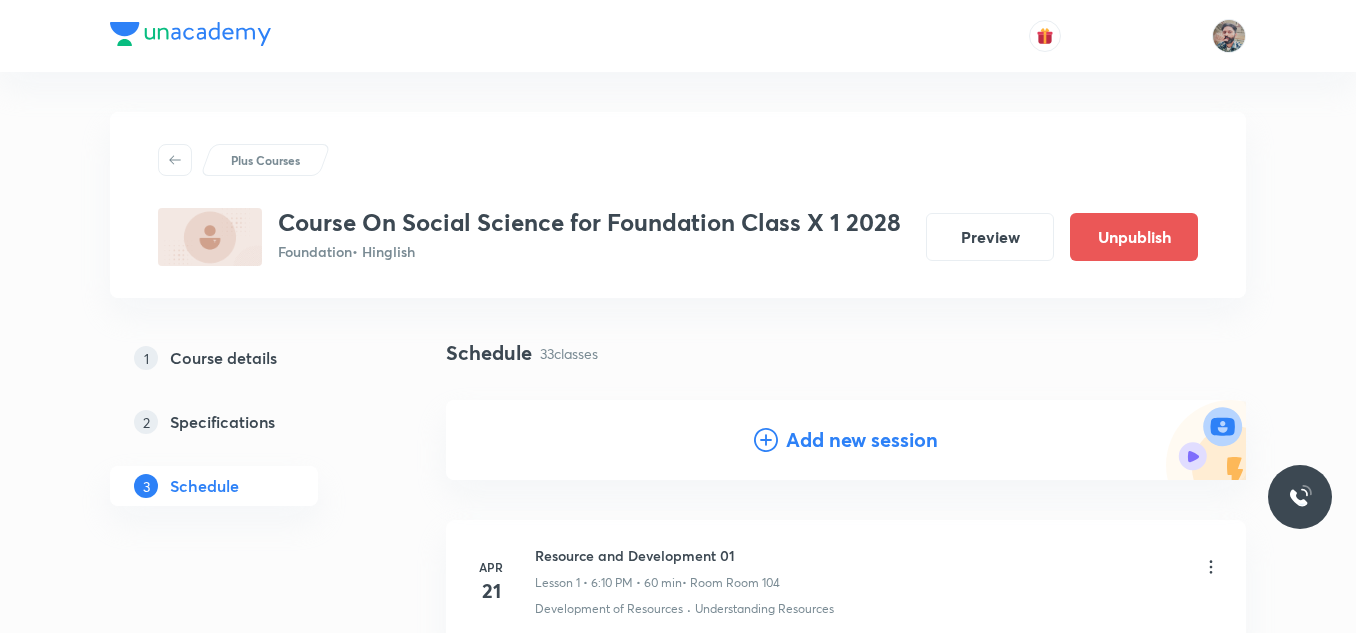 click on "Add new session" at bounding box center (862, 440) 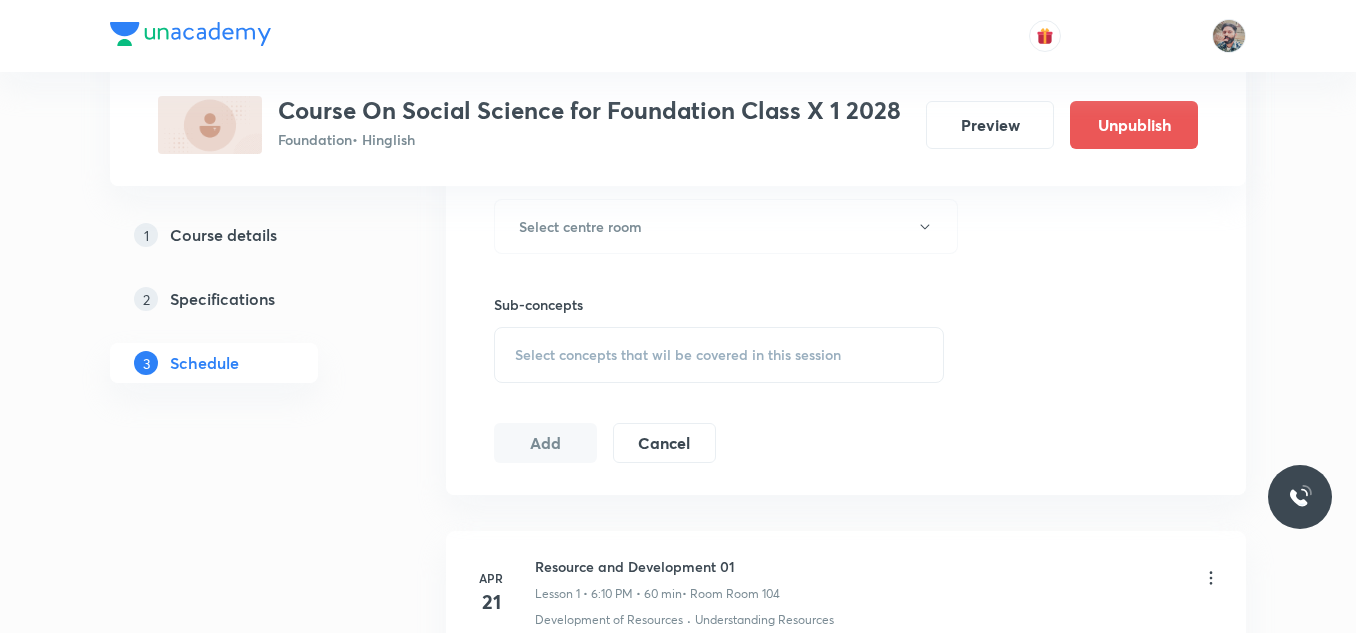 scroll, scrollTop: 900, scrollLeft: 0, axis: vertical 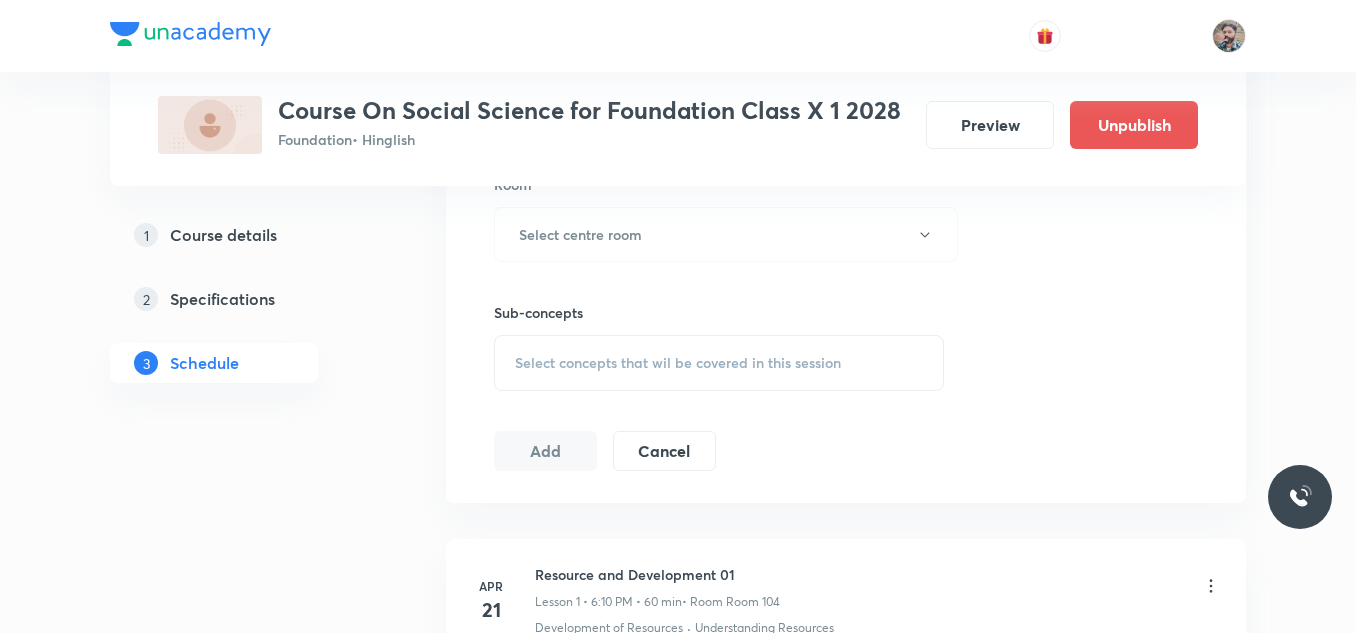 click on "Select concepts that wil be covered in this session" at bounding box center [678, 363] 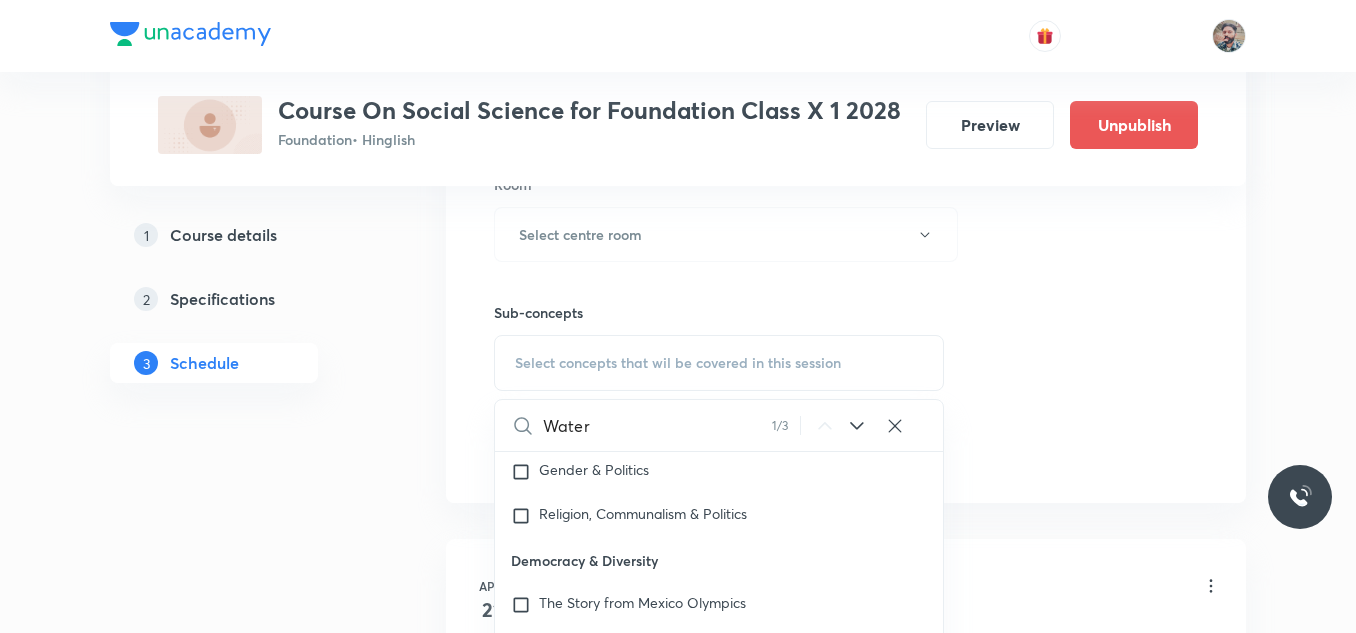 scroll, scrollTop: 2098, scrollLeft: 0, axis: vertical 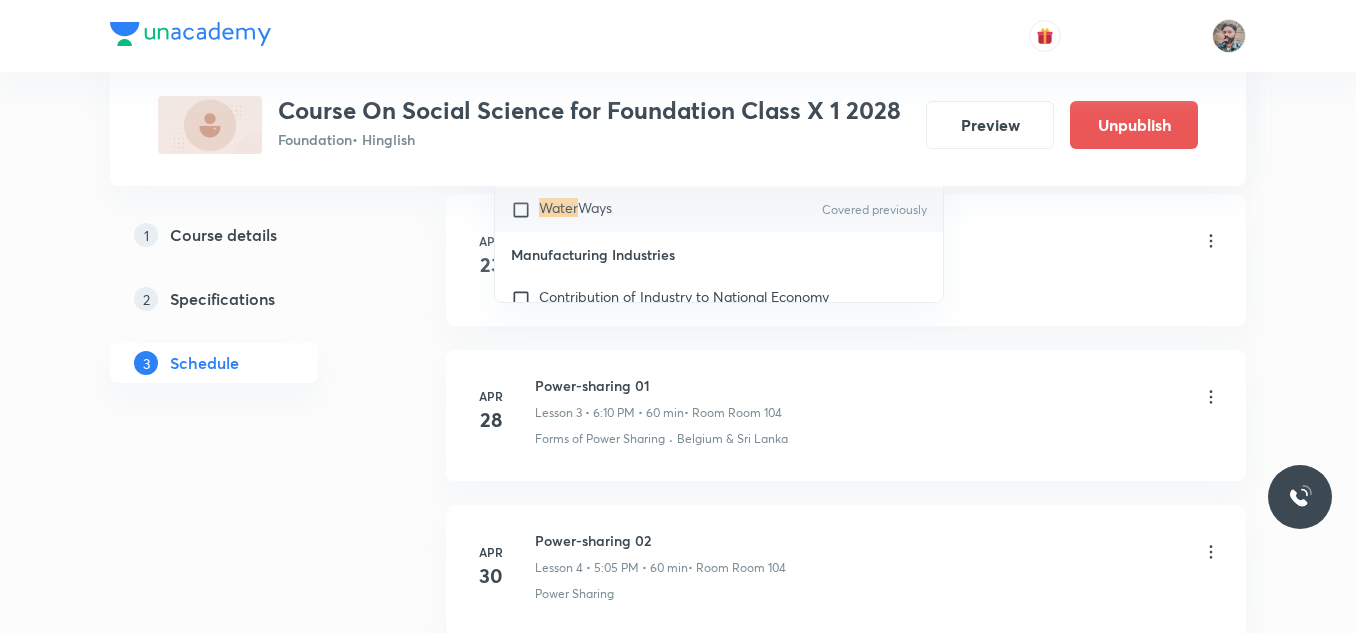 type on "Water" 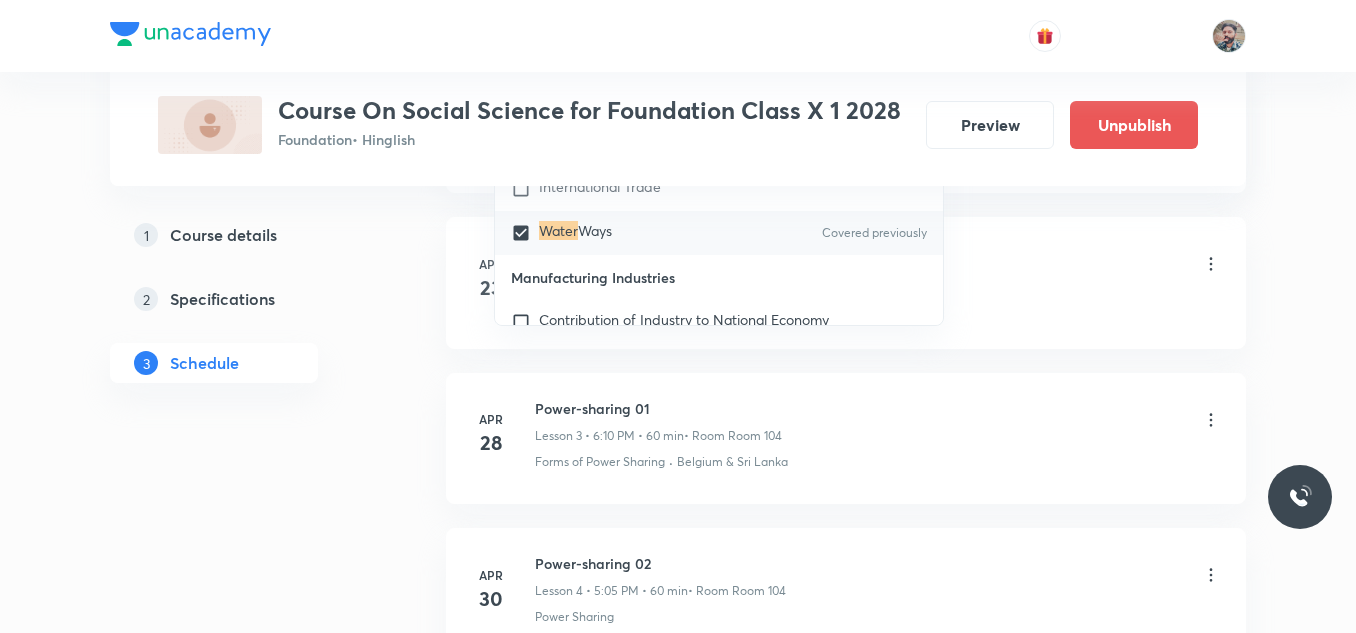 click on "Plus Courses Course On Social Science for Foundation Class X 1 2028 Foundation  • Hinglish Preview Unpublish 1 Course details 2 Specifications 3 Schedule Schedule 33  classes Session  34 Live class Session title 0/99 ​ Schedule for Aug 4, 2025, 10:35 AM ​ Duration (in minutes) ​   Session type Online Offline Room Select centre room Sub-concepts Water Ways CLEAR Water 1 / 3 ​ Nationalism in India The First World War, Khilafat & Non Cooperation Covered previously Differing Strands within the Movement Covered previously Towards Civil Disobedience The Sense of Collective Belonging Conclusion Consumer Rights Consumer Movements Globalisation & The Indian Economy Understanding Globalisation Impact of Globalisation In India Liberalization of Foreign Trade Money & Credit Modern Forms of Money Formal Sector Credit In India Money as a Medium of Exchange Loan Activities in Banks Sectors of Indian Economy Sectors of Economic Activities Classification Of Sectors Development Development Promises Covered previously" at bounding box center [678, 1972] 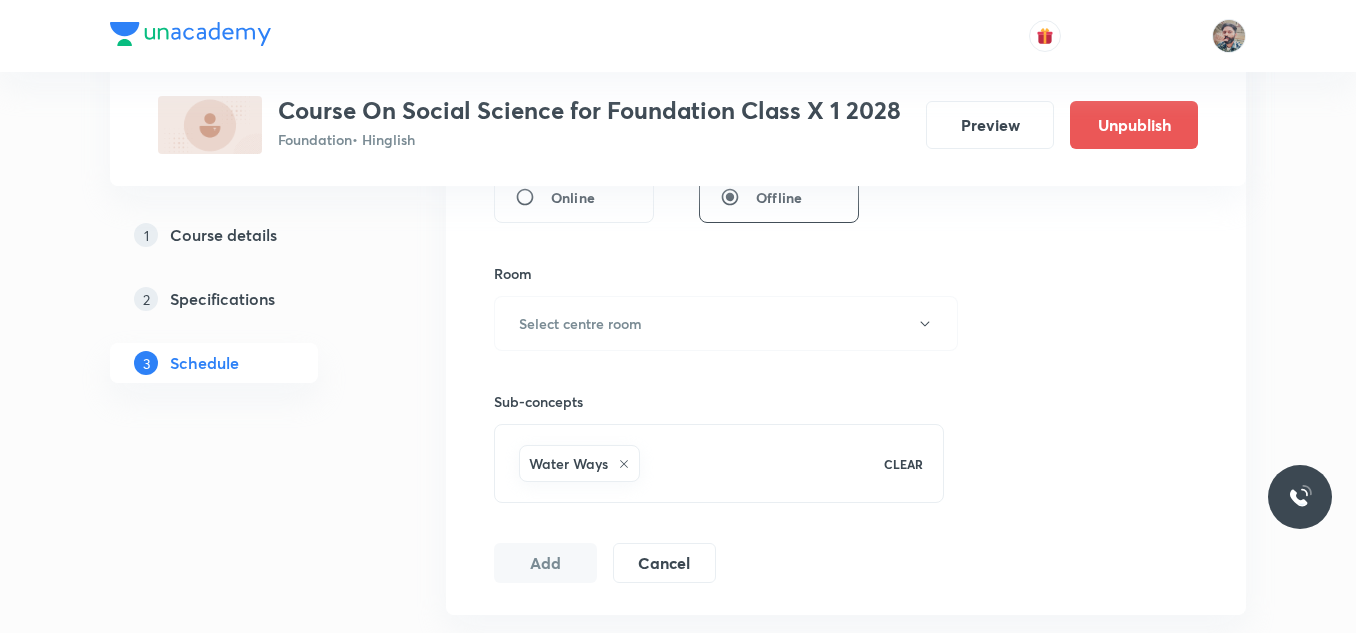 scroll, scrollTop: 800, scrollLeft: 0, axis: vertical 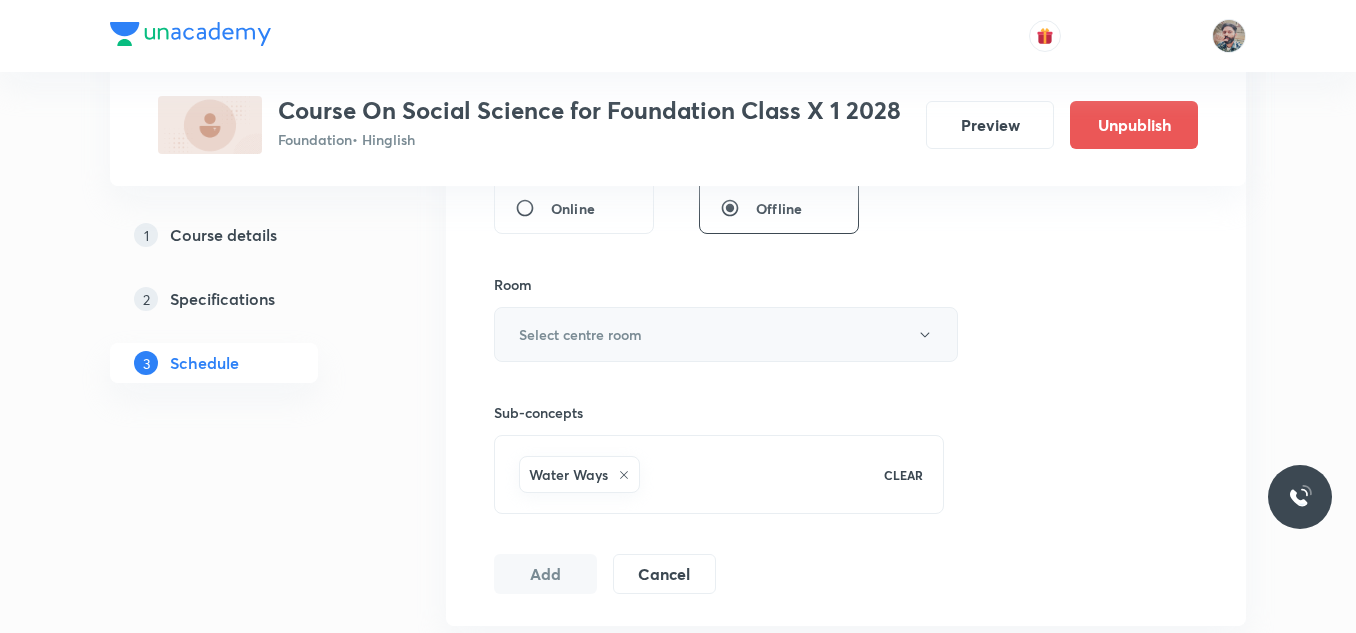 click on "Select centre room" at bounding box center [726, 334] 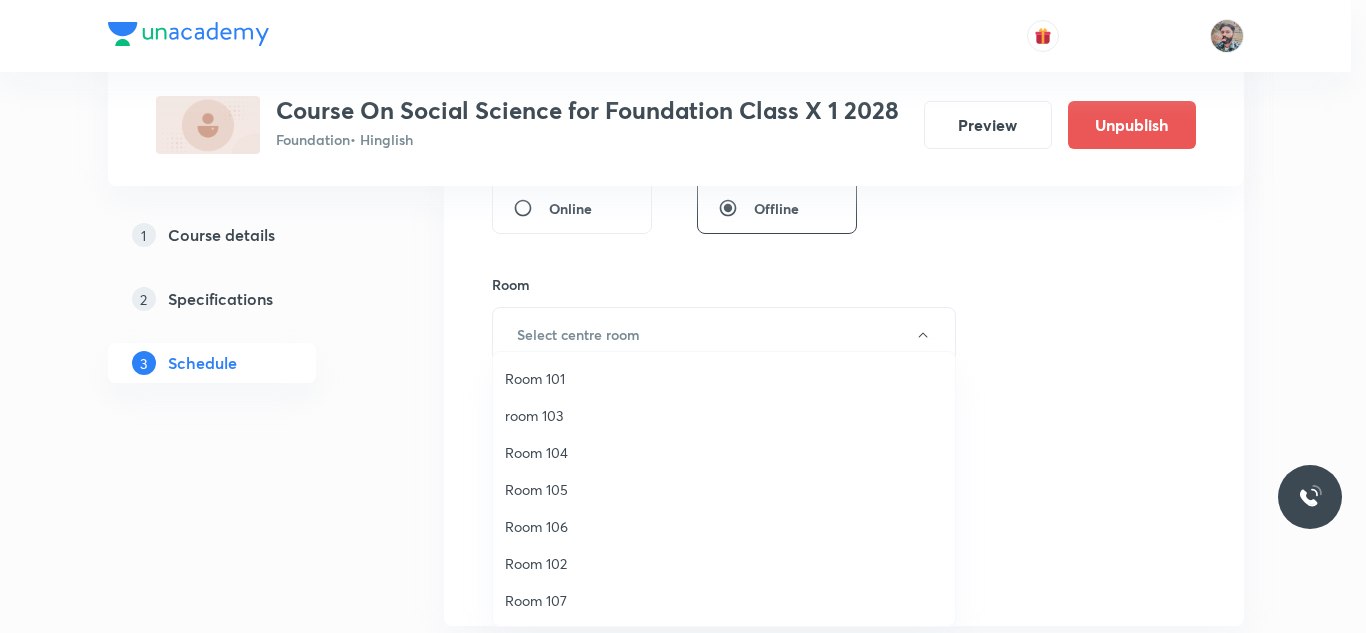 click on "Room 104" at bounding box center (724, 452) 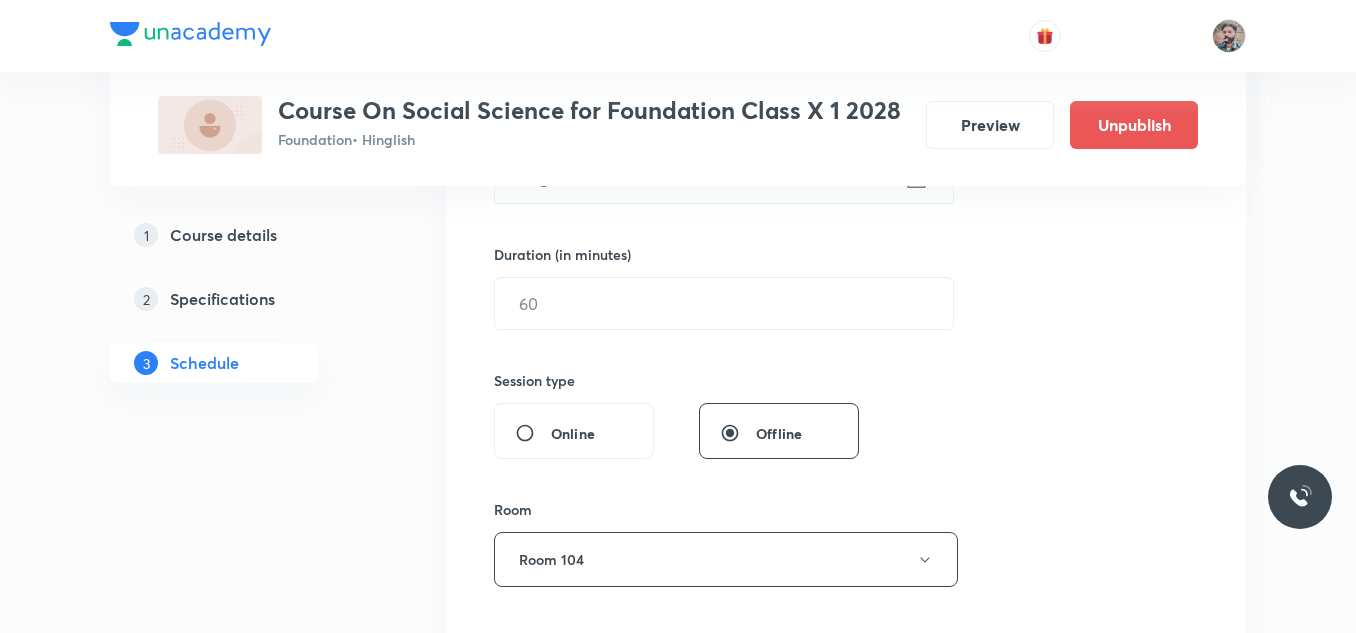 scroll, scrollTop: 500, scrollLeft: 0, axis: vertical 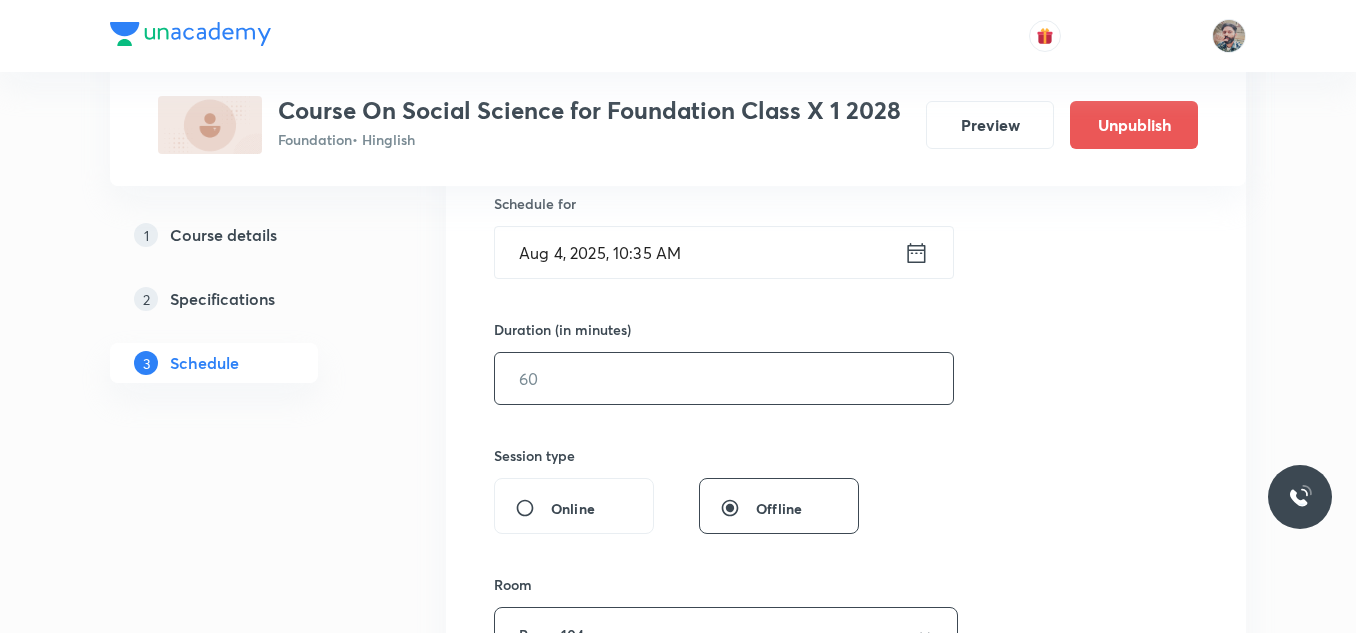 click at bounding box center [724, 378] 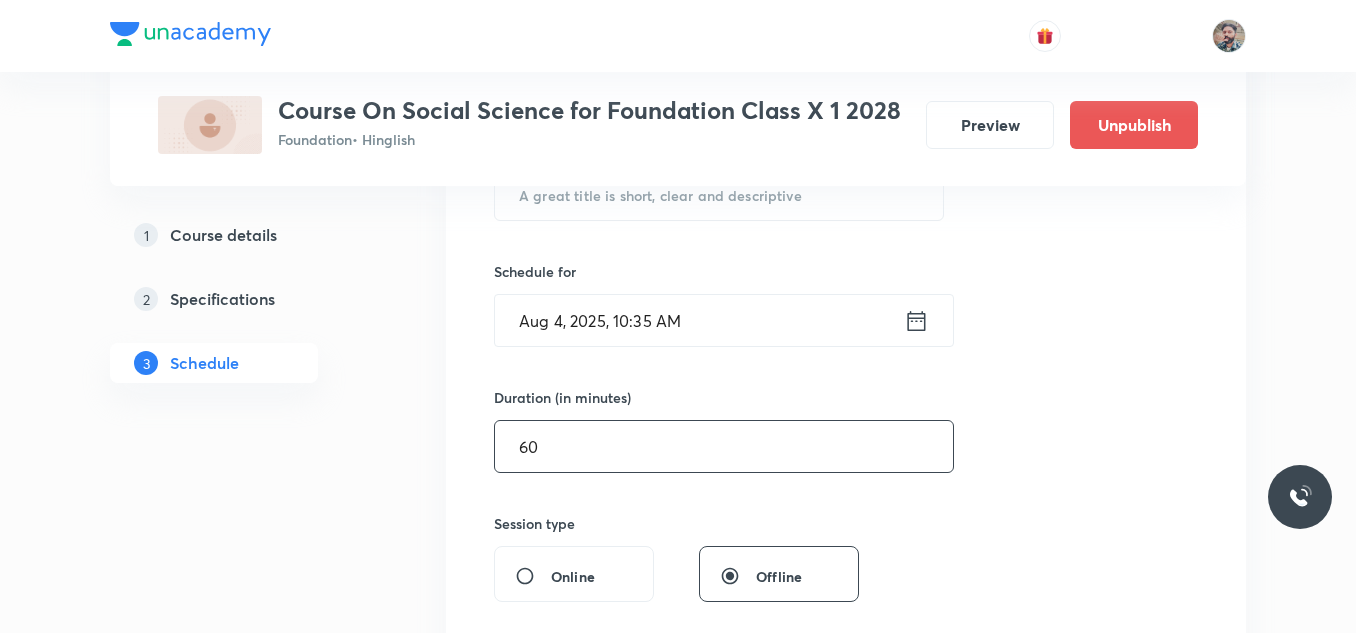 scroll, scrollTop: 400, scrollLeft: 0, axis: vertical 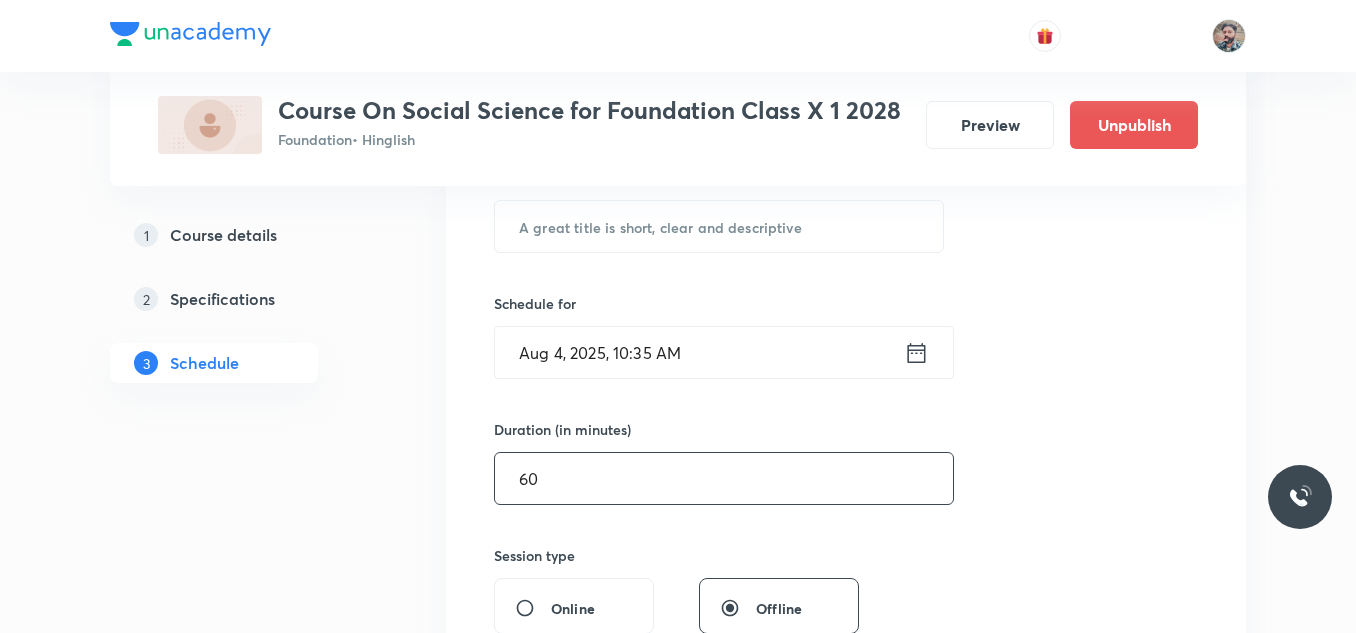type on "60" 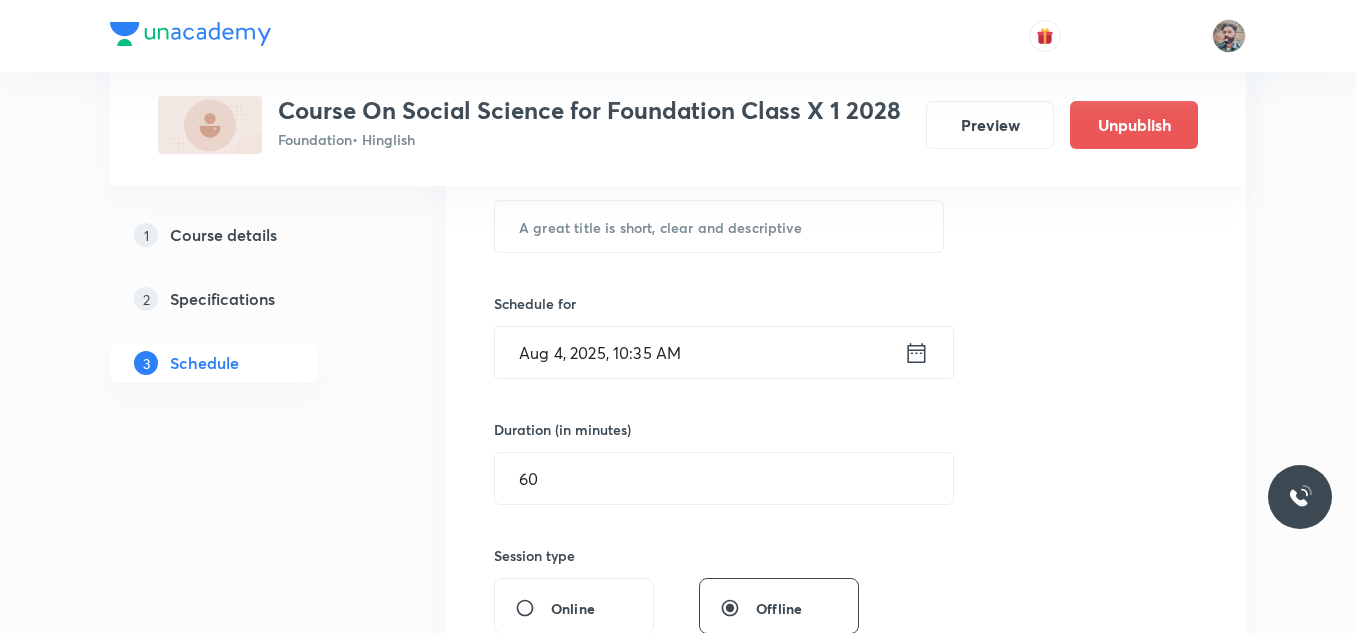 click 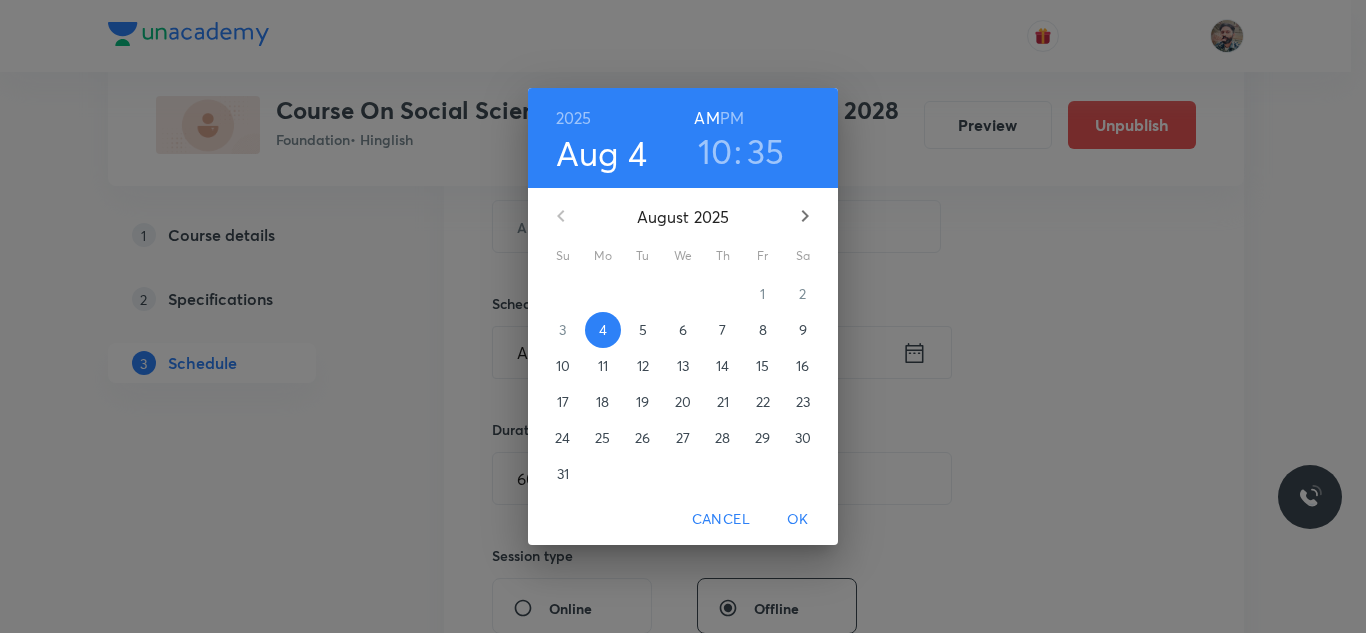 click on "5" at bounding box center [643, 330] 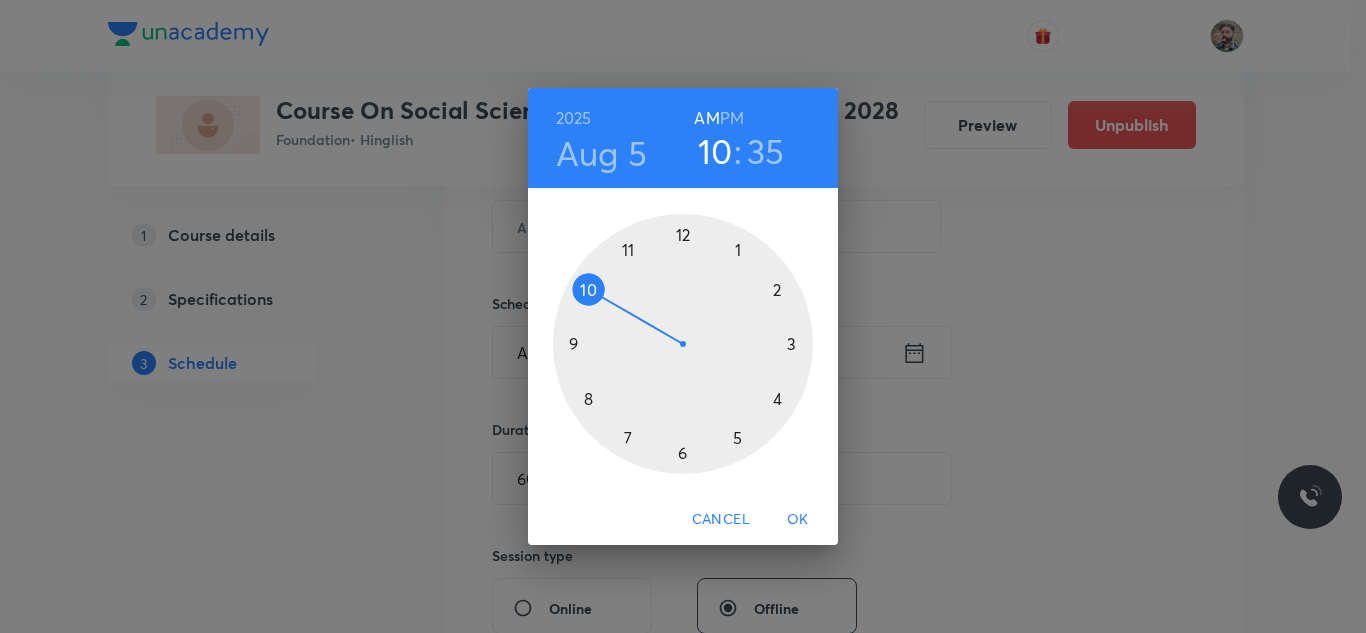 click at bounding box center (683, 344) 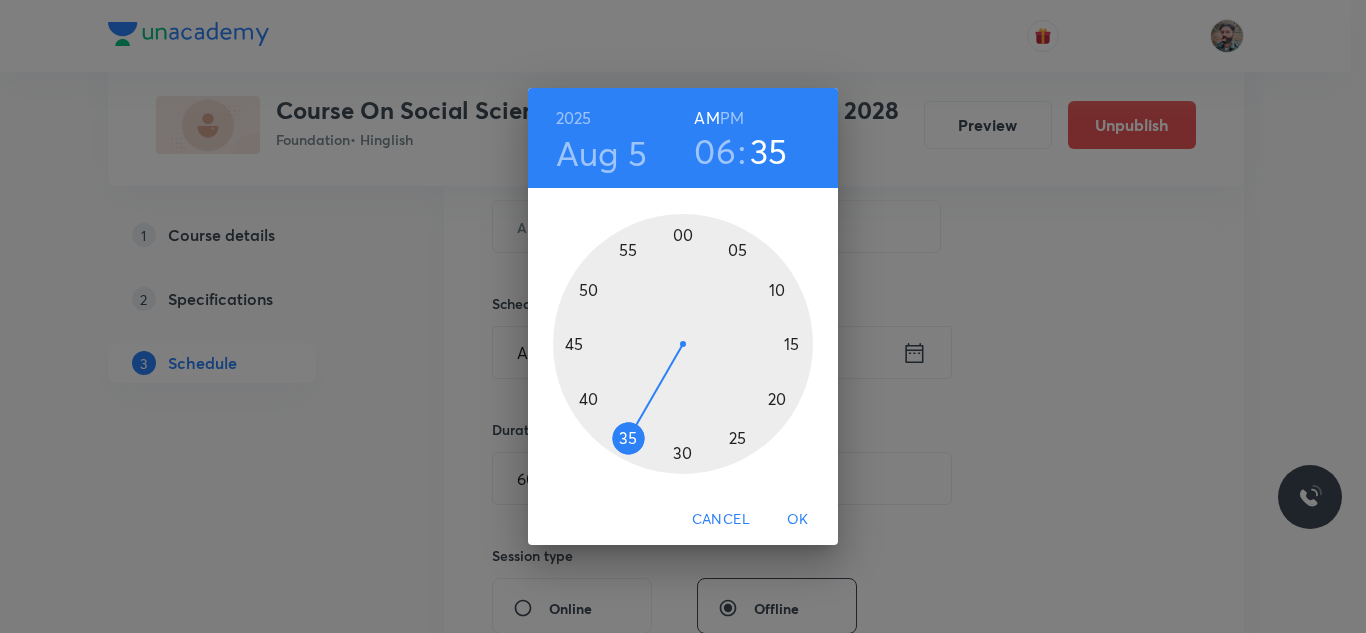 click at bounding box center (683, 344) 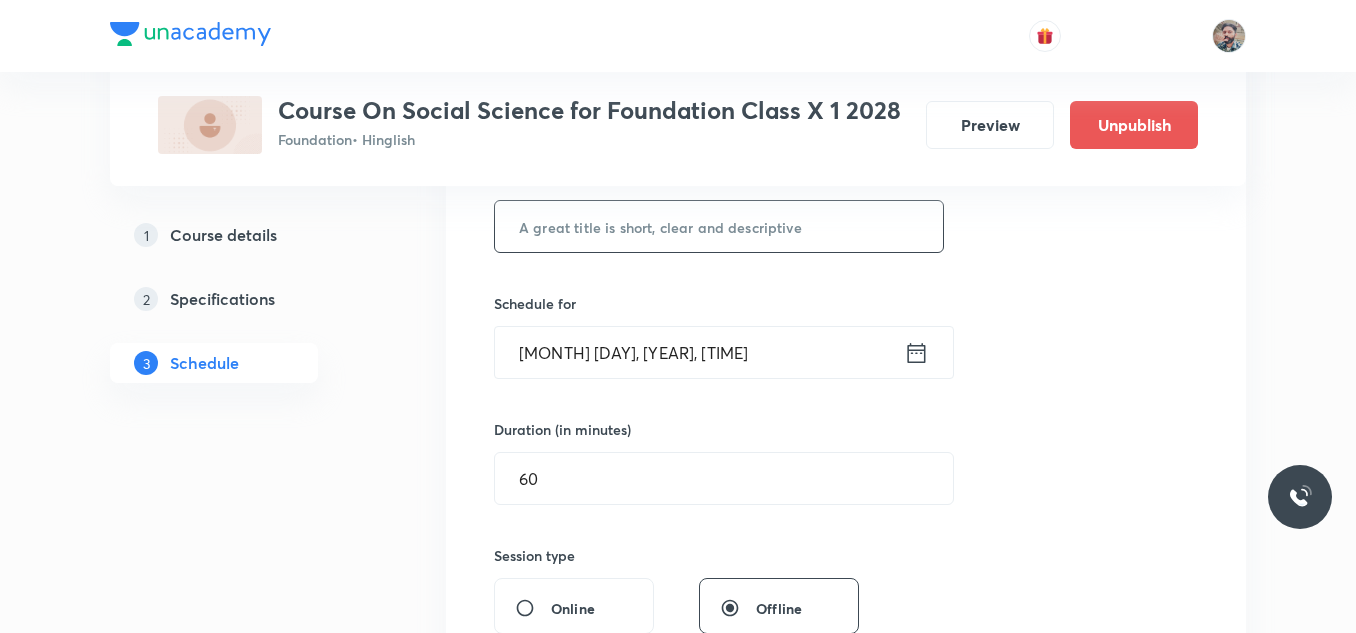 click at bounding box center [719, 226] 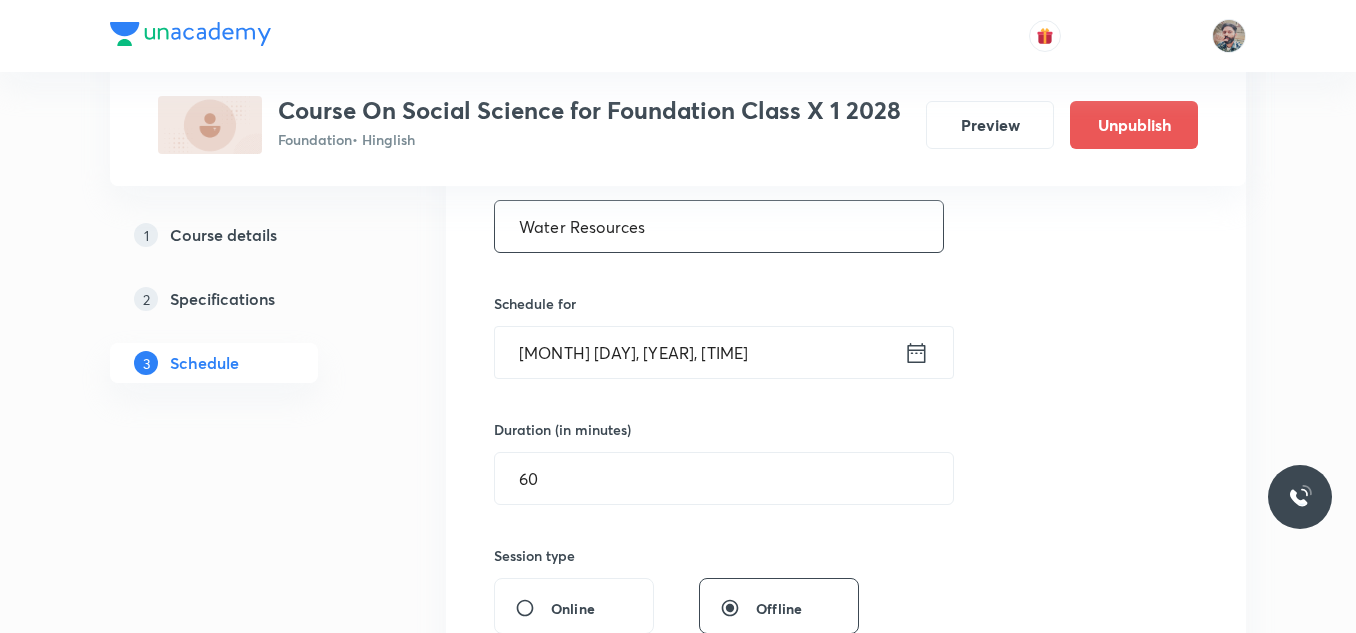 type on "Water Resources" 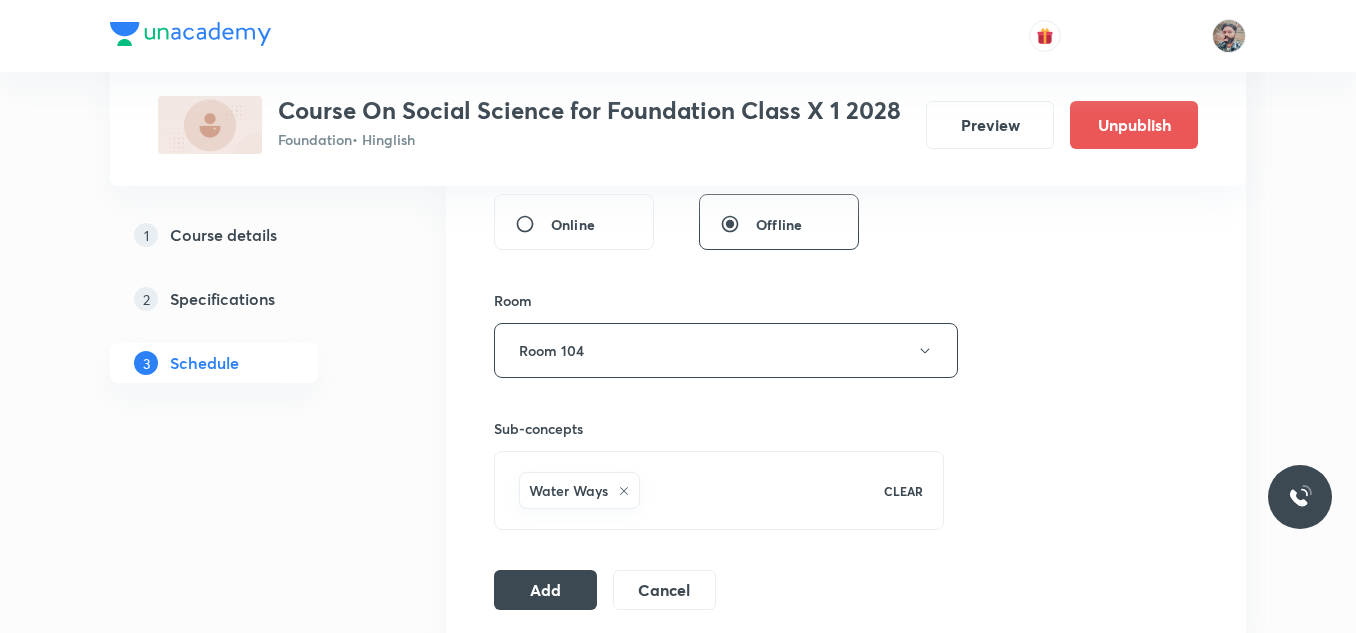 scroll, scrollTop: 800, scrollLeft: 0, axis: vertical 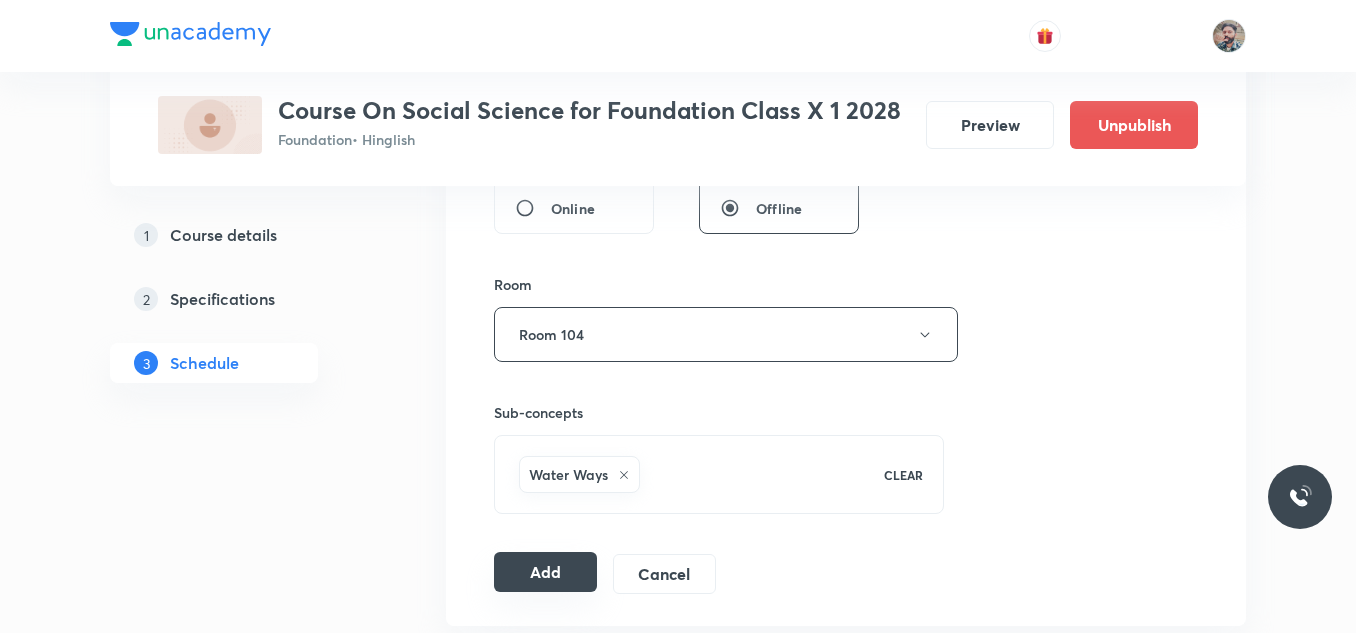 click on "Add" at bounding box center [545, 572] 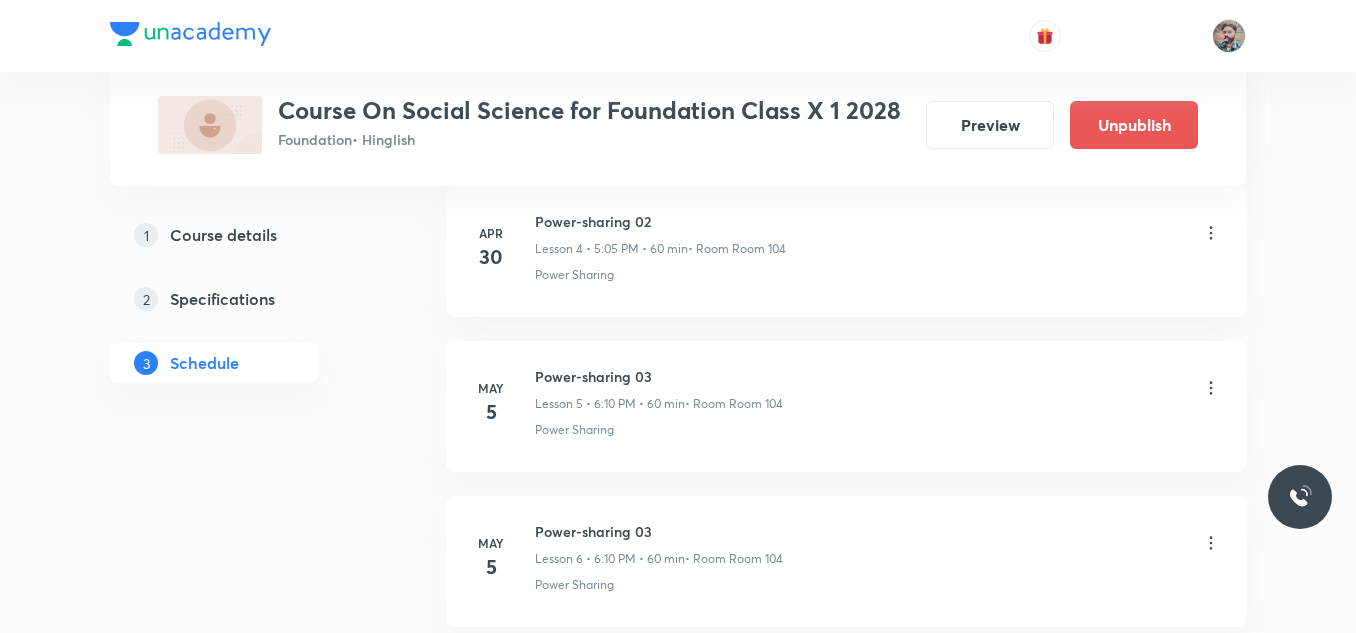click on "Plus Courses Course On Social Science for Foundation Class X 1 2028 Foundation  • Hinglish Preview Unpublish 1 Course details 2 Specifications 3 Schedule Schedule 34  classes Add new session Apr 21 Resource and Development 01 Lesson 1 • 6:10 PM • 60 min  • Room Room 104 Development of Resources · Understanding Resources Apr 23 Resource and Development 02 Lesson 2 • 6:10 PM • 60 min  • Room Room 104 Soil as a resource · Land Resources Apr 28 Power-sharing 01 Lesson 3 • 6:10 PM • 60 min  • Room Room 104 Forms of Power Sharing · Belgium & Sri Lanka Apr 30 Power-sharing 02 Lesson 4 • 5:05 PM • 60 min  • Room Room 104 Power Sharing May 5 Power-sharing 03 Lesson 5 • 6:10 PM • 60 min  • Room Room 104 Power Sharing May 5 Power-sharing 03 Lesson 6 • 6:10 PM • 60 min  • Room Room 104 Power Sharing May 8 Power-sharing 04 Lesson 7 • 5:05 PM • 60 min  • Room Room 104 Power Sharing May 9 Rise of Nationalism in Europe 01 Lesson 8 • 5:05 PM • 60 min · Power Sharing 3" at bounding box center (678, 2178) 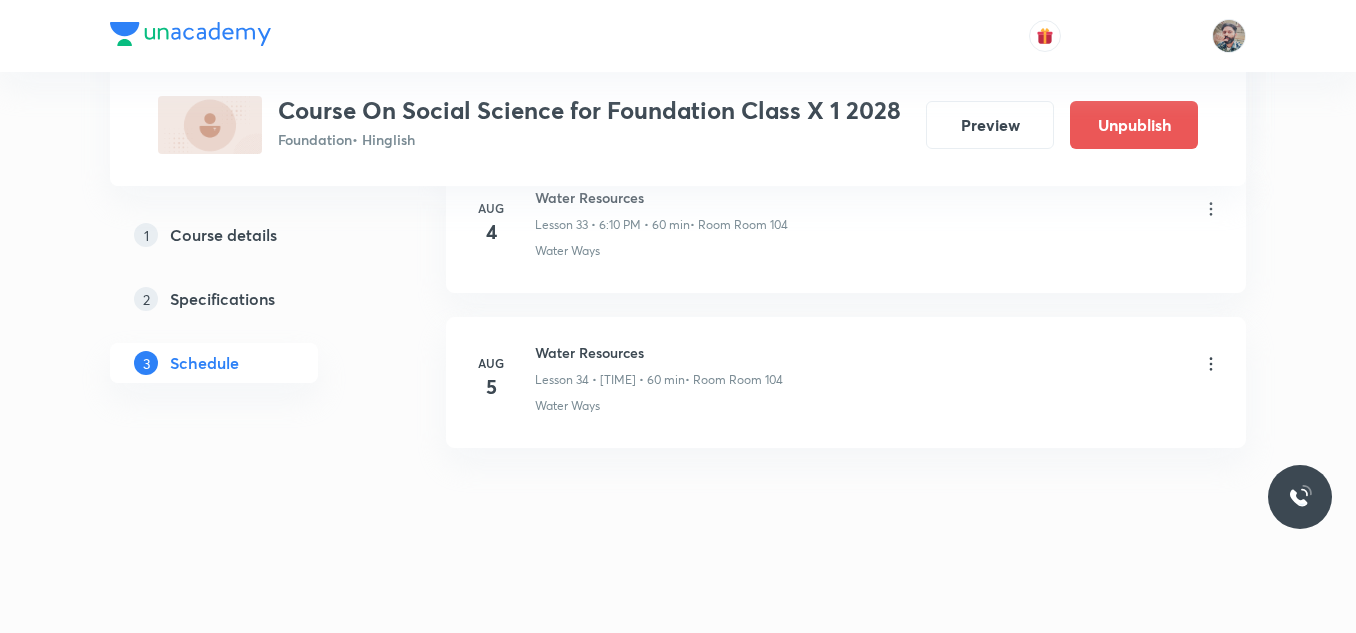 scroll, scrollTop: 5324, scrollLeft: 0, axis: vertical 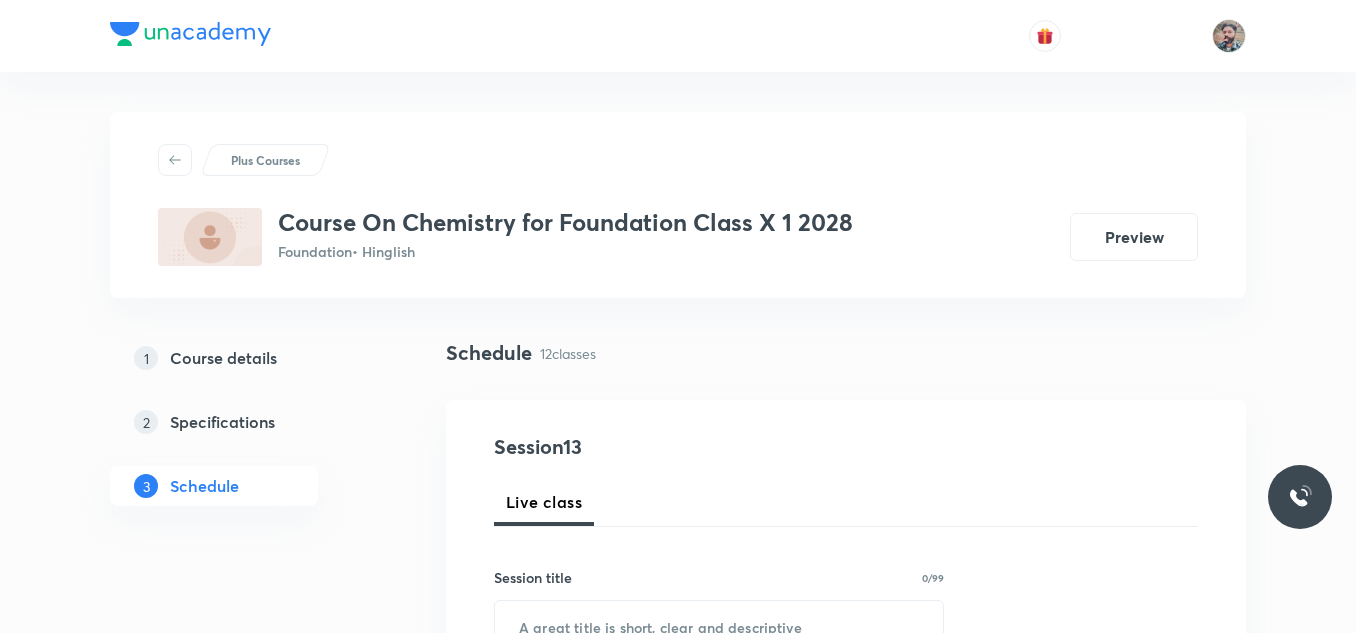 click on "Schedule 12  classes" at bounding box center (846, 353) 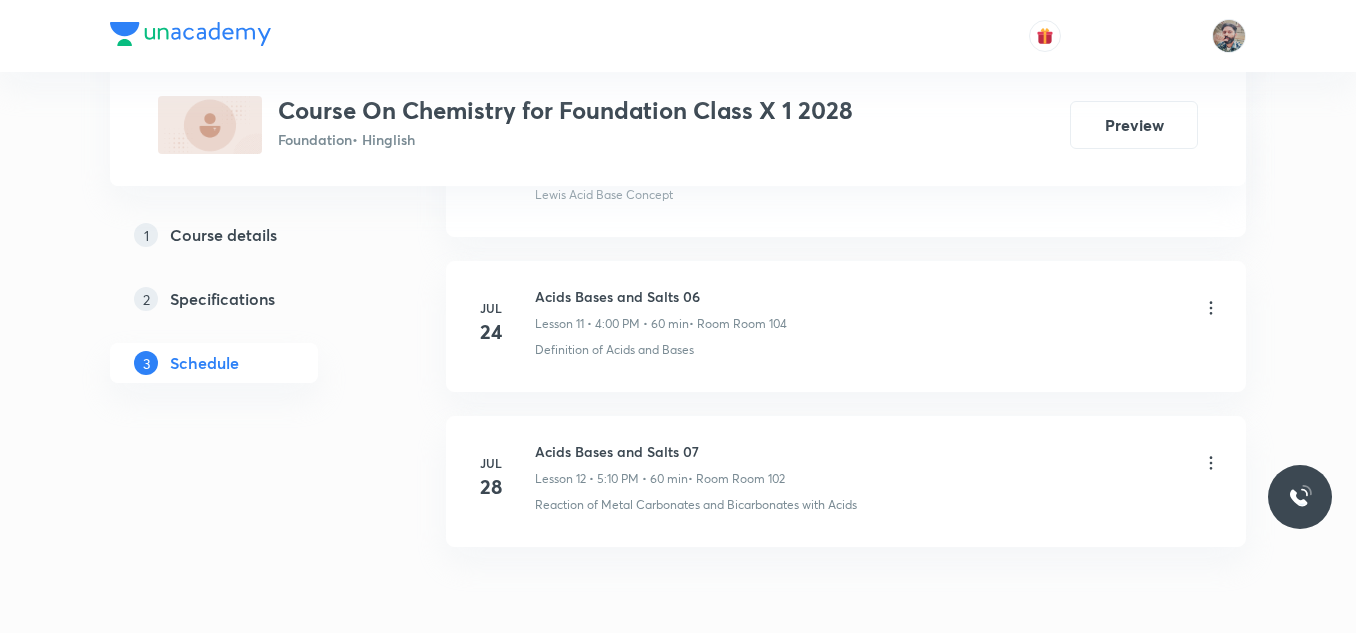 scroll, scrollTop: 2831, scrollLeft: 0, axis: vertical 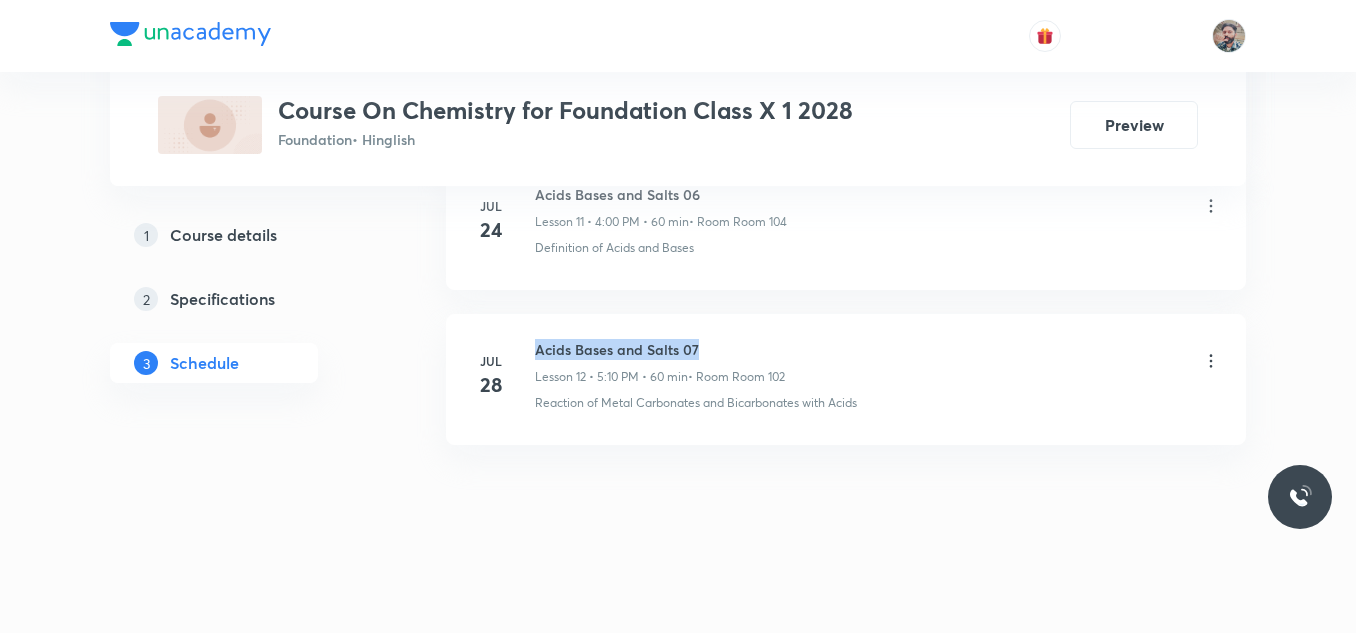drag, startPoint x: 536, startPoint y: 348, endPoint x: 700, endPoint y: 350, distance: 164.01219 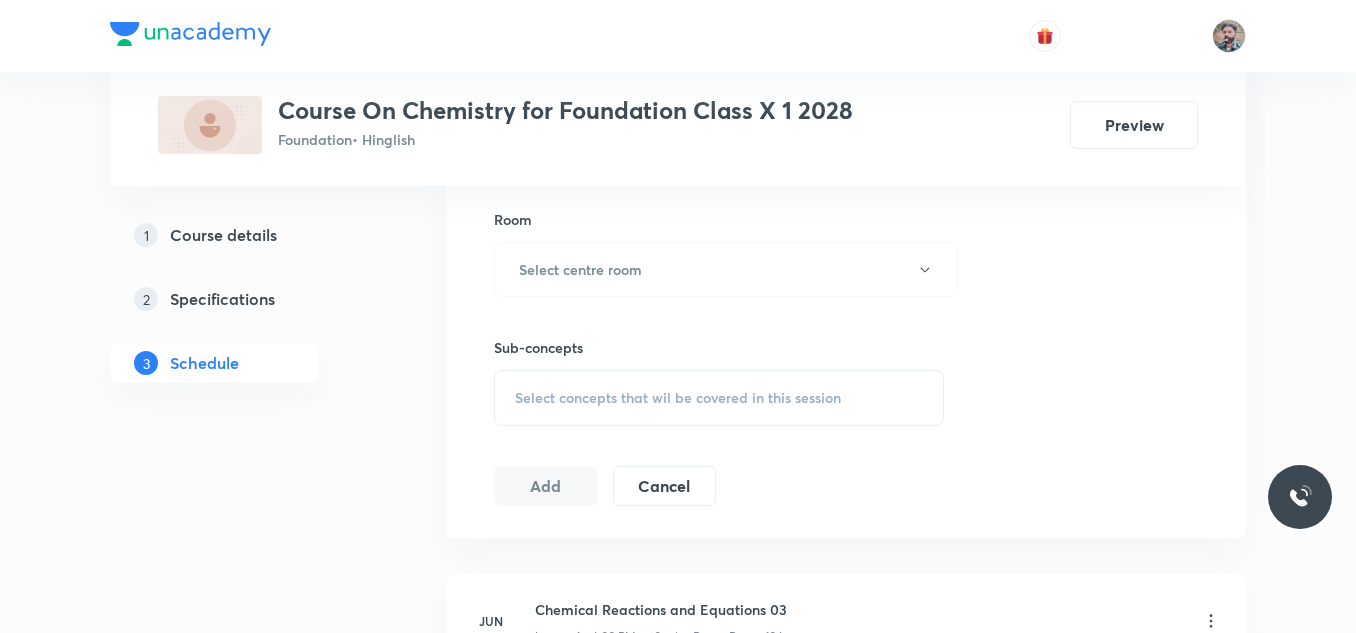 scroll, scrollTop: 900, scrollLeft: 0, axis: vertical 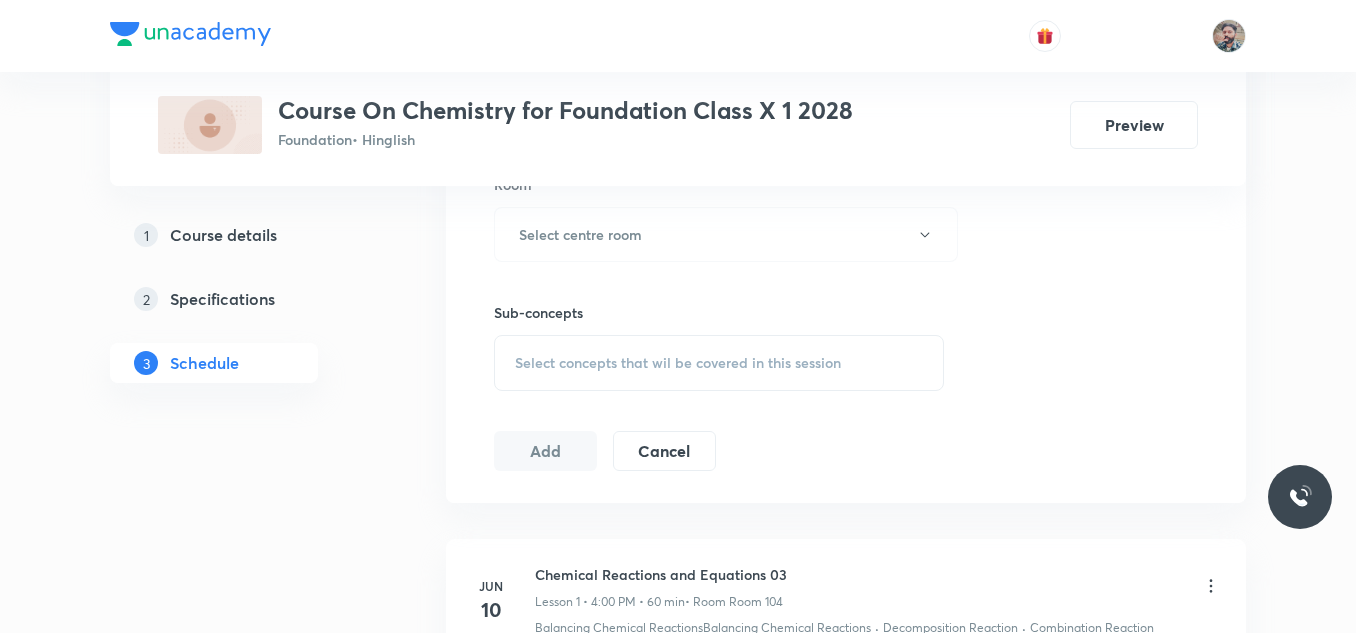 click on "Select concepts that wil be covered in this session" at bounding box center [678, 363] 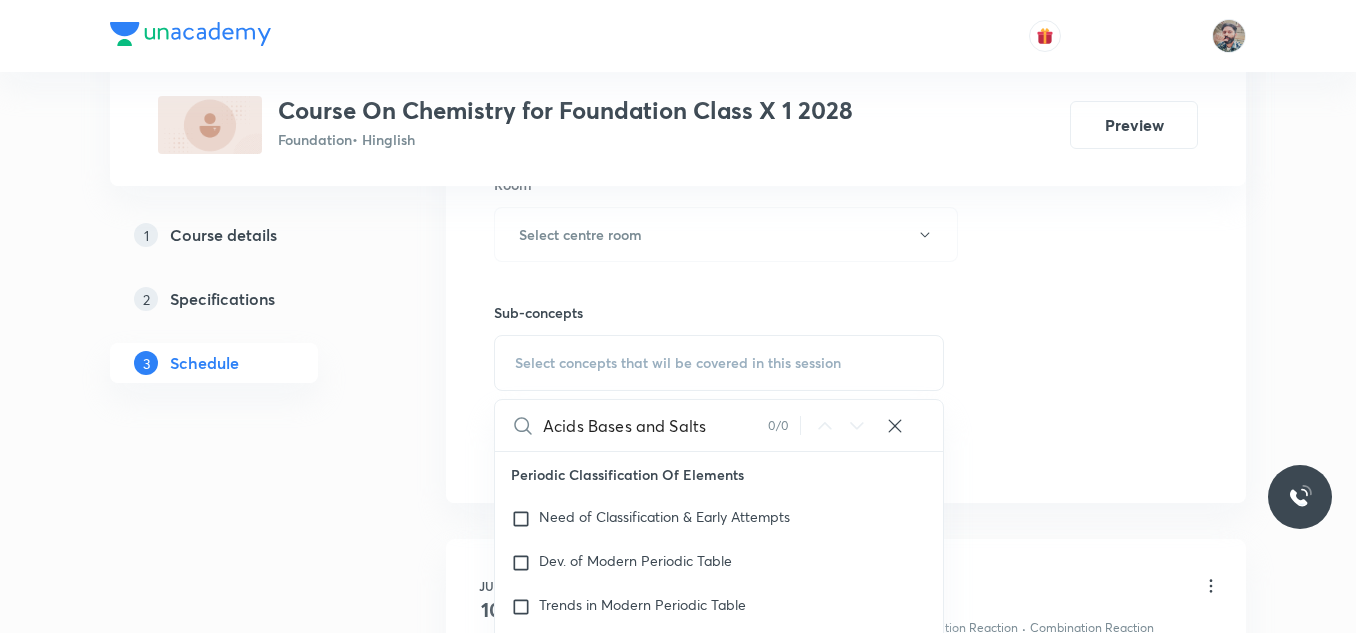 click on "Acids Bases and Salts" at bounding box center [655, 425] 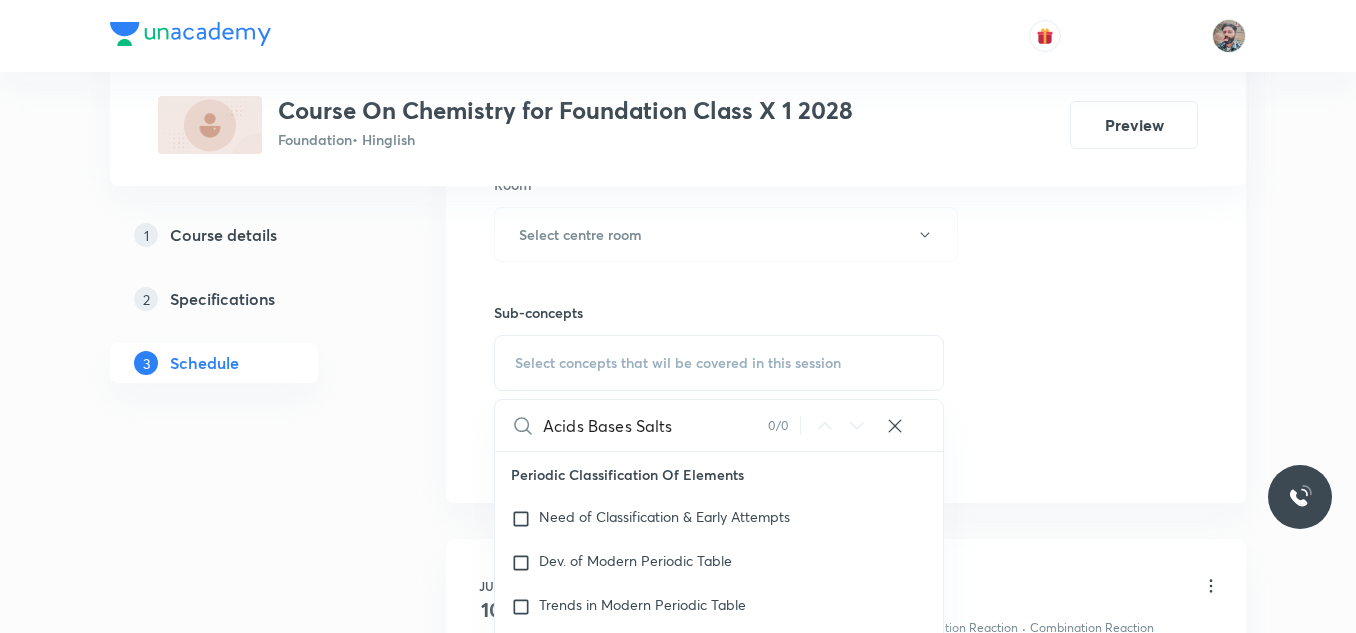 click on "Acids Bases Salts" at bounding box center (655, 425) 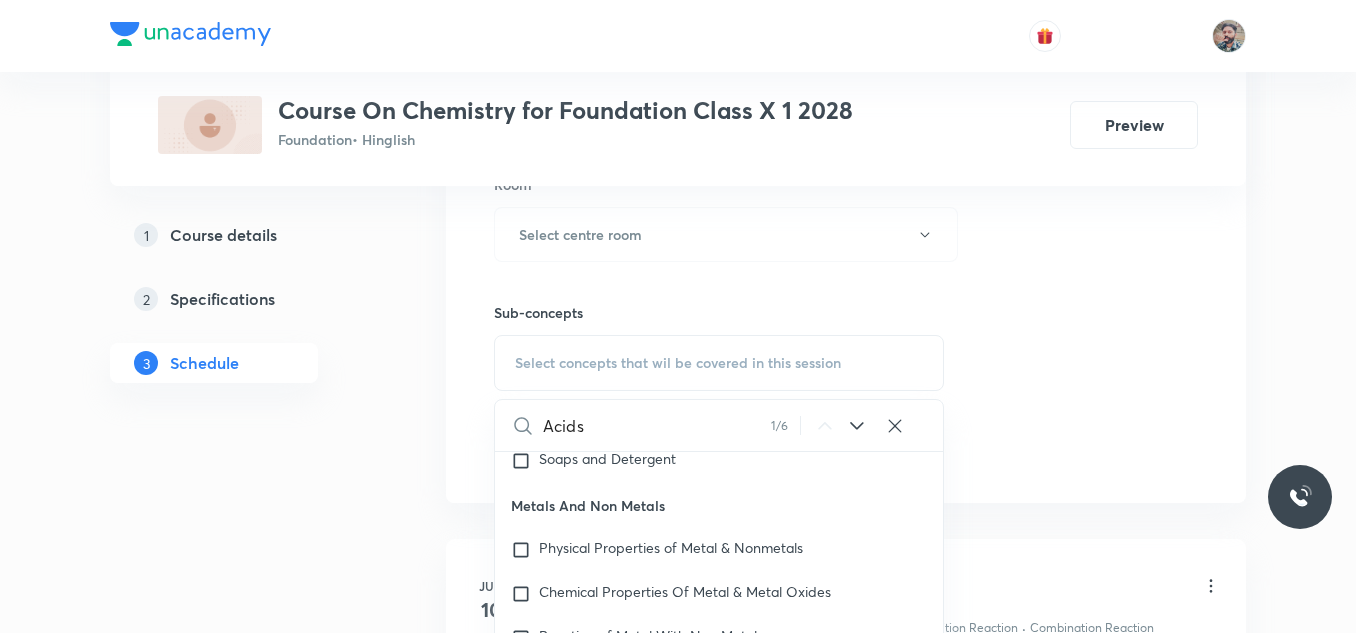 scroll, scrollTop: 792, scrollLeft: 0, axis: vertical 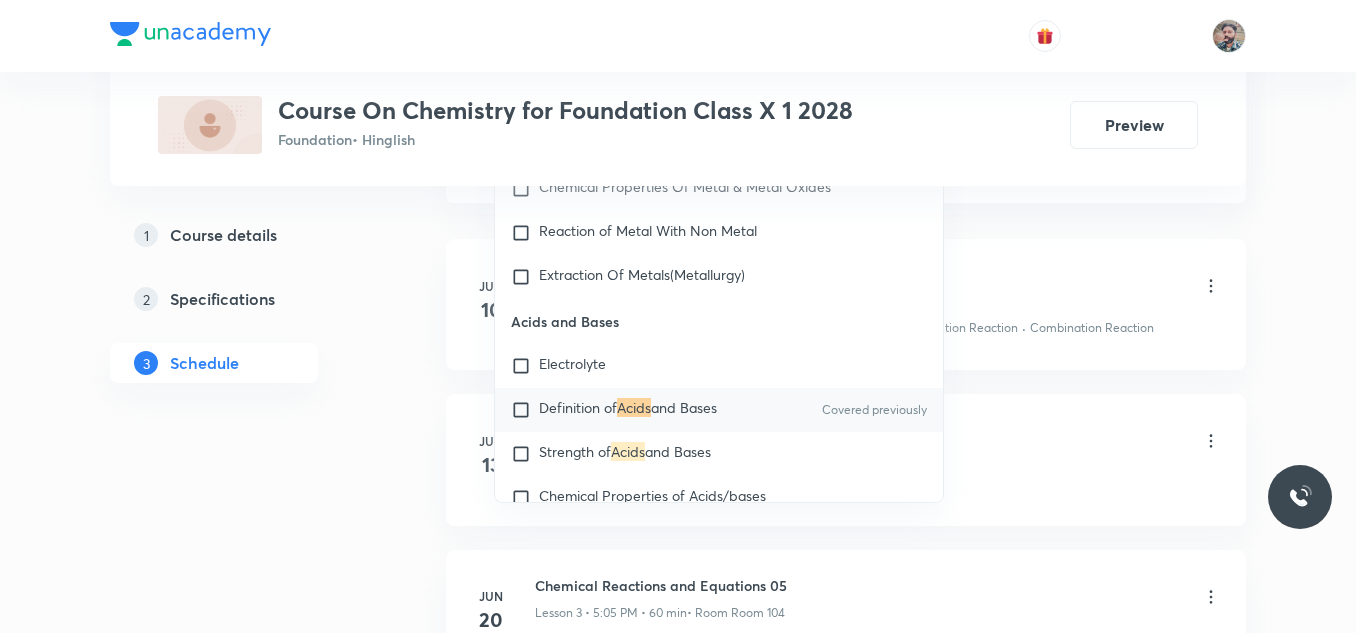 type on "Acids" 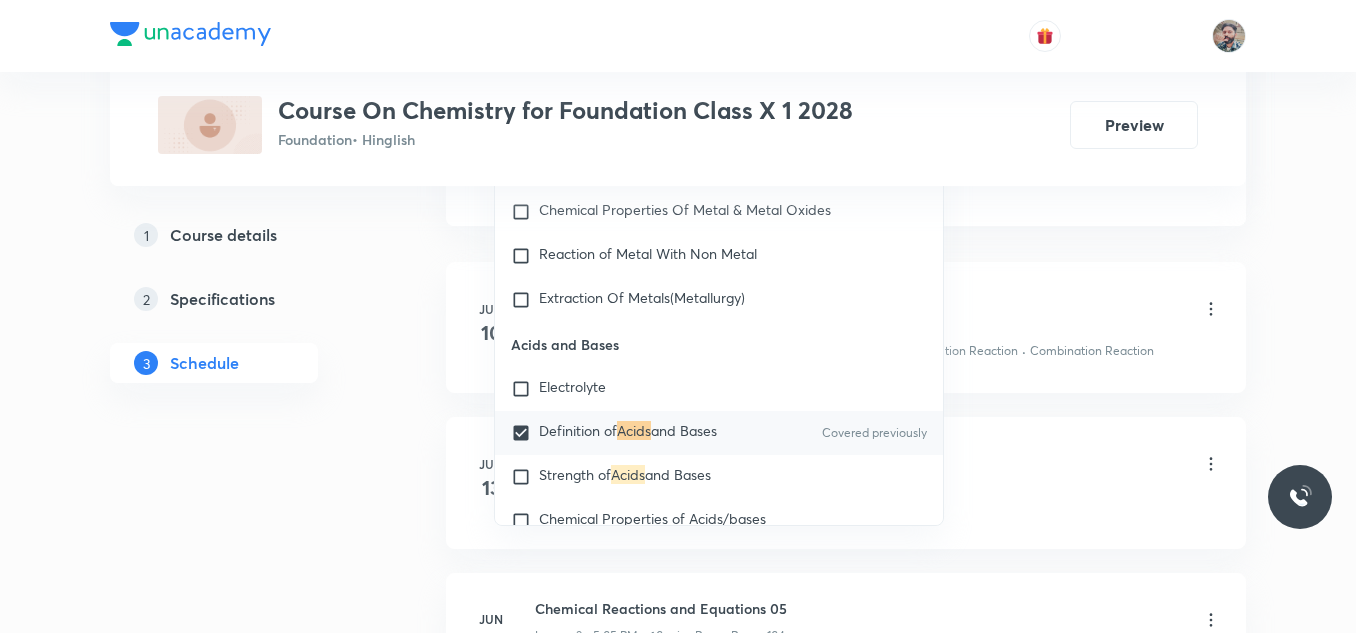 click on "Plus Courses Course On Chemistry for Foundation Class X 1 2028 Foundation  • Hinglish Preview 1 Course details 2 Specifications 3 Schedule Schedule 12  classes Session  13 Live class Session title 0/99 ​ Schedule for Aug 4, 2025, 10:36 AM ​ Duration (in minutes) ​   Session type Online Offline Room Select centre room Sub-concepts Definition of Acids and Bases CLEAR Acids 1 / 6 ​ Periodic Classification Of Elements Need of Classification & Early Attempts Dev. of Modern Periodic Table Trends in Modern Periodic Table Reaction of Metal Carbonates and Bicarbonates with Acids Covered previously Carbon and Its Compounds Introduction Carbon Unique Properties Covalent Bonding Organic Compound Representation Concept of Hydrocarbons Functional Group Nomenclature Chemical Properties of Hydrocarbons Important Organic Compounds Soaps and Detergent Metals And Non Metals Physical Properties of Metal & Nonmetals Chemical Properties Of Metal & Metal Oxides Reaction of Metal With Non Metal Acids and Bases Electrolyte" at bounding box center (678, 543) 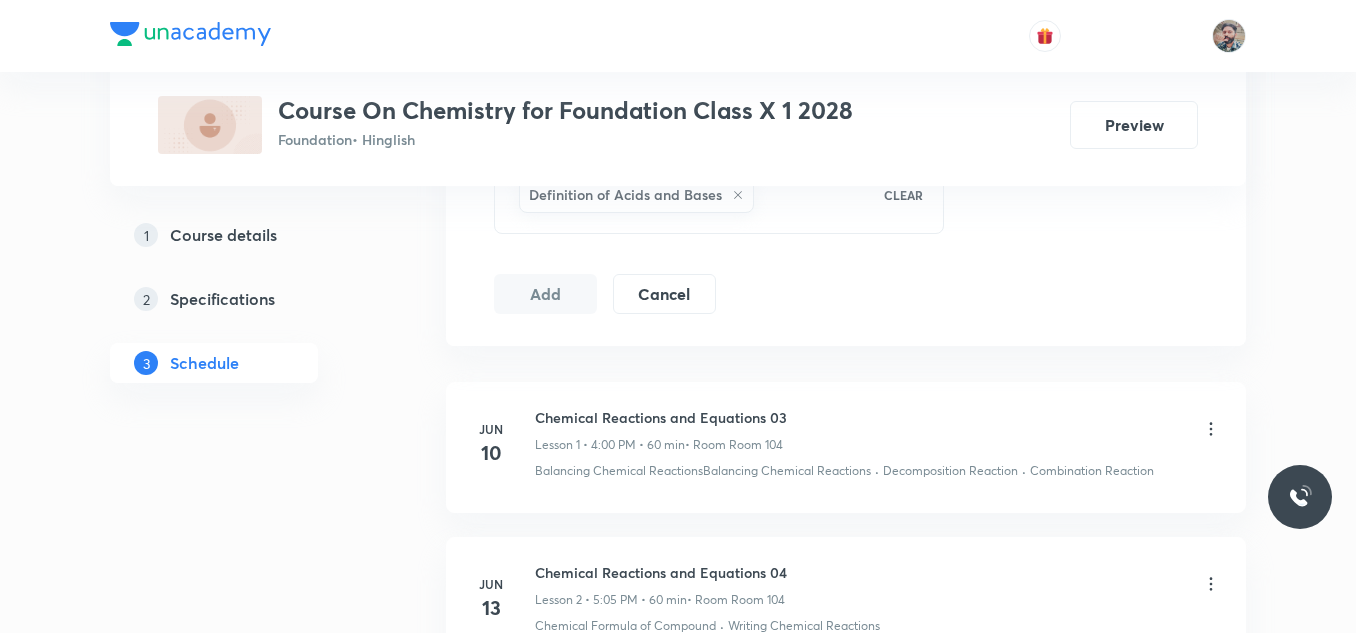 scroll, scrollTop: 900, scrollLeft: 0, axis: vertical 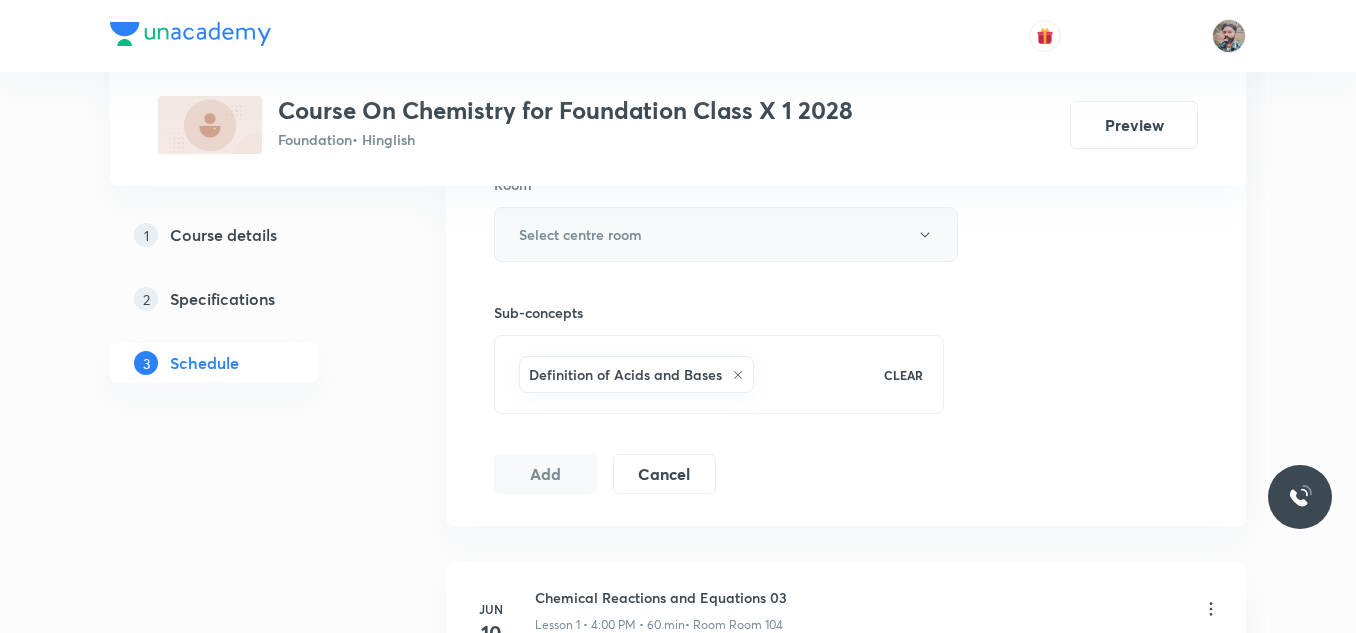 click on "Select centre room" at bounding box center (726, 234) 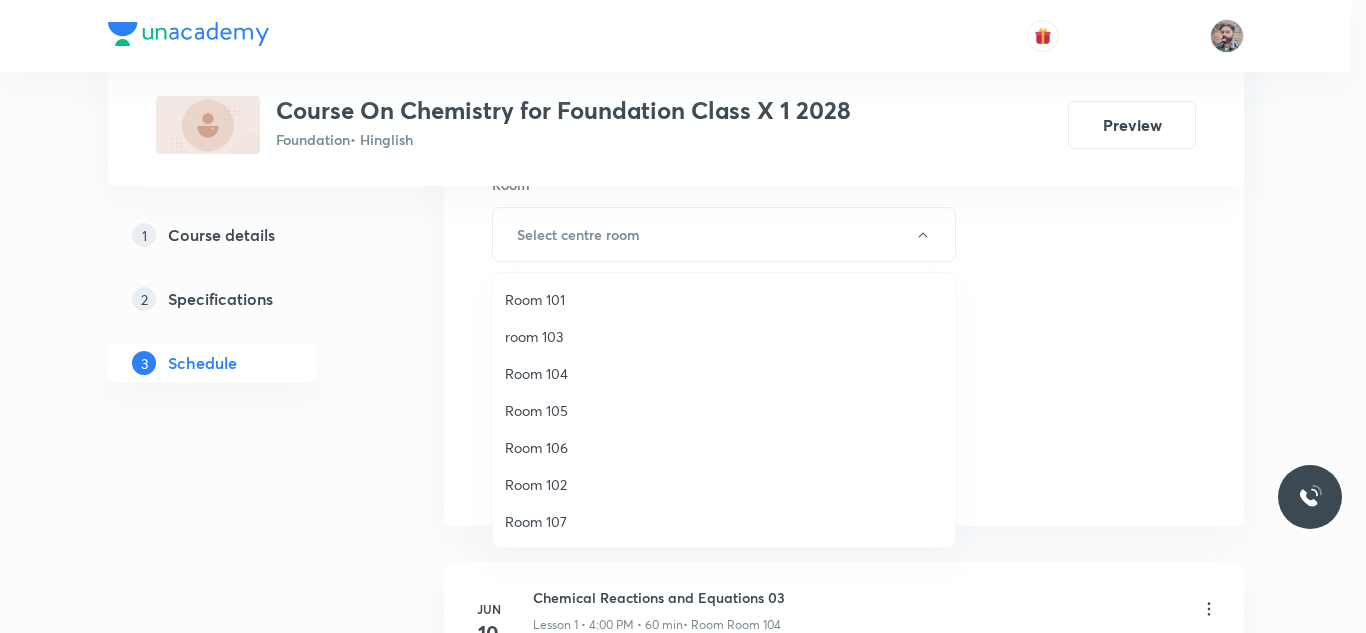 click on "Room 104" at bounding box center [724, 373] 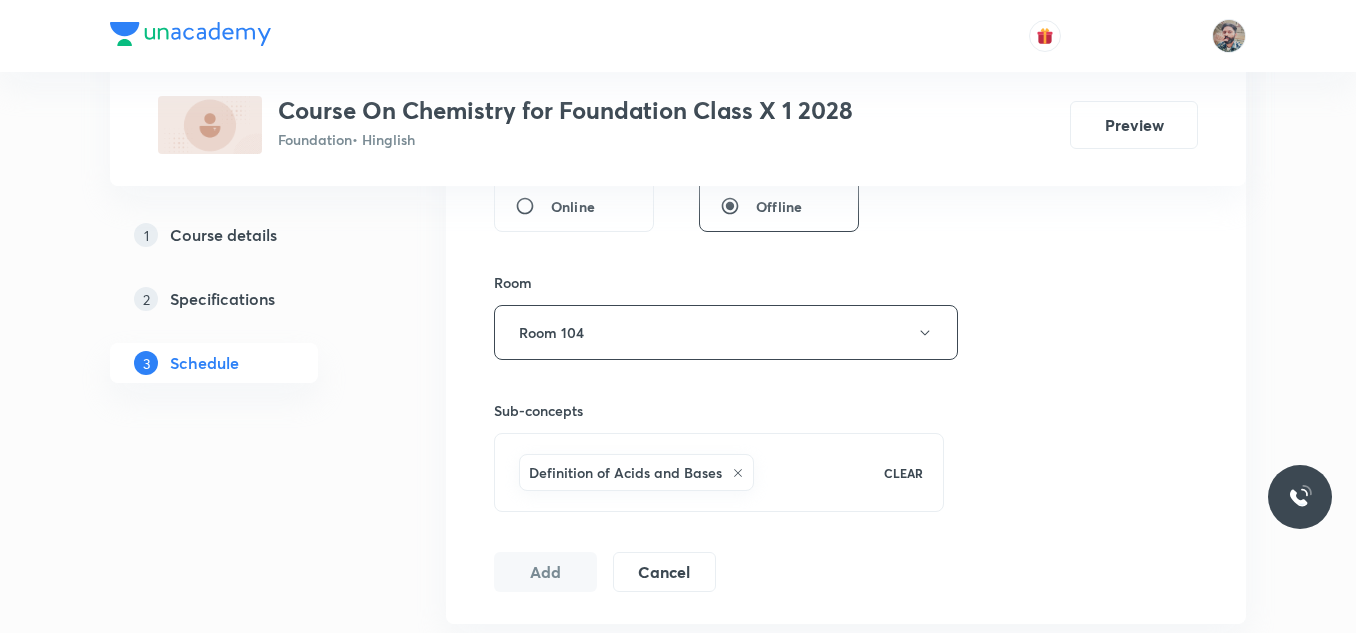scroll, scrollTop: 600, scrollLeft: 0, axis: vertical 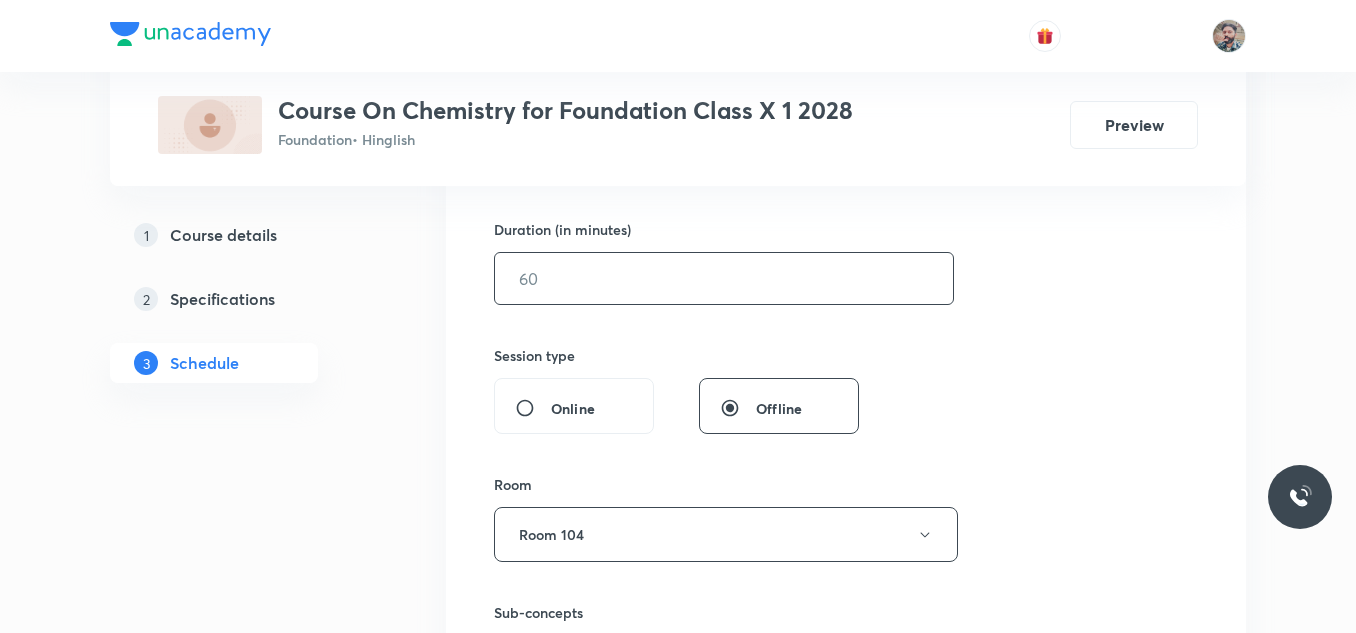 click at bounding box center (724, 278) 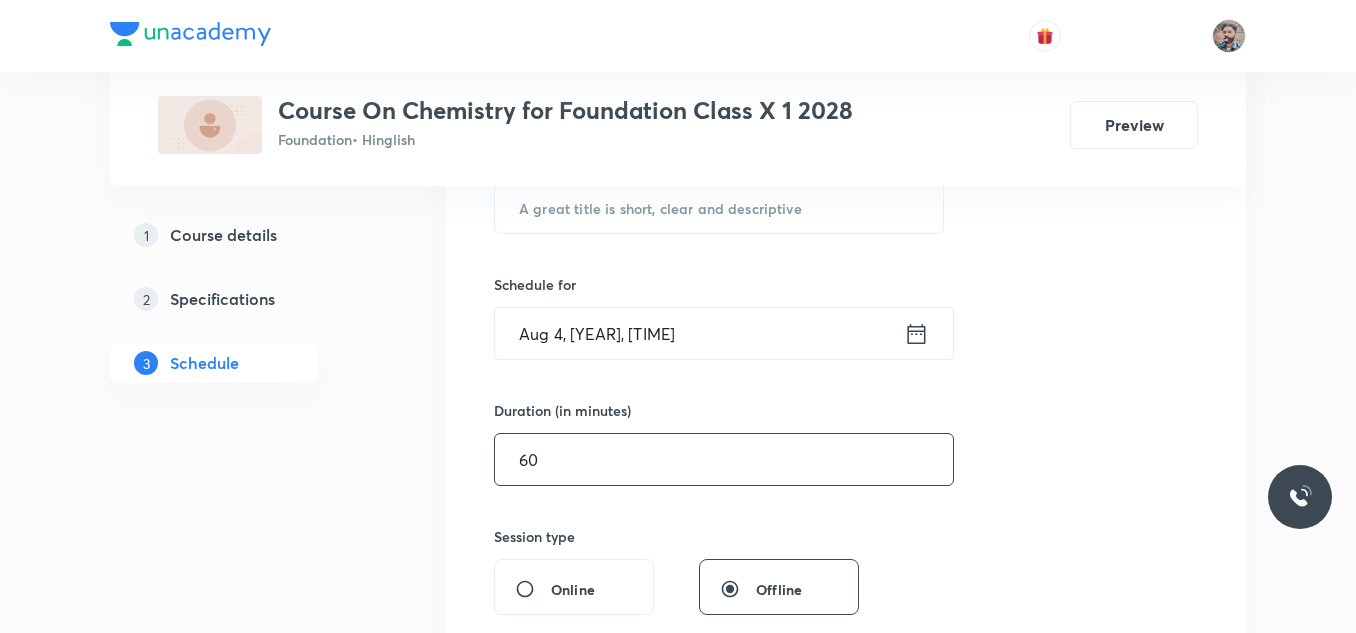 scroll, scrollTop: 400, scrollLeft: 0, axis: vertical 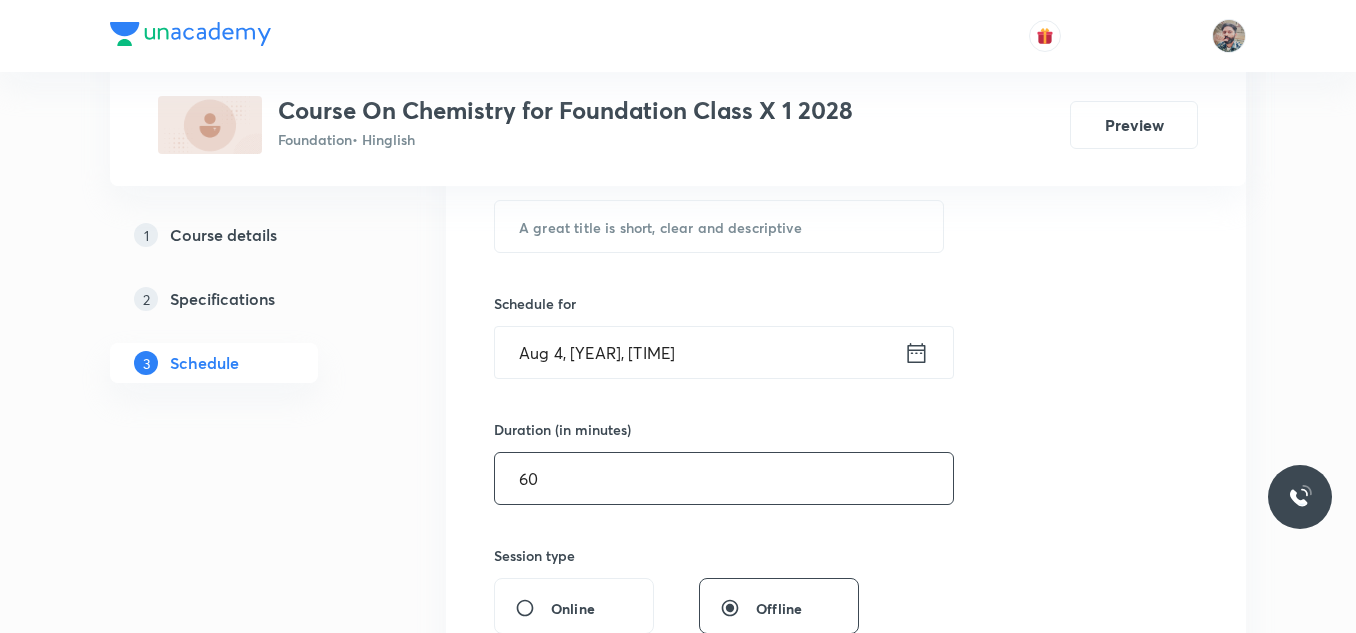 type on "60" 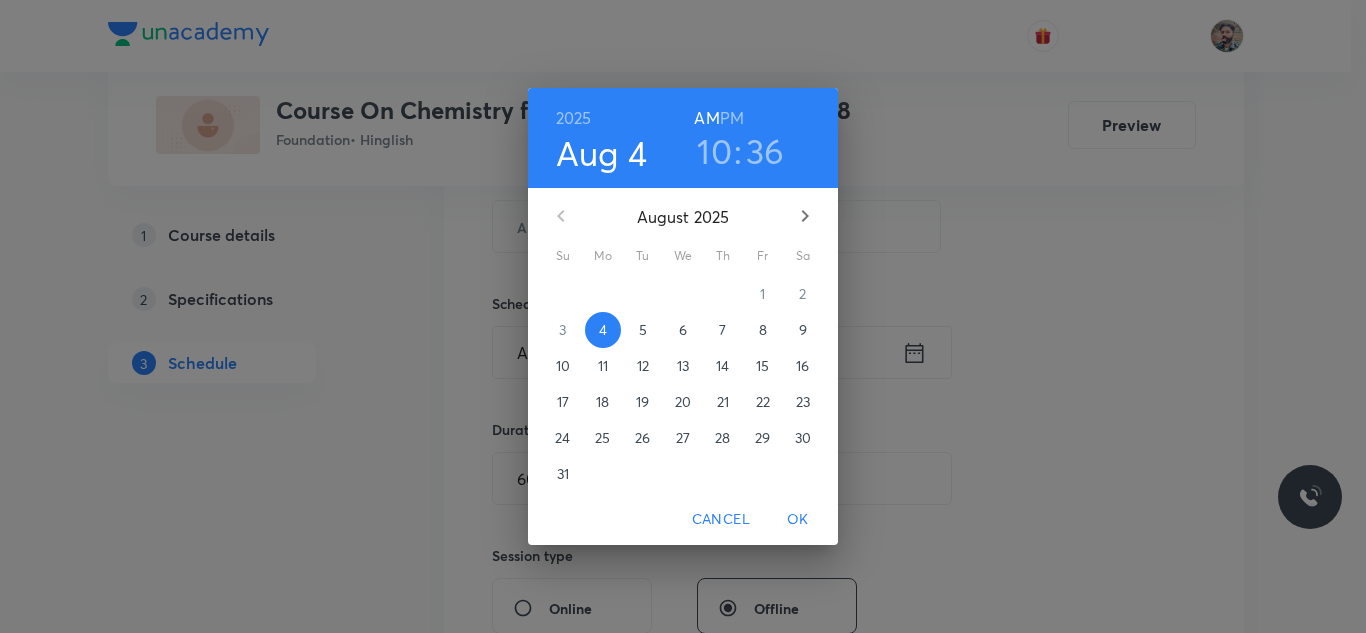 click on "5" at bounding box center [643, 330] 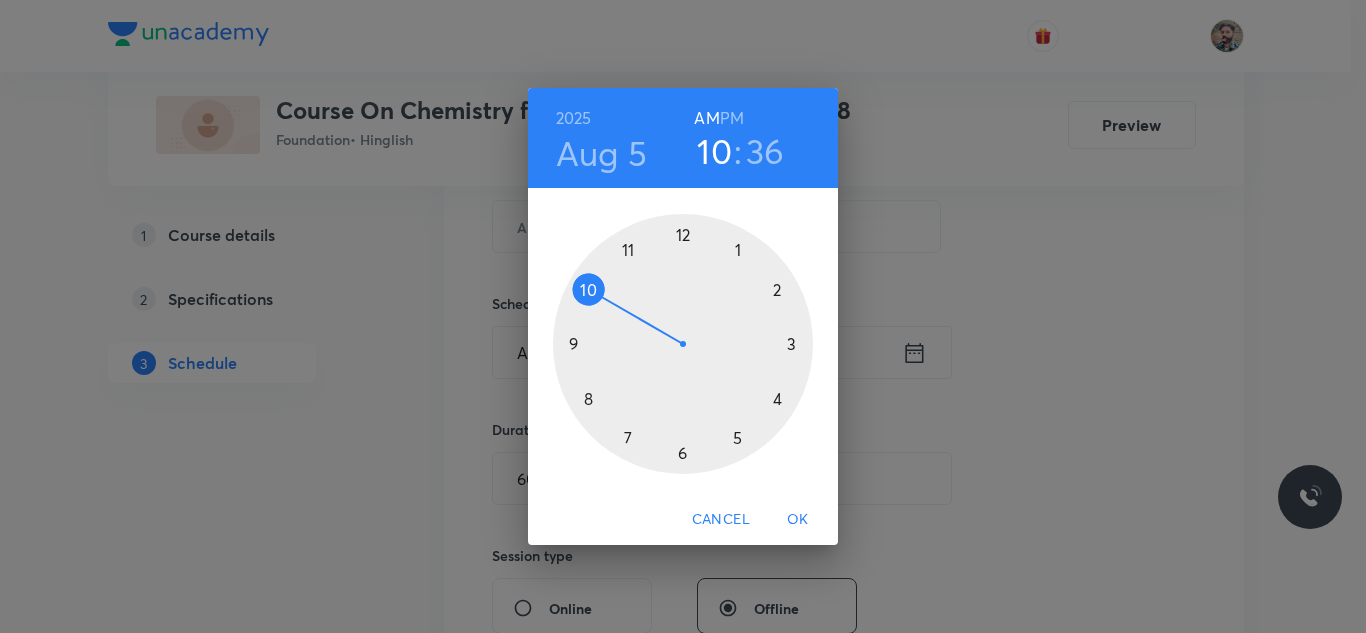 click at bounding box center [683, 344] 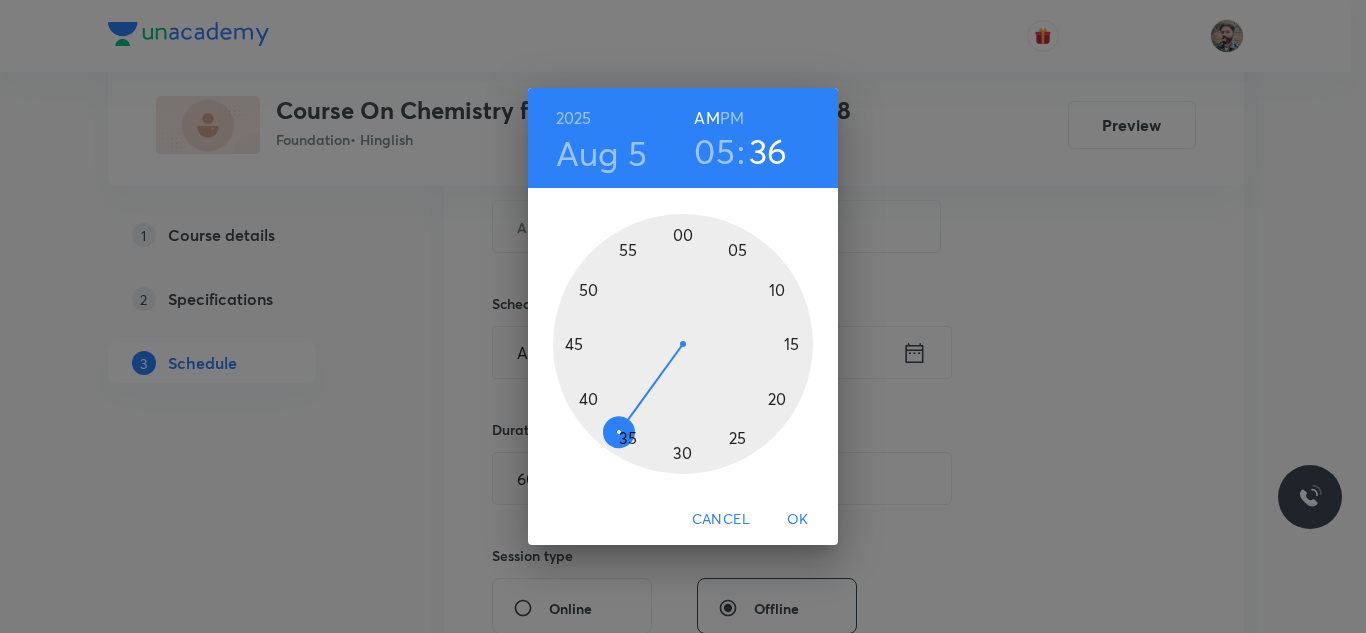 click at bounding box center (683, 344) 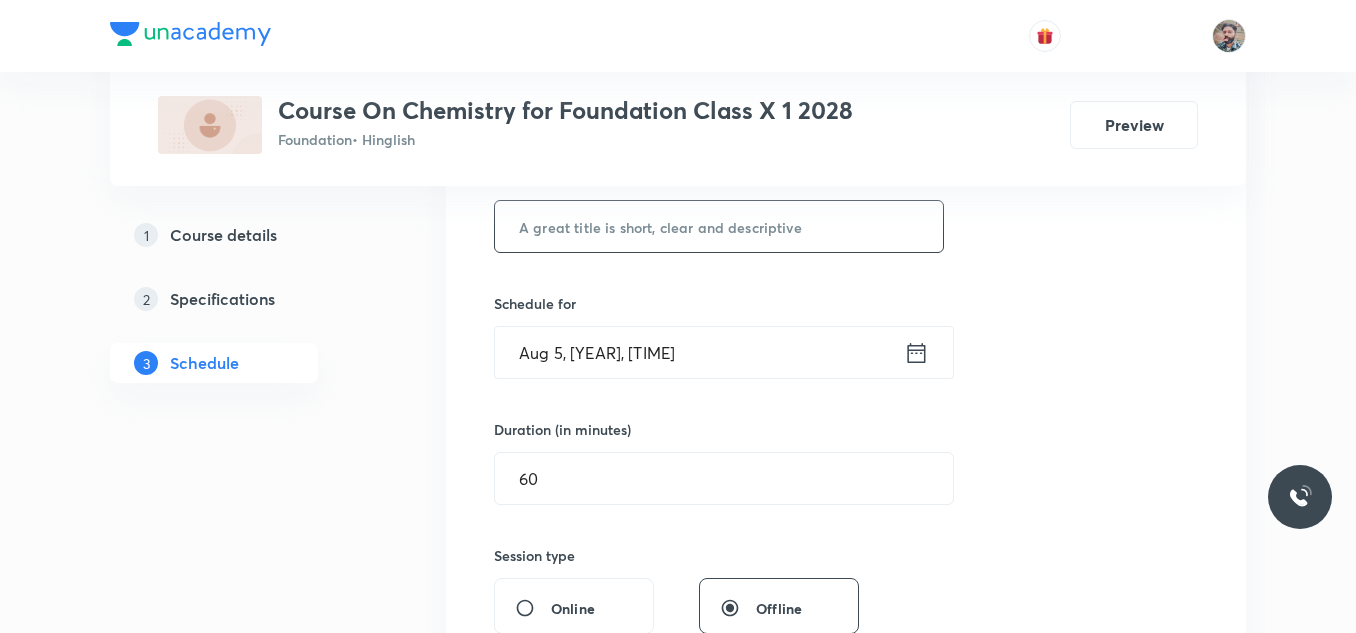 click at bounding box center [719, 226] 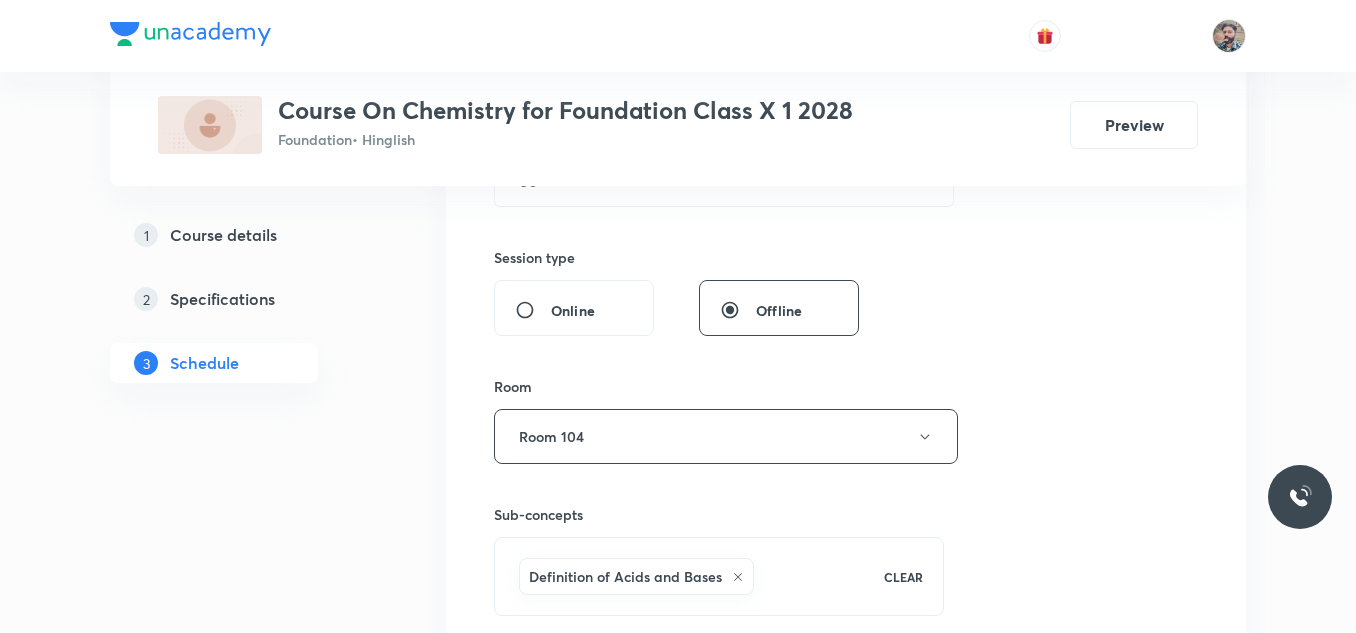 scroll, scrollTop: 800, scrollLeft: 0, axis: vertical 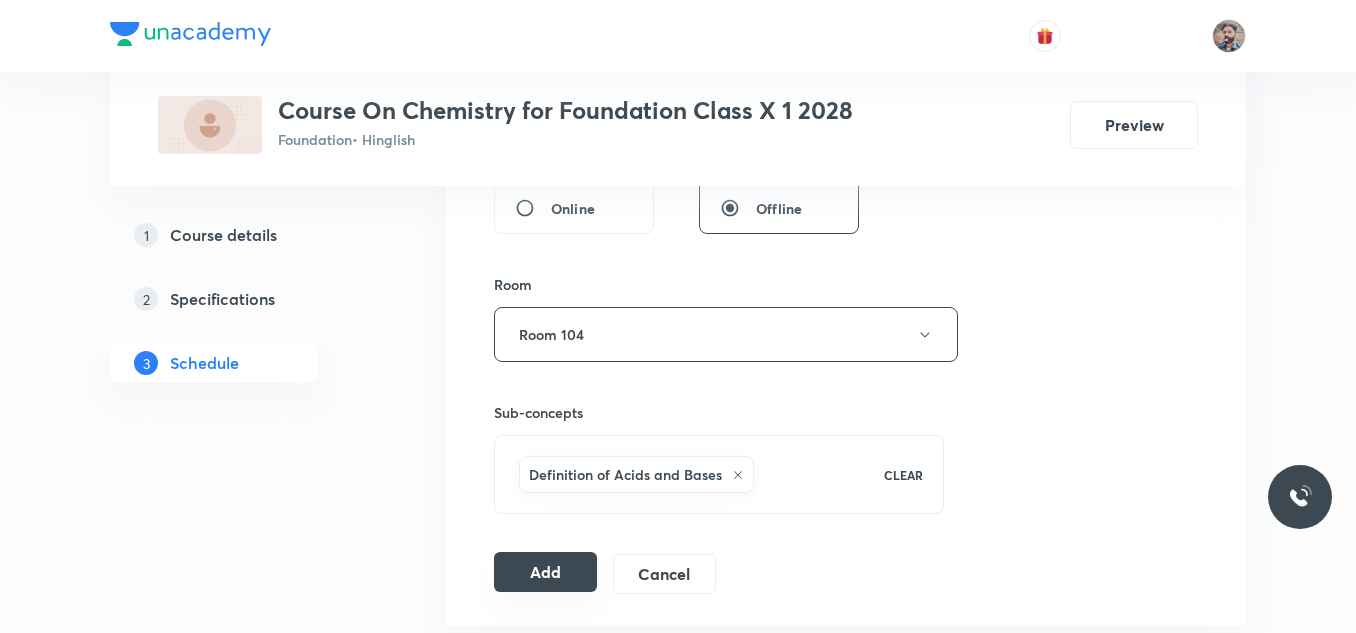 type on "Acids Bases and Salts 08" 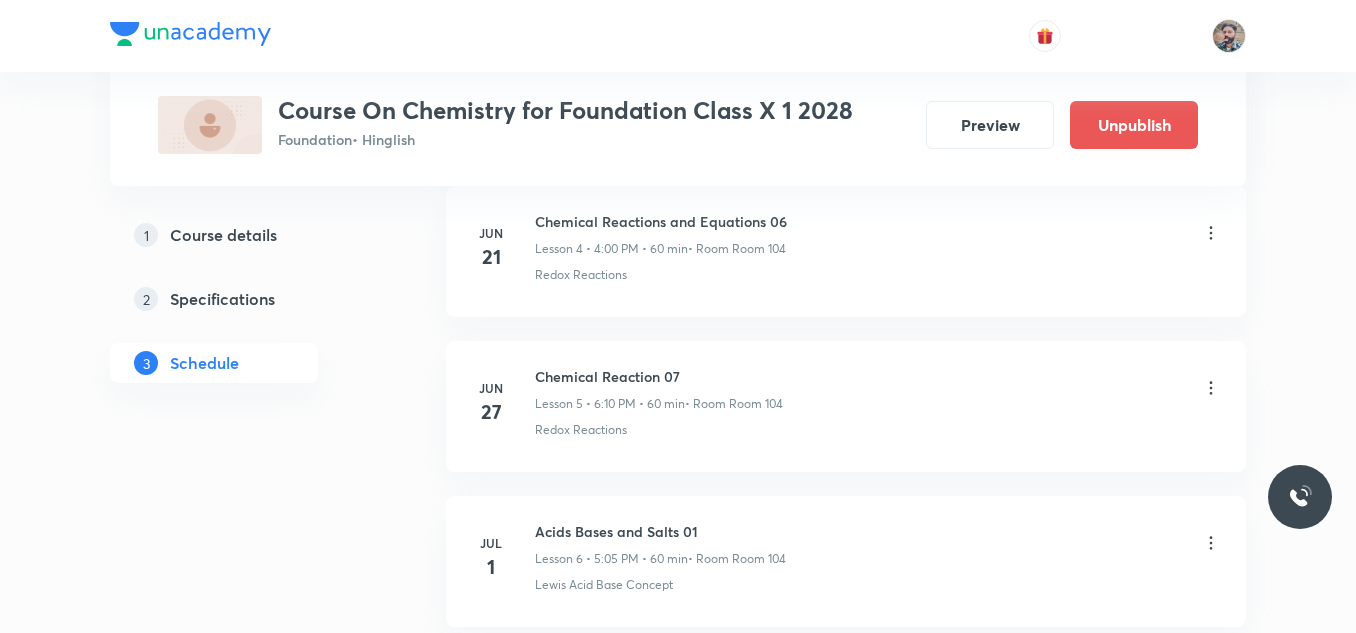 click on "Plus Courses Course On Chemistry for Foundation Class X 1 2028 Foundation  • Hinglish Preview Unpublish 1 Course details 2 Specifications 3 Schedule Schedule 13  classes Add new session Jun 10 Chemical Reactions and Equations 03 Lesson 1 • 4:00 PM • 60 min  • Room Room 104 Balancing Chemical ReactionsBalancing Chemical Reactions · Decomposition Reaction · Combination Reaction Jun 13 Chemical Reactions and Equations 04 Lesson 2 • 5:05 PM • 60 min  • Room Room 104 Chemical Formula of Compound · Writing Chemical Reactions Jun 20 Chemical Reactions and Equations 05 Lesson 3 • 5:05 PM • 60 min  • Room Room 104 Double Displacement Reactions · Displacement Reaction Jun 21 Chemical Reactions and Equations 06 Lesson 4 • 4:00 PM • 60 min  • Room Room 104 Redox Reactions Jun 27 Chemical Reaction 07 Lesson 5 • 6:10 PM • 60 min  • Room Room 104 Redox Reactions Jul 1 Acids Bases and Salts 01 Lesson 6 • 5:05 PM • 60 min  • Room Room 104 Lewis Acid Base Concept Jul 3 Jul 5 Jul" at bounding box center [678, 550] 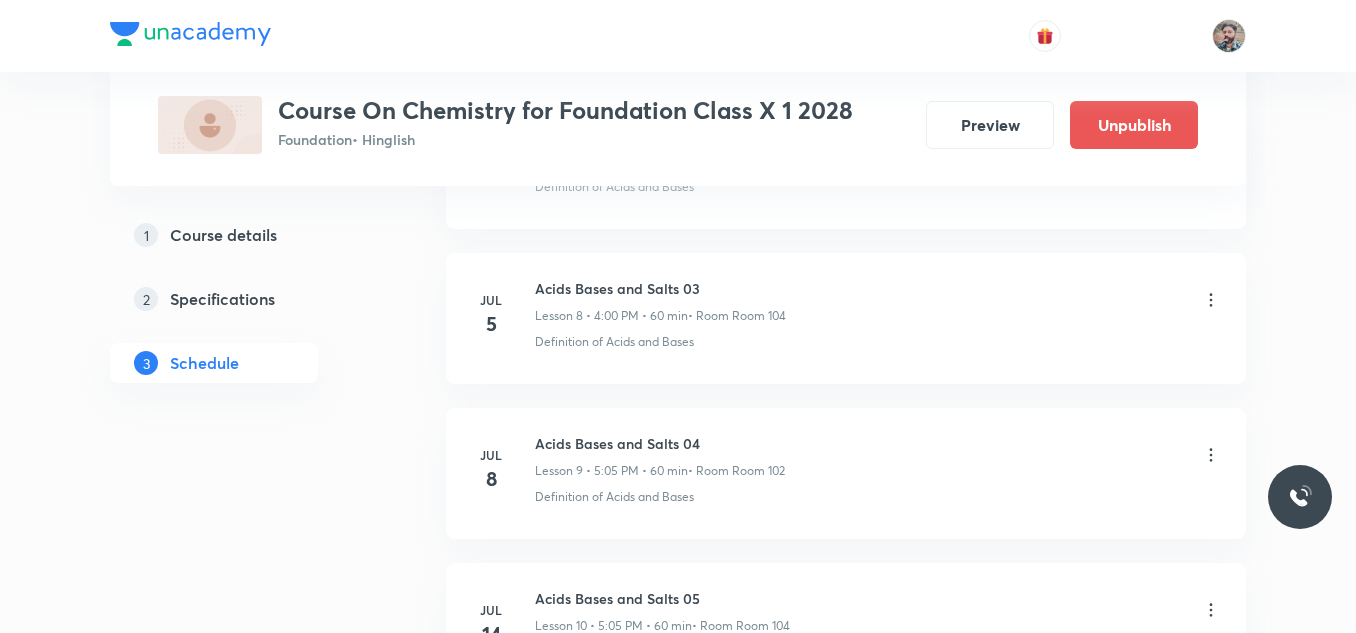 scroll, scrollTop: 2067, scrollLeft: 0, axis: vertical 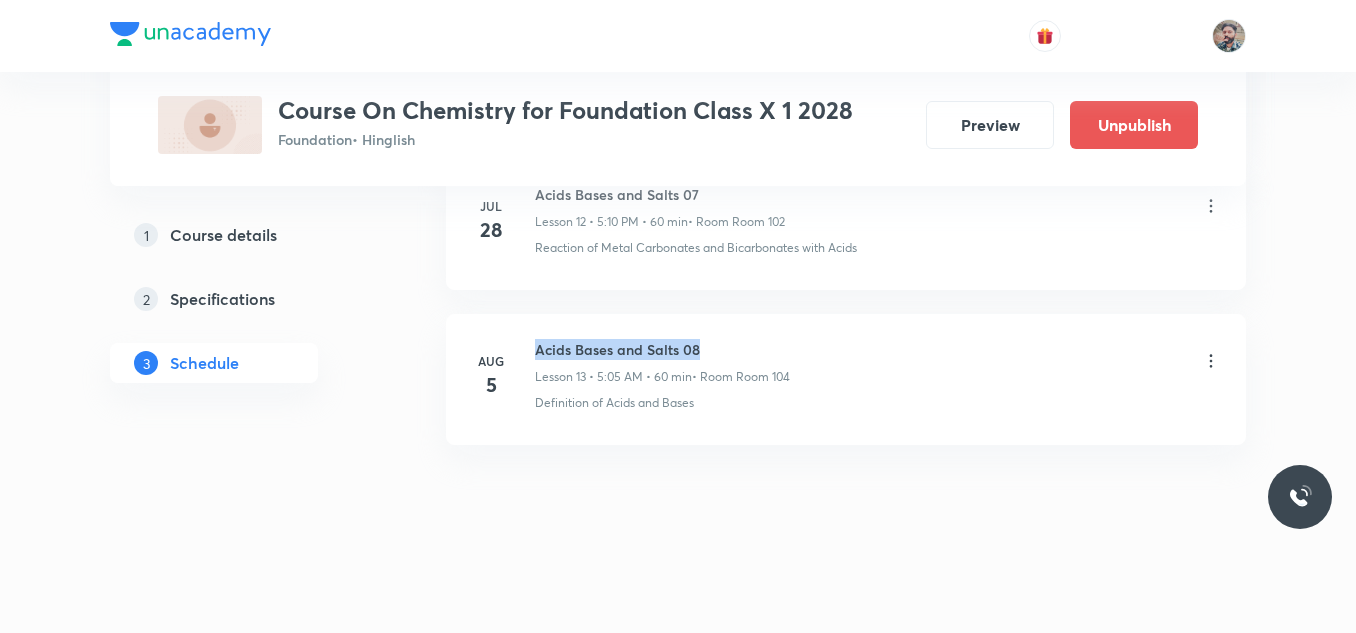 drag, startPoint x: 535, startPoint y: 350, endPoint x: 698, endPoint y: 342, distance: 163.1962 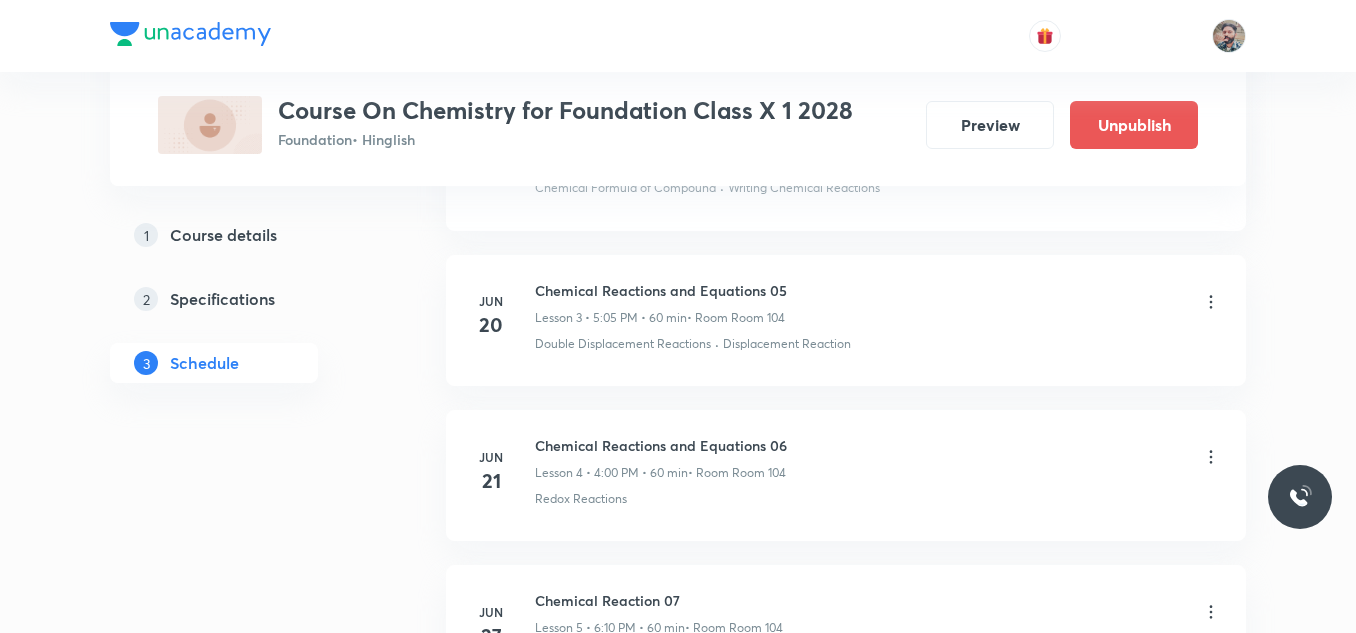 scroll, scrollTop: 0, scrollLeft: 0, axis: both 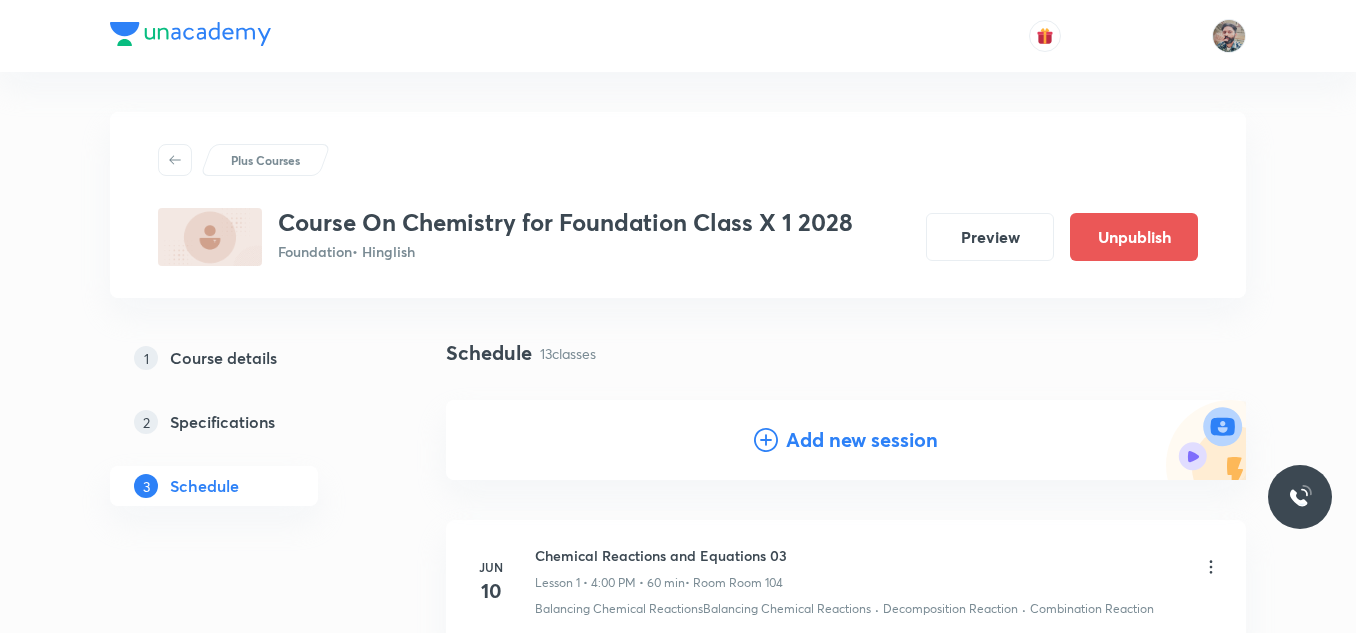 click on "Add new session" at bounding box center (862, 440) 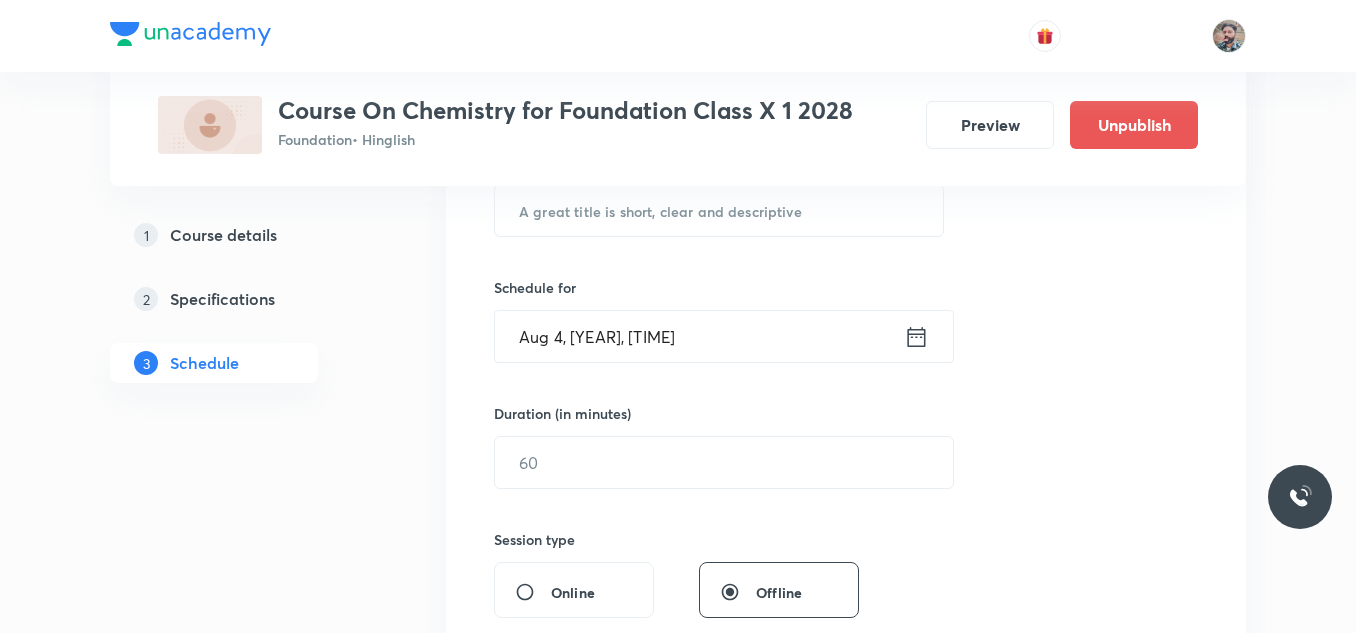 scroll, scrollTop: 800, scrollLeft: 0, axis: vertical 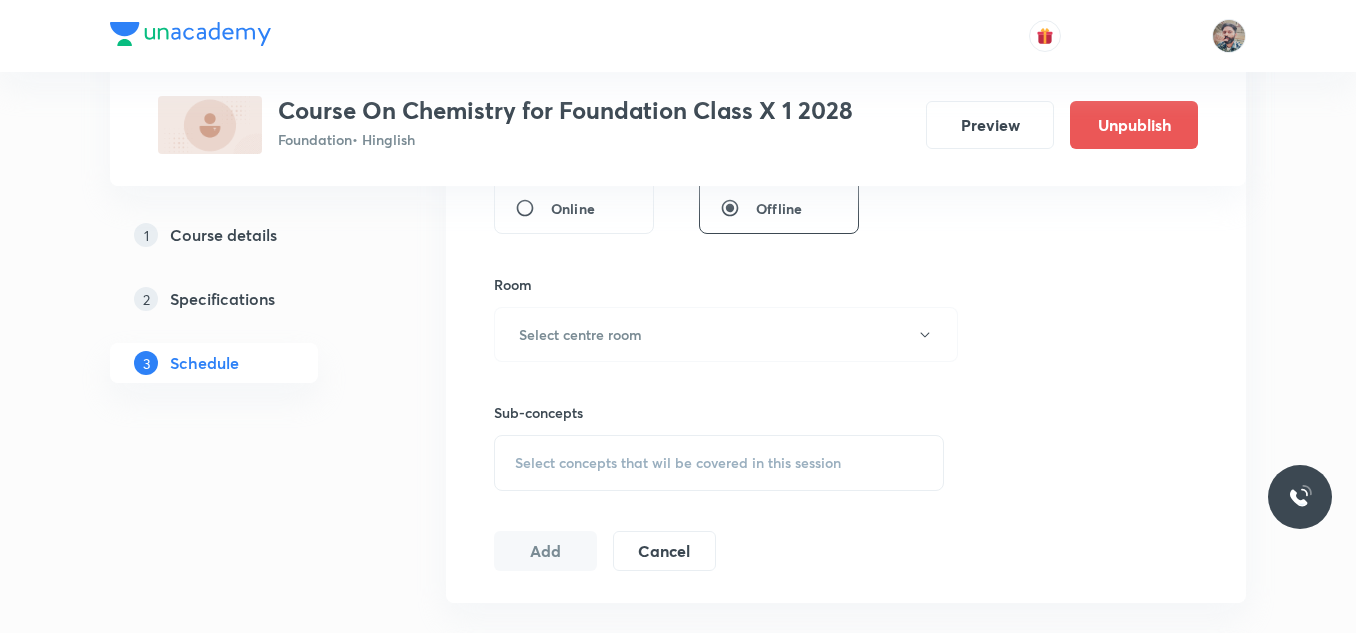 click on "Select concepts that wil be covered in this session" at bounding box center [678, 463] 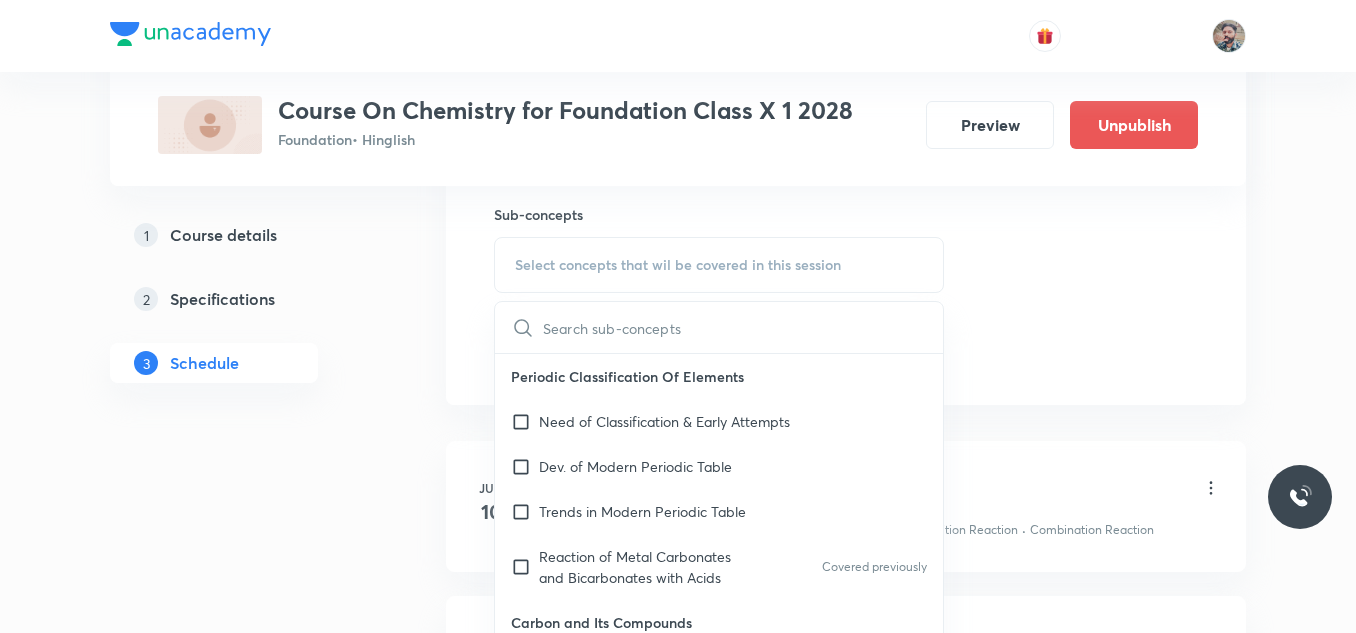 scroll, scrollTop: 1000, scrollLeft: 0, axis: vertical 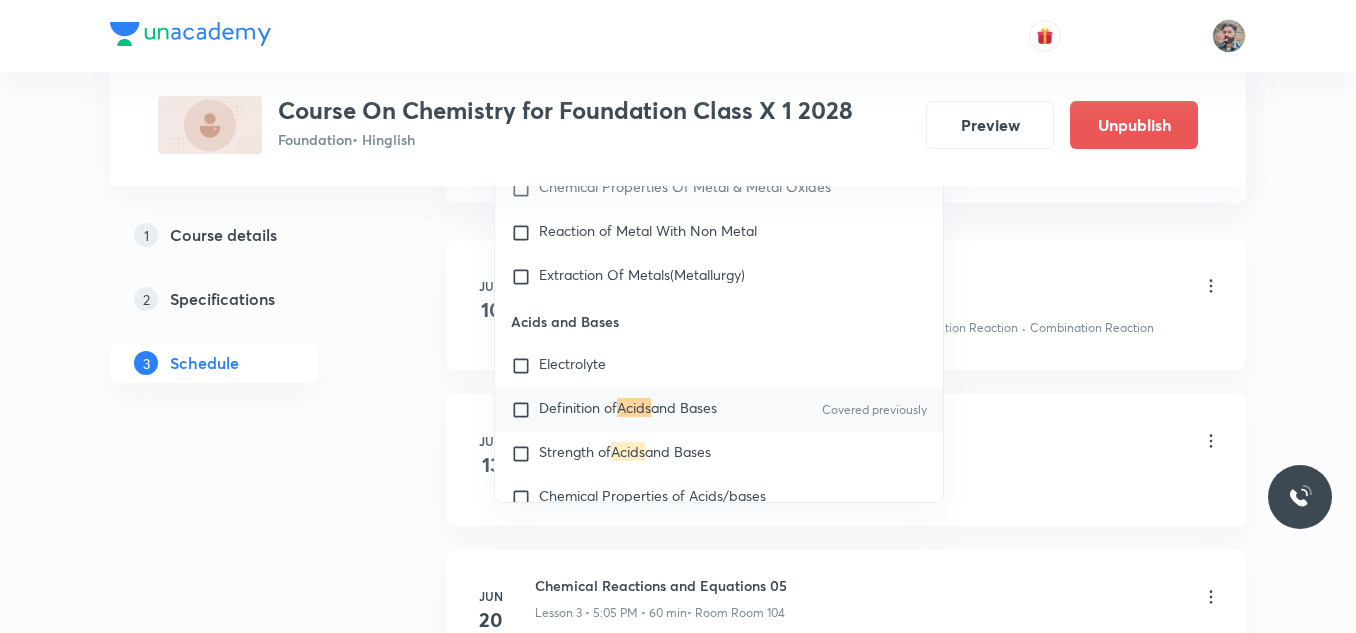 type on "Acids" 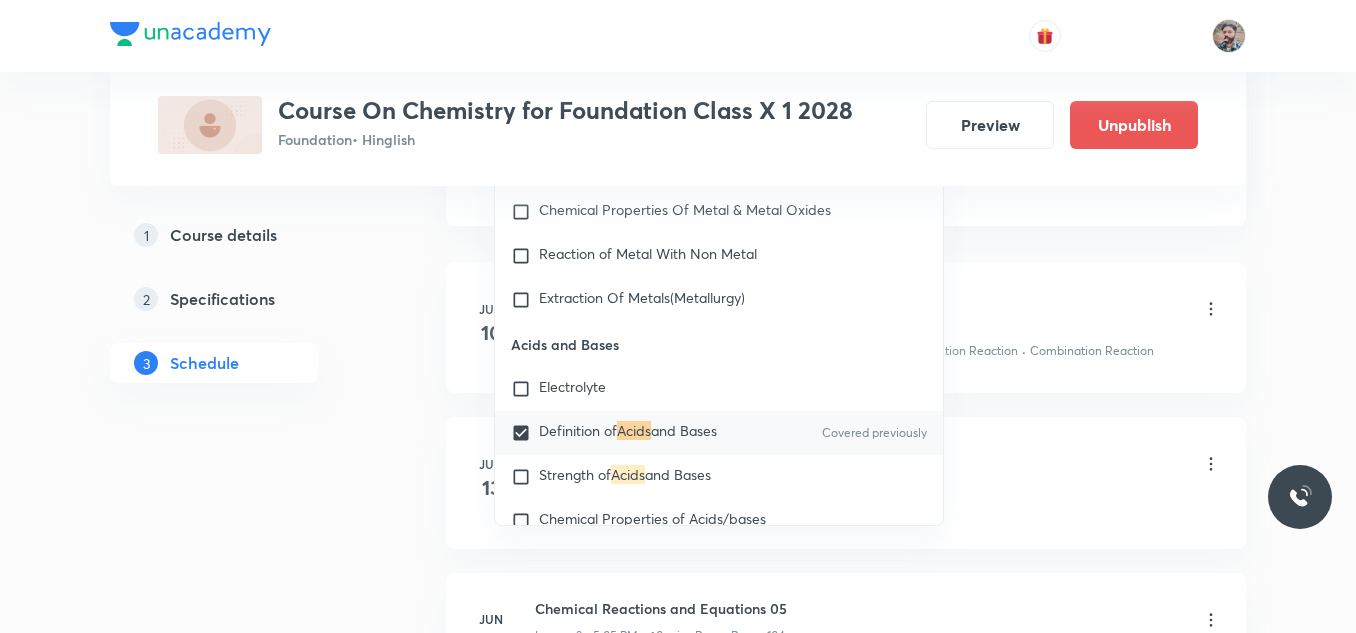 click on "Plus Courses Course On Chemistry for Foundation Class X 1 2028 Foundation  • Hinglish Preview Unpublish 1 Course details 2 Specifications 3 Schedule Schedule 13  classes Session  14 Live class Session title 0/99 ​ Schedule for Aug 4, 2025, 10:38 AM ​ Duration (in minutes) ​   Session type Online Offline Room Select centre room Sub-concepts Definition of Acids and Bases CLEAR Acids 1 / 6 ​ Periodic Classification Of Elements Need of Classification & Early Attempts Dev. of Modern Periodic Table Trends in Modern Periodic Table Reaction of Metal Carbonates and Bicarbonates with Acids Covered previously Carbon and Its Compounds Introduction Carbon Unique Properties Covalent Bonding Organic Compound Representation Concept of Hydrocarbons Functional Group Nomenclature Chemical Properties of Hydrocarbons Important Organic Compounds Soaps and Detergent Metals And Non Metals Physical Properties of Metal & Nonmetals Chemical Properties Of Metal & Metal Oxides Reaction of Metal With Non Metal Acids and Bases 10" at bounding box center (678, 621) 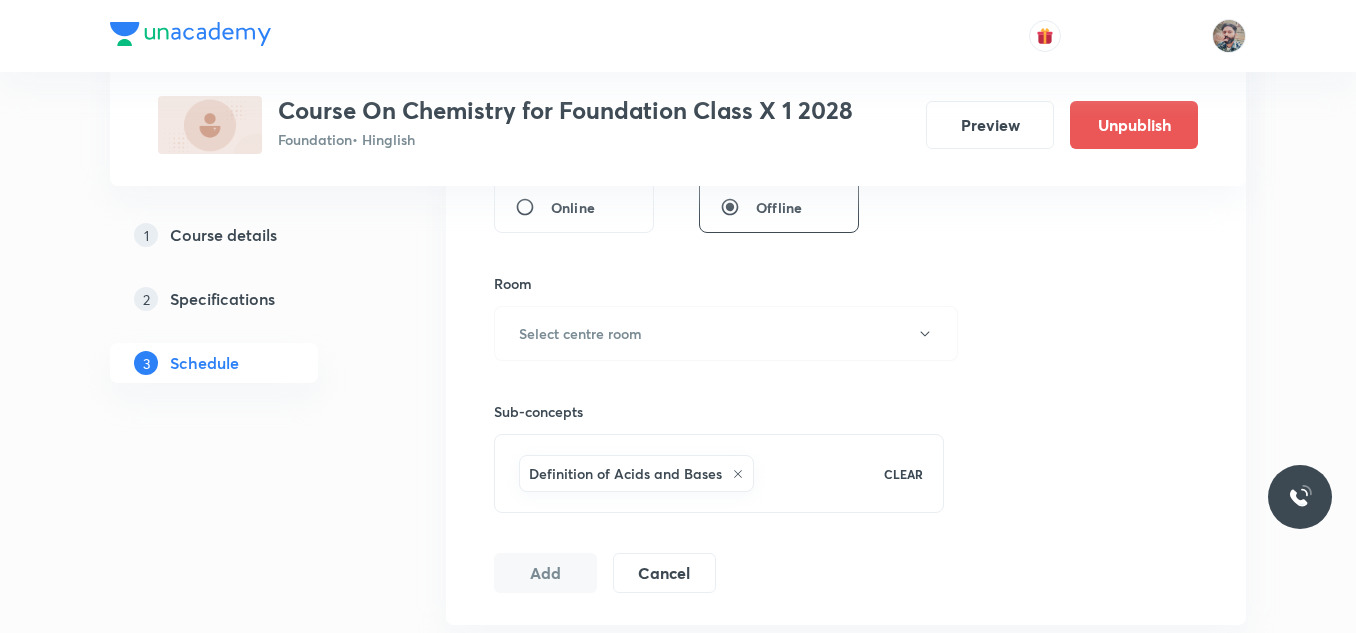 scroll, scrollTop: 800, scrollLeft: 0, axis: vertical 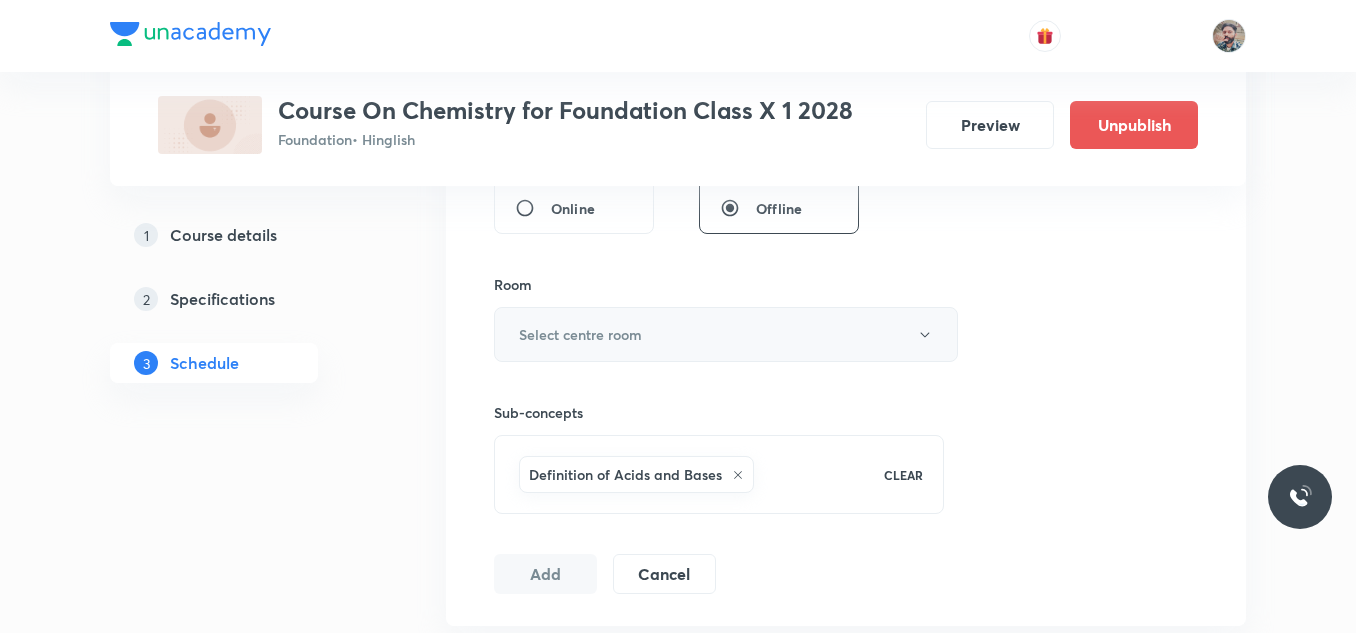 click on "Select centre room" at bounding box center (726, 334) 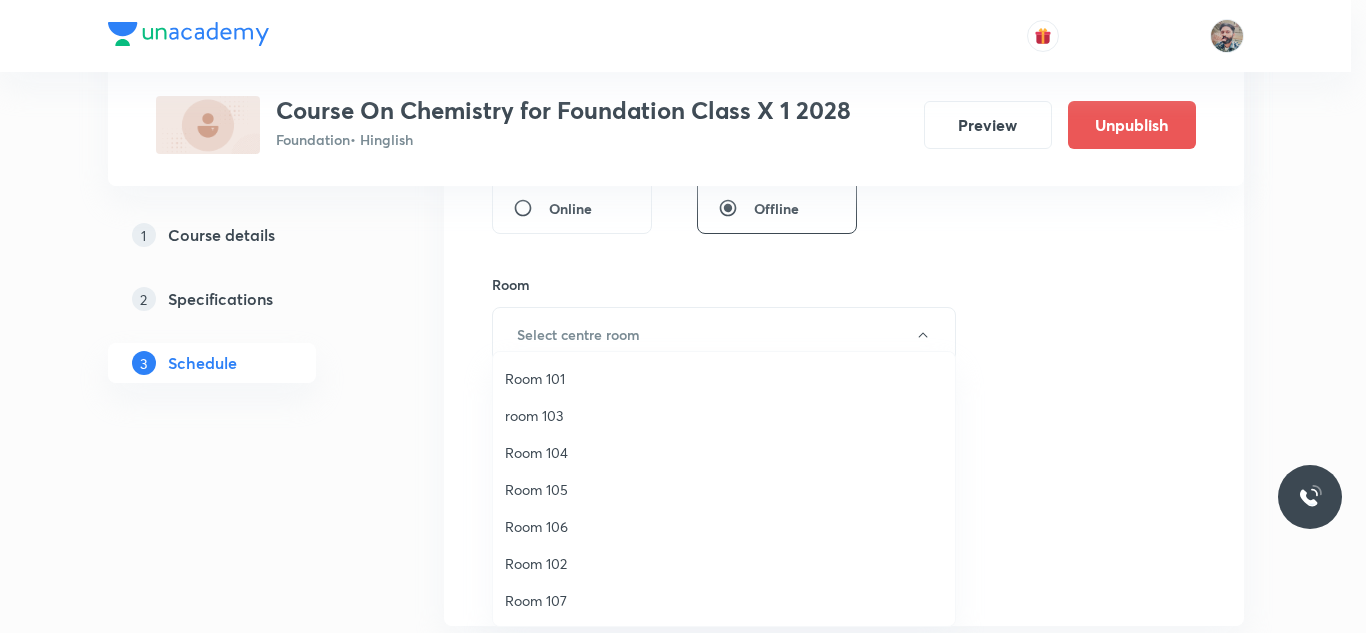 click on "Room 104" at bounding box center (724, 452) 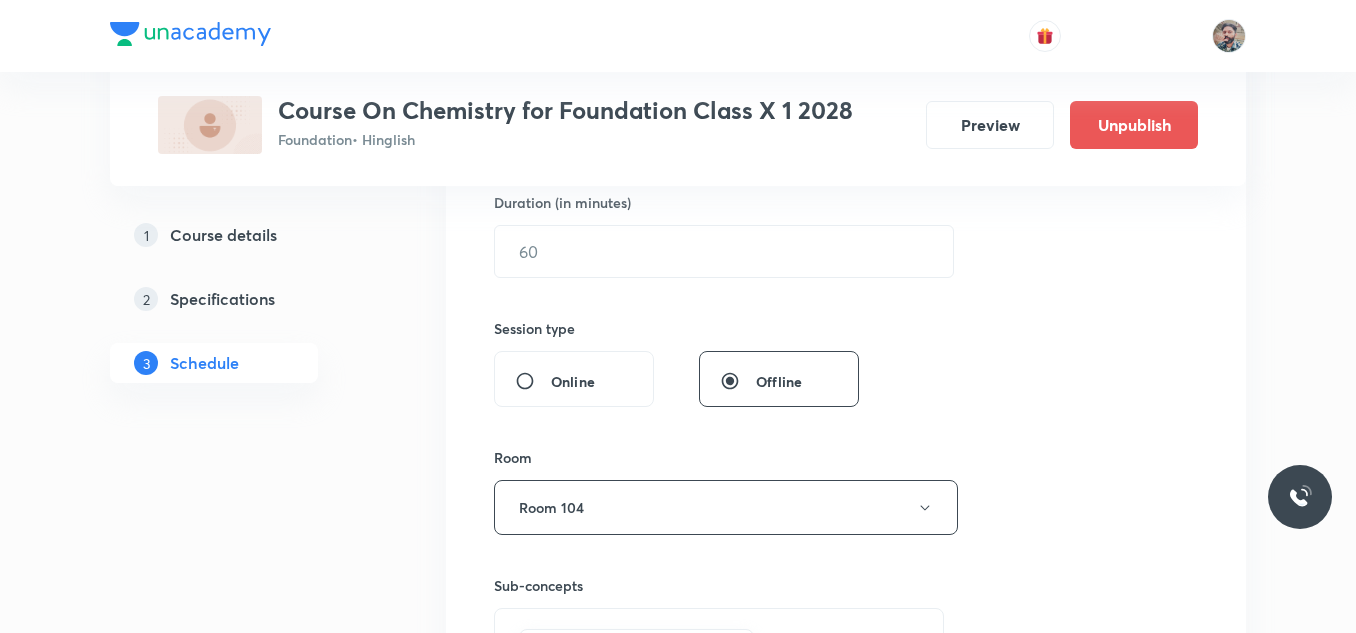 scroll, scrollTop: 600, scrollLeft: 0, axis: vertical 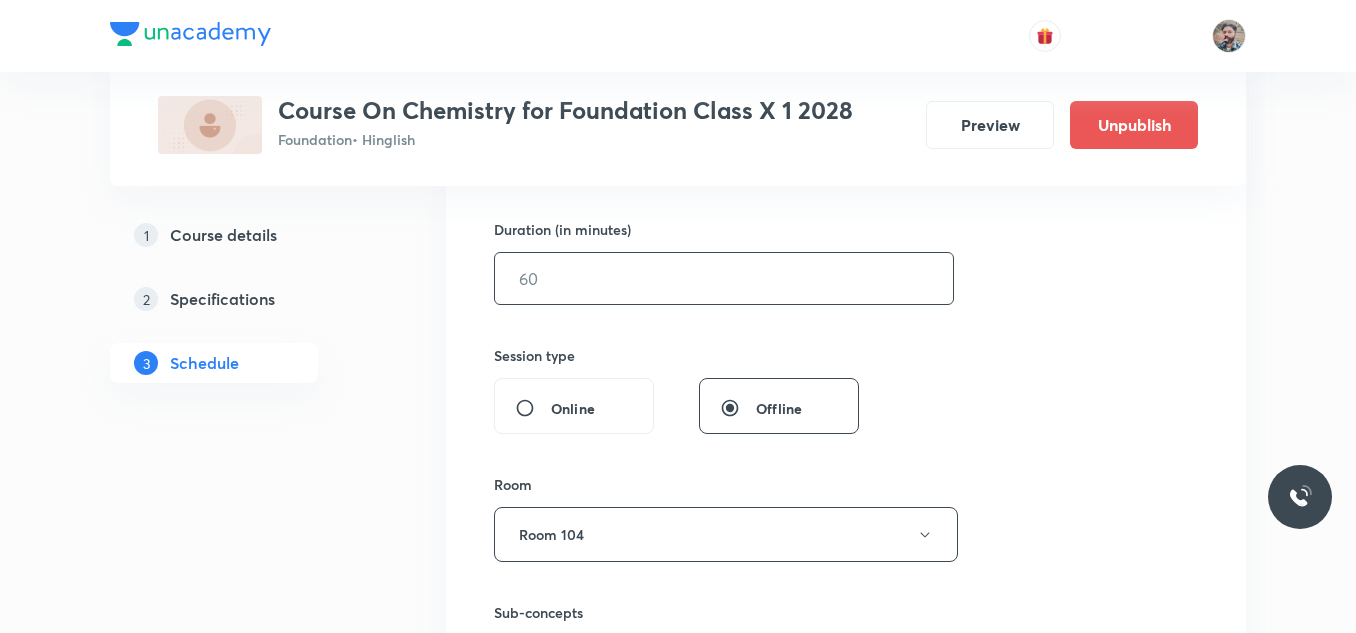 click at bounding box center [724, 278] 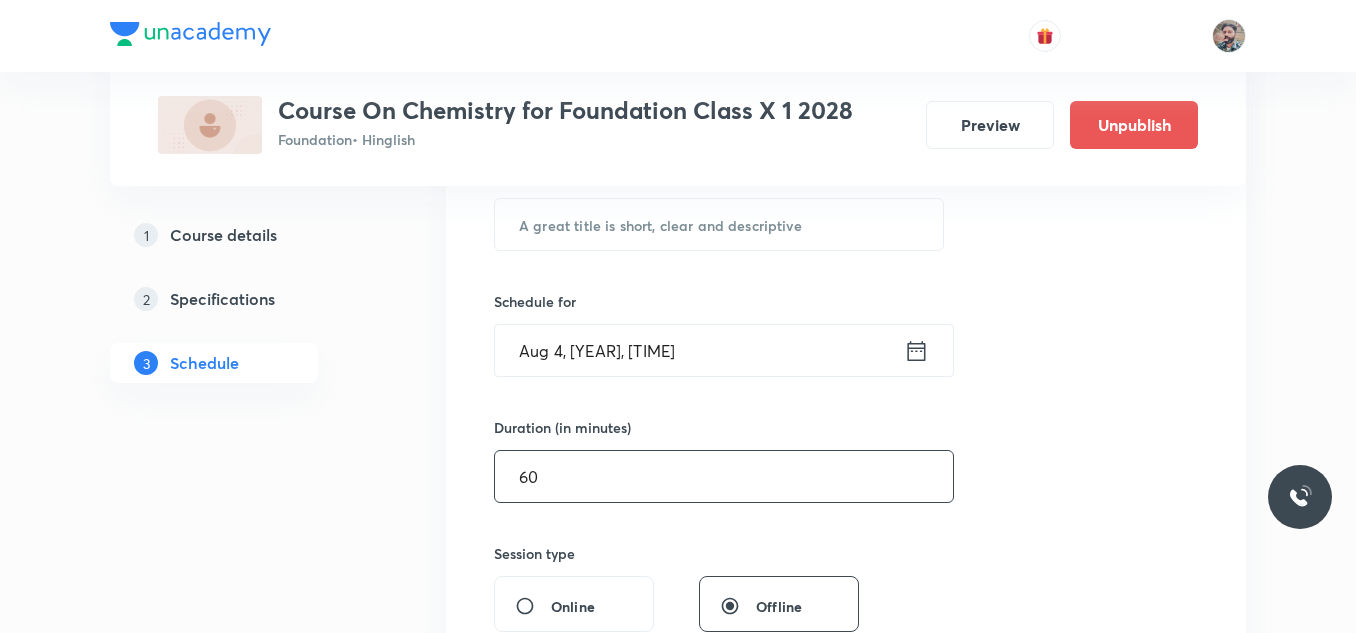 scroll, scrollTop: 400, scrollLeft: 0, axis: vertical 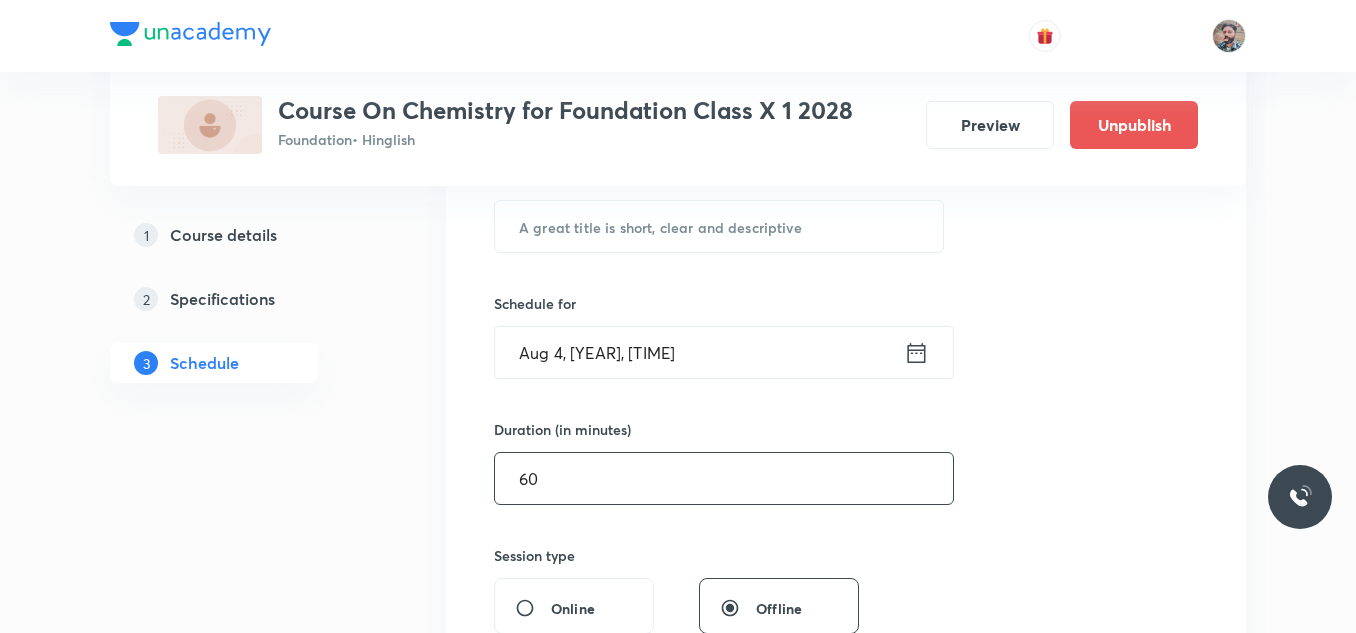 type on "60" 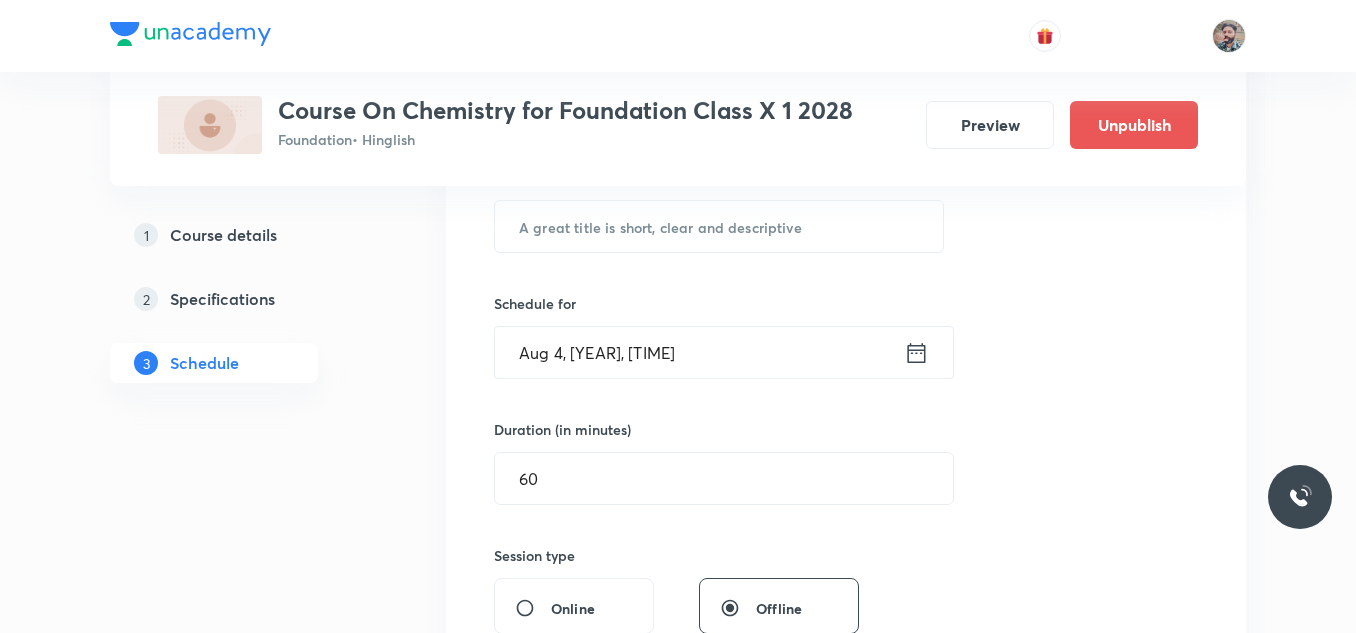 click 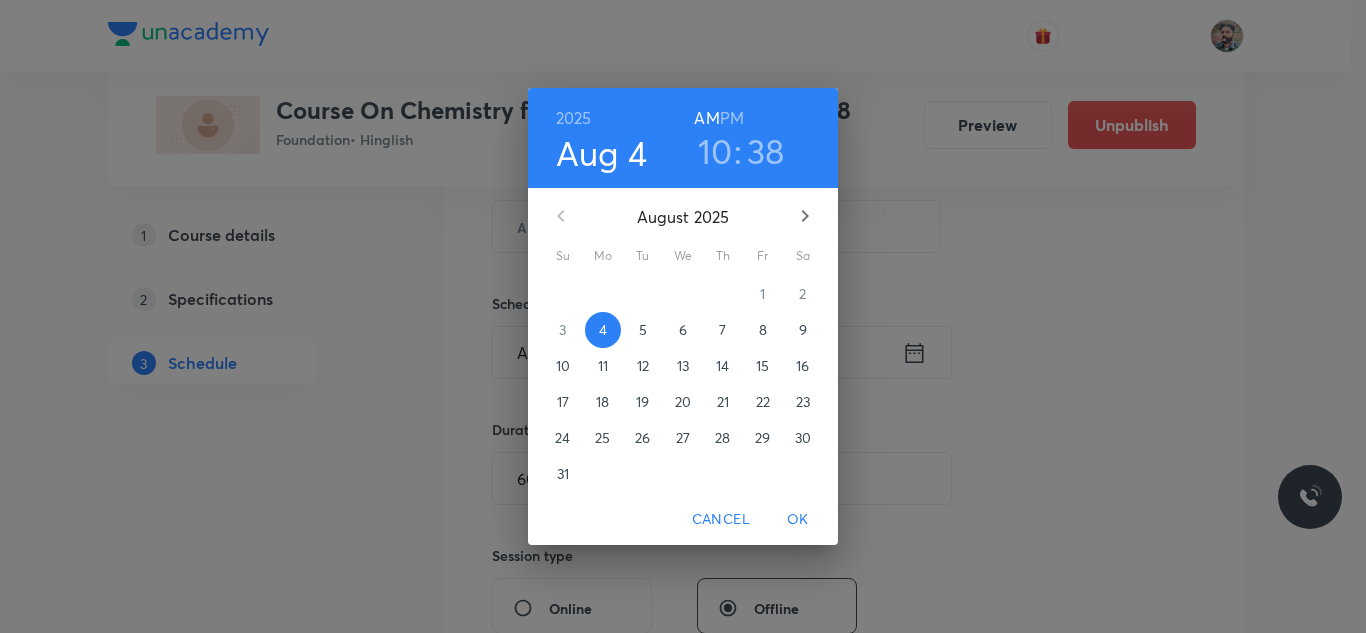 click on "6" at bounding box center (683, 330) 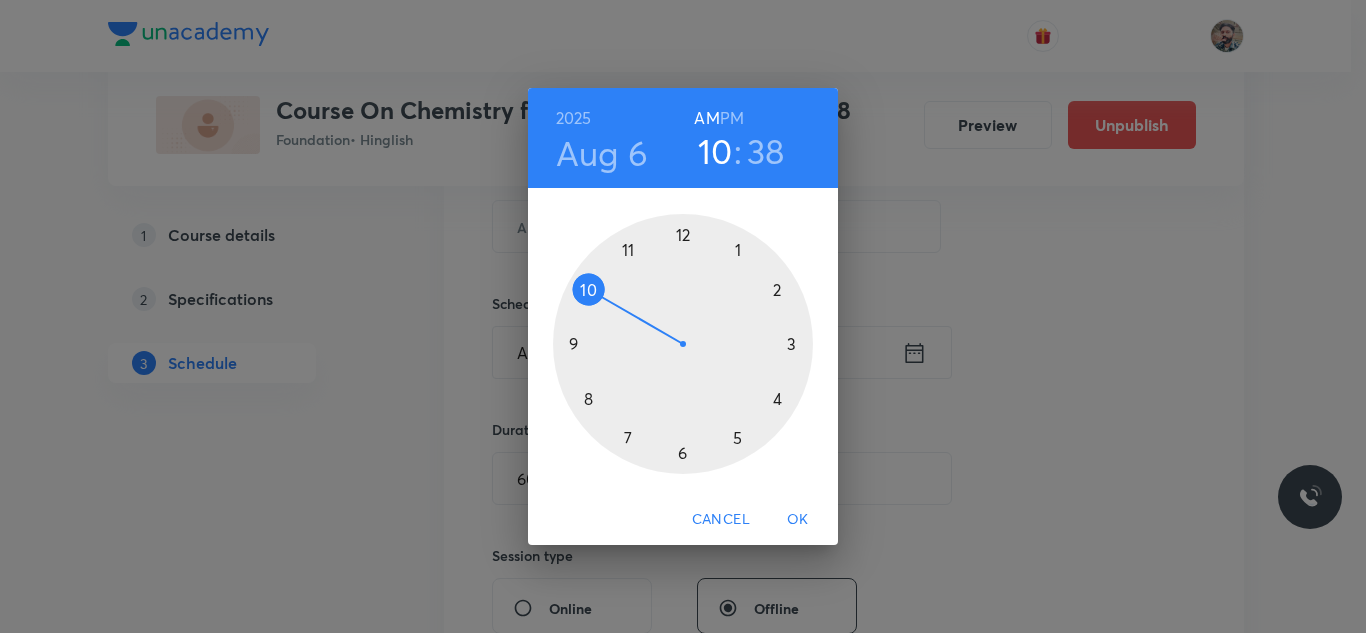 click on "PM" at bounding box center (732, 118) 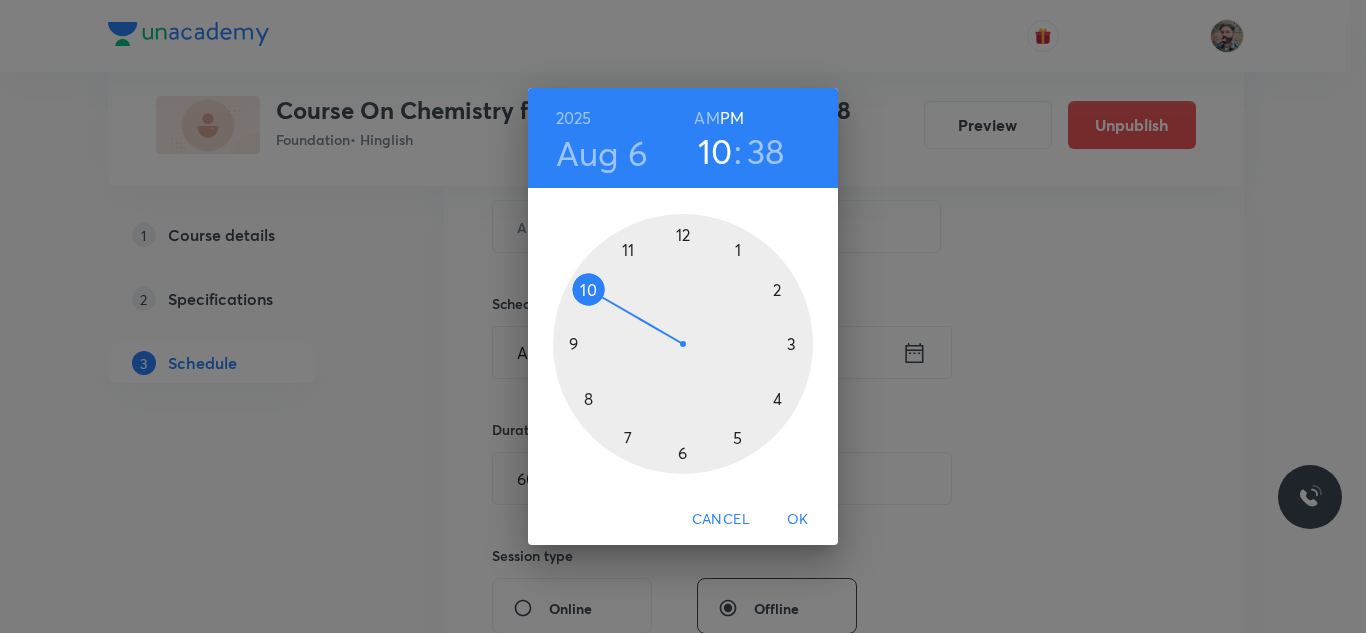 click at bounding box center [683, 344] 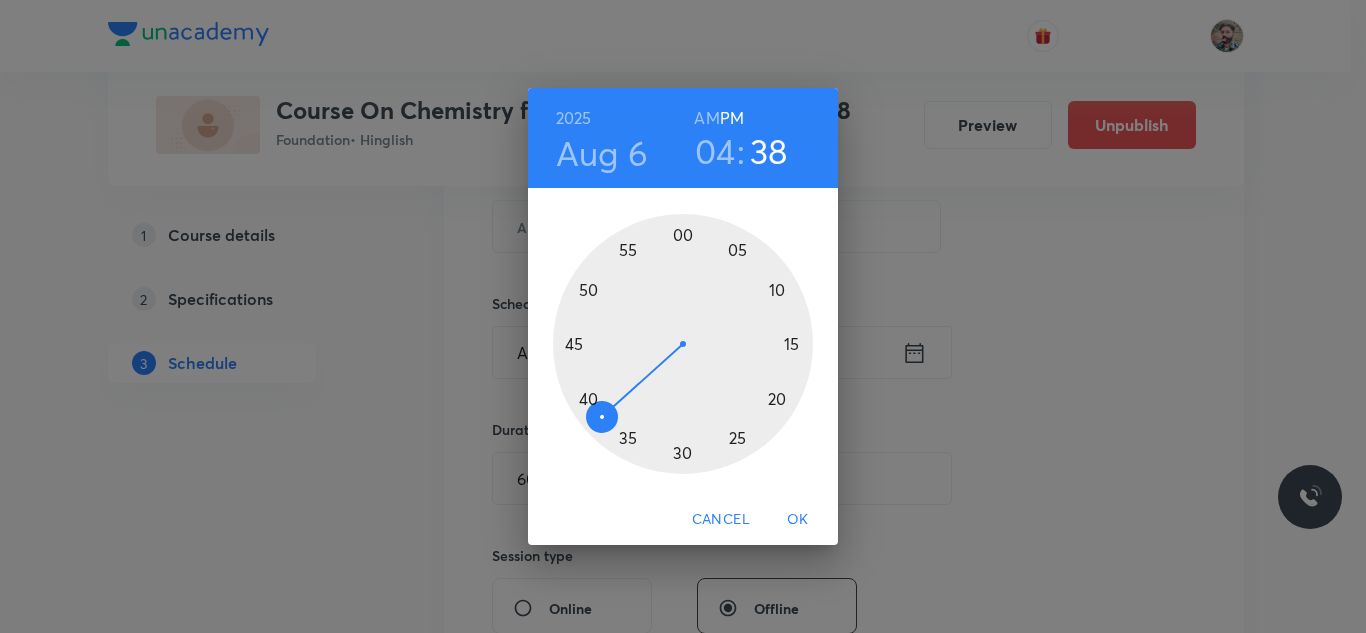 click at bounding box center [683, 344] 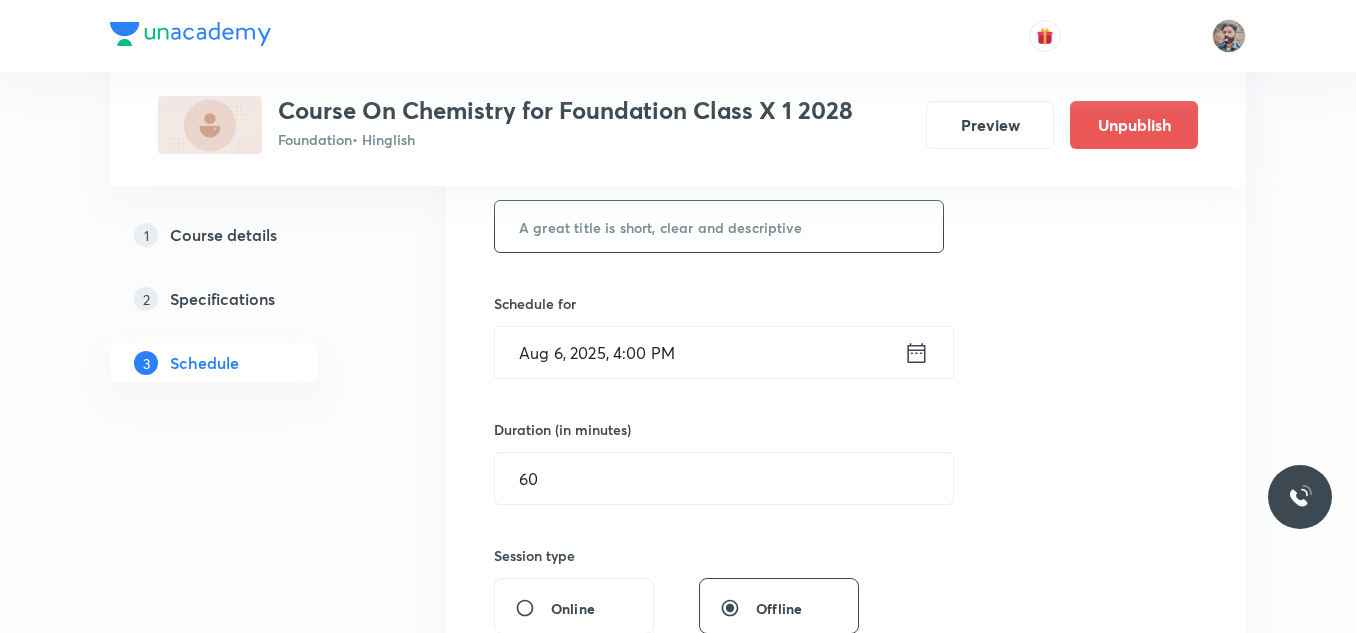 click at bounding box center (719, 226) 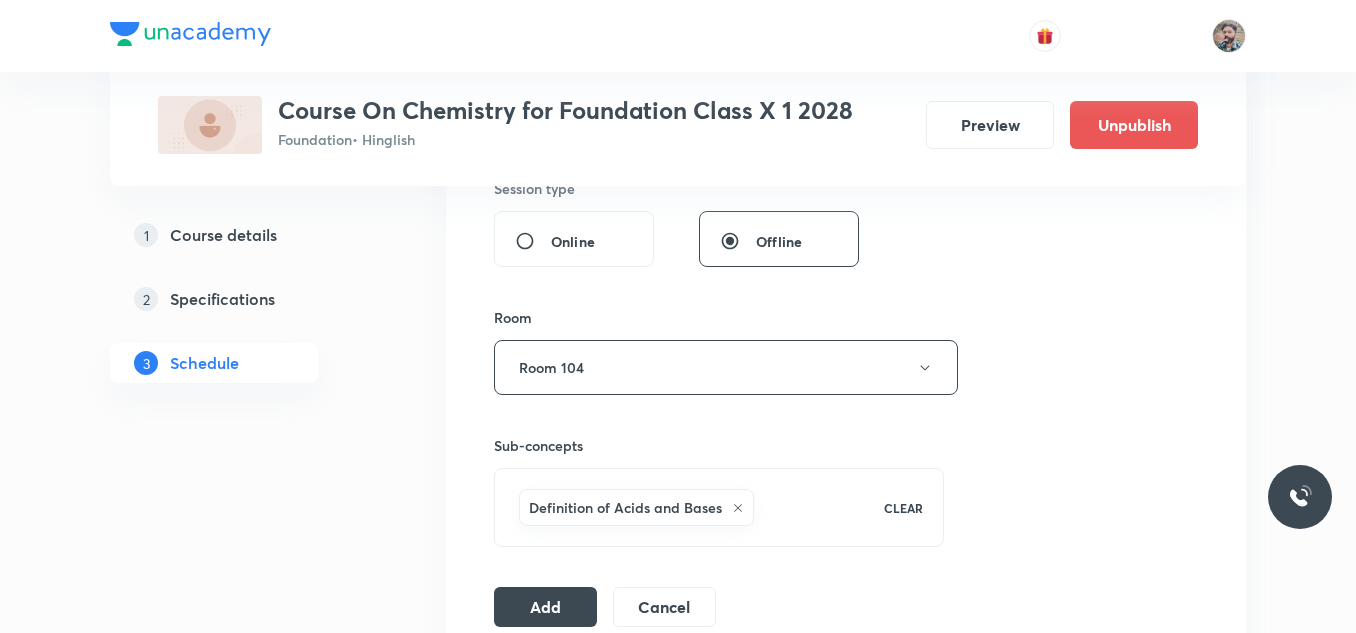 scroll, scrollTop: 800, scrollLeft: 0, axis: vertical 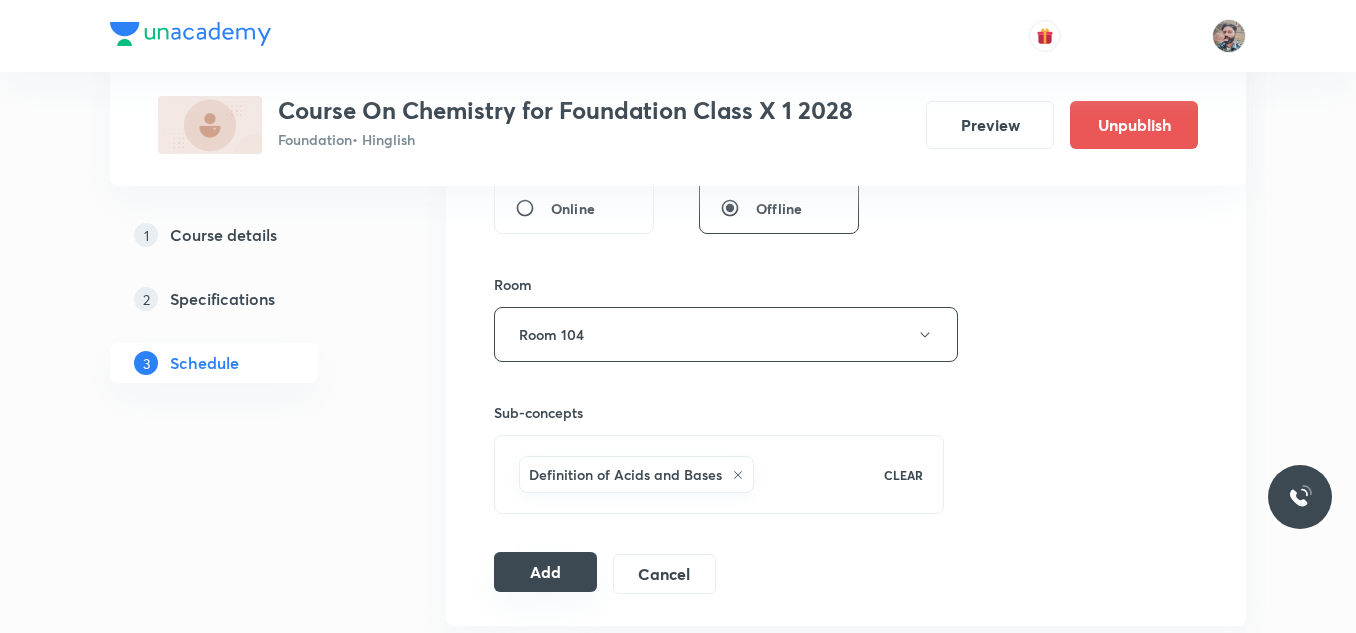 type on "Acids Bases and Salts 09" 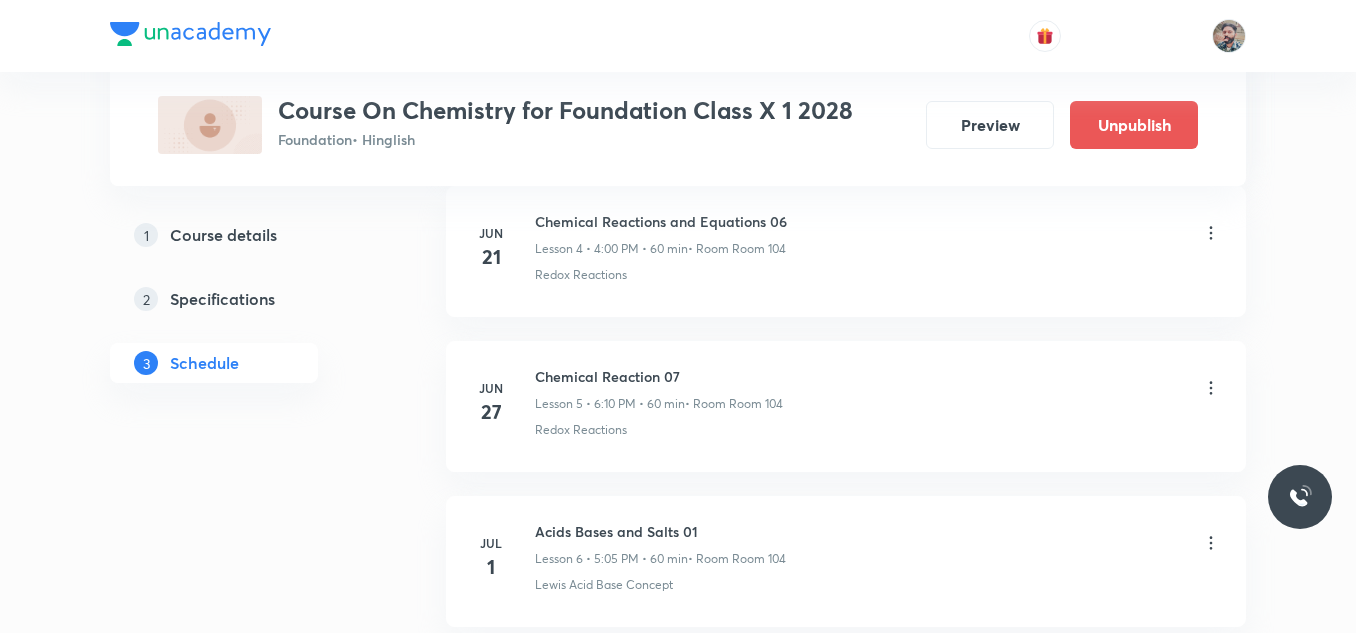 click on "Plus Courses Course On Chemistry for Foundation Class X 1 2028 Foundation  • Hinglish Preview Unpublish 1 Course details 2 Specifications 3 Schedule Schedule 13  classes Add new session Jun 10 Chemical Reactions and Equations 03 Lesson 1 • 4:00 PM • 60 min  • Room Room 104 Balancing Chemical ReactionsBalancing Chemical Reactions · Decomposition Reaction · Combination Reaction Jun 13 Chemical Reactions and Equations 04 Lesson 2 • 5:05 PM • 60 min  • Room Room 104 Chemical Formula of Compound · Writing Chemical Reactions Jun 20 Chemical Reactions and Equations 05 Lesson 3 • 5:05 PM • 60 min  • Room Room 104 Double Displacement Reactions · Displacement Reaction Jun 21 Chemical Reactions and Equations 06 Lesson 4 • 4:00 PM • 60 min  • Room Room 104 Redox Reactions Jun 27 Chemical Reaction 07 Lesson 5 • 6:10 PM • 60 min  • Room Room 104 Redox Reactions Jul 1 Acids Bases and Salts 01 Lesson 6 • 5:05 PM • 60 min  • Room Room 104 Lewis Acid Base Concept Jul 3 Jul 5 Jul" at bounding box center [678, 550] 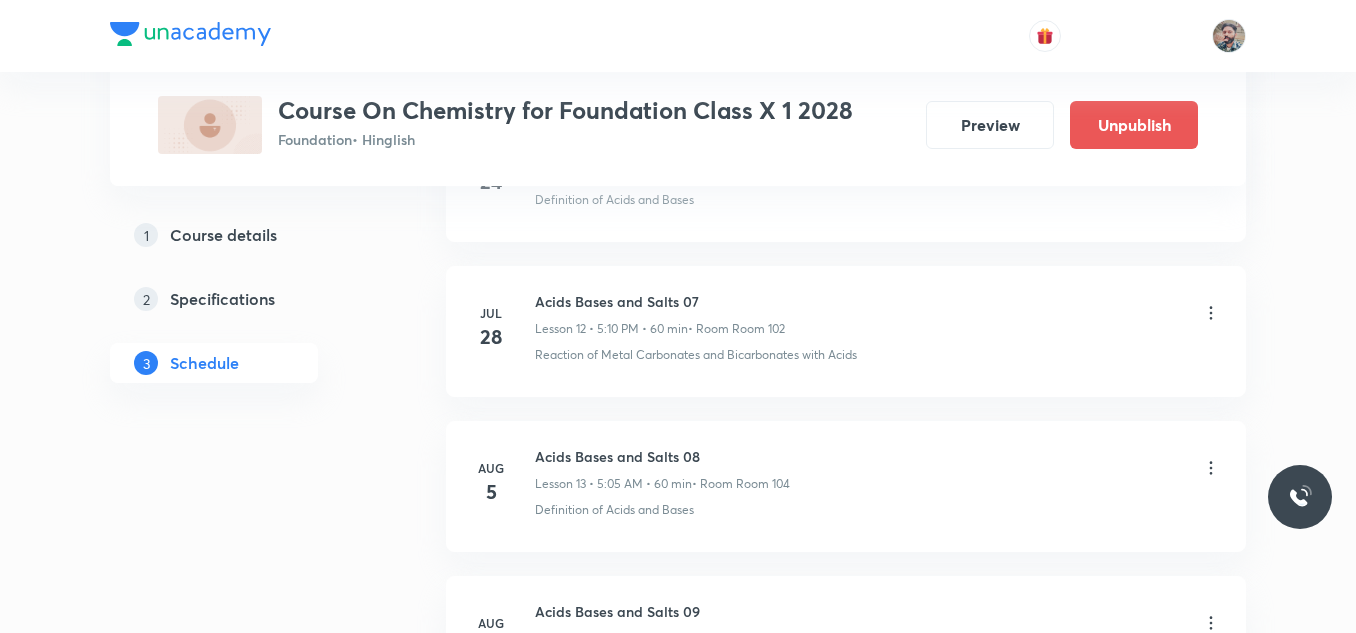 scroll, scrollTop: 2222, scrollLeft: 0, axis: vertical 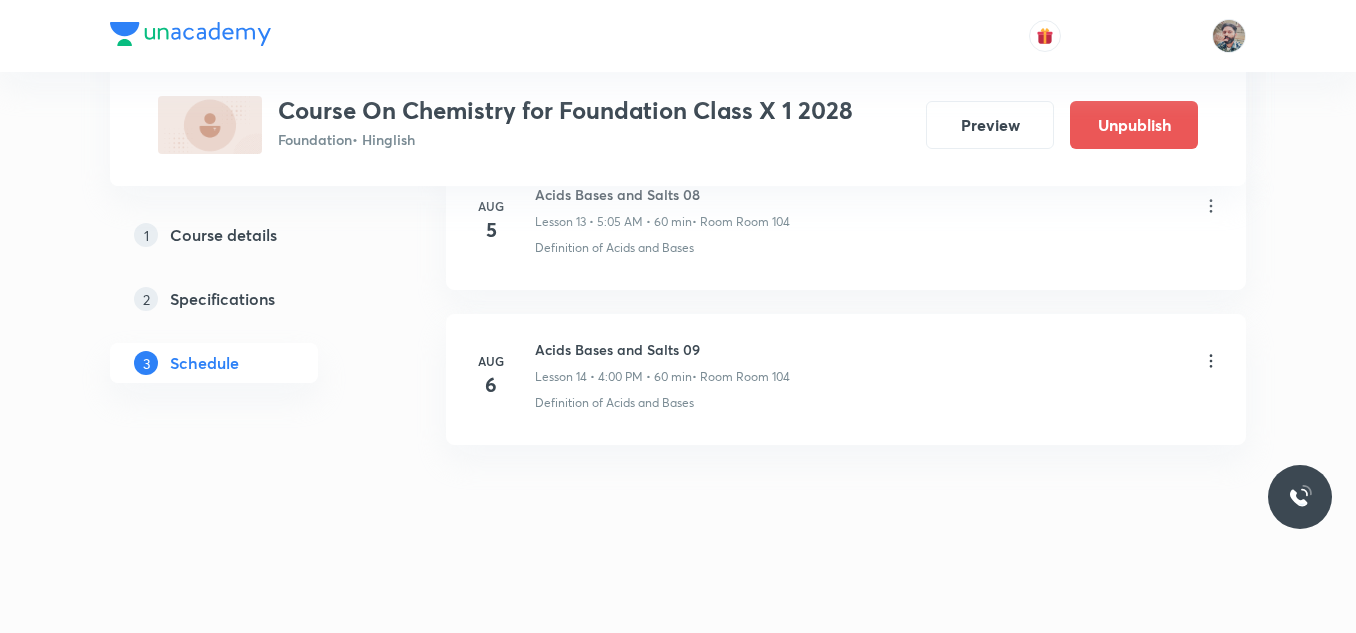 click on "Plus Courses Course On Chemistry for Foundation Class X 1 2028 Foundation  • Hinglish Preview Unpublish 1 Course details 2 Specifications 3 Schedule Schedule 14  classes Add new session Jun 10 Chemical Reactions and Equations 03 Lesson 1 • 4:00 PM • 60 min  • Room Room 104 Balancing Chemical ReactionsBalancing Chemical Reactions · Decomposition Reaction · Combination Reaction Jun 13 Chemical Reactions and Equations 04 Lesson 2 • 5:05 PM • 60 min  • Room Room 104 Chemical Formula of Compound · Writing Chemical Reactions Jun 20 Chemical Reactions and Equations 05 Lesson 3 • 5:05 PM • 60 min  • Room Room 104 Double Displacement Reactions · Displacement Reaction Jun 21 Chemical Reactions and Equations 06 Lesson 4 • 4:00 PM • 60 min  • Room Room 104 Redox Reactions Jun 27 Chemical Reaction 07 Lesson 5 • 6:10 PM • 60 min  • Room Room 104 Redox Reactions Jul 1 Acids Bases and Salts 01 Lesson 6 • 5:05 PM • 60 min  • Room Room 104 Lewis Acid Base Concept Jul 3 Jul 5 Jul" at bounding box center (678, -795) 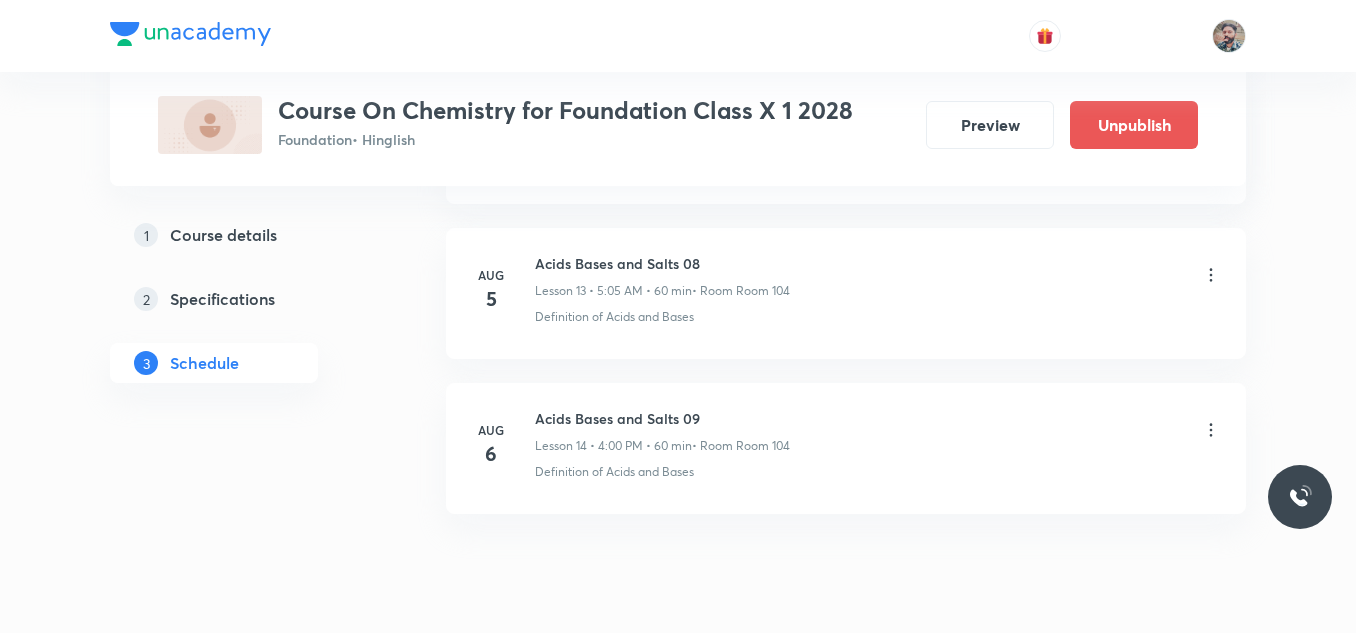 scroll, scrollTop: 2122, scrollLeft: 0, axis: vertical 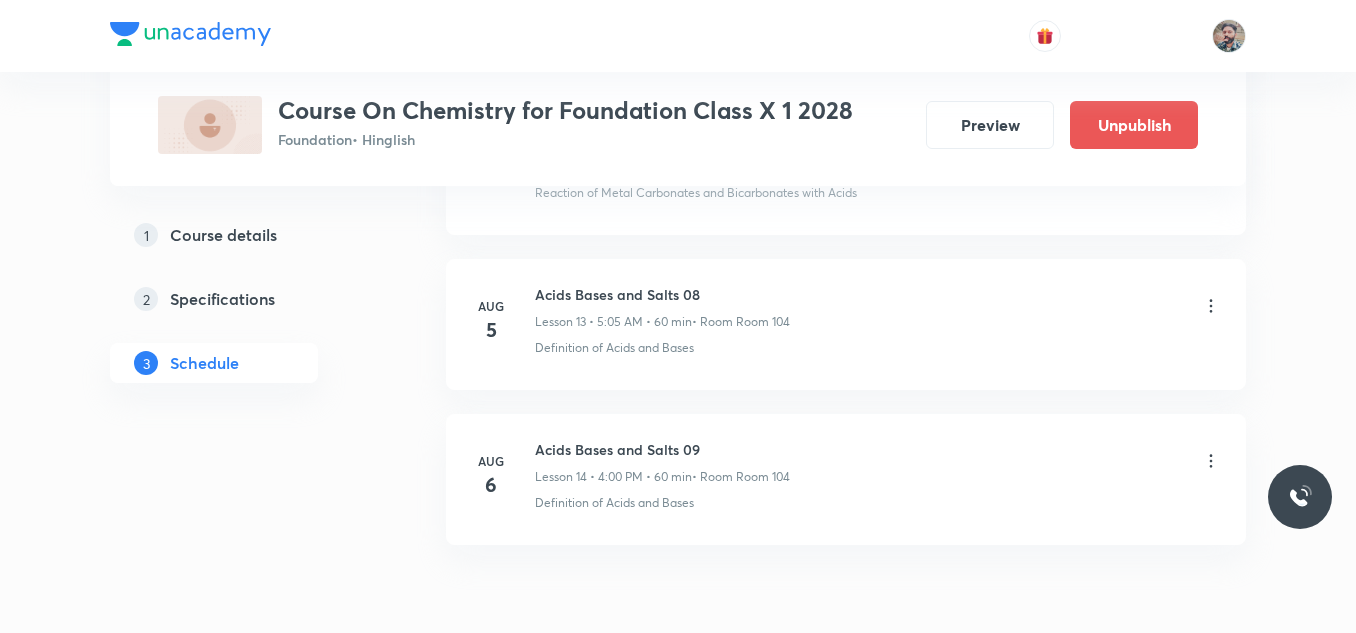 click 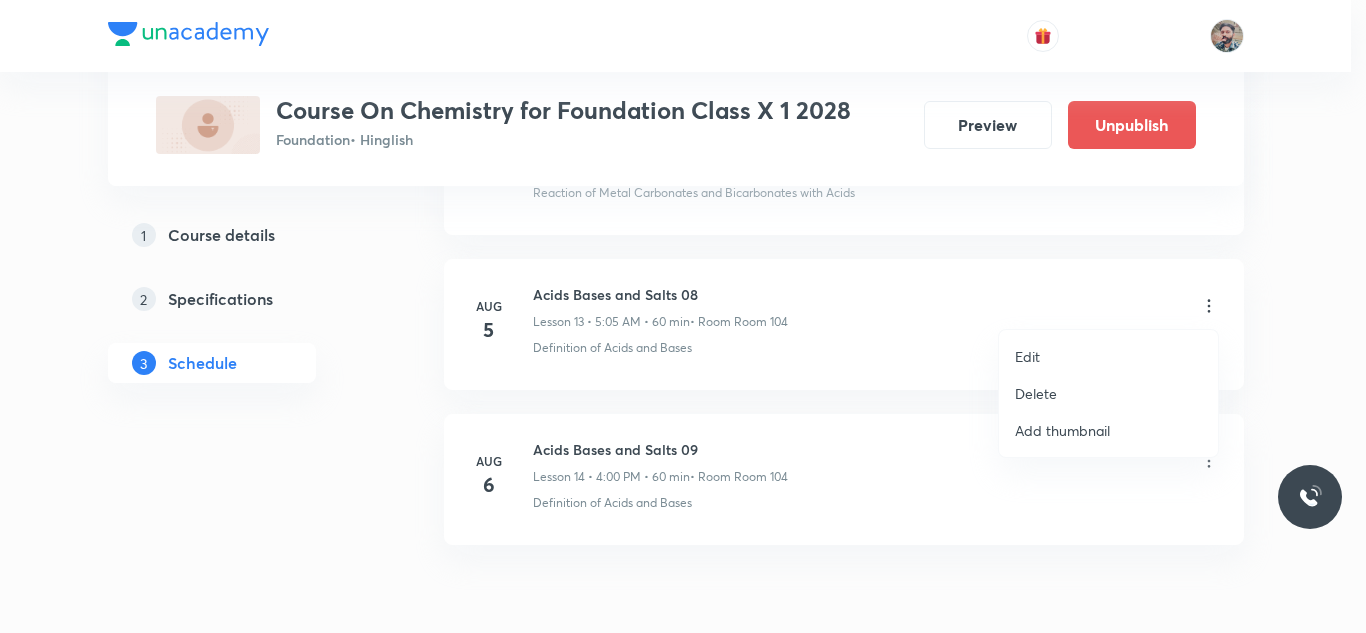 click on "Edit" at bounding box center (1108, 356) 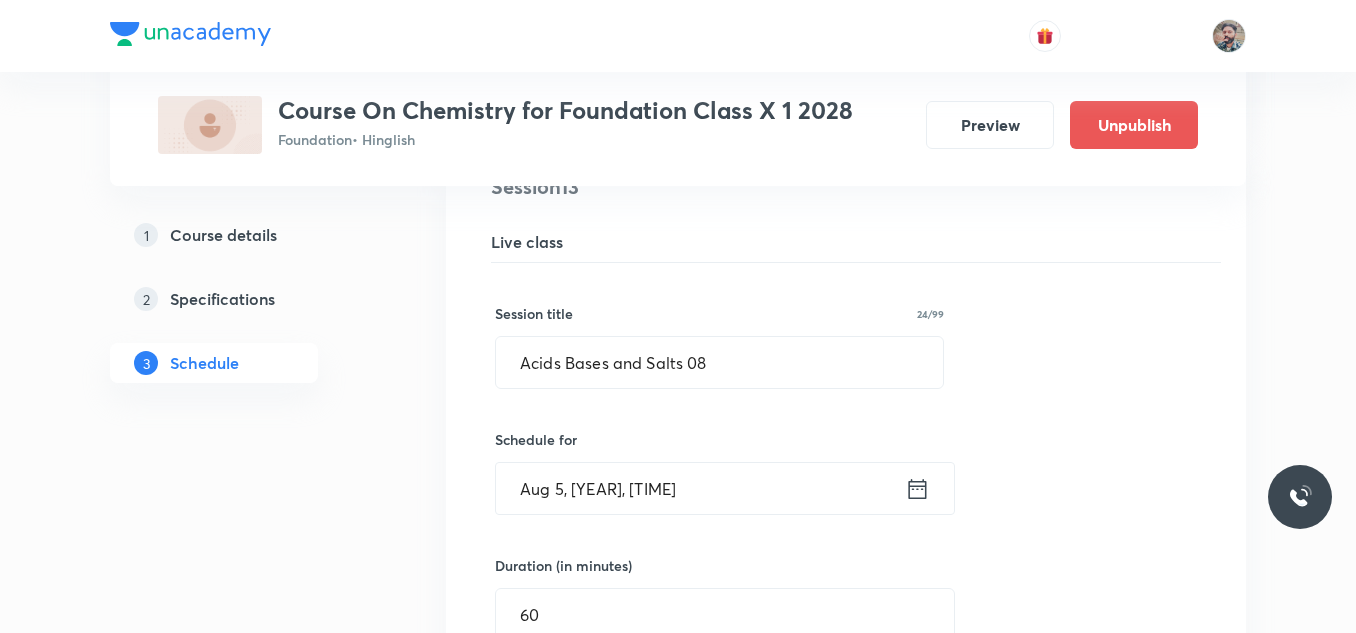 click on "Aug 5, 2025, 5:05 AM" at bounding box center [700, 488] 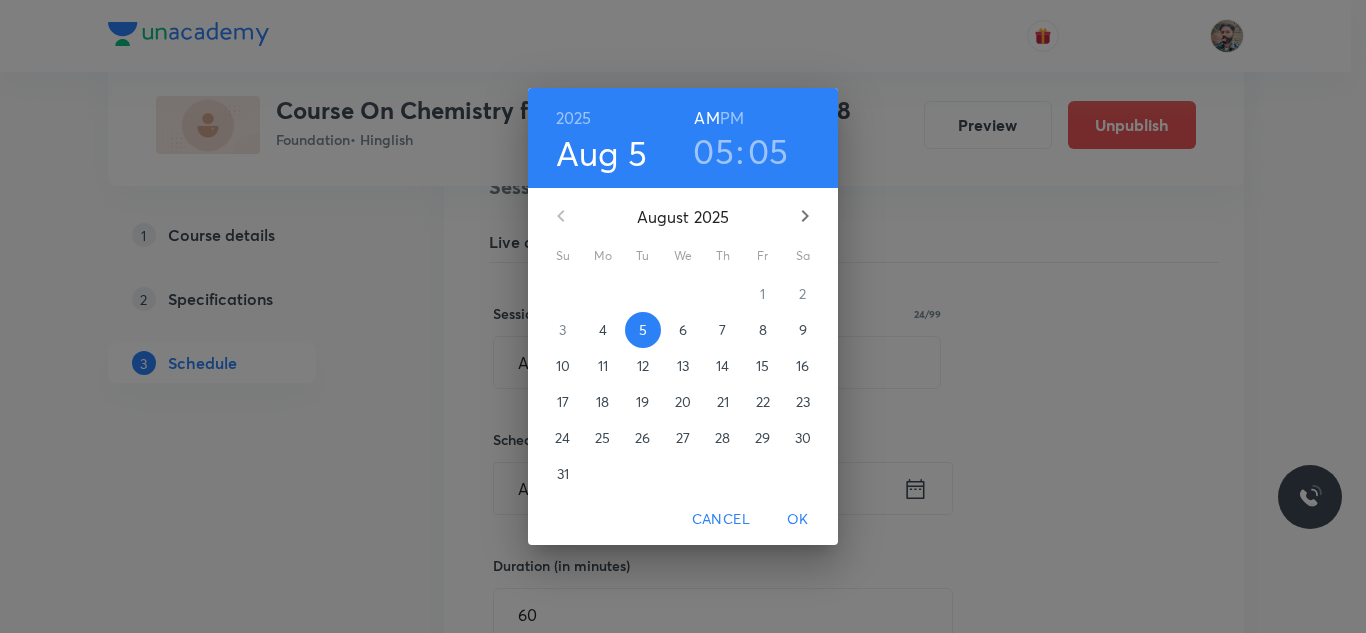 click on "PM" at bounding box center [732, 118] 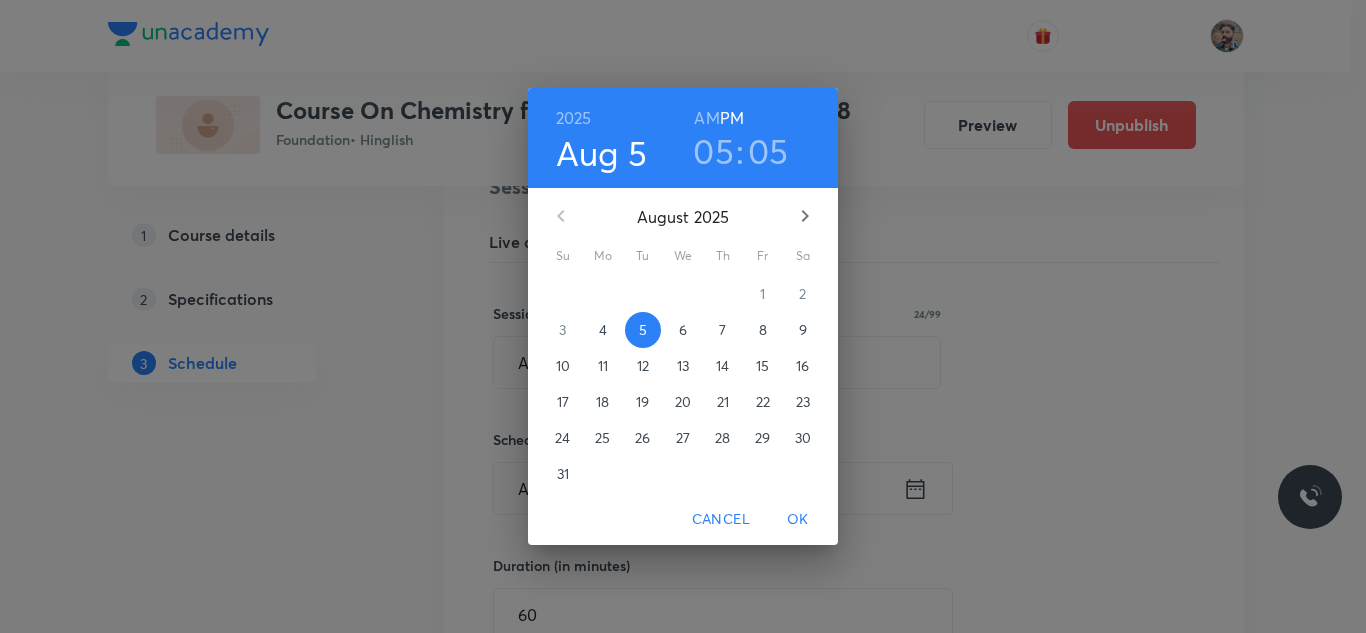click on "OK" at bounding box center [798, 519] 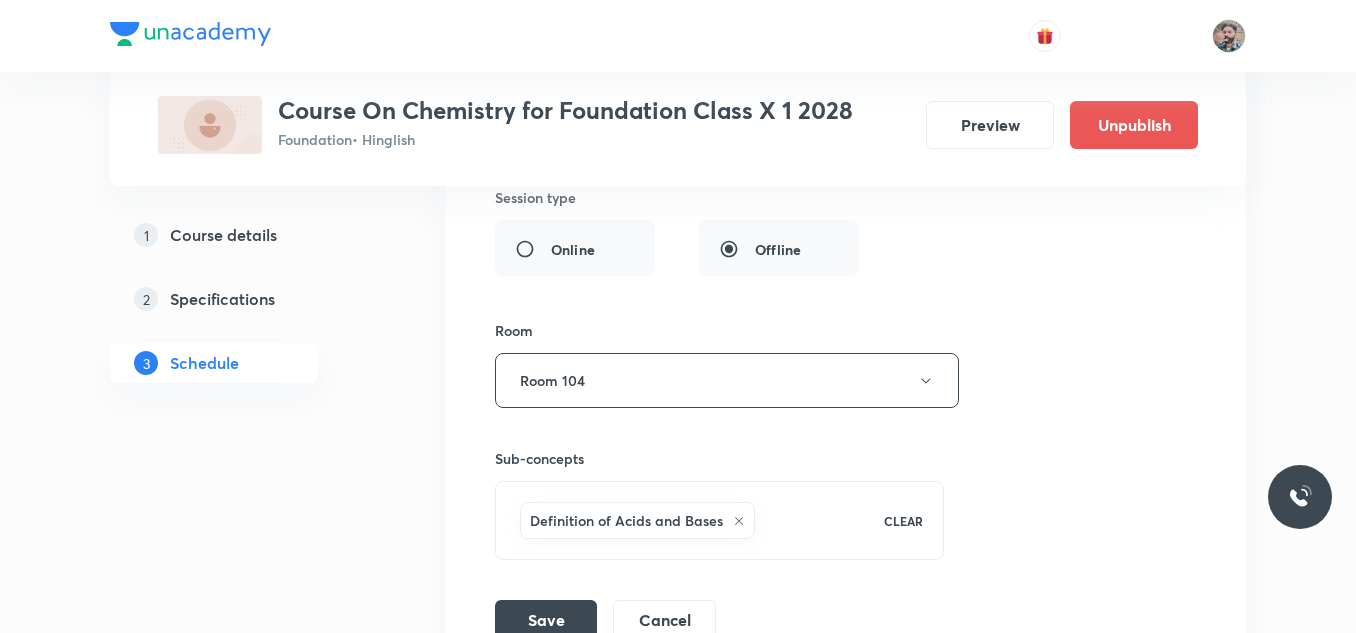 scroll, scrollTop: 2622, scrollLeft: 0, axis: vertical 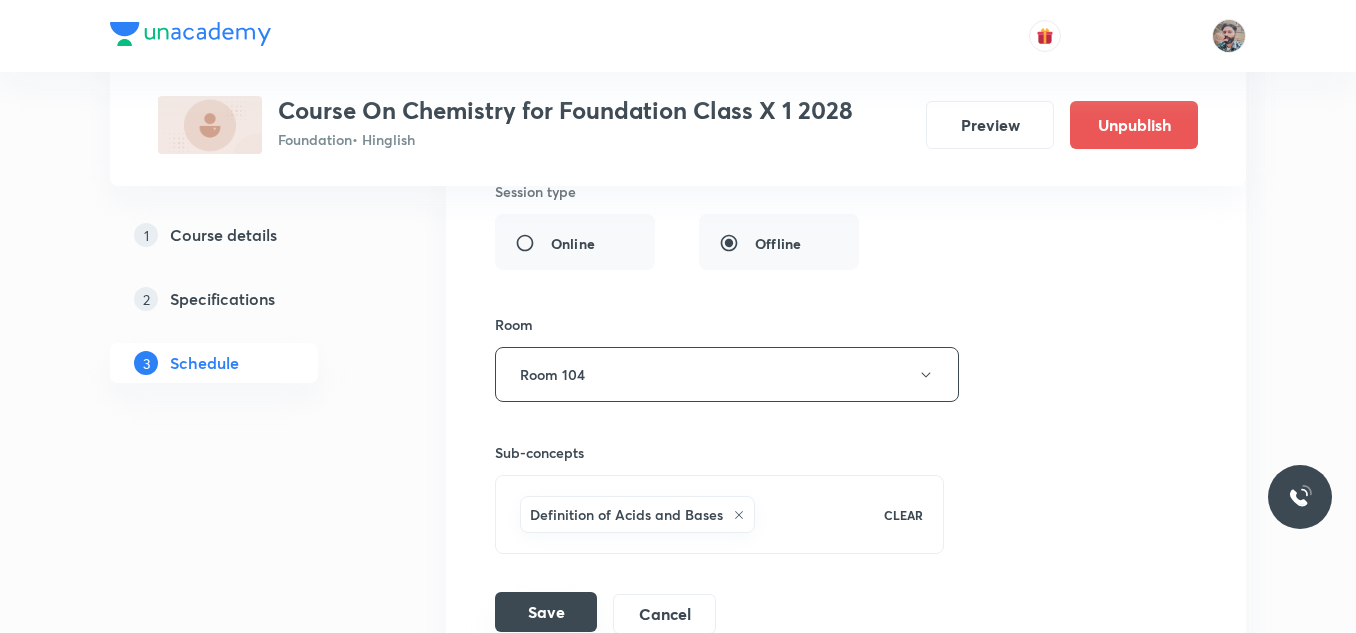 click on "Save" at bounding box center [546, 612] 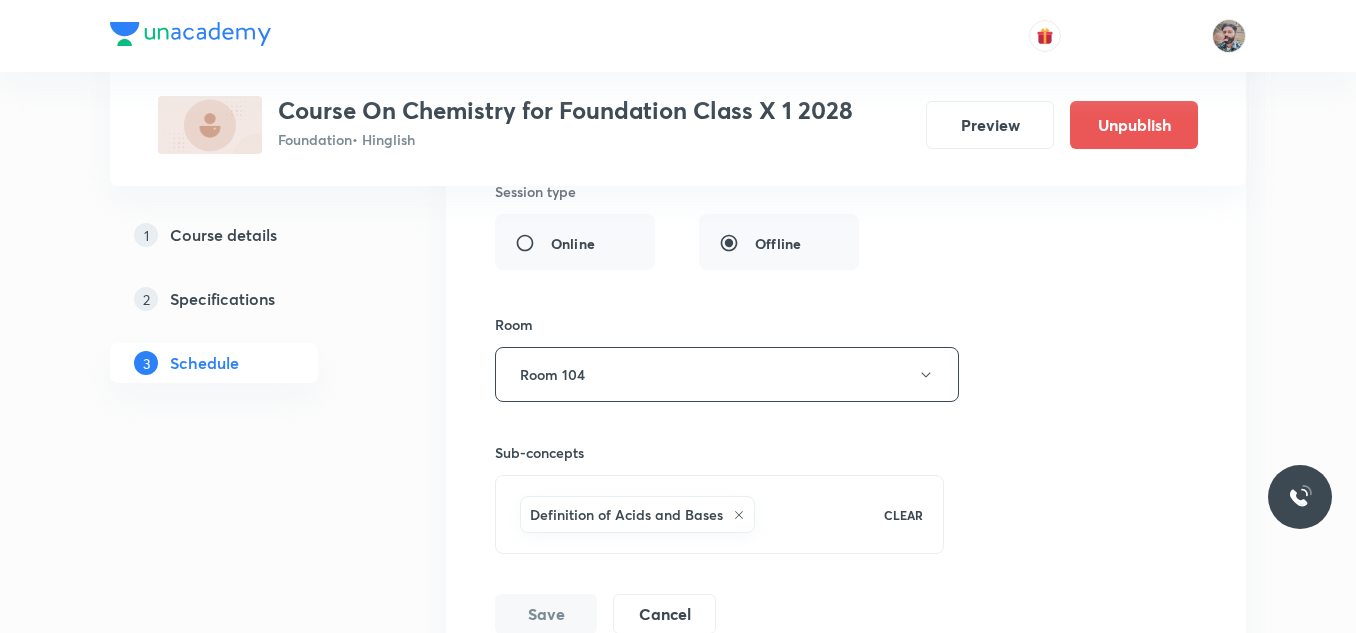 scroll, scrollTop: 2222, scrollLeft: 0, axis: vertical 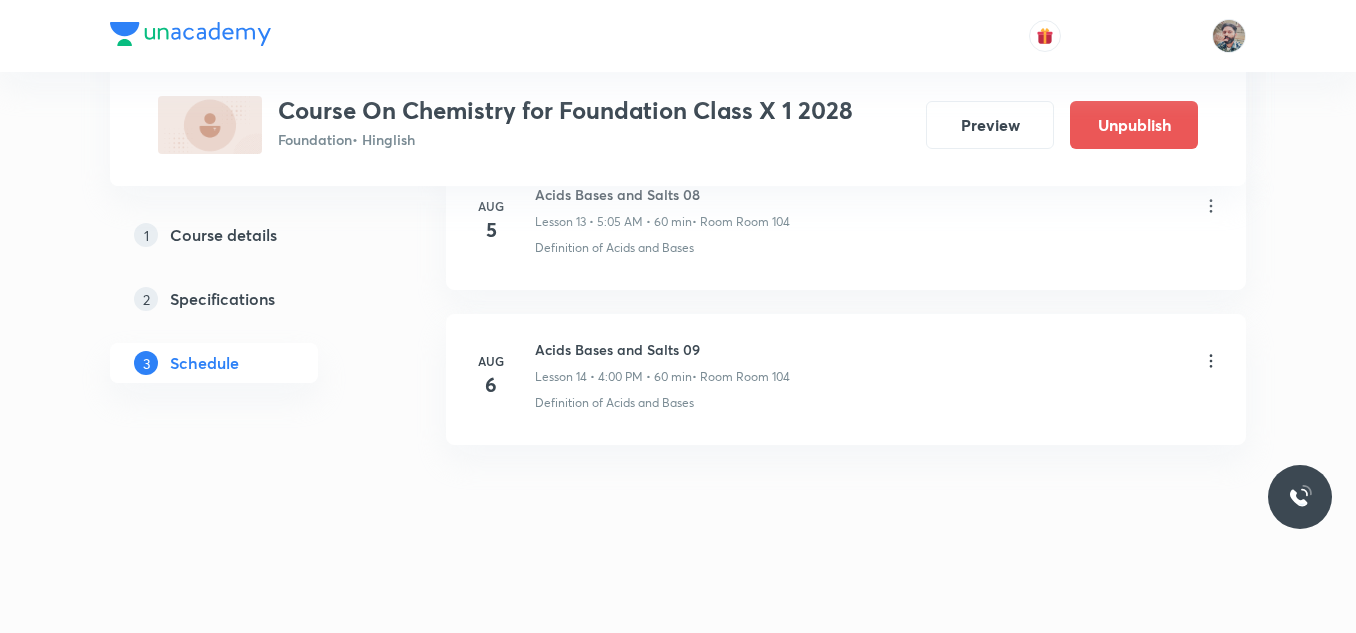 click on "Plus Courses Course On Chemistry for Foundation Class X 1 2028 Foundation  • Hinglish Preview Unpublish 1 Course details 2 Specifications 3 Schedule Schedule 14  classes Add new session Jun 10 Chemical Reactions and Equations 03 Lesson 1 • 4:00 PM • 60 min  • Room Room 104 Balancing Chemical ReactionsBalancing Chemical Reactions · Decomposition Reaction · Combination Reaction Jun 13 Chemical Reactions and Equations 04 Lesson 2 • 5:05 PM • 60 min  • Room Room 104 Chemical Formula of Compound · Writing Chemical Reactions Jun 20 Chemical Reactions and Equations 05 Lesson 3 • 5:05 PM • 60 min  • Room Room 104 Double Displacement Reactions · Displacement Reaction Jun 21 Chemical Reactions and Equations 06 Lesson 4 • 4:00 PM • 60 min  • Room Room 104 Redox Reactions Jun 27 Chemical Reaction 07 Lesson 5 • 6:10 PM • 60 min  • Room Room 104 Redox Reactions Jul 1 Acids Bases and Salts 01 Lesson 6 • 5:05 PM • 60 min  • Room Room 104 Lewis Acid Base Concept Jul 3 Jul 5 Jul" at bounding box center (678, -795) 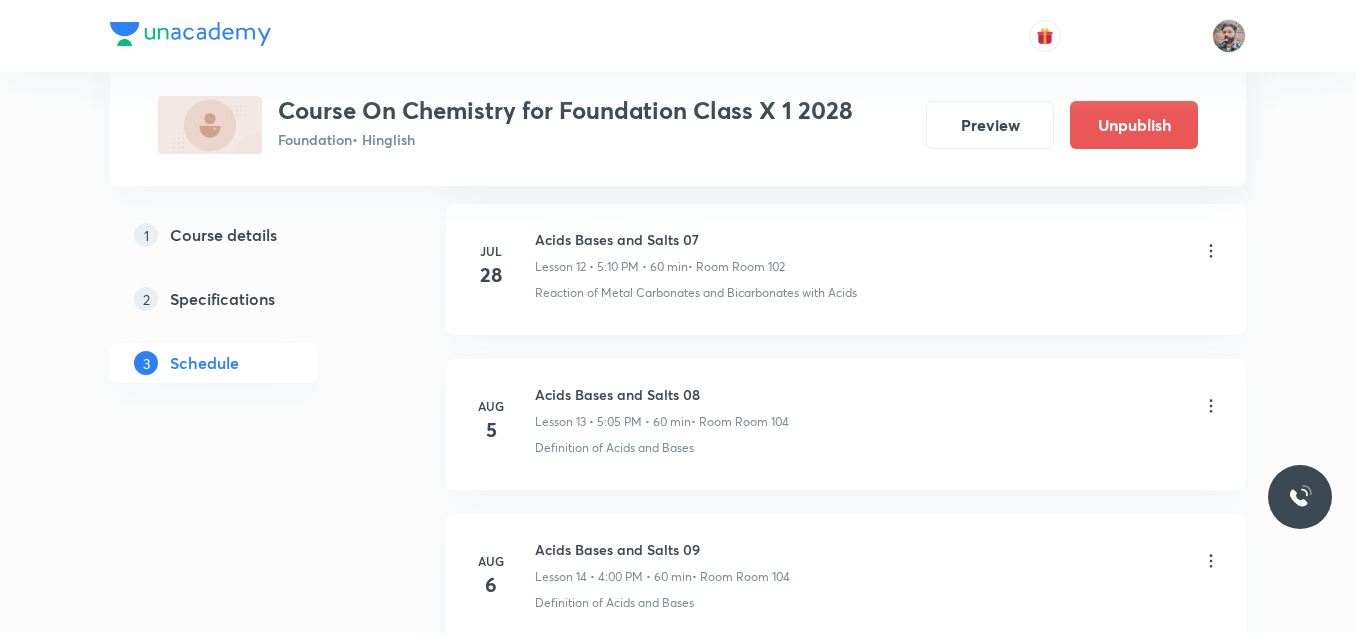scroll, scrollTop: 2122, scrollLeft: 0, axis: vertical 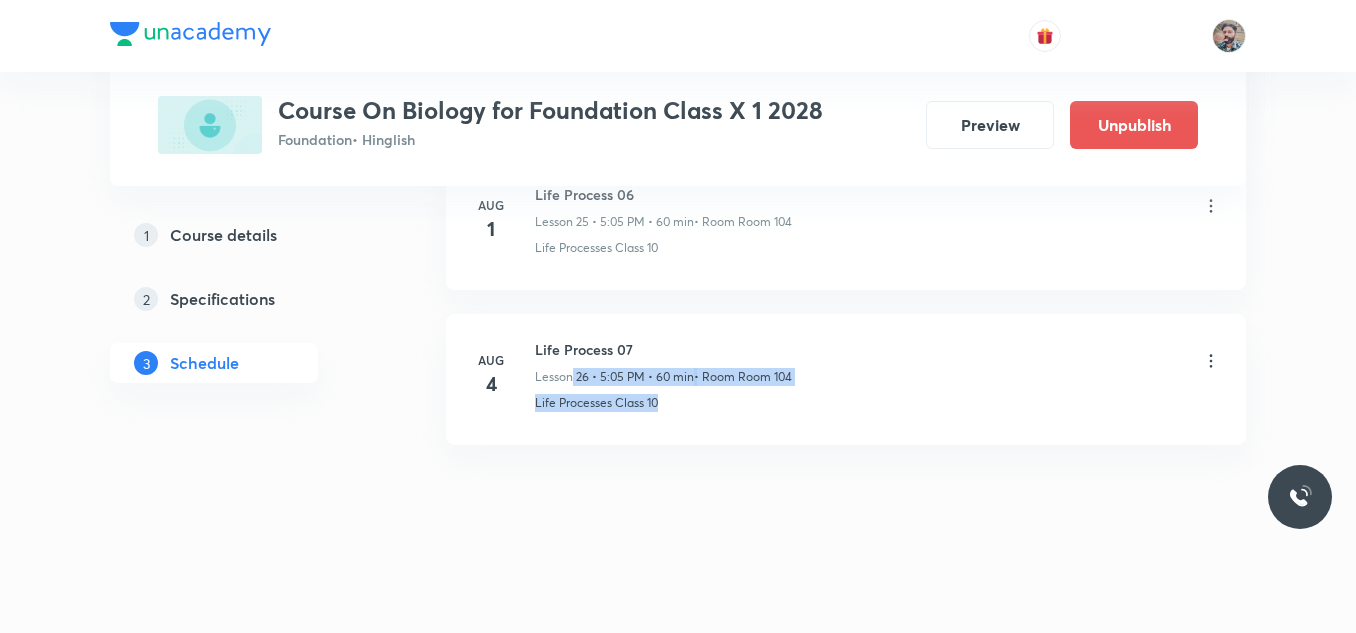 drag, startPoint x: 570, startPoint y: 378, endPoint x: 669, endPoint y: 388, distance: 99.50377 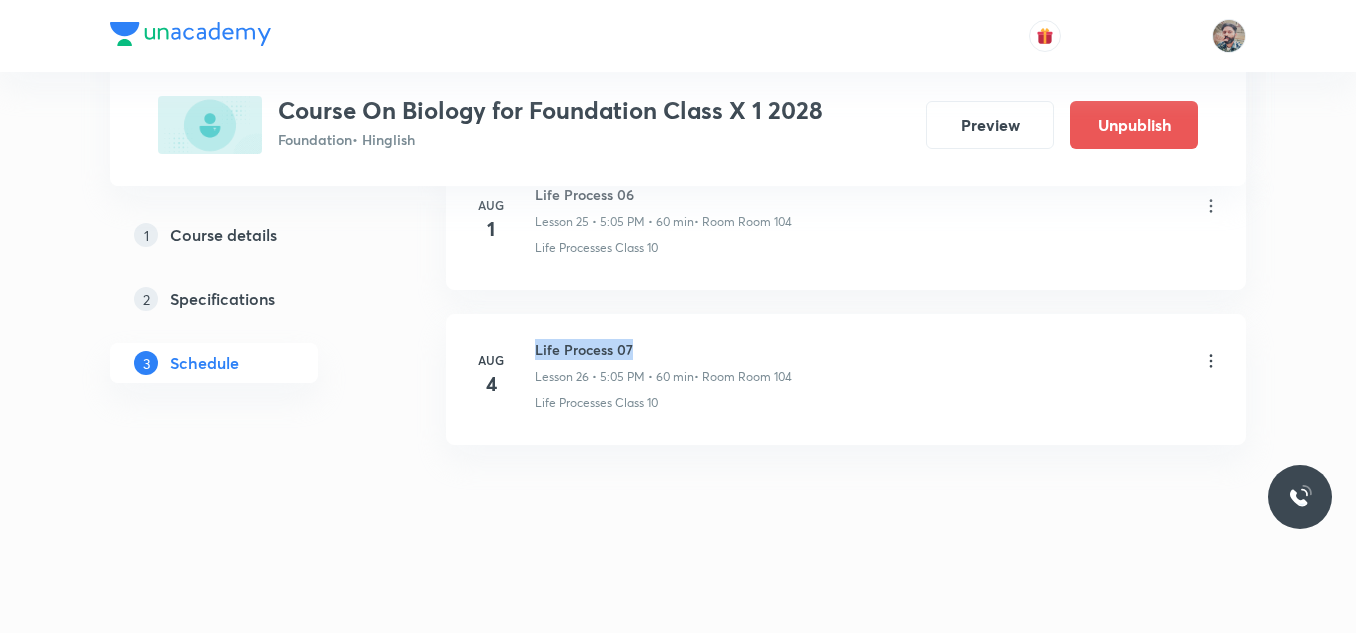 drag, startPoint x: 636, startPoint y: 347, endPoint x: 539, endPoint y: 340, distance: 97.25225 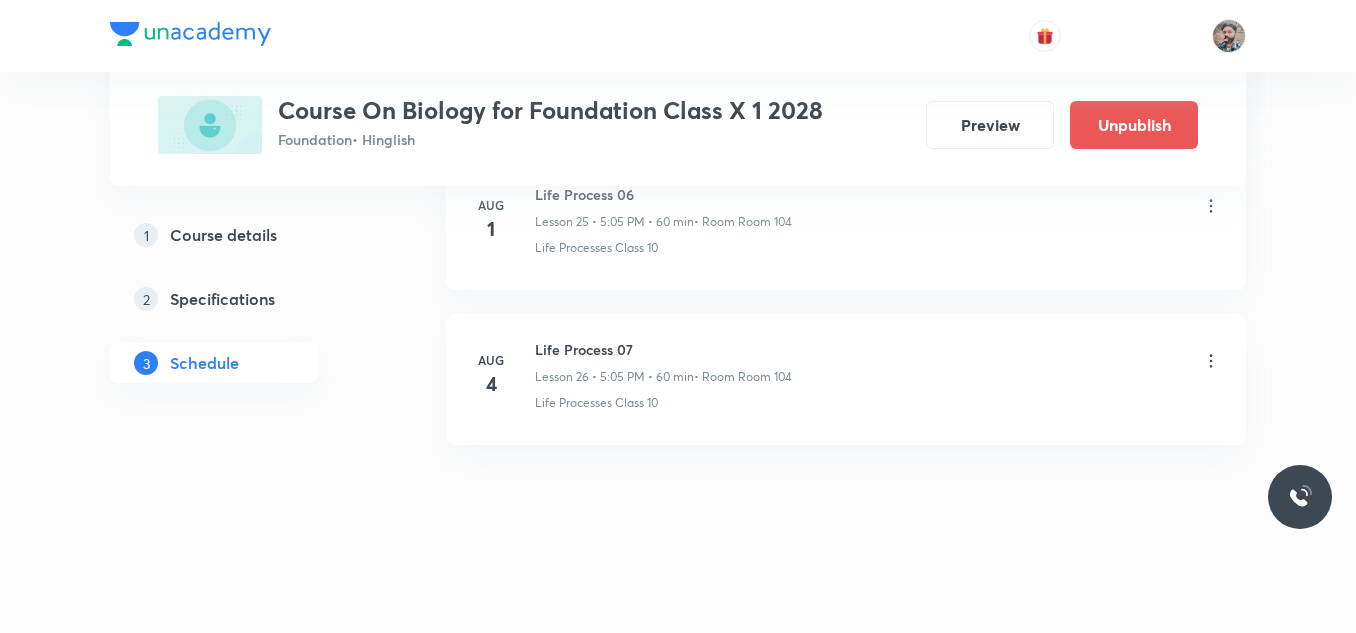click 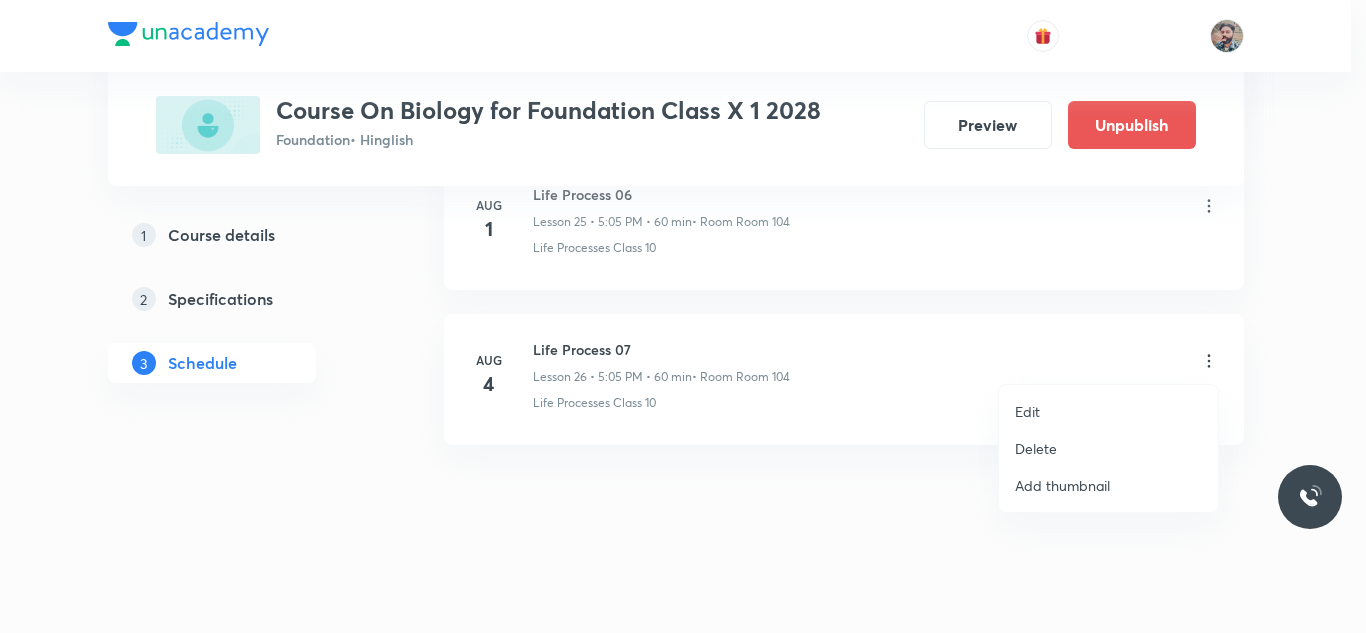 drag, startPoint x: 783, startPoint y: 494, endPoint x: 765, endPoint y: 462, distance: 36.71512 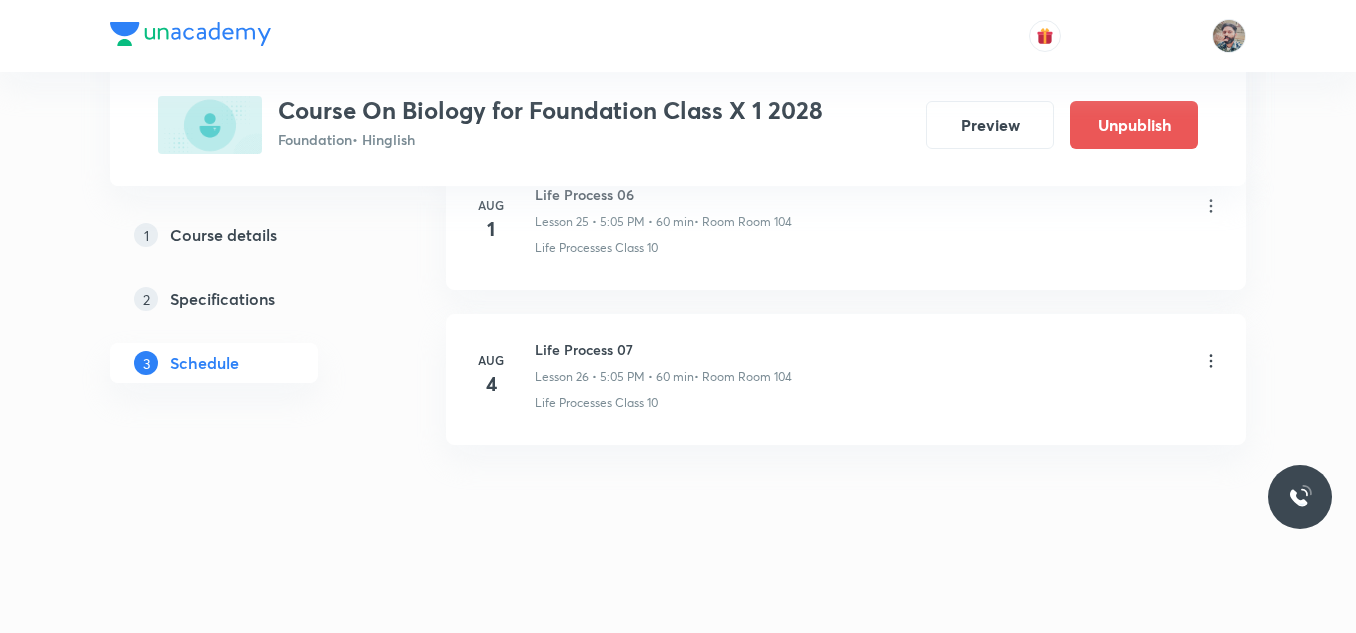 click on "Plus Courses Course On Biology for Foundation Class X 1 2028 Foundation  • Hinglish Preview Unpublish 1 Course details 2 Specifications 3 Schedule Schedule 26  classes Session  27 Live class Session title 0/99 ​ Schedule for Aug 4, 2025, 10:40 AM ​ Duration (in minutes) ​   Session type Online Offline Room Select centre room Sub-concepts Select concepts that wil be covered in this session Add Cancel Apr 9 Life Processes 01 Lesson 1 • 5:05 PM • 60 min  • Room Room 105 Nutrition · Introduction Apr 14 Life Processes 02 Lesson 2 • 4:00 PM • 60 min  • Room Room 104 Life processes Apr 18 Life Processes 03 Lesson 3 • 5:05 PM • 60 min  • Room Room 104 Life processes Apr 23 Life Processes 04 Lesson 4 • 4:00 PM • 60 min  • Room Room 104 Life Processes Class 10 Apr 25 Life Processes 05 Lesson 5 • 5:05 PM • 60 min  • Room Room 104 Life Processes Class 10 Apr 30 Life Processes 06 Lesson 6 • 4:00 PM • 60 min  • Room Room 104 Life Processes May 2 Life Processes 07 May 7 May" at bounding box center [678, -2184] 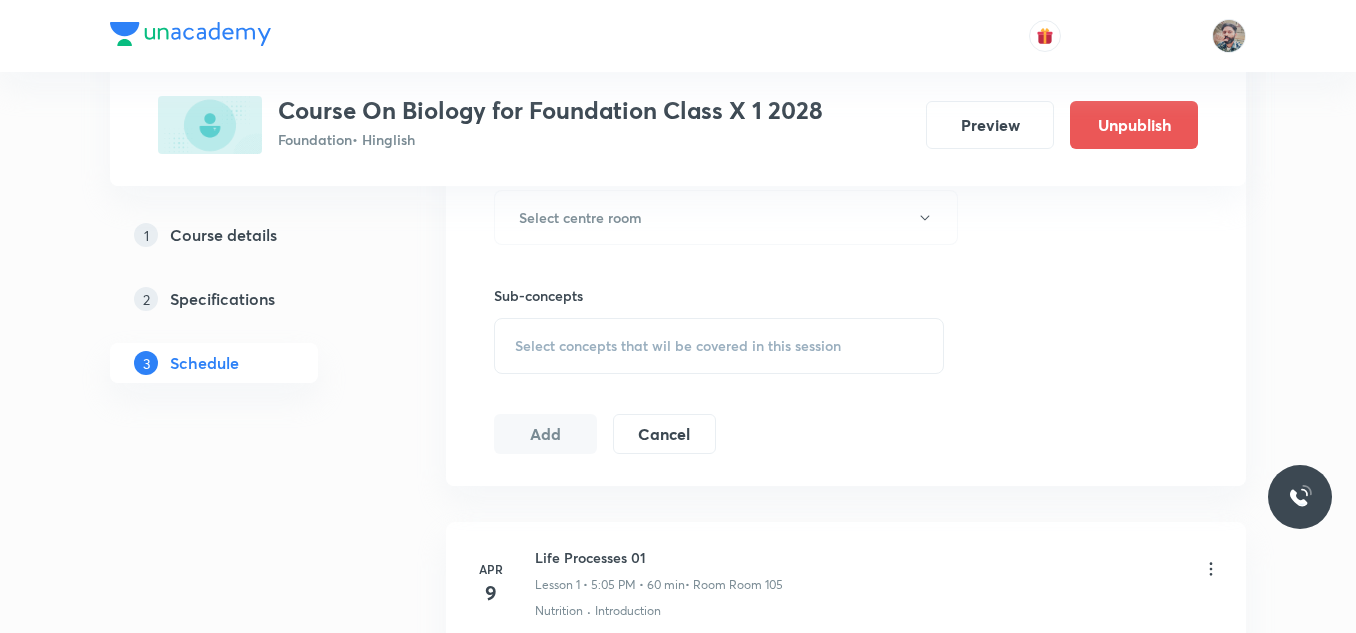 scroll, scrollTop: 1000, scrollLeft: 0, axis: vertical 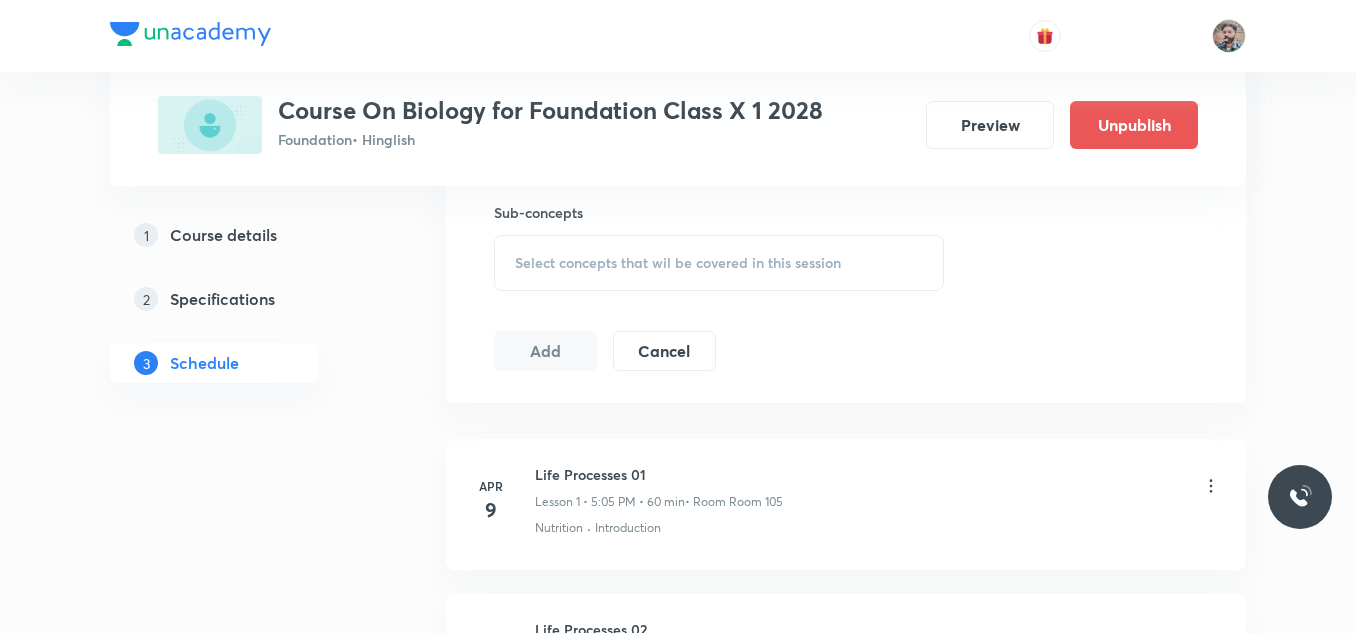 click on "Select concepts that wil be covered in this session" at bounding box center (719, 263) 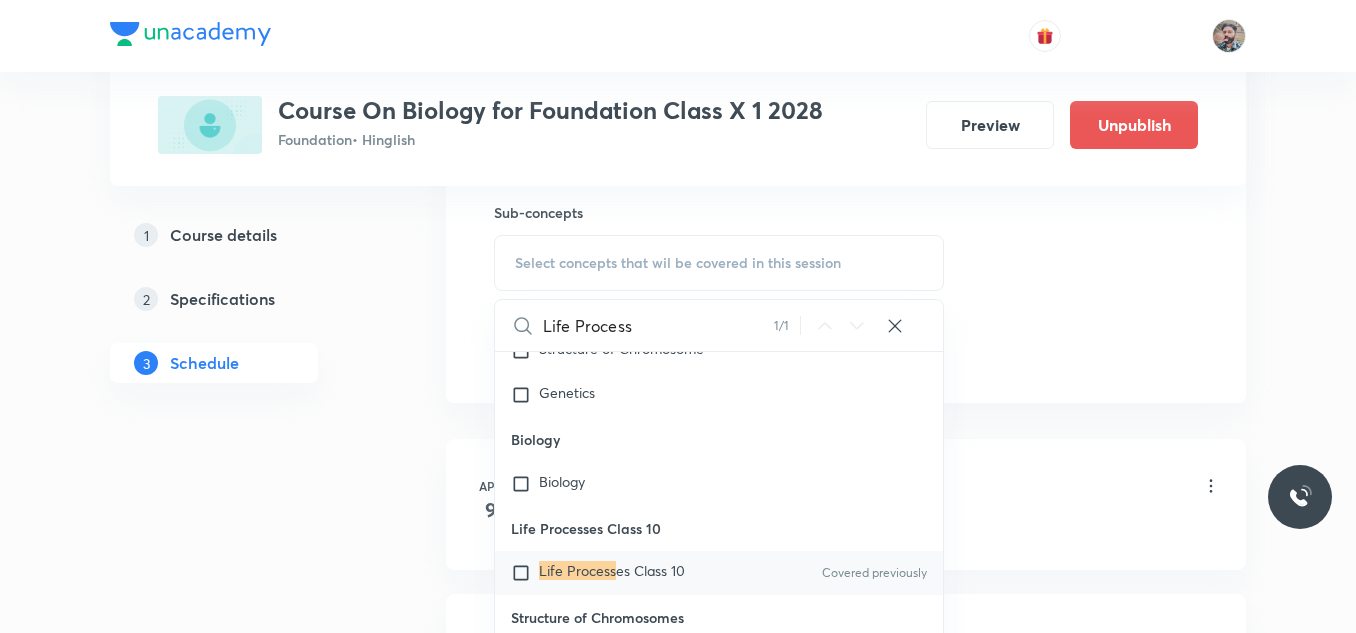 scroll, scrollTop: 5751, scrollLeft: 0, axis: vertical 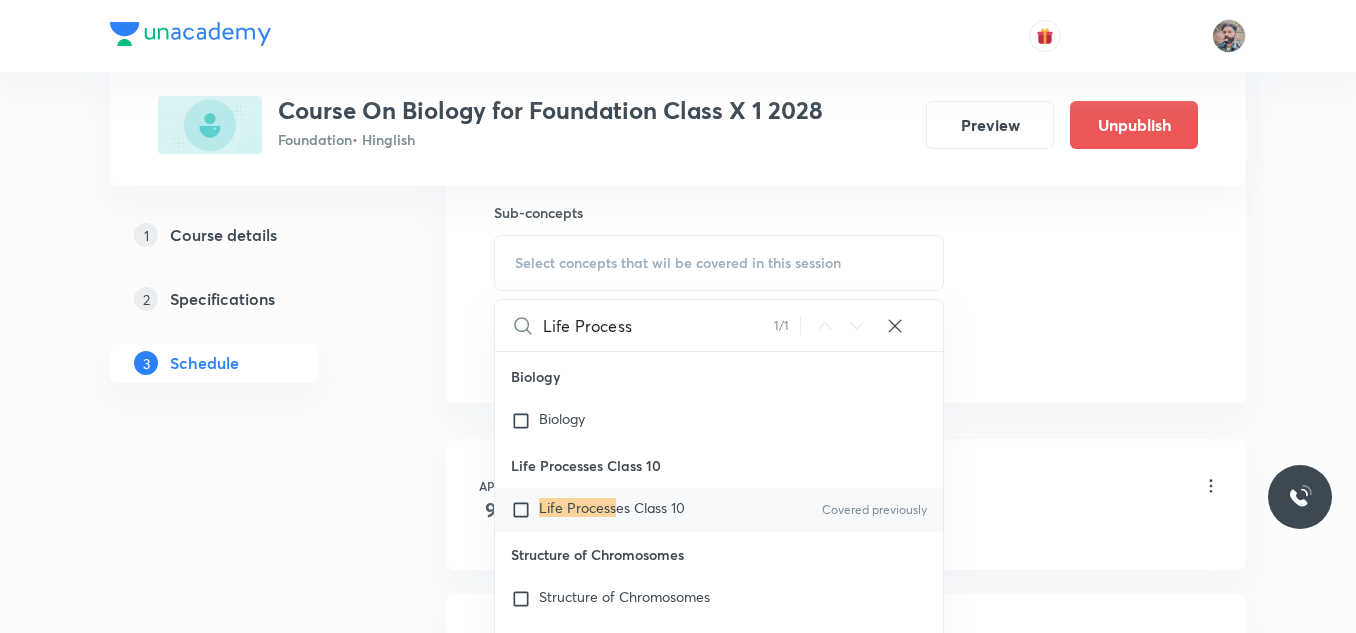 type on "Life Process" 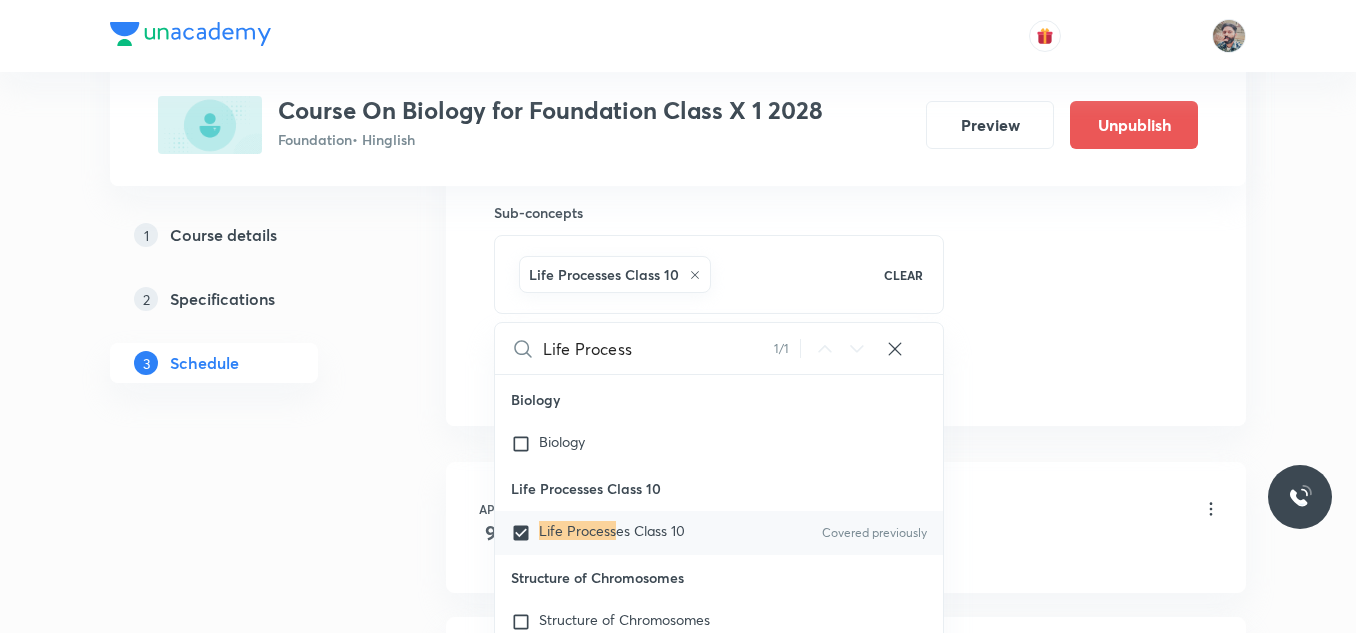 click on "Plus Courses Course On Biology for Foundation Class X 1 2028 Foundation  • Hinglish Preview Unpublish 1 Course details 2 Specifications 3 Schedule Schedule 26  classes Session  27 Live class Session title 0/99 ​ Schedule for Aug 4, 2025, 10:40 AM ​ Duration (in minutes) ​   Session type Online Offline Room Select centre room Sub-concepts Life Processes Class 10 CLEAR Life Process 1 / 1 ​ Natural Resources & Its Management Natural Resources & Its Management Cell Cell Reproduction Reproduction Origin & Evolution Origin & Evolution Heredity and Variation Heredity and Variation Improvement in Food Resources Improvement in Food Resources Diversity in Living Organisms Diversity in Living Organisms Plant and Animal Nutrition Plant and Animal Nutrition Tissue Tissue Human Disease Human Disease Our Environment Our Environment Respiration Respiration Transportation Transportation Excretion Excretion Control and Coordination Control and Coordination Control & Coordination Control & Coordination in Animals ECG" at bounding box center (678, 1828) 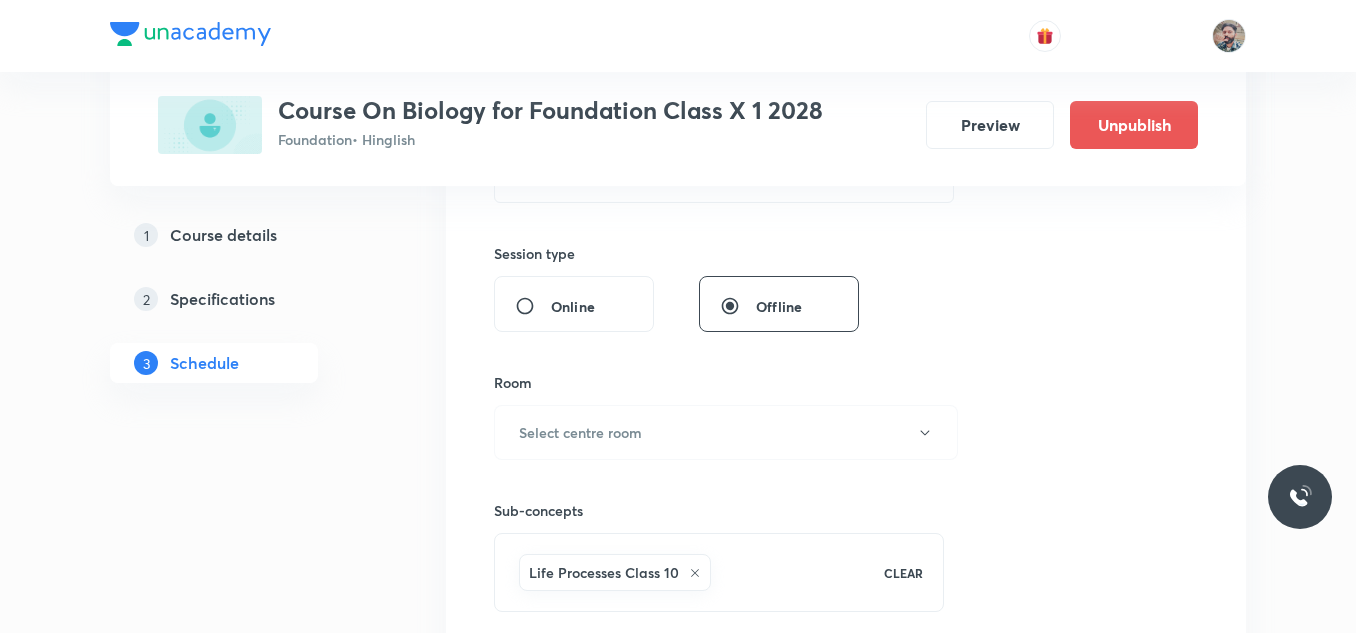 scroll, scrollTop: 700, scrollLeft: 0, axis: vertical 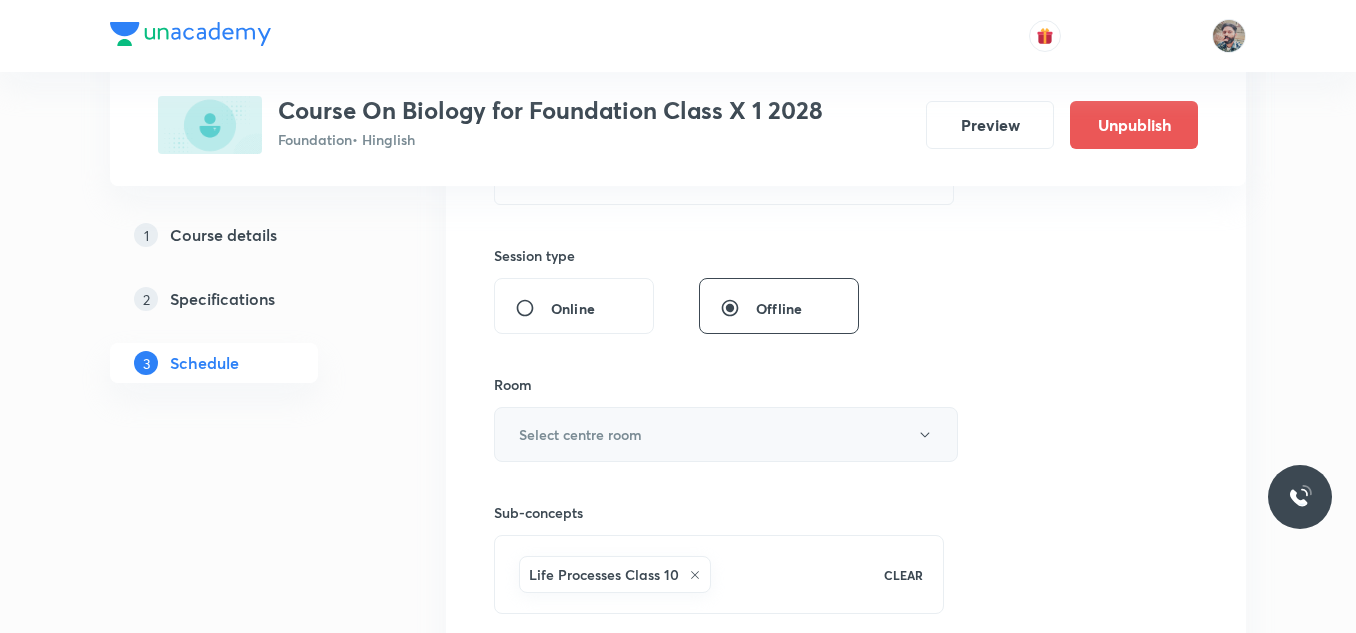 click on "Select centre room" at bounding box center (580, 434) 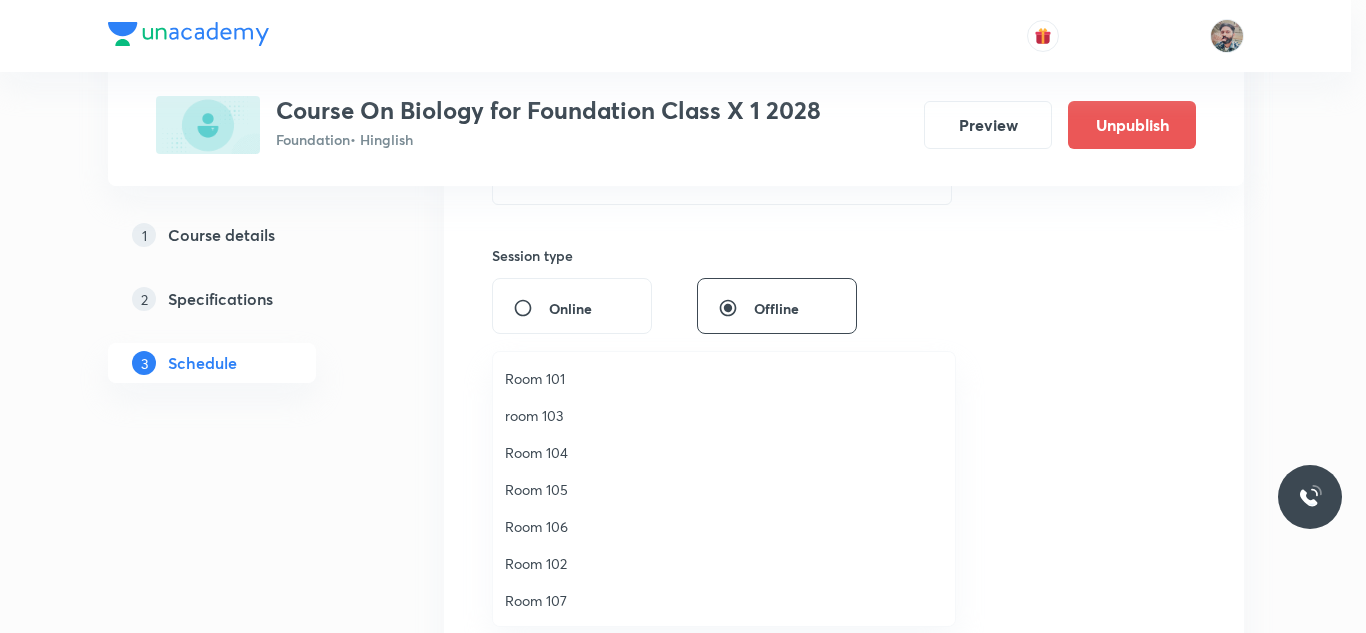 click on "Room 104" at bounding box center [724, 452] 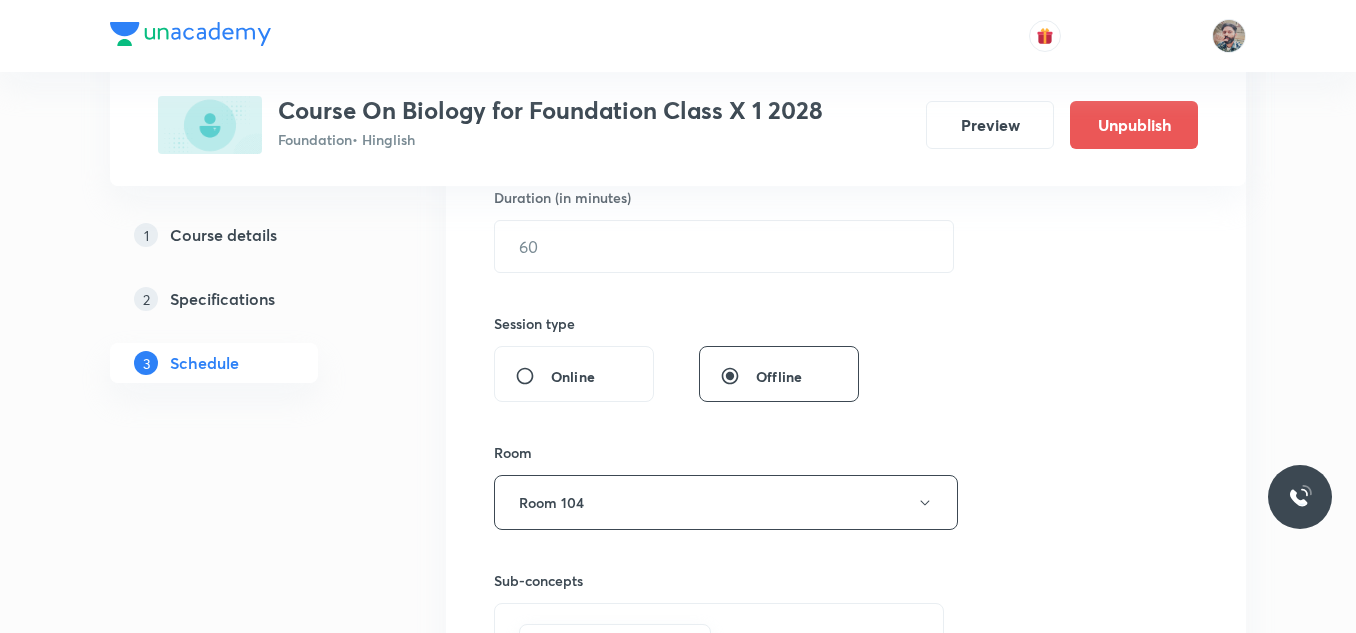 scroll, scrollTop: 600, scrollLeft: 0, axis: vertical 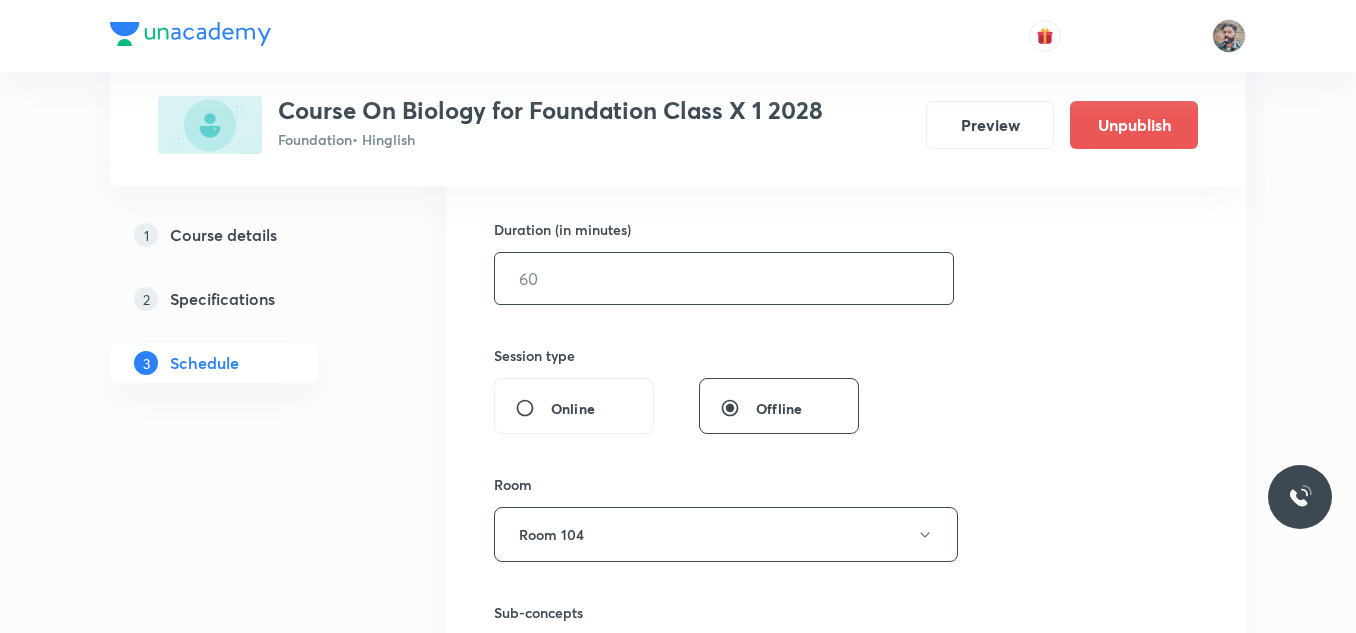 click at bounding box center [724, 278] 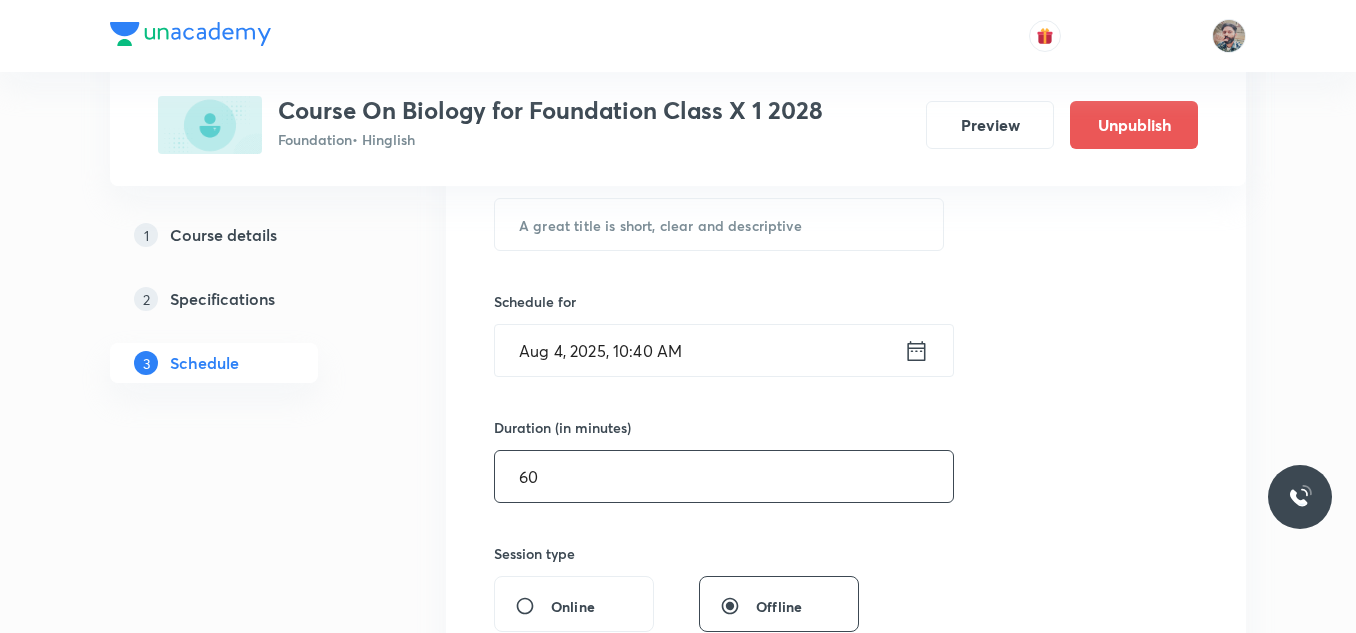 scroll, scrollTop: 400, scrollLeft: 0, axis: vertical 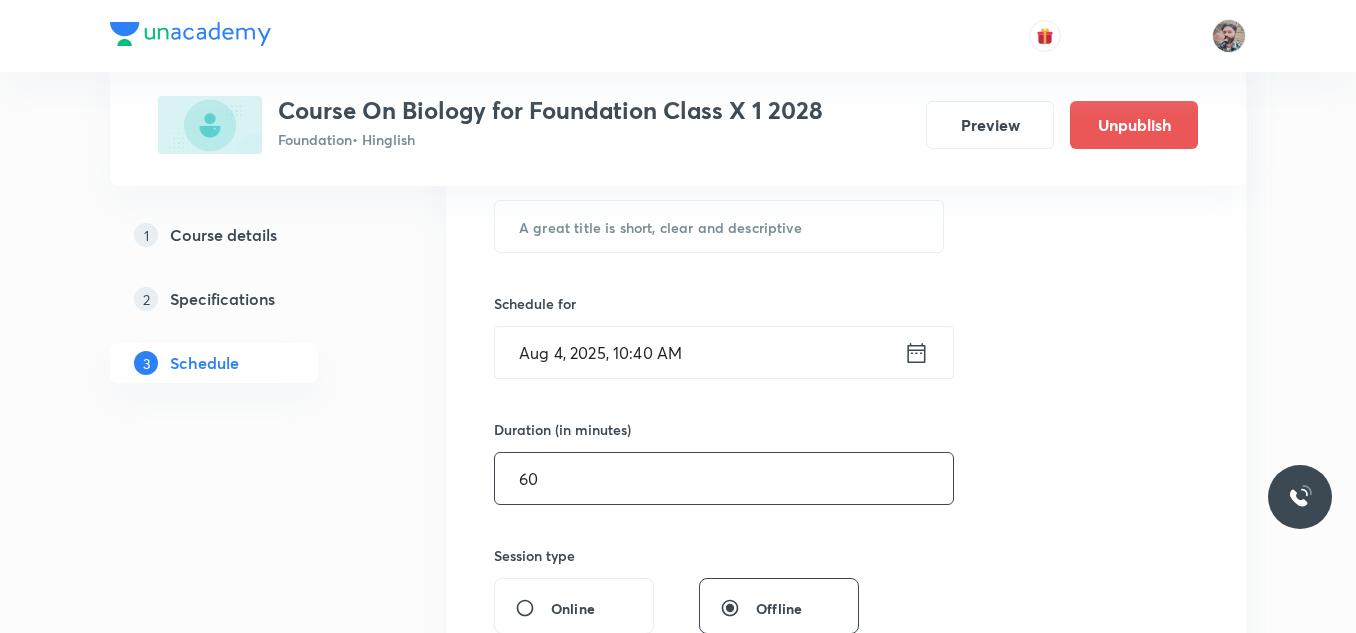 type on "60" 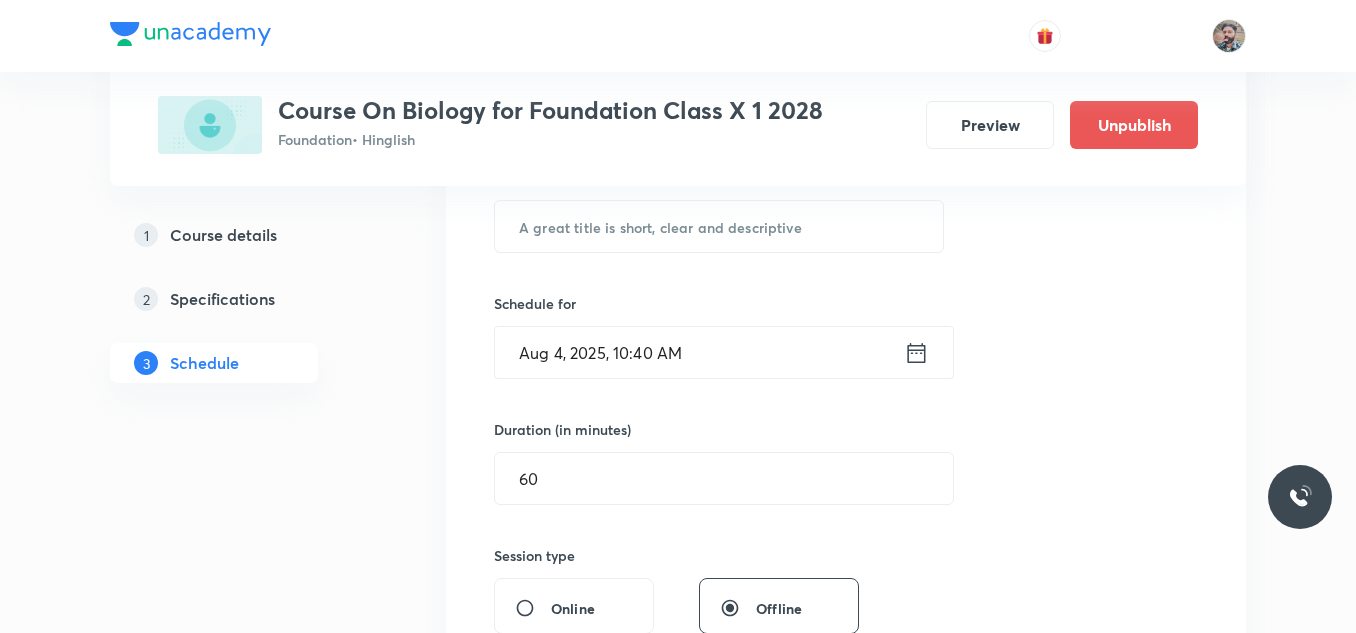 click 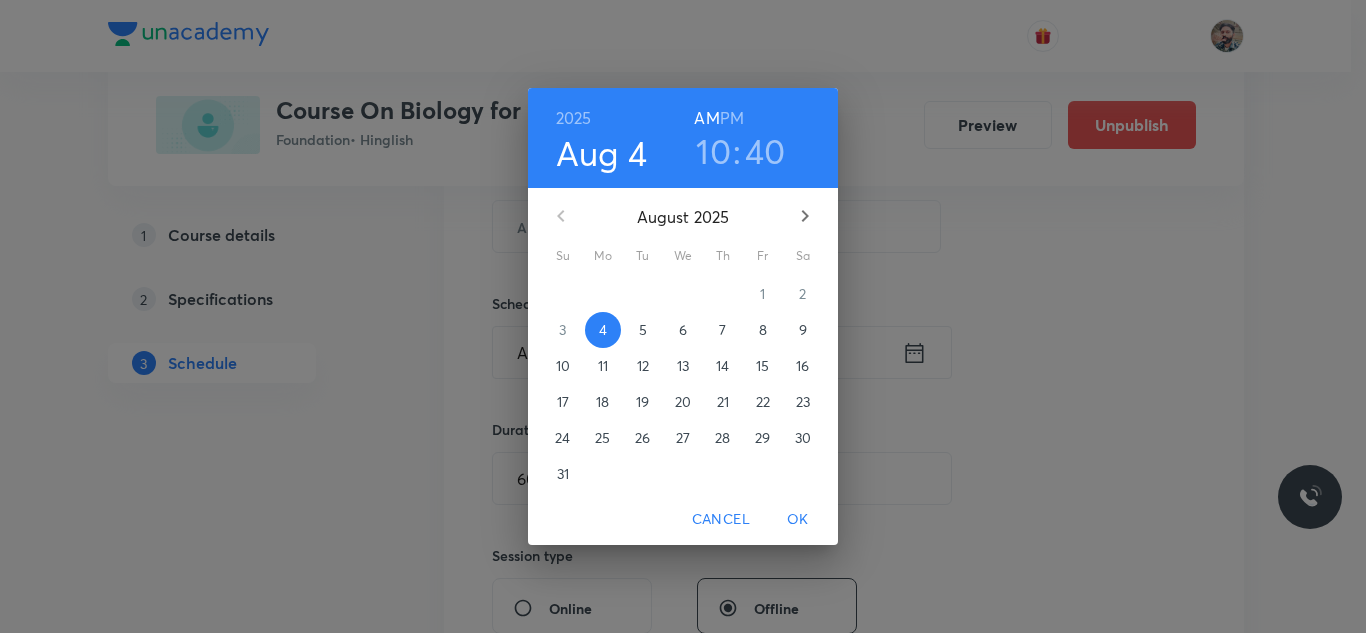 click on "6" at bounding box center (683, 330) 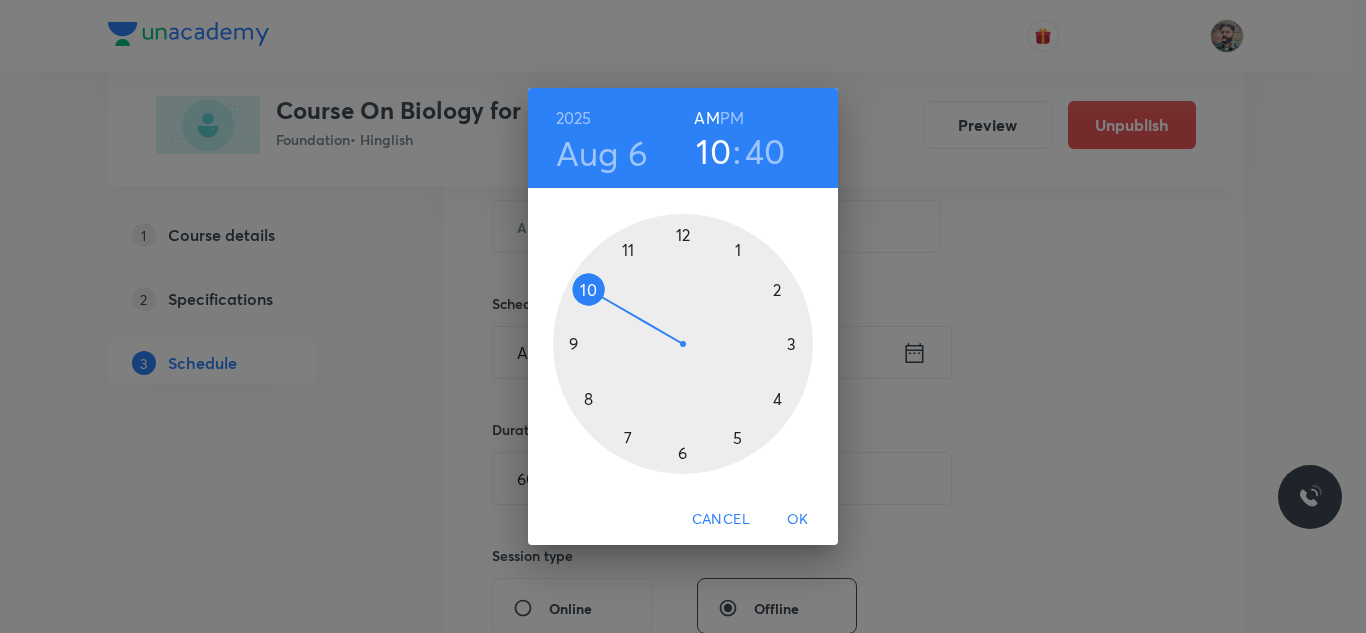 click on "PM" at bounding box center [732, 118] 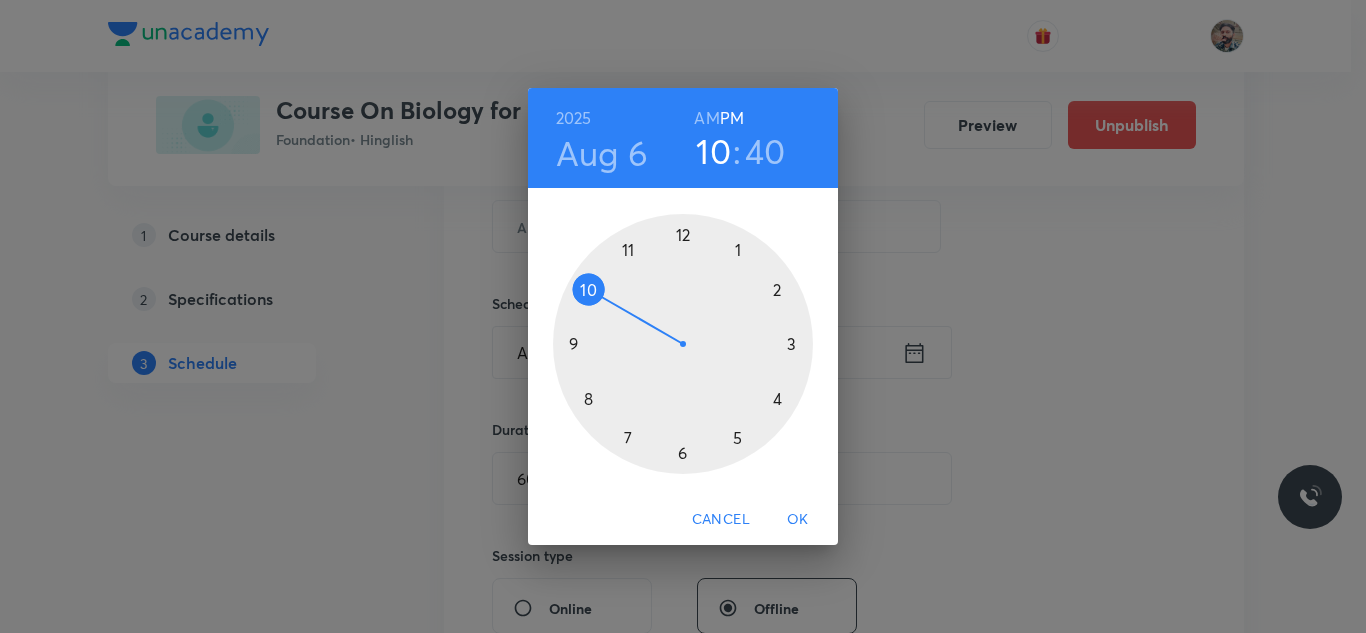 click at bounding box center [683, 344] 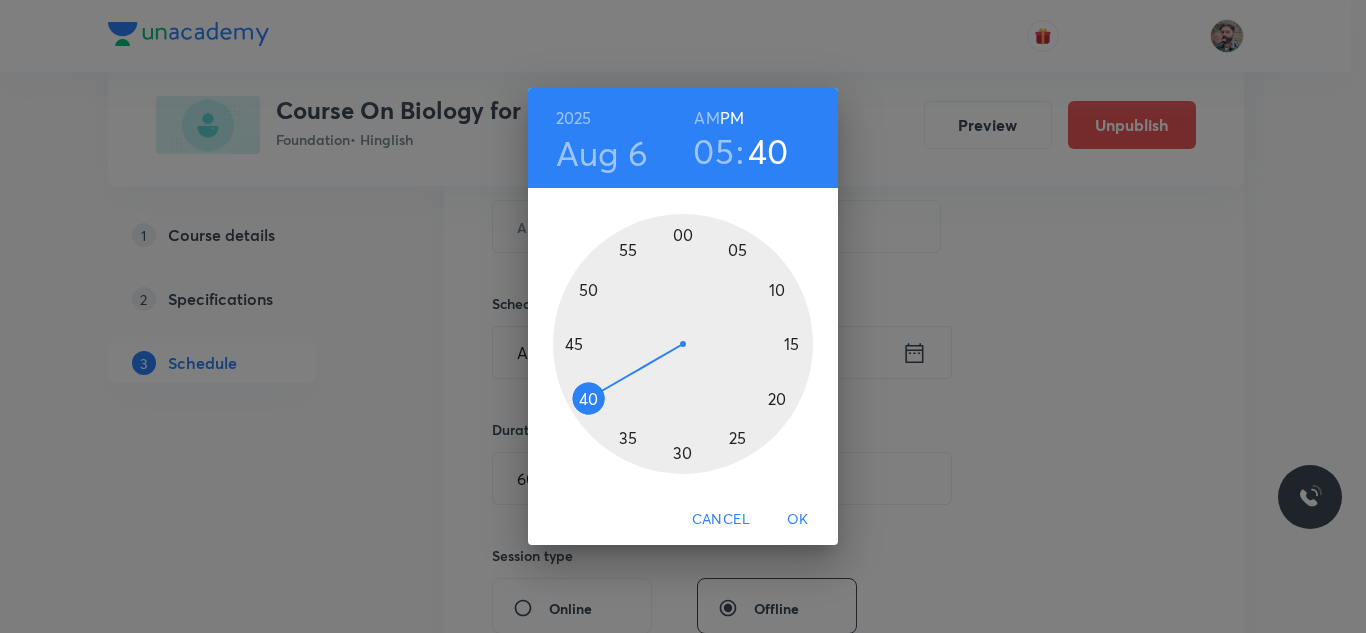 click at bounding box center (683, 344) 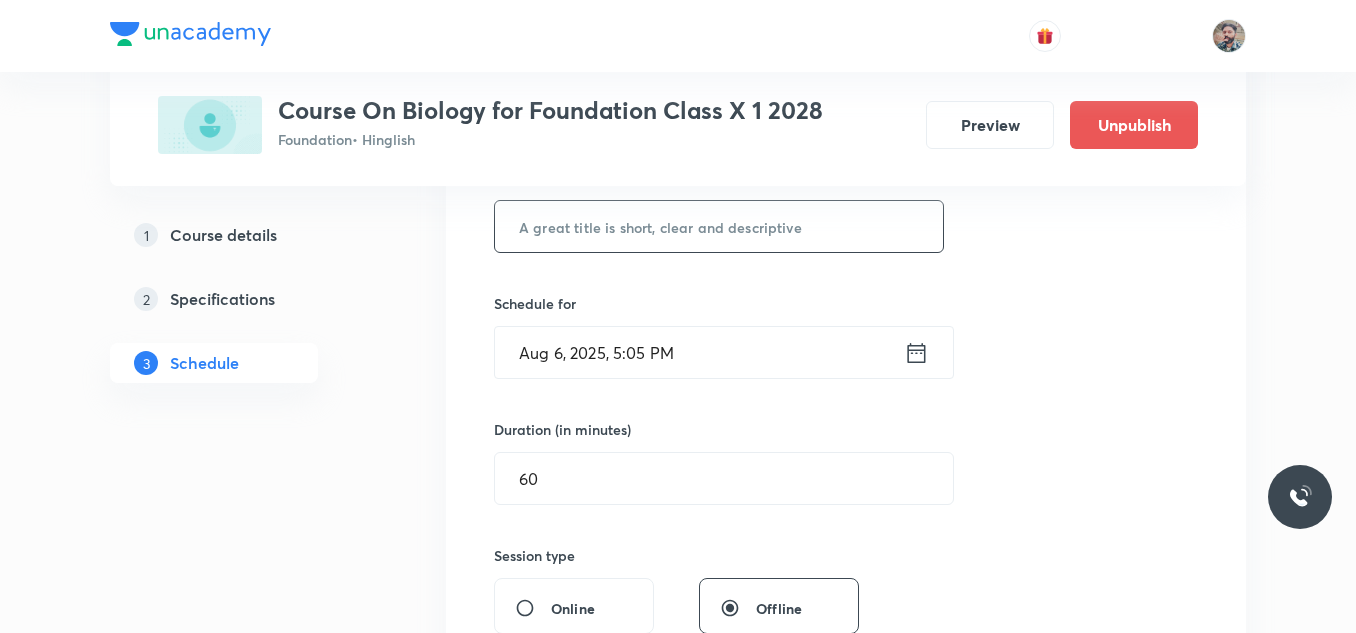 click at bounding box center (719, 226) 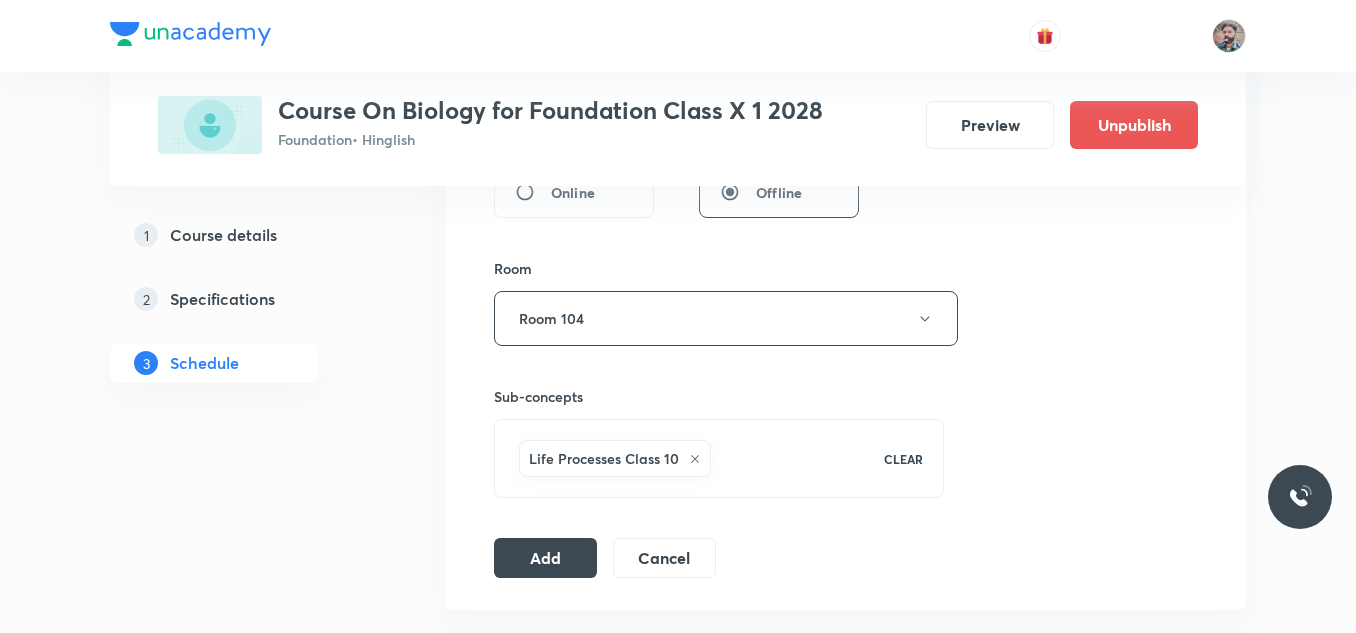 scroll, scrollTop: 900, scrollLeft: 0, axis: vertical 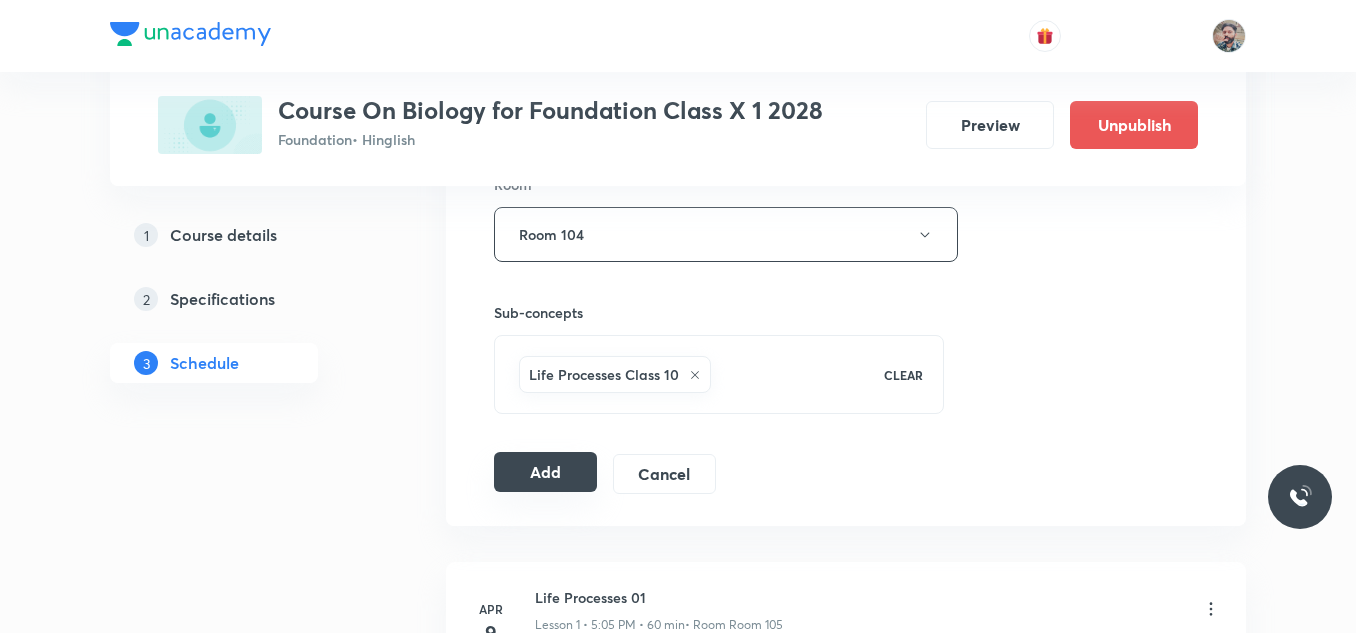 type on "Life Process 08" 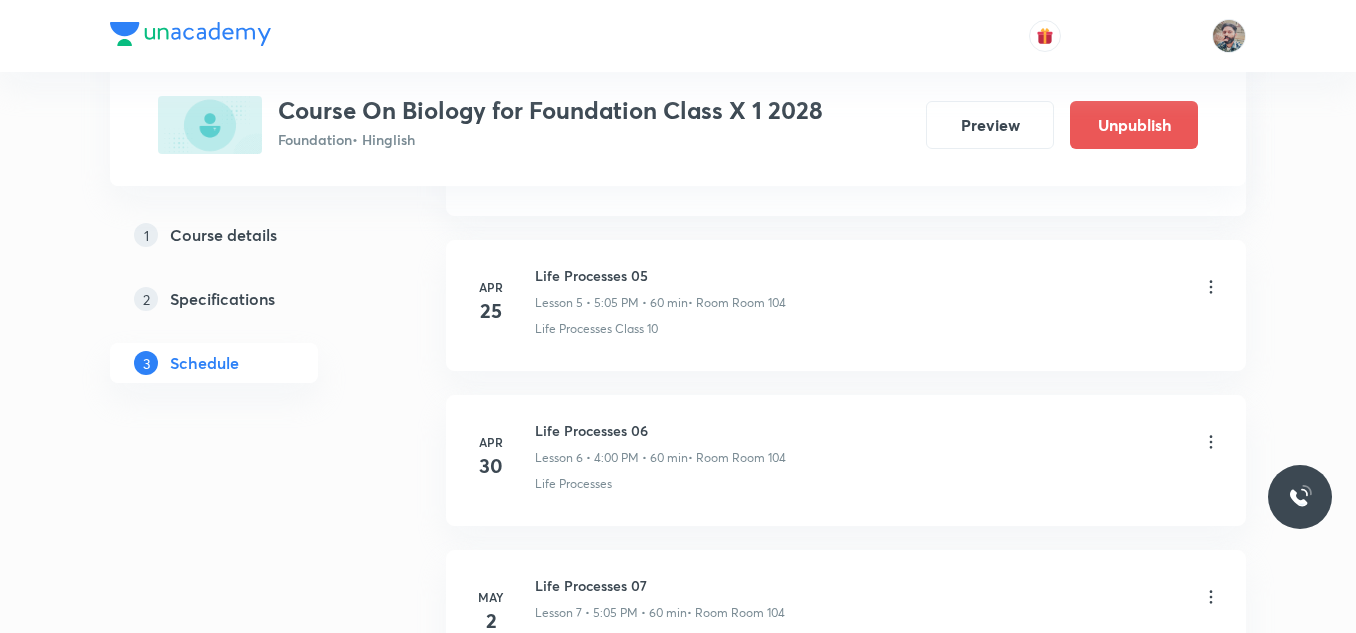 click on "Plus Courses Course On Biology for Foundation Class X 1 2028 Foundation  • Hinglish Preview Unpublish 1 Course details 2 Specifications 3 Schedule Schedule 26  classes Add new session Apr 9 Life Processes 01 Lesson 1 • 5:05 PM • 60 min  • Room Room 105 Nutrition · Introduction Apr 14 Life Processes 02 Lesson 2 • 4:00 PM • 60 min  • Room Room 104 Life processes Apr 18 Life Processes 03 Lesson 3 • 5:05 PM • 60 min  • Room Room 104 Life processes Apr 23 Life Processes 04 Lesson 4 • 4:00 PM • 60 min  • Room Room 104 Life Processes Class 10 Apr 25 Life Processes 05 Lesson 5 • 5:05 PM • 60 min  • Room Room 104 Life Processes Class 10 Apr 30 Life Processes 06 Lesson 6 • 4:00 PM • 60 min  • Room Room 104 Life Processes May 2 Life Processes 07 Lesson 7 • 5:05 PM • 60 min  • Room Room 104 Life Processes May 7 Life Processes 08 Lesson 8 • 4:00 PM • 60 min  • Room Room 104 Life Processes May 7 Life Processes 08 Lesson 9 • 4:00 PM • 60 min  • Room Room 104" at bounding box center (678, 1457) 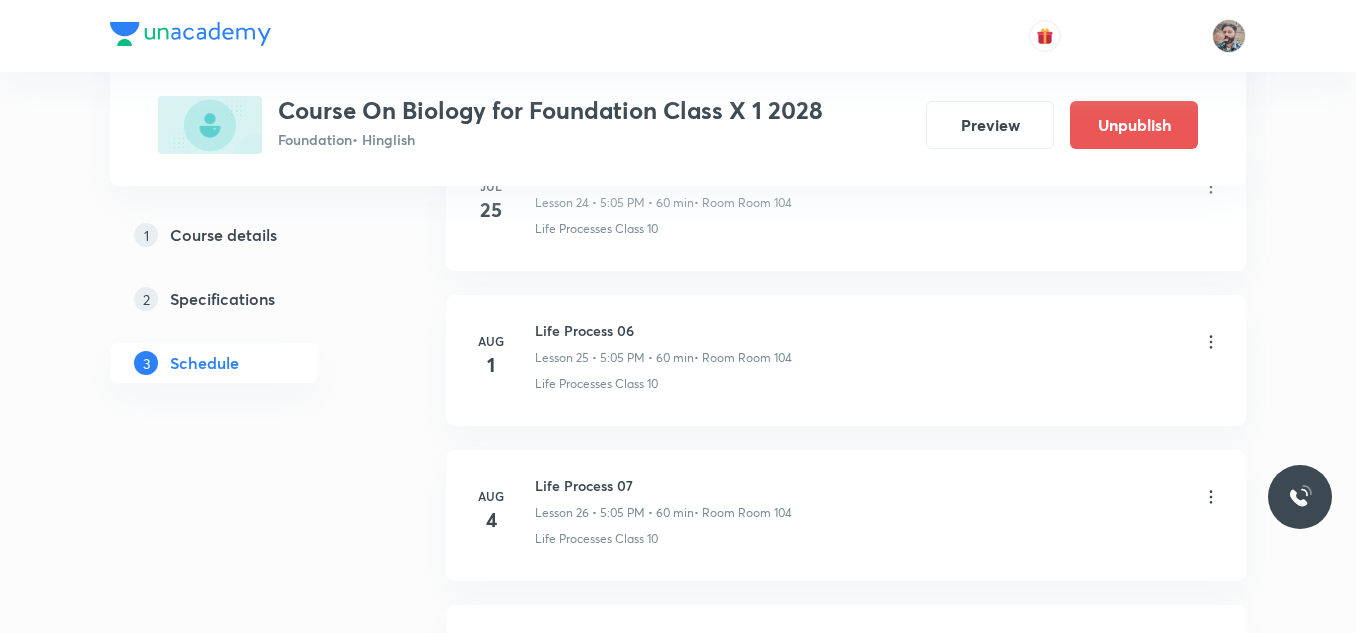 scroll, scrollTop: 4237, scrollLeft: 0, axis: vertical 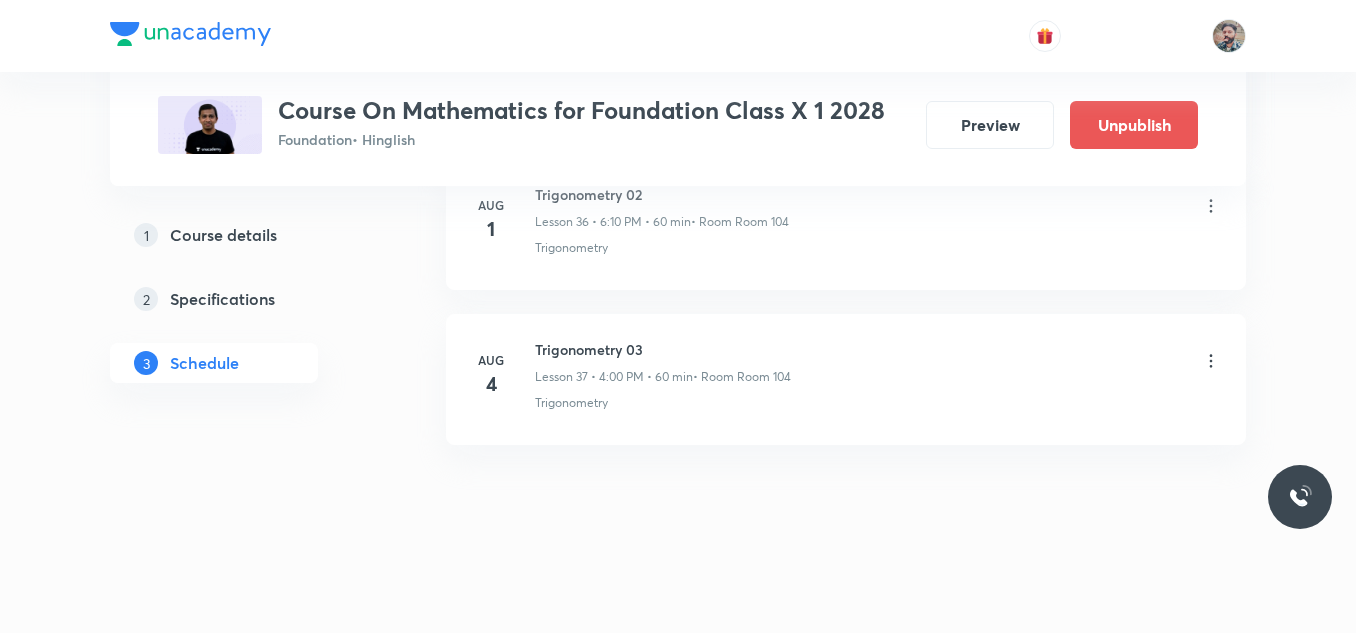 click on "Plus Courses Course On Mathematics for Foundation Class X 1 2028 Foundation  • Hinglish Preview Unpublish 1 Course details 2 Specifications 3 Schedule Schedule 37  classes Session  38 Live class Session title 0/99 ​ Schedule for [DATE], [TIME] ​ Duration (in minutes) ​   Session type Online Offline Room Select centre room Sub-concepts Select concepts that wil be covered in this session Add Cancel Apr 9 Real Number 01 Lesson 1 • 6:10 PM • 60 min  • Room Room 105 Real Number Apr 11 Polynomial 01 Lesson 2 • 4:00 PM • 60 min  • Room Room 102 Zeroes of Polynomial Apr 14 Polynomial 02 Lesson 3 • 5:05 PM • 60 min  • Room Room 106 Division Algorithm of Polynomials · Relationship Between Zeroes and Coefficients of Polynomial Apr 16 Polynomial 03 Lesson 4 • 5:06 PM • 60 min  • Room Room 105 Relationship Between Zeroes and Coefficients of Polynomial Apr 23 Pair of Linear Equations in Two Variables 01 Lesson 5 • 5:05 PM • 60 min  • Room Room 104 · Substitution Method 25" at bounding box center (678, -3038) 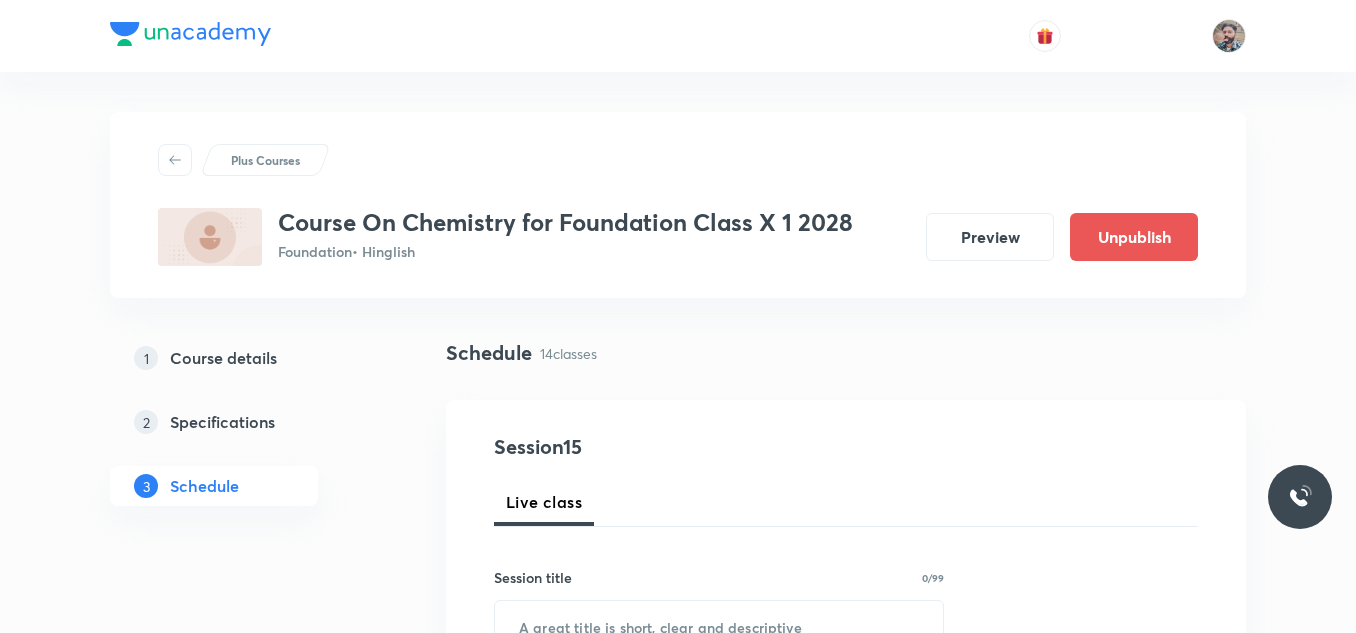 scroll, scrollTop: 3141, scrollLeft: 0, axis: vertical 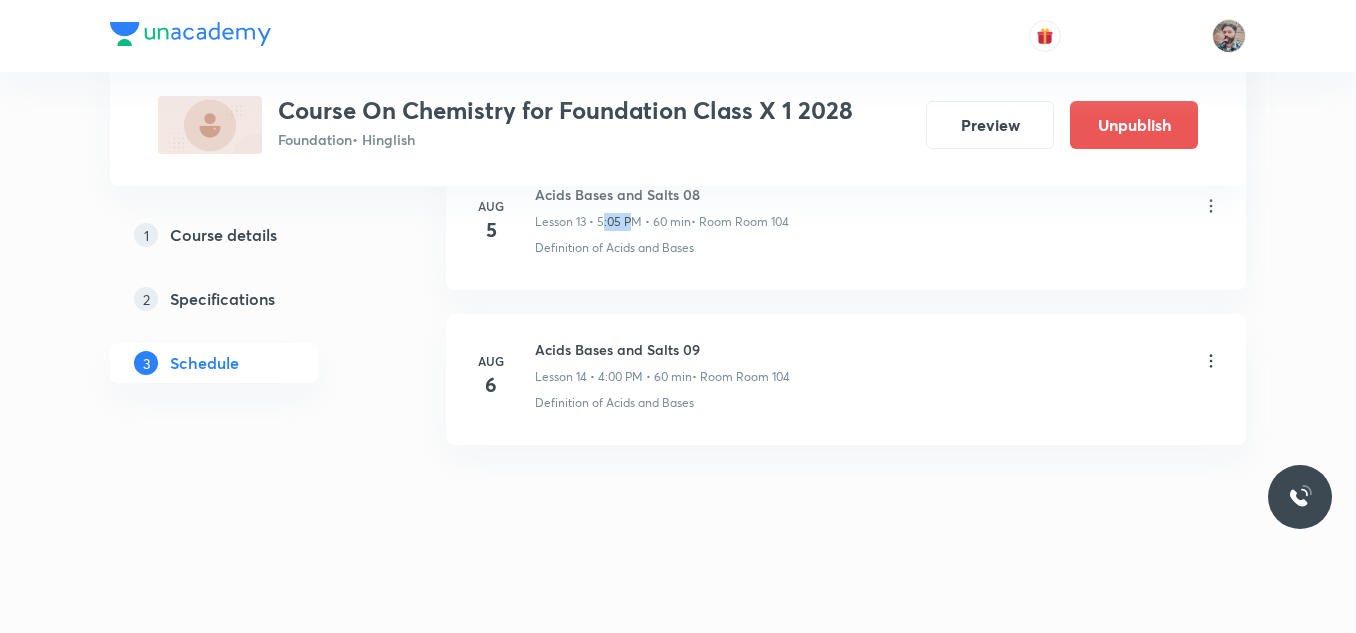 drag, startPoint x: 606, startPoint y: 220, endPoint x: 636, endPoint y: 226, distance: 30.594116 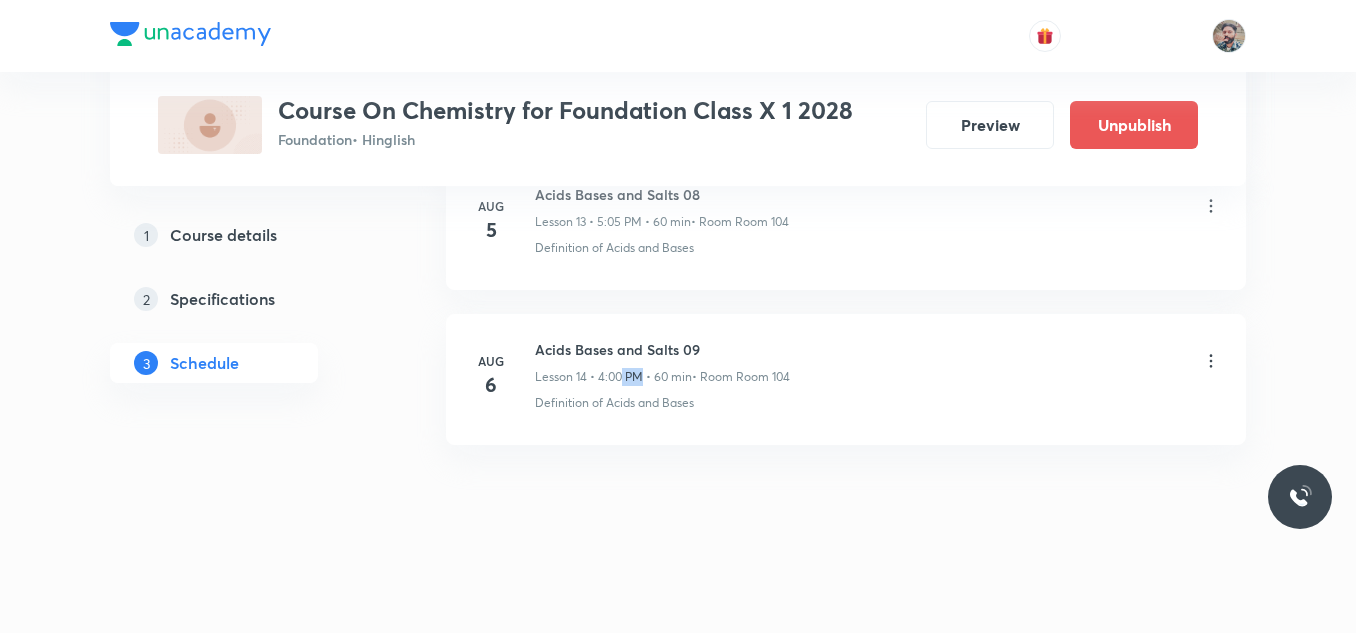 drag, startPoint x: 624, startPoint y: 375, endPoint x: 642, endPoint y: 376, distance: 18.027756 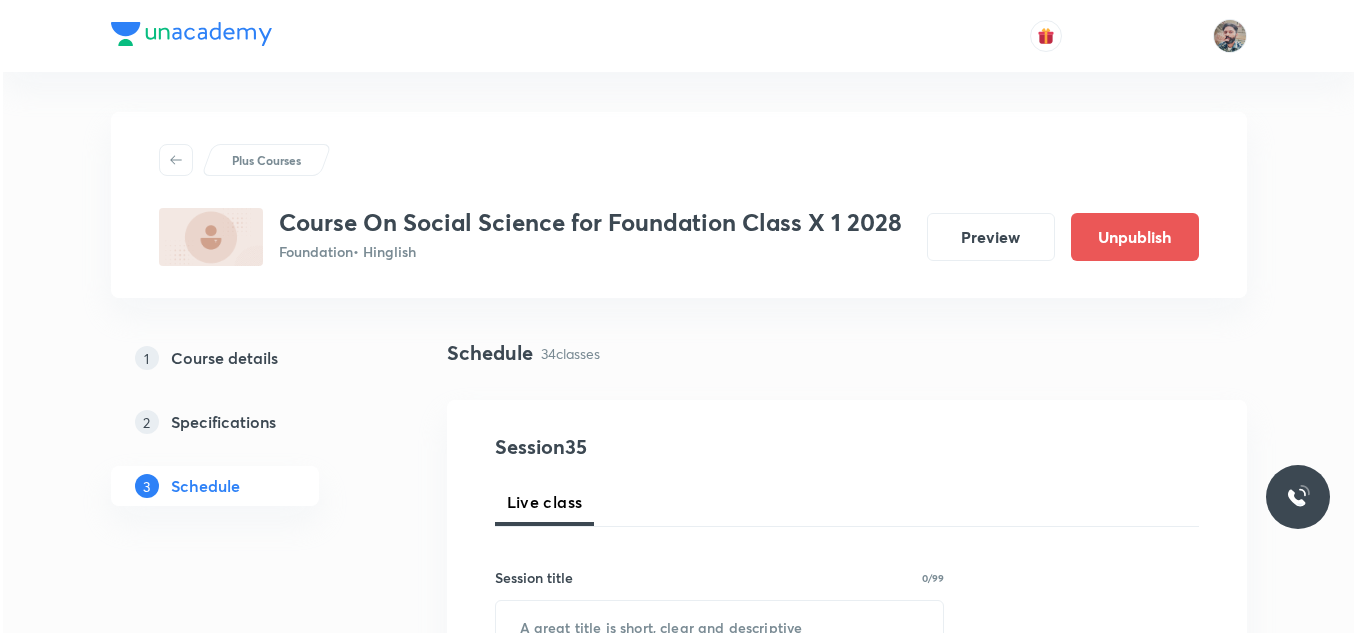 scroll, scrollTop: 0, scrollLeft: 0, axis: both 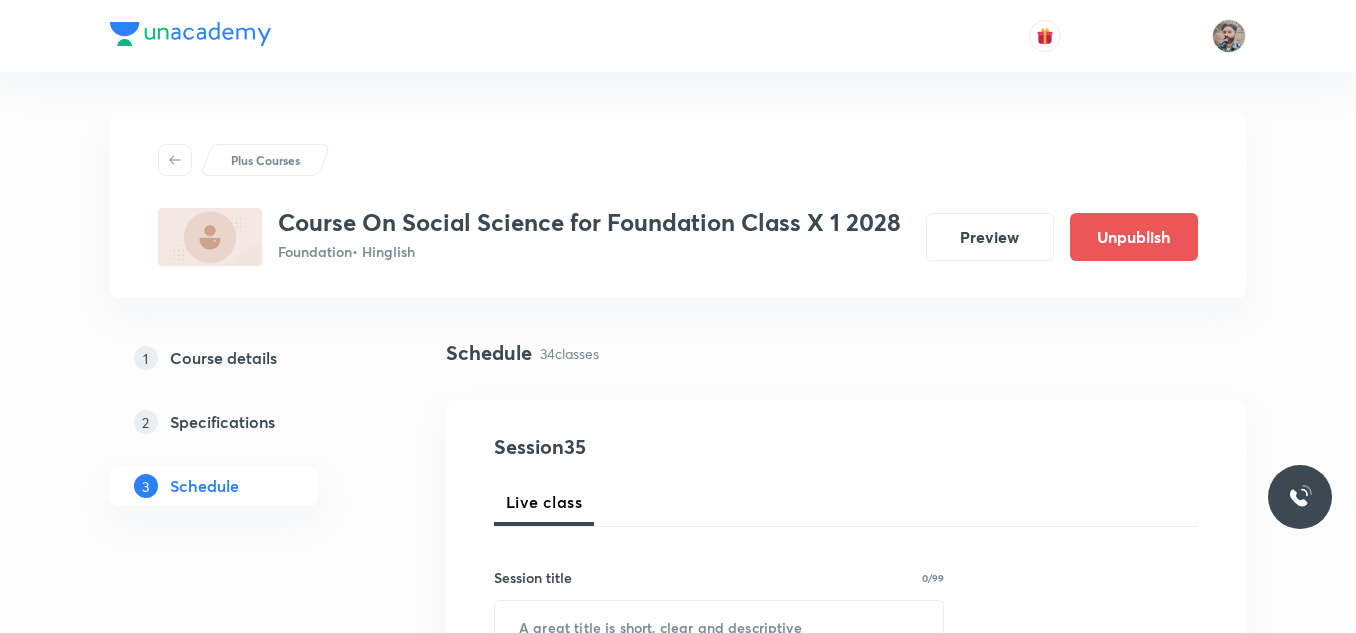 click on "Plus Courses Course On Social Science for Foundation Class X 1 2028 Foundation  • Hinglish Preview Unpublish 1 Course details 2 Specifications 3 Schedule Schedule 34  classes Session  35 Live class Session title 0/99 ​ Schedule for [DATE], [TIME] ​ Duration (in minutes) ​   Session type Online Offline Room Select centre room Sub-concepts Select concepts that wil be covered in this session Add Cancel Apr 21 Resource and Development 01 Lesson 1 • [TIME] • [DURATION]  • Room Room 104 Development of Resources · Understanding Resources Apr 23 Resource and Development 02 Lesson 2 • [TIME] • [DURATION]  • Room Room 104 Soil as a resource · Land Resources Apr 28 Power-sharing 01 Lesson 3 • [TIME] • [DURATION]  • Room Room 104 Forms of Power Sharing · Belgium & Sri Lanka Apr 30 Power-sharing 02 Lesson 4 • [TIME] • [DURATION]  • Room Room 104 Power Sharing May 5 Power-sharing 03 Lesson 5 • [TIME] • [DURATION]  • Room Room 104 Power Sharing May 5 Power-sharing 03  • Room Room 104" at bounding box center [678, 3438] 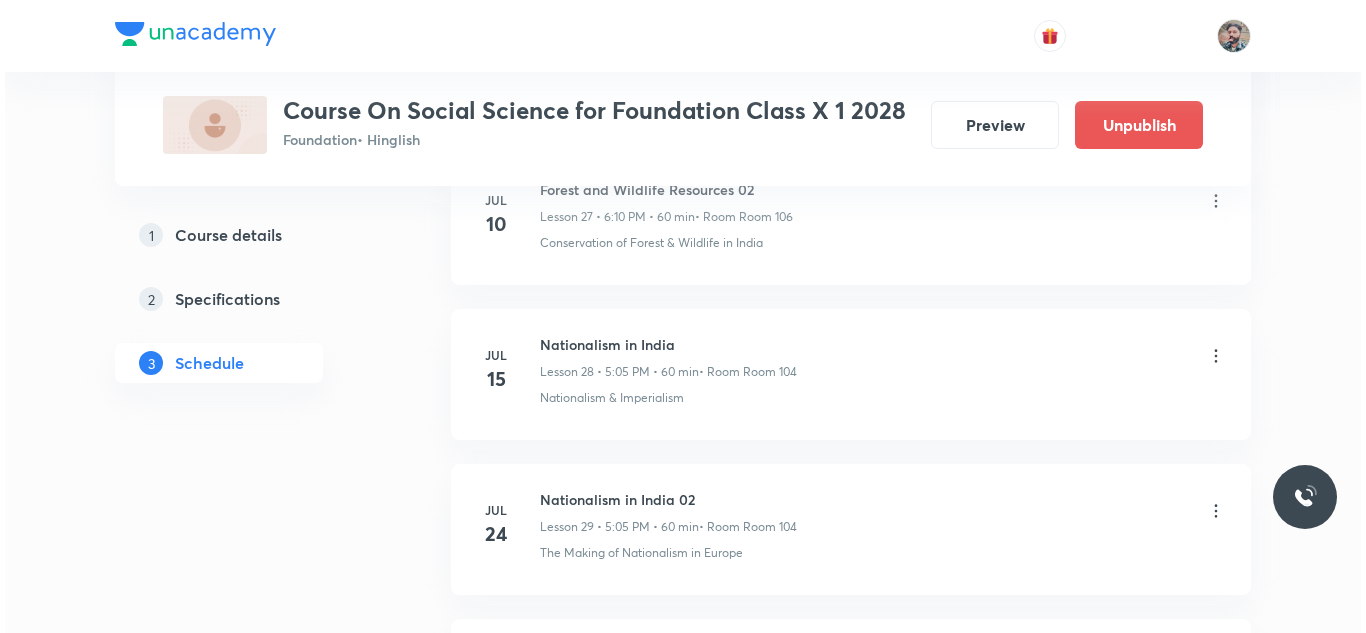 scroll, scrollTop: 6243, scrollLeft: 0, axis: vertical 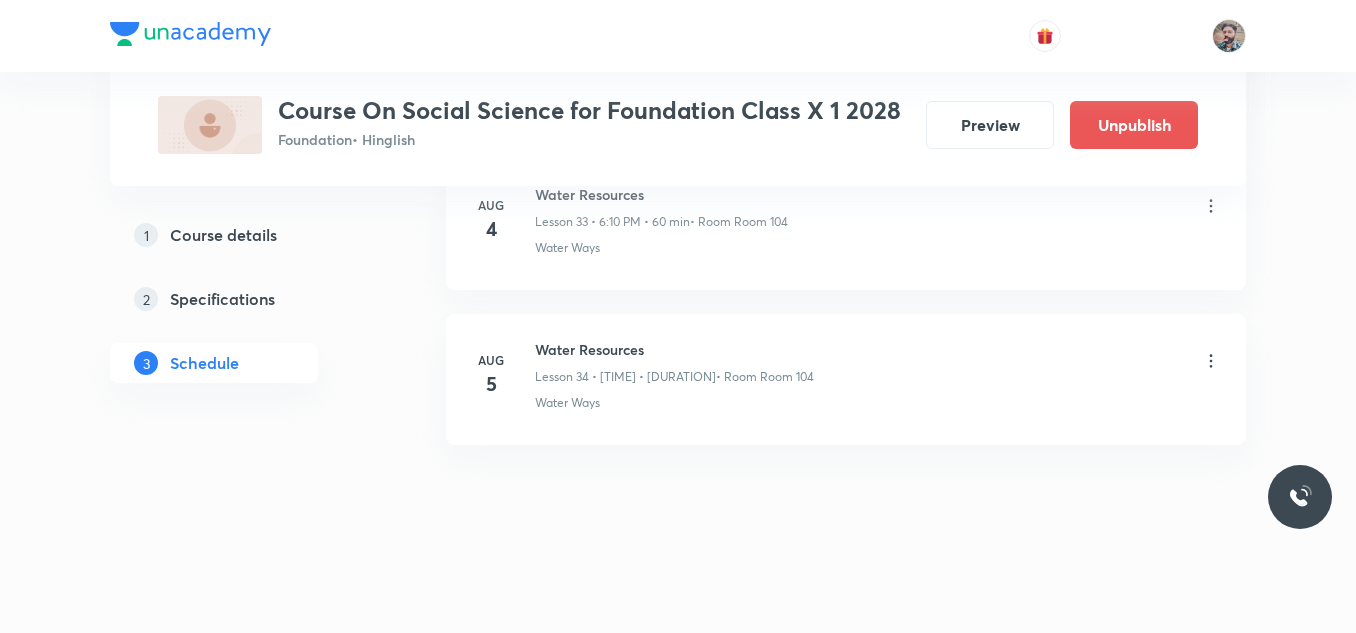 click 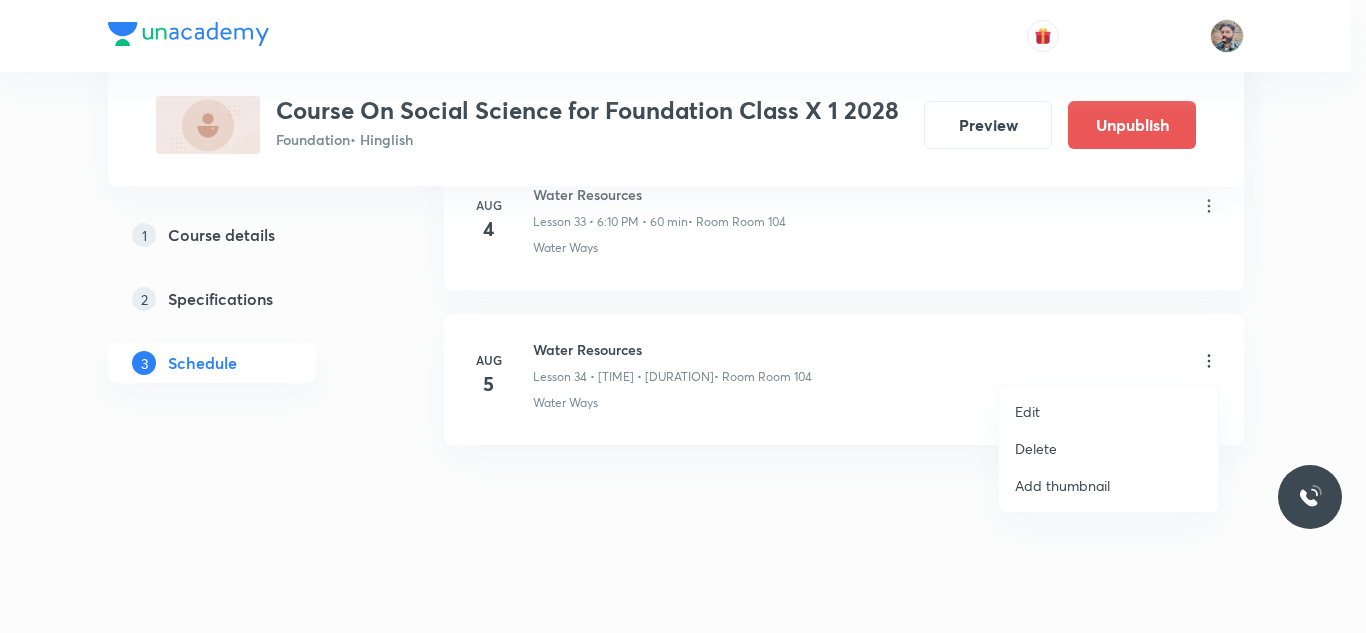 click on "Edit" at bounding box center (1027, 411) 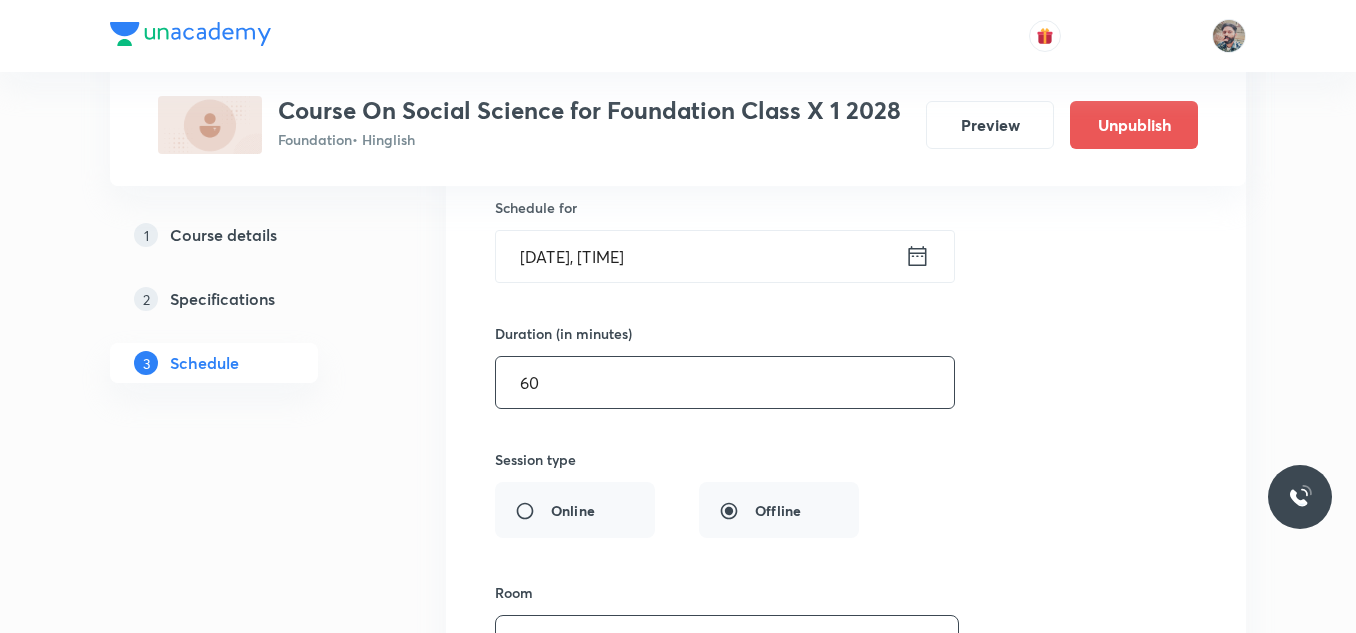 scroll, scrollTop: 5593, scrollLeft: 0, axis: vertical 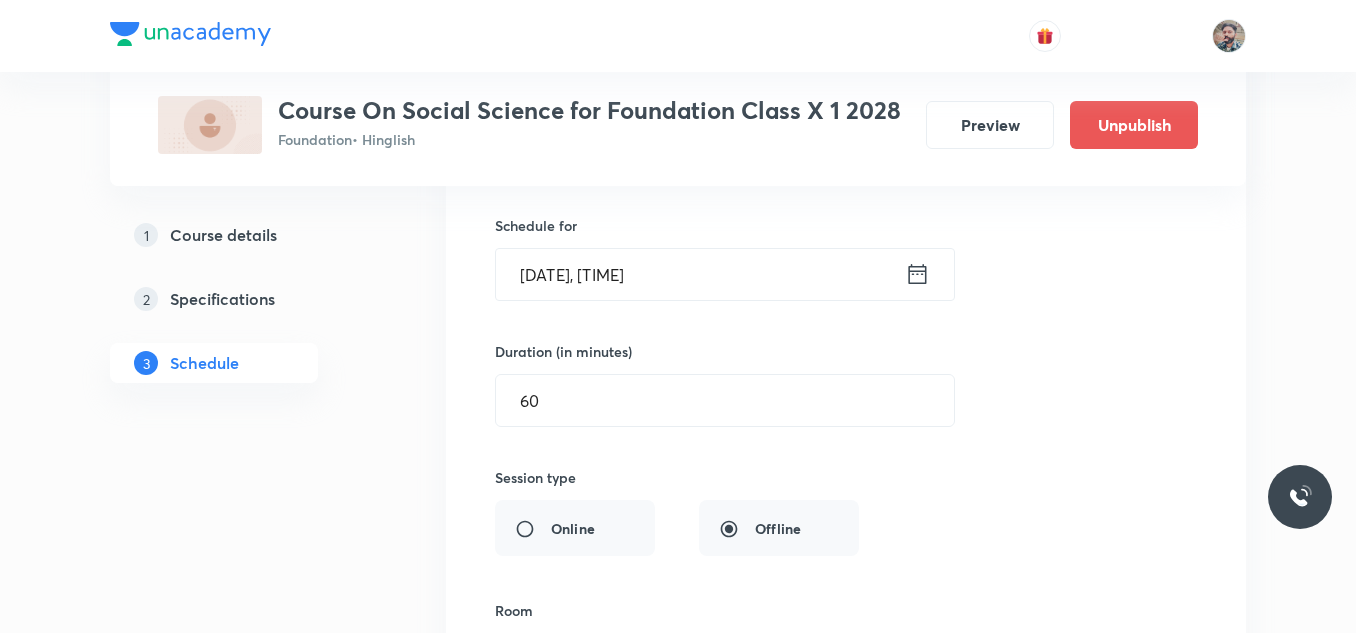 click on "[DATE], [TIME]" at bounding box center (700, 274) 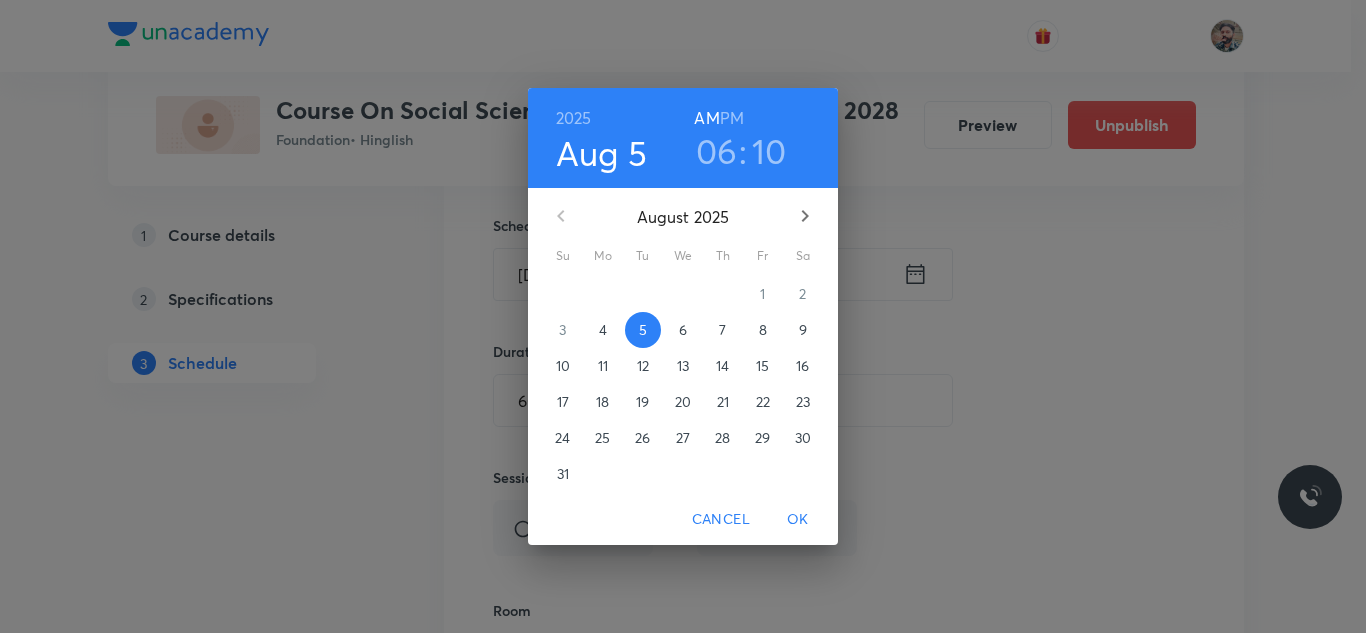 click on "PM" at bounding box center [732, 118] 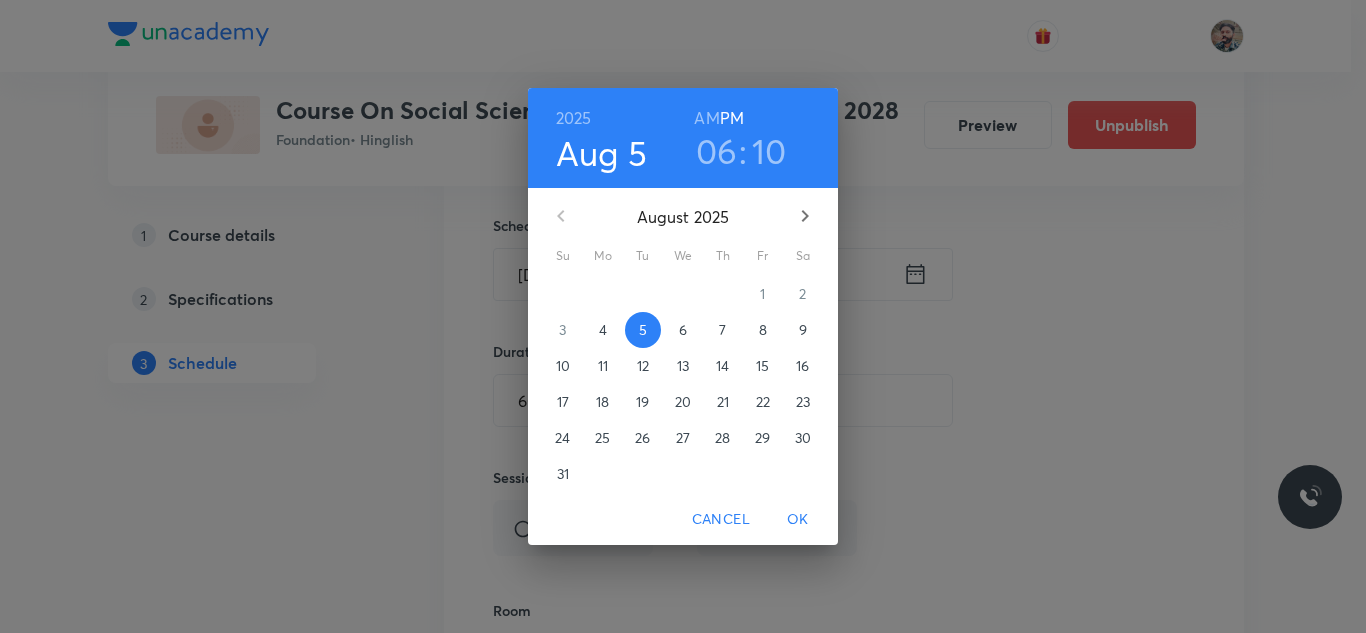 click on "OK" at bounding box center (798, 519) 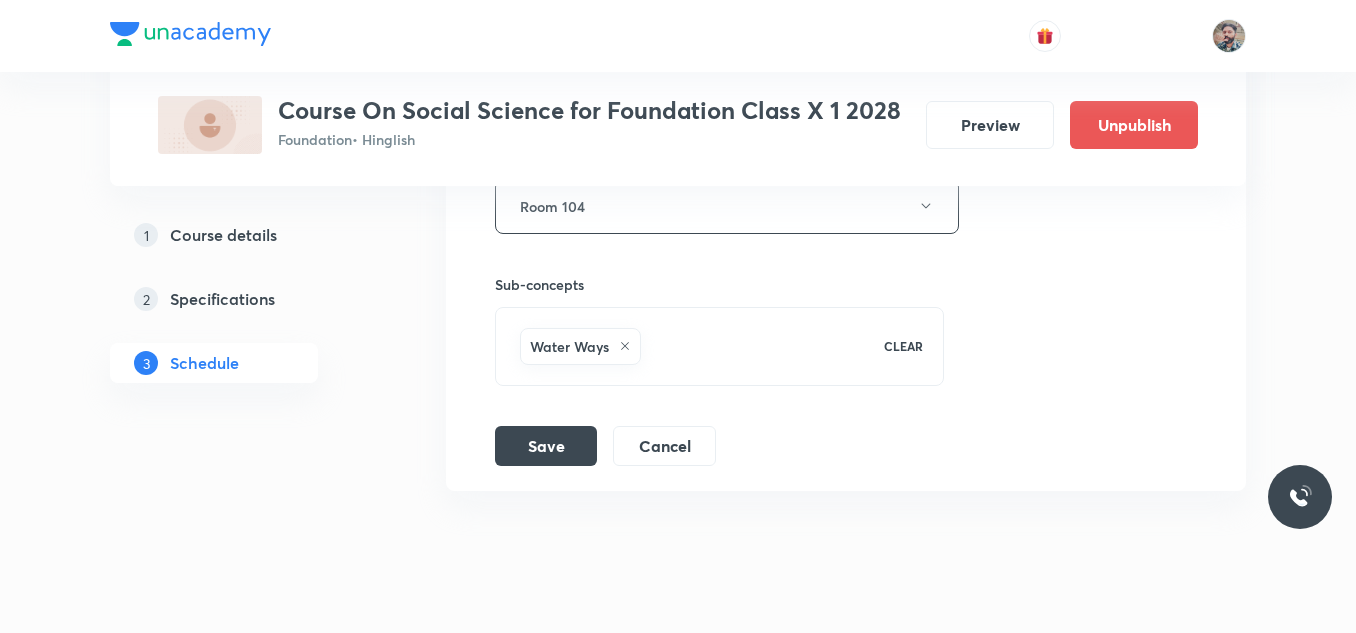scroll, scrollTop: 6093, scrollLeft: 0, axis: vertical 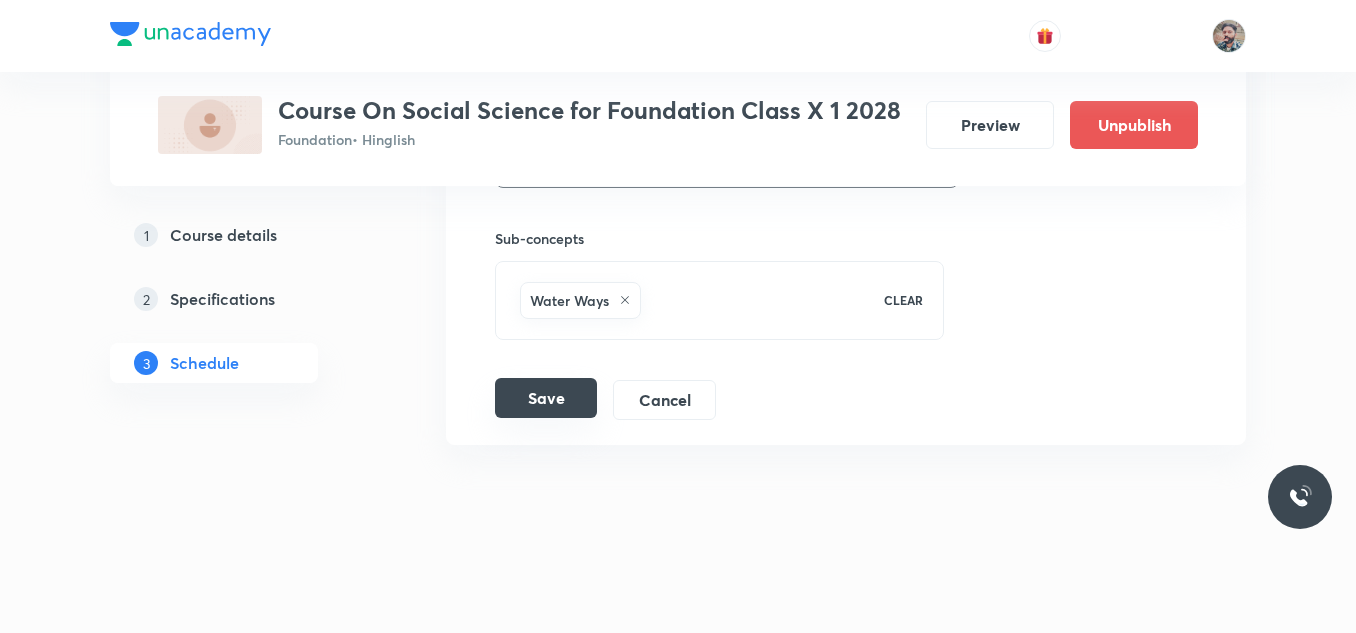 click on "Save" at bounding box center (546, 398) 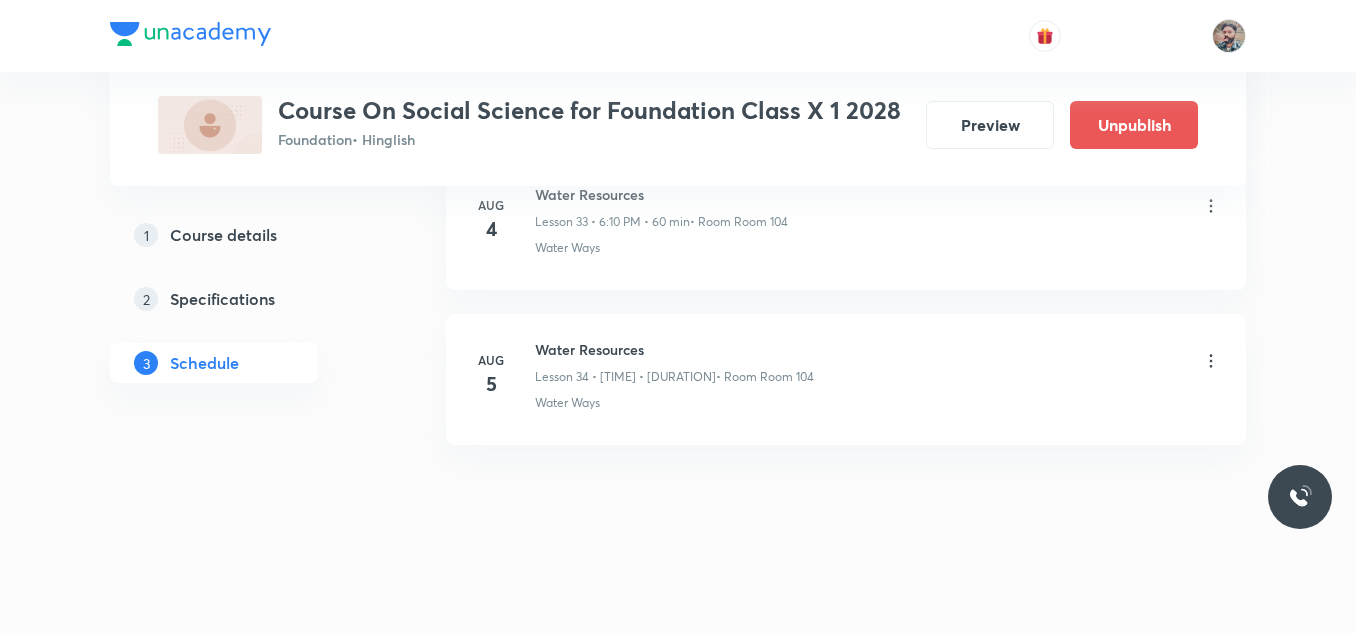 scroll, scrollTop: 5324, scrollLeft: 0, axis: vertical 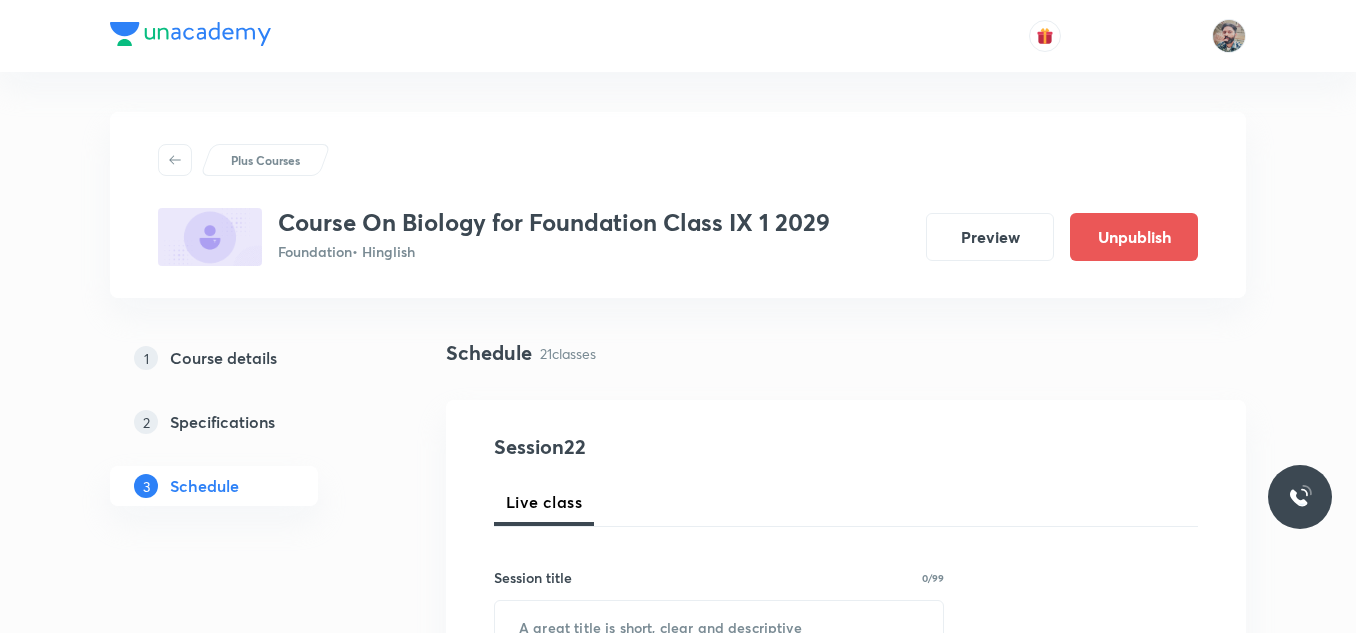 click on "Plus Courses Course On Biology for Foundation Class IX 1 2029 Foundation  • Hinglish Preview Unpublish 1 Course details 2 Specifications 3 Schedule Schedule 21  classes Session  22 Live class Session title 0/99 ​ Schedule for Aug 4, 2025, 10:44 AM ​ Duration (in minutes) ​   Session type Online Offline Room Select centre room Sub-concepts Select concepts that wil be covered in this session Add Cancel Apr 14 Cell-The unit of life 01 Lesson 1 • 5:05 PM • 60 min  • Room Room 102 Cell Apr 21 Cell-The unit of life 02 Lesson 2 • 5:05 PM • 60 min  • Room Room 102 Cell Apr 30 Cell-The unit of life 03 Lesson 3 • 5:05 PM • 60 min  • Room Room 102 The Fundamental Unit of Life-Cell May 3 Cell-The unit of life 04 Lesson 4 • 5:05 PM • 60 min  • Room Room 102 The Fundamental Unit of Life-Cell May 7 Cell-The unit of life 05 Lesson 5 • 5:05 PM • 60 min  • Room Room 102 The Fundamental Unit of Life-Cell May 8 Cell-The unit of life 05 Lesson 6 • 5:05 PM • 60 min  • Room Room 102" at bounding box center [678, 2429] 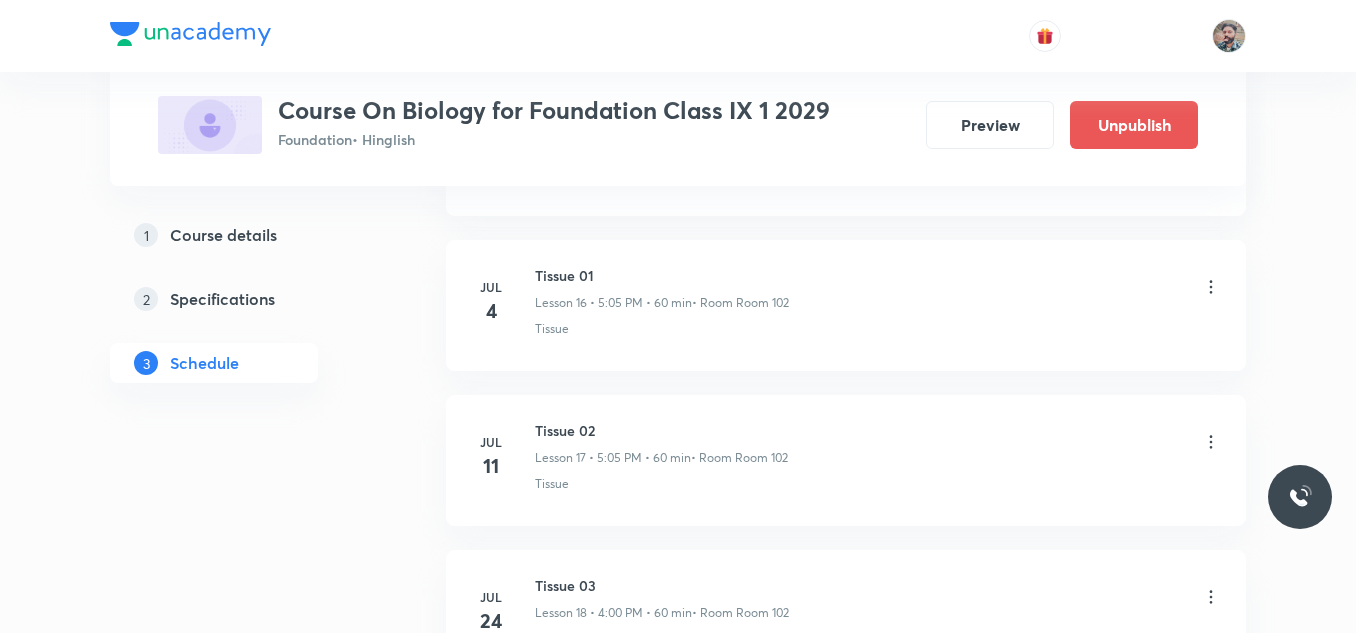 scroll, scrollTop: 4225, scrollLeft: 0, axis: vertical 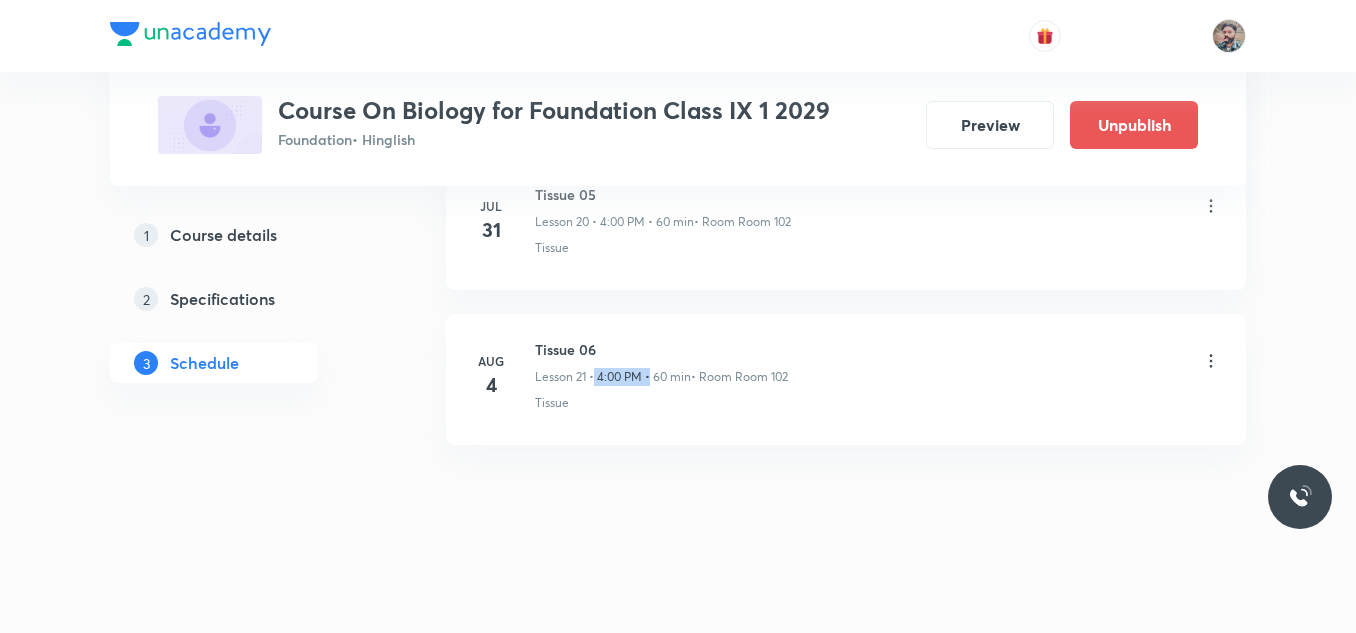 drag, startPoint x: 627, startPoint y: 376, endPoint x: 654, endPoint y: 376, distance: 27 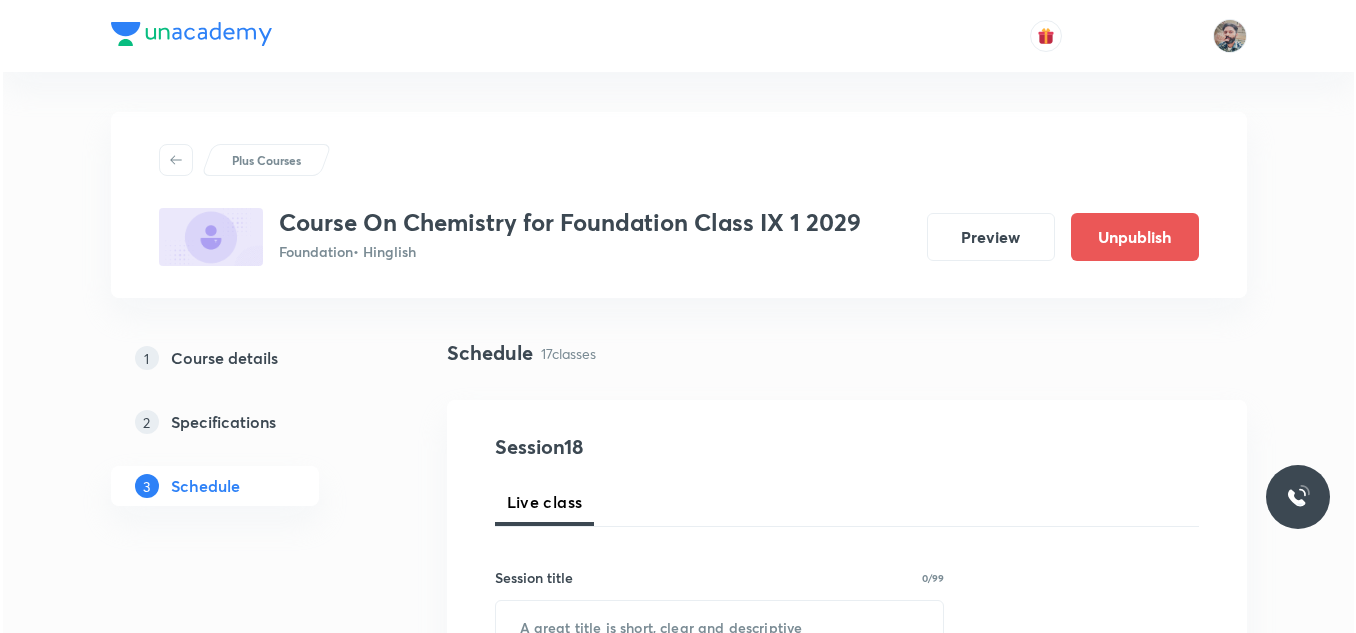 scroll, scrollTop: 553, scrollLeft: 0, axis: vertical 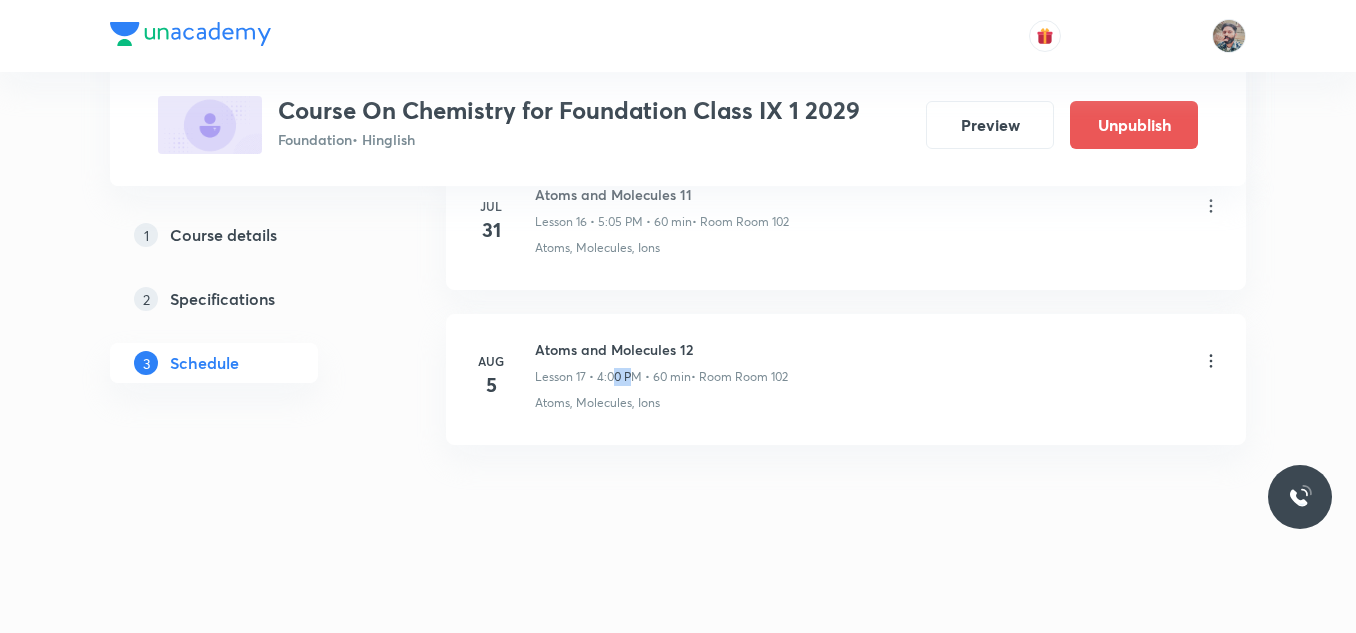 drag, startPoint x: 614, startPoint y: 377, endPoint x: 638, endPoint y: 378, distance: 24.020824 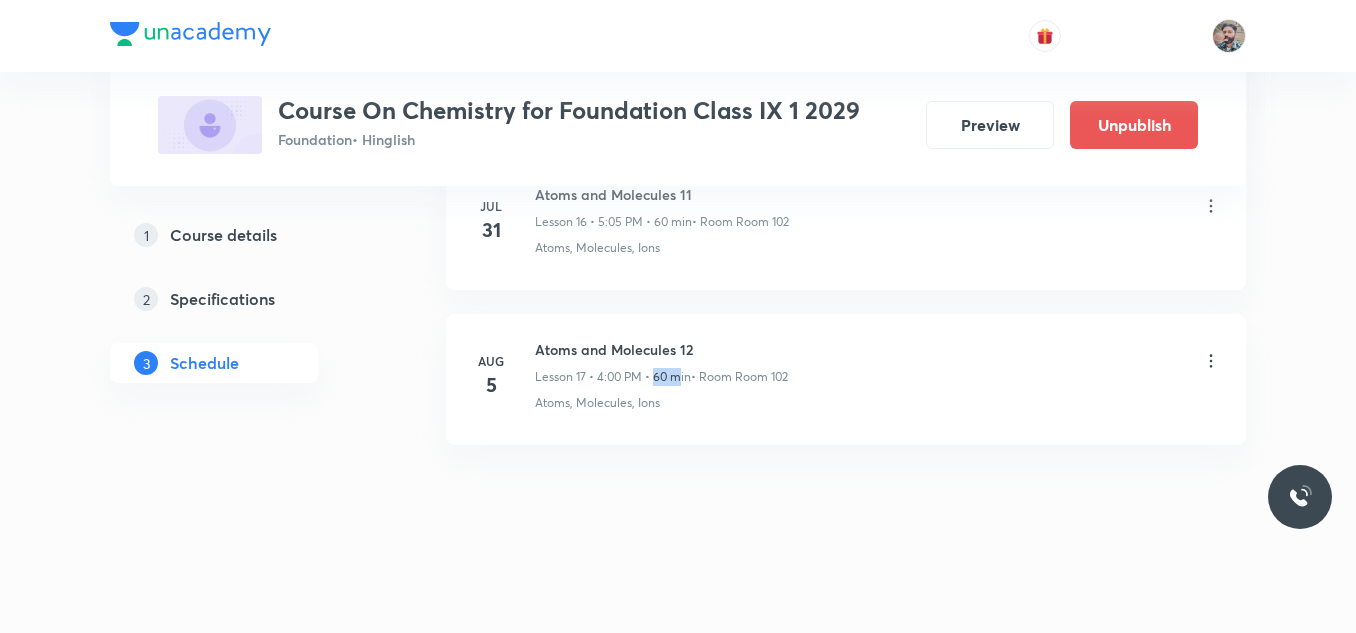 drag, startPoint x: 657, startPoint y: 380, endPoint x: 681, endPoint y: 379, distance: 24.020824 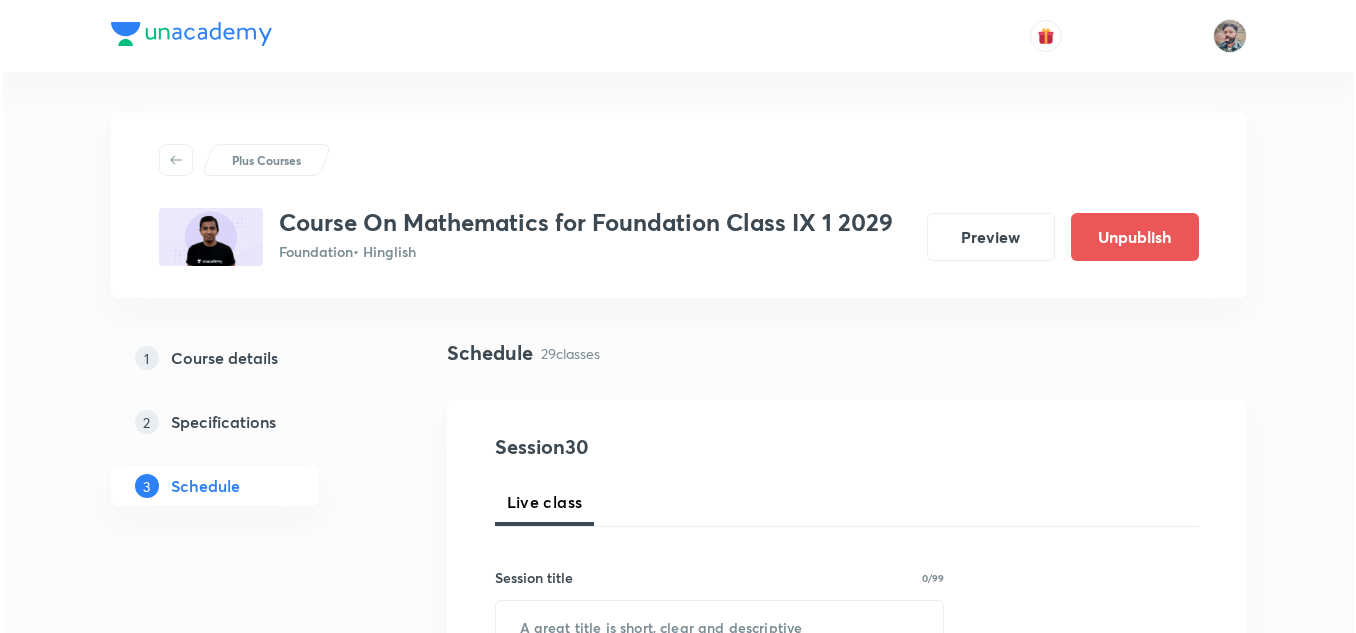 scroll, scrollTop: 5466, scrollLeft: 0, axis: vertical 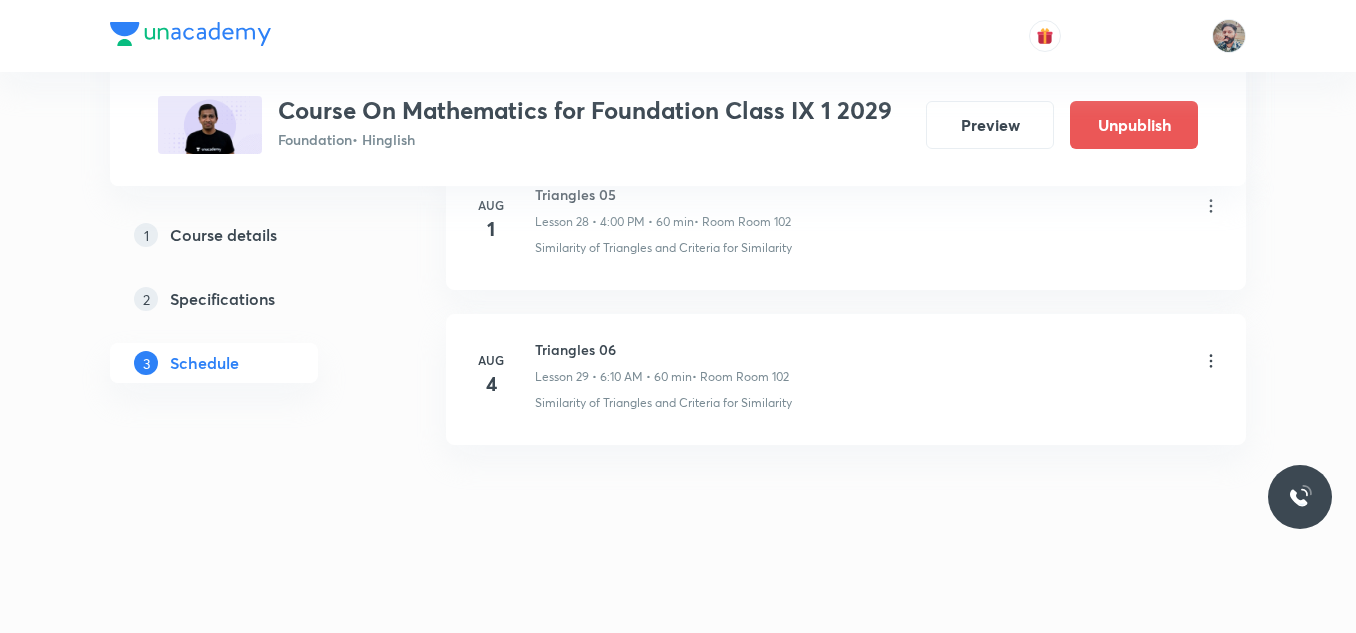 click 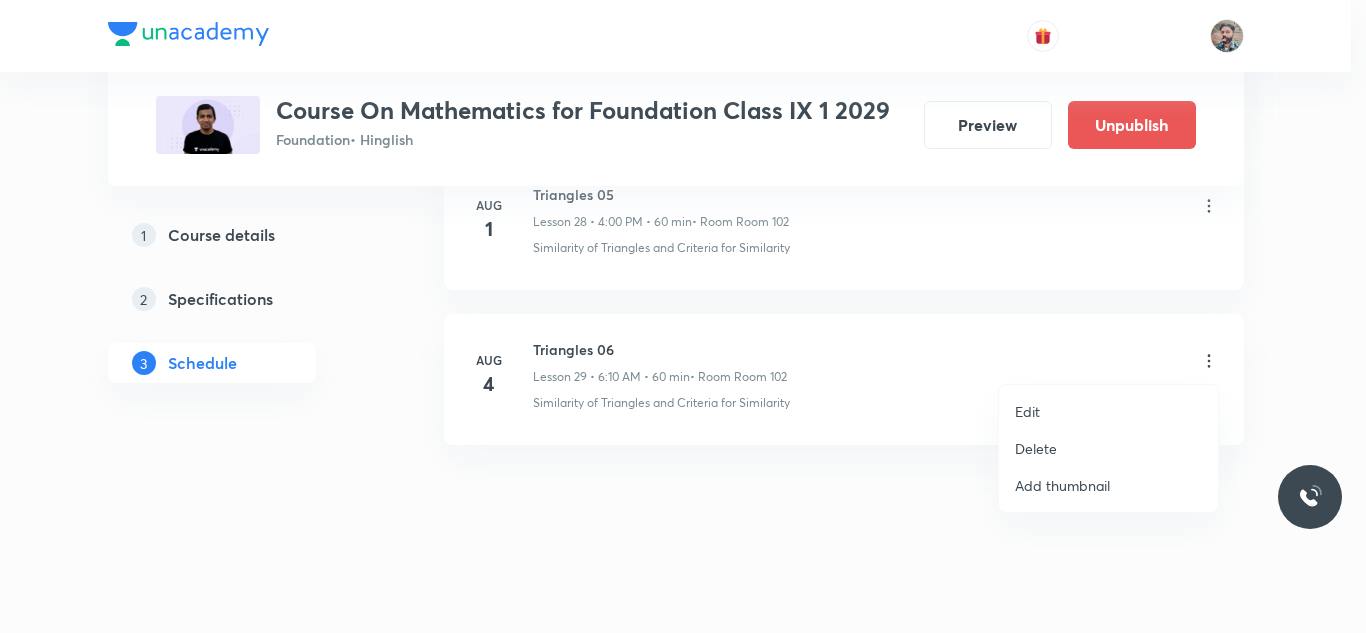 click on "Edit" at bounding box center [1108, 411] 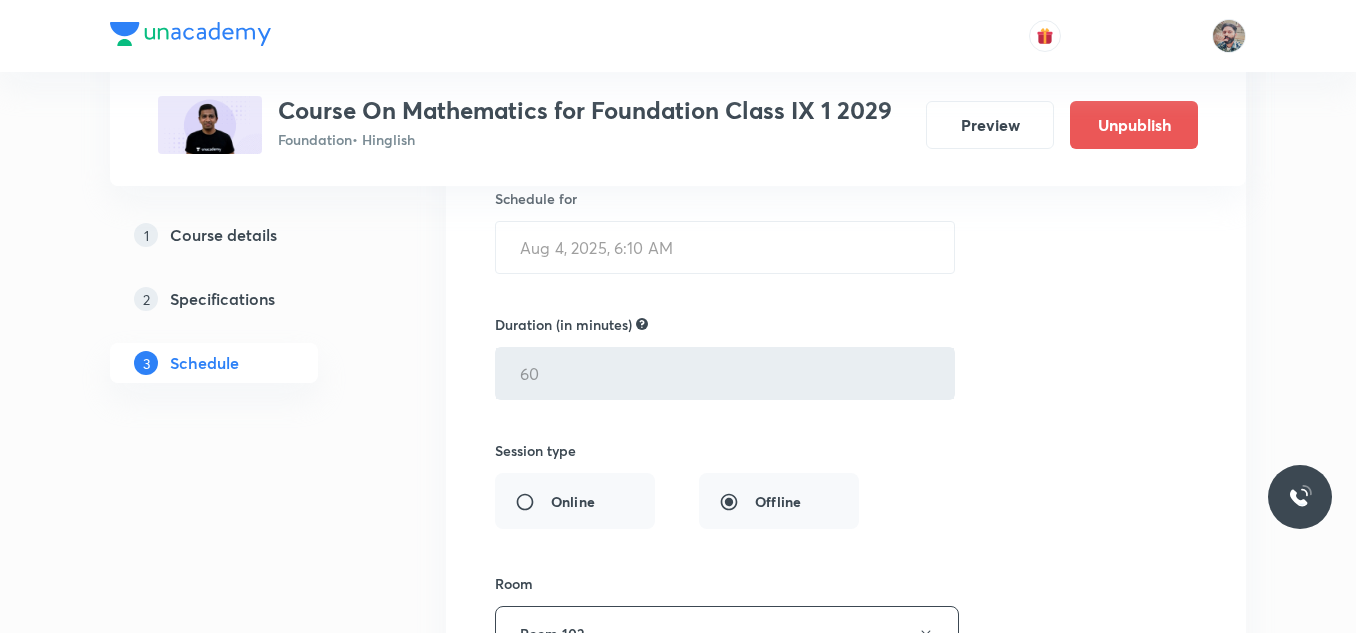 scroll, scrollTop: 4837, scrollLeft: 0, axis: vertical 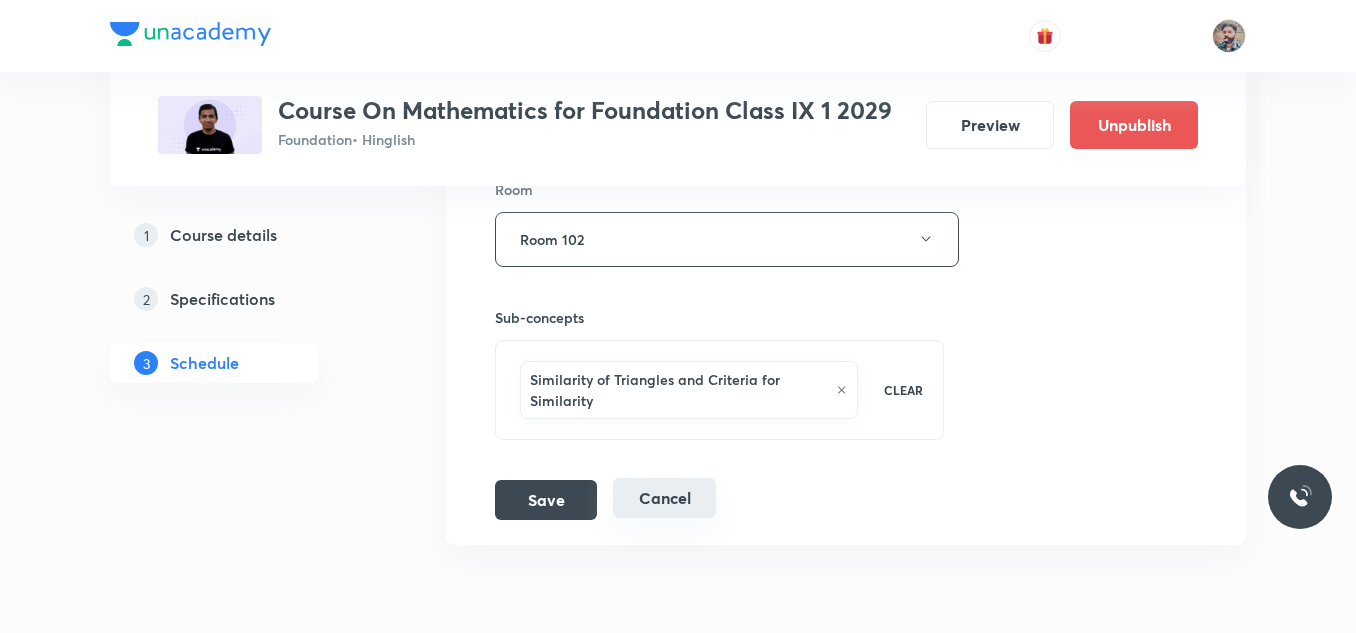 click on "Cancel" at bounding box center [664, 498] 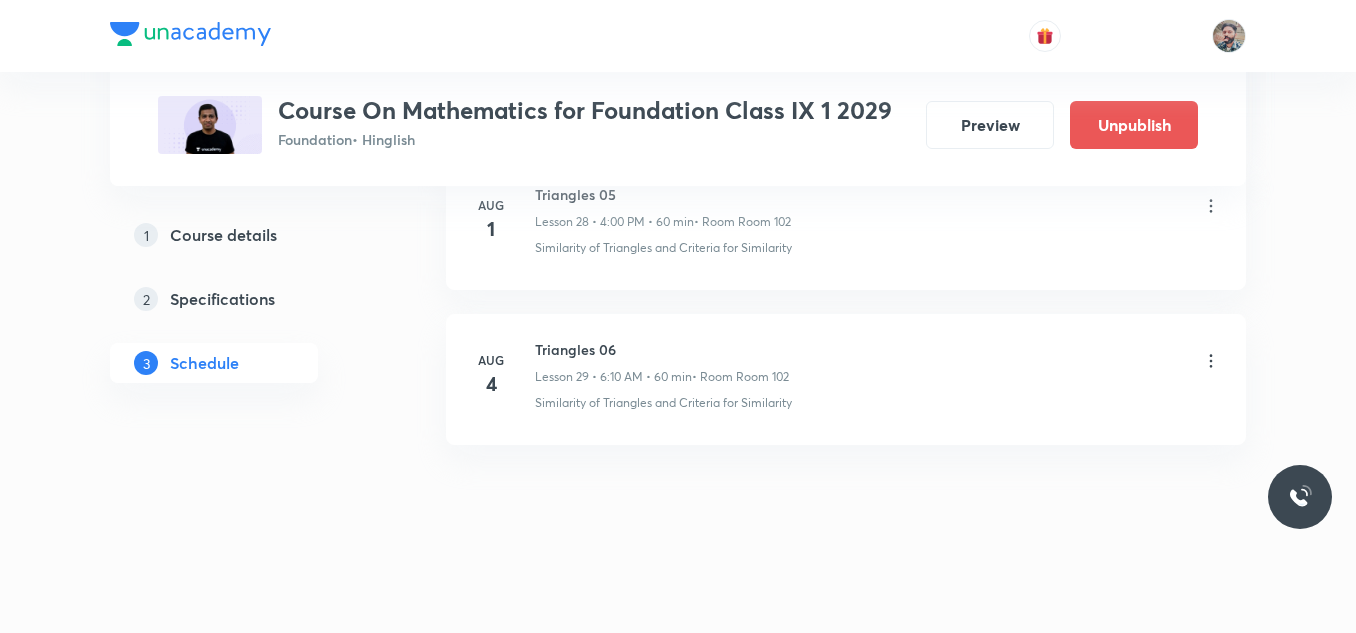 scroll, scrollTop: 4547, scrollLeft: 0, axis: vertical 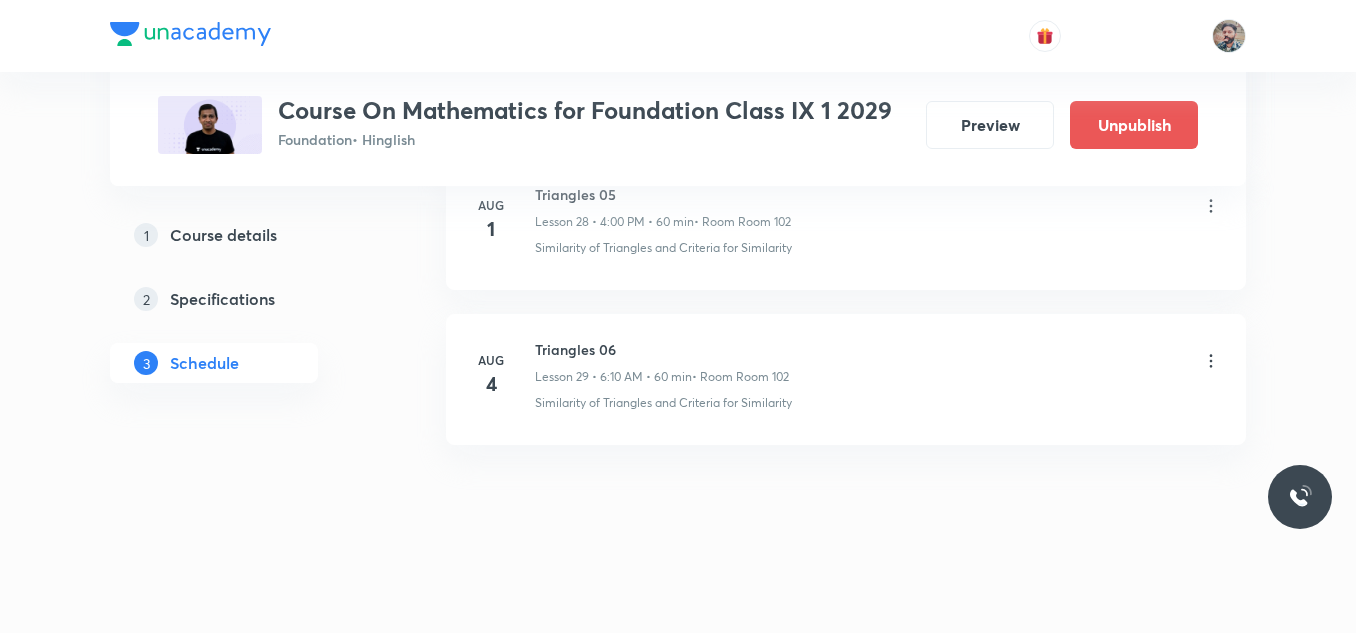 click 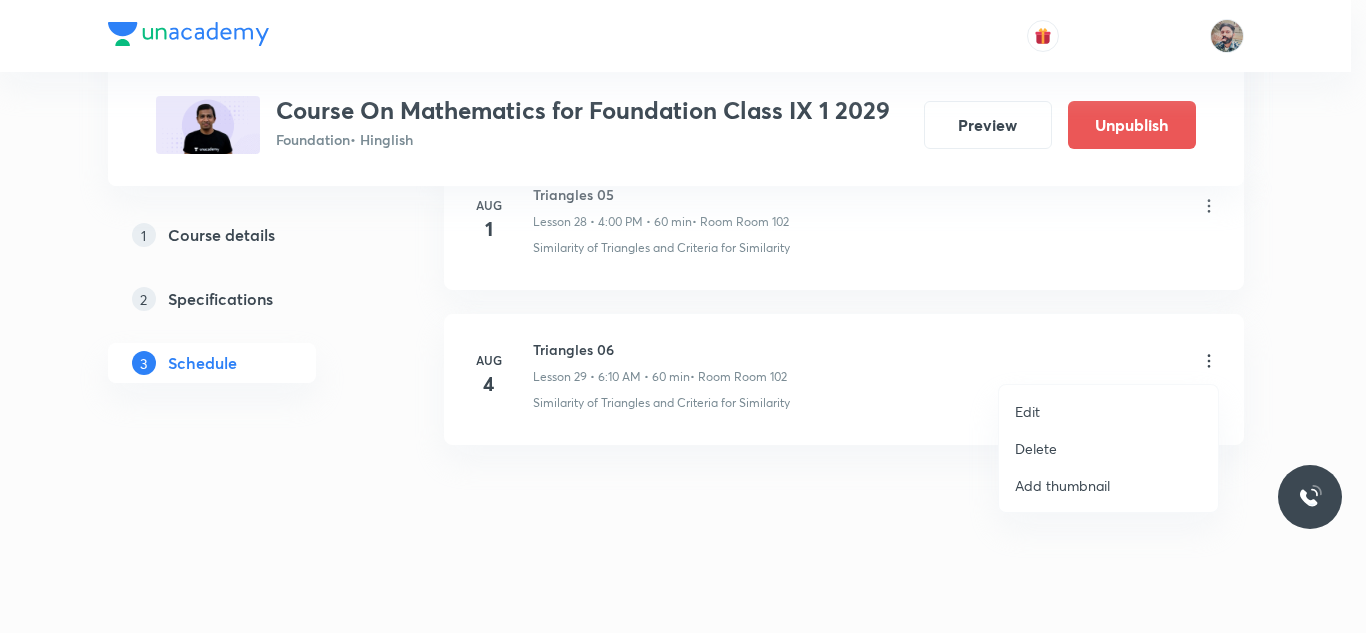 click at bounding box center [683, 316] 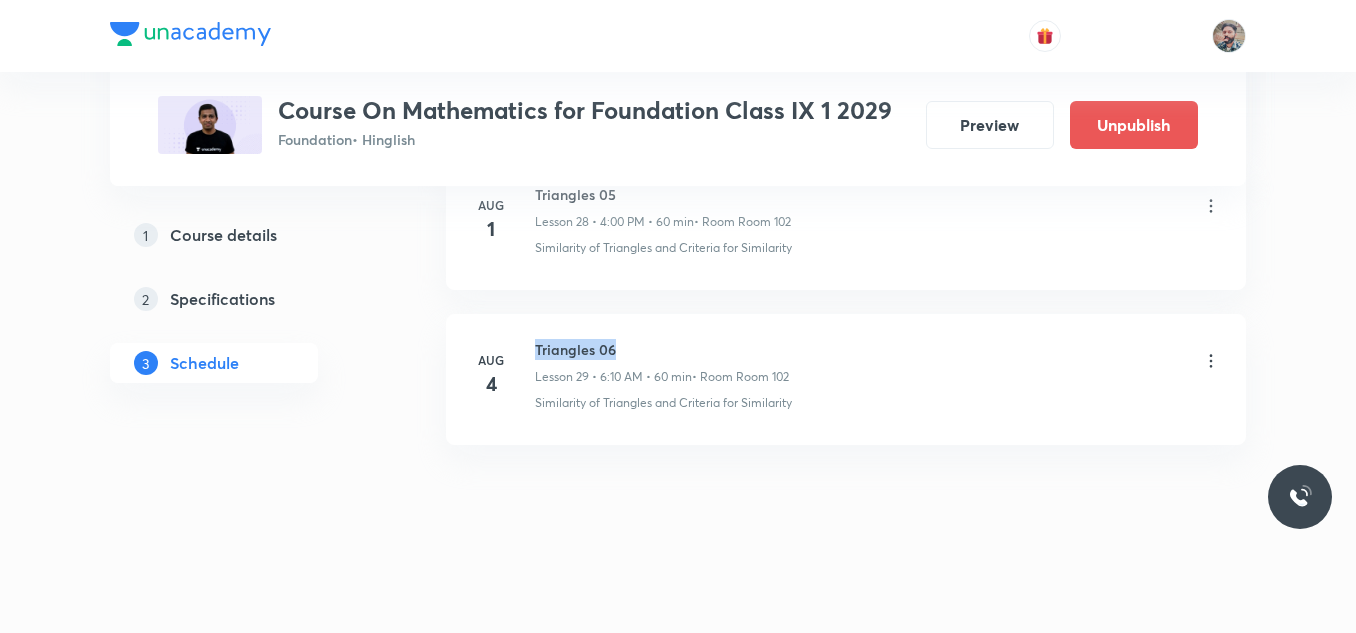 drag, startPoint x: 563, startPoint y: 347, endPoint x: 607, endPoint y: 350, distance: 44.102154 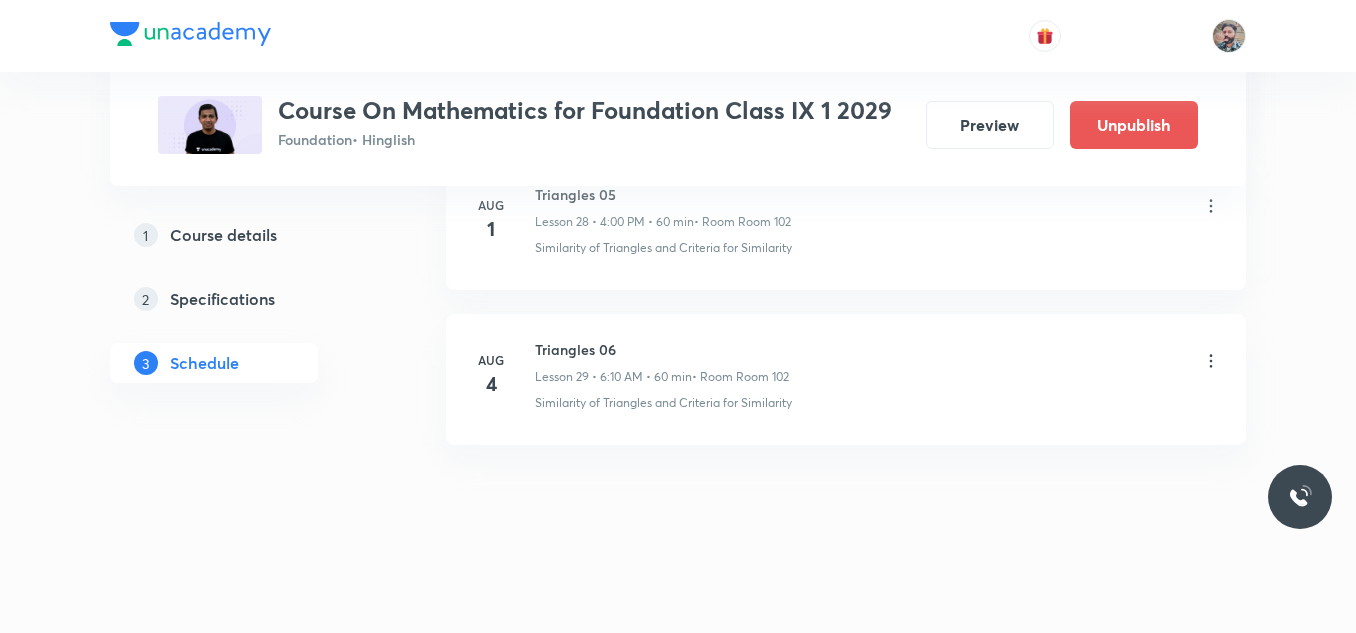 click 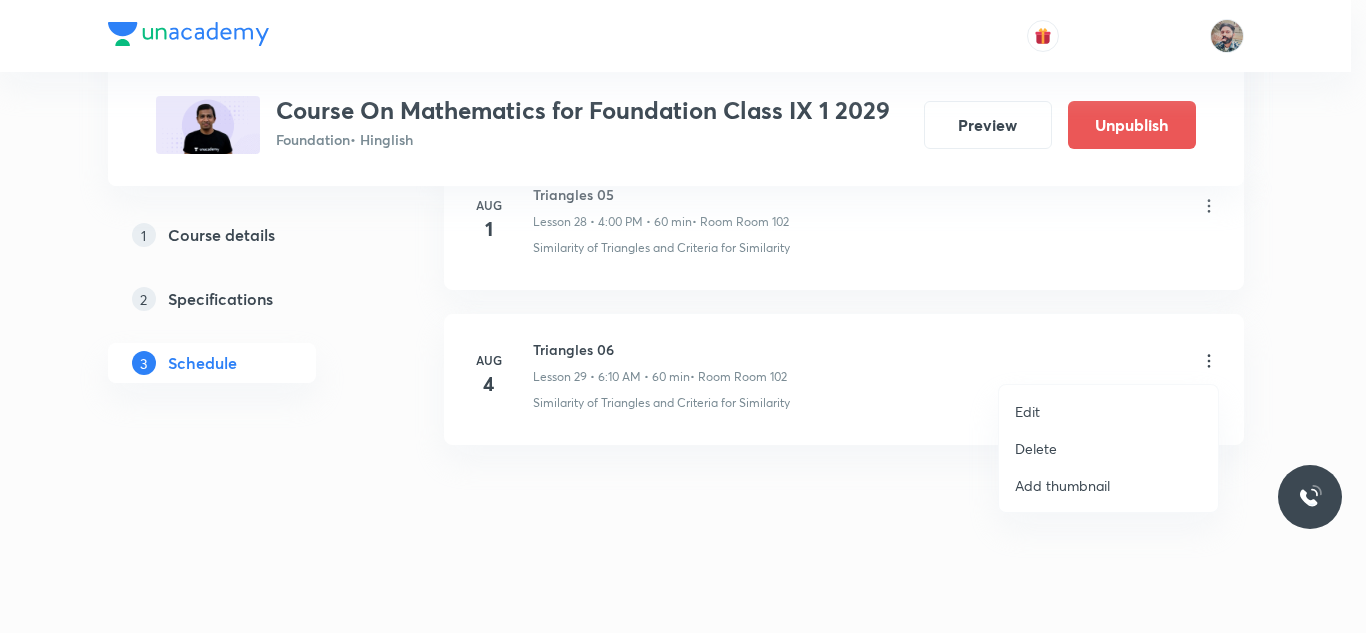 click on "Delete" at bounding box center [1108, 448] 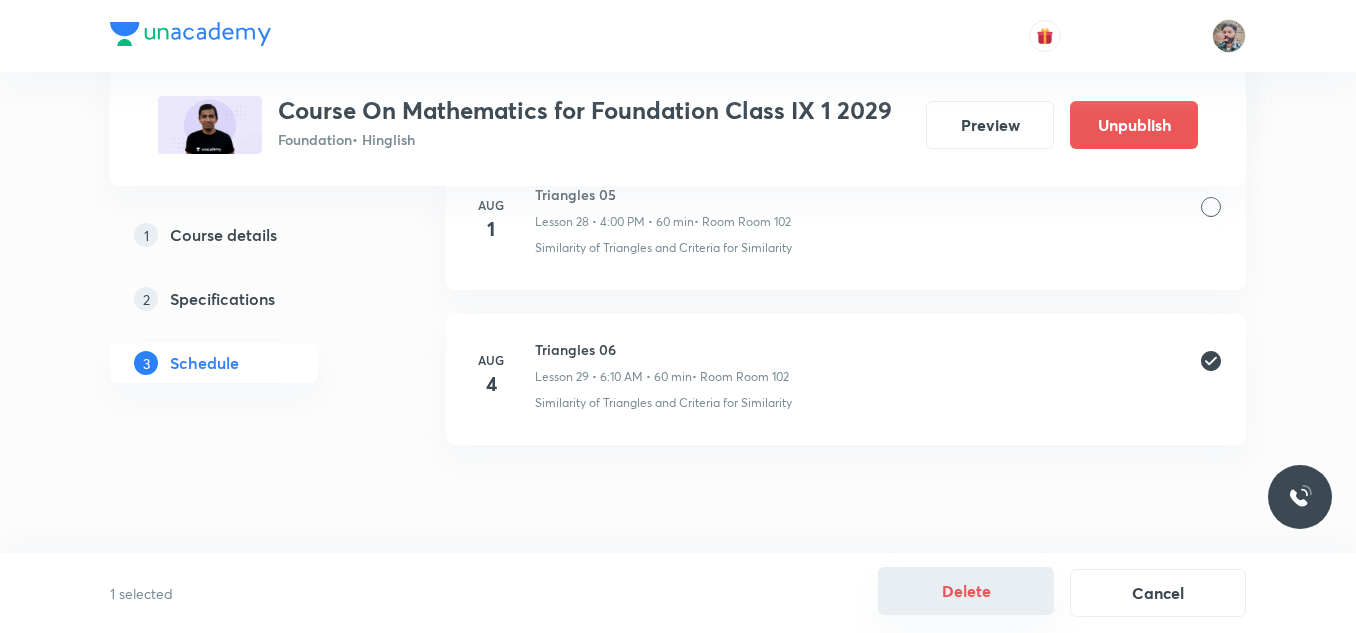 click on "Delete" at bounding box center [966, 591] 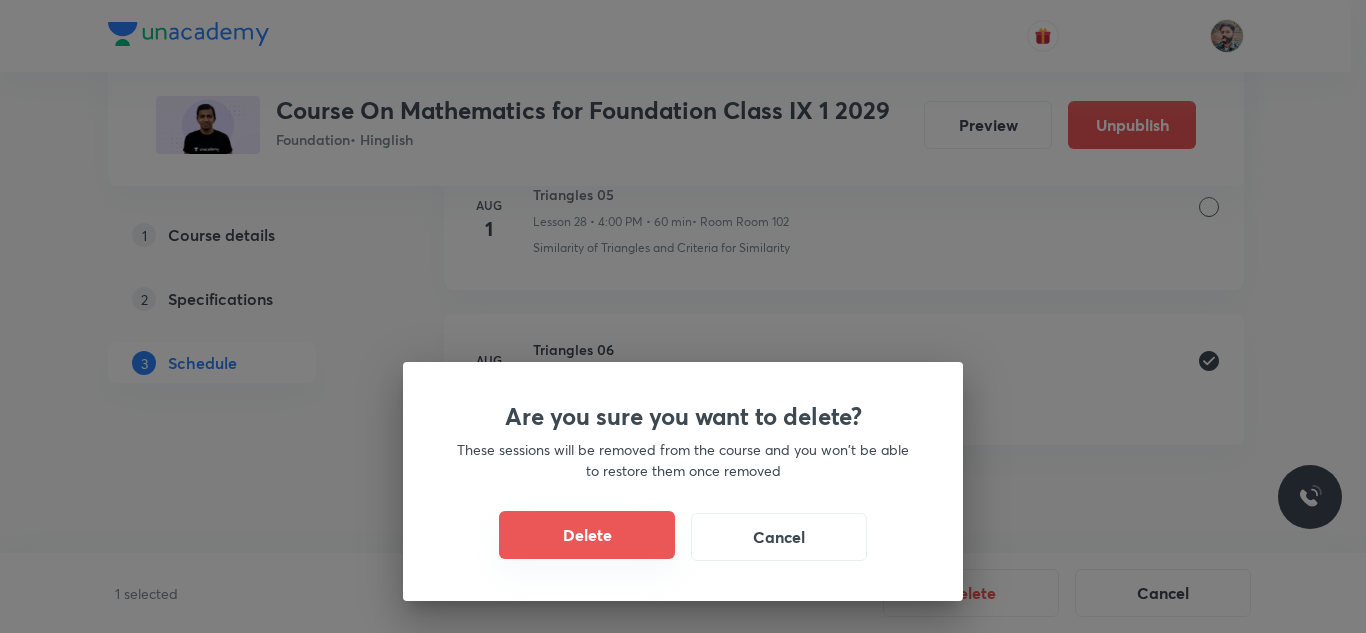 click on "Delete" at bounding box center [587, 535] 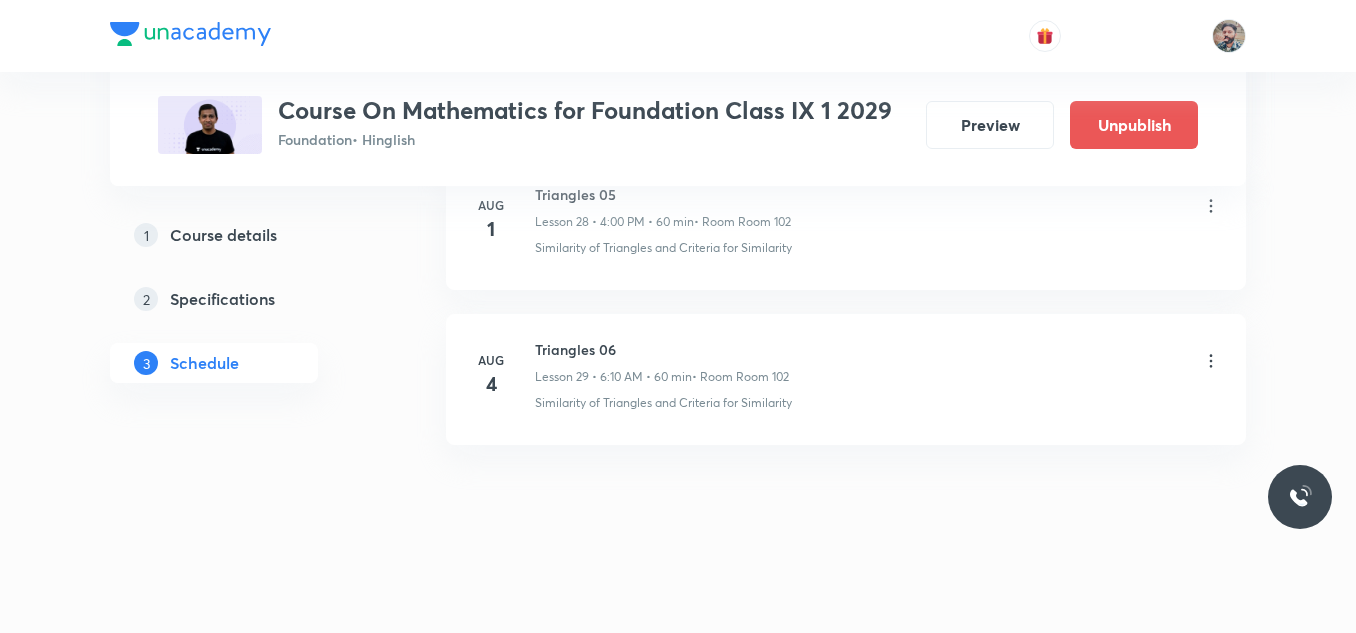 scroll, scrollTop: 4392, scrollLeft: 0, axis: vertical 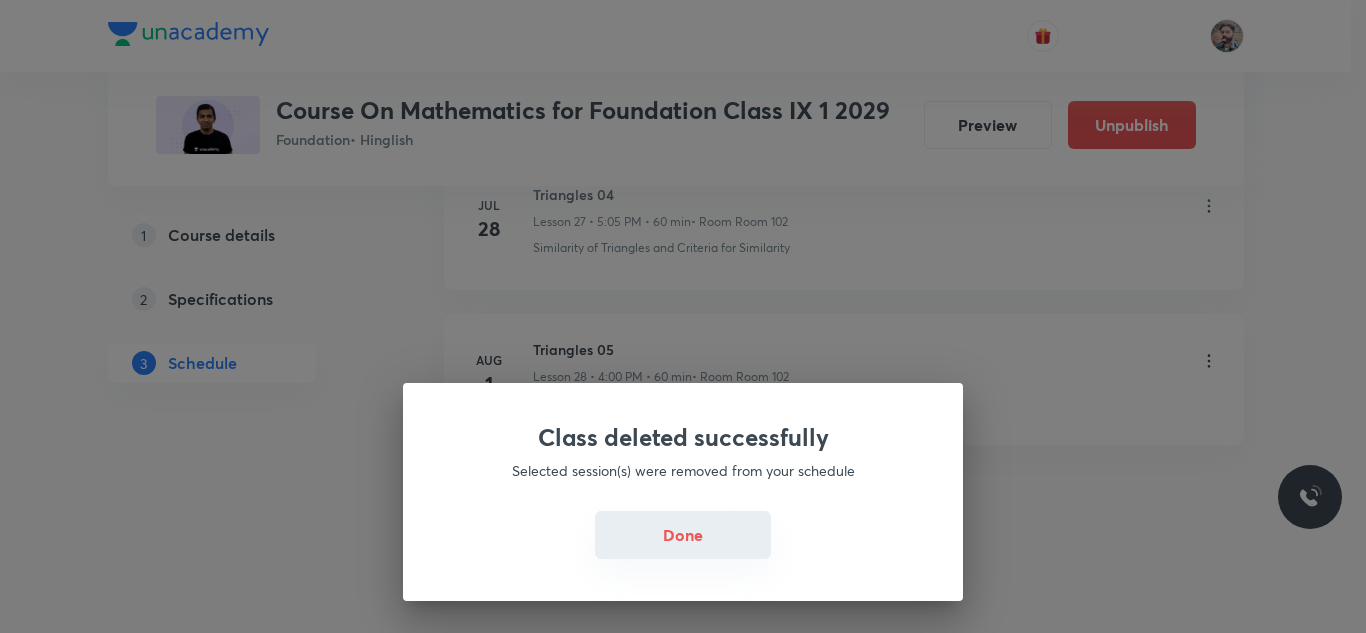 click on "Done" at bounding box center [683, 535] 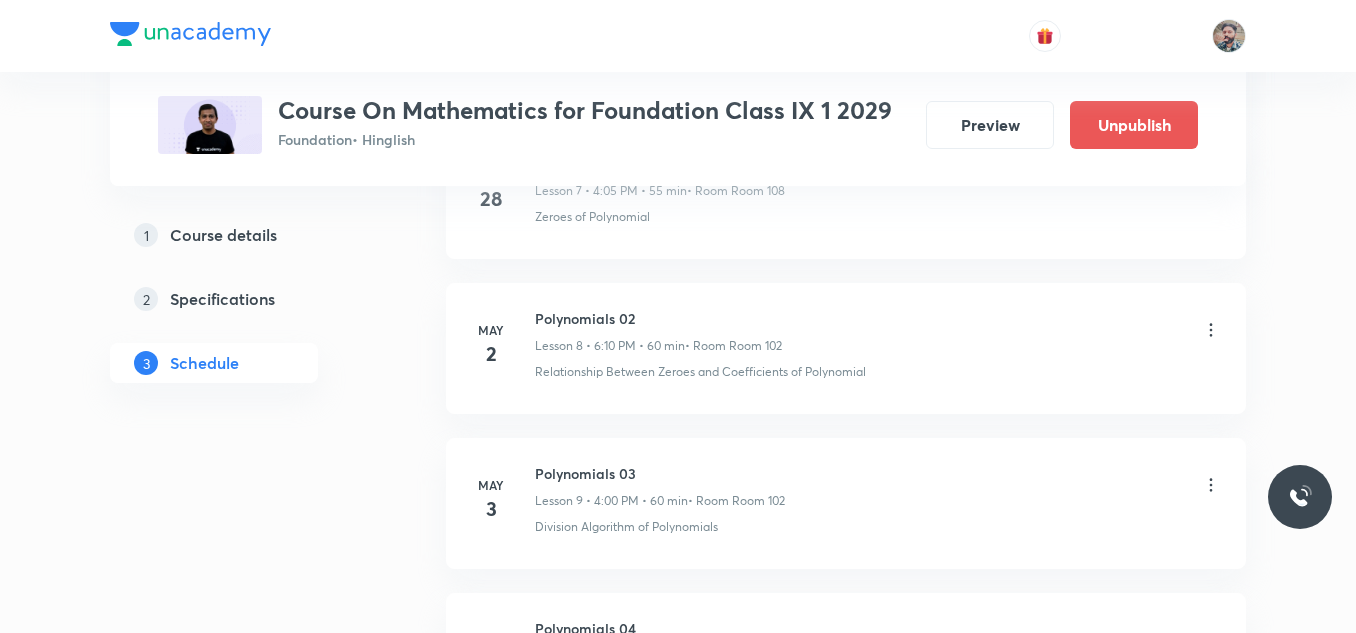 scroll, scrollTop: 0, scrollLeft: 0, axis: both 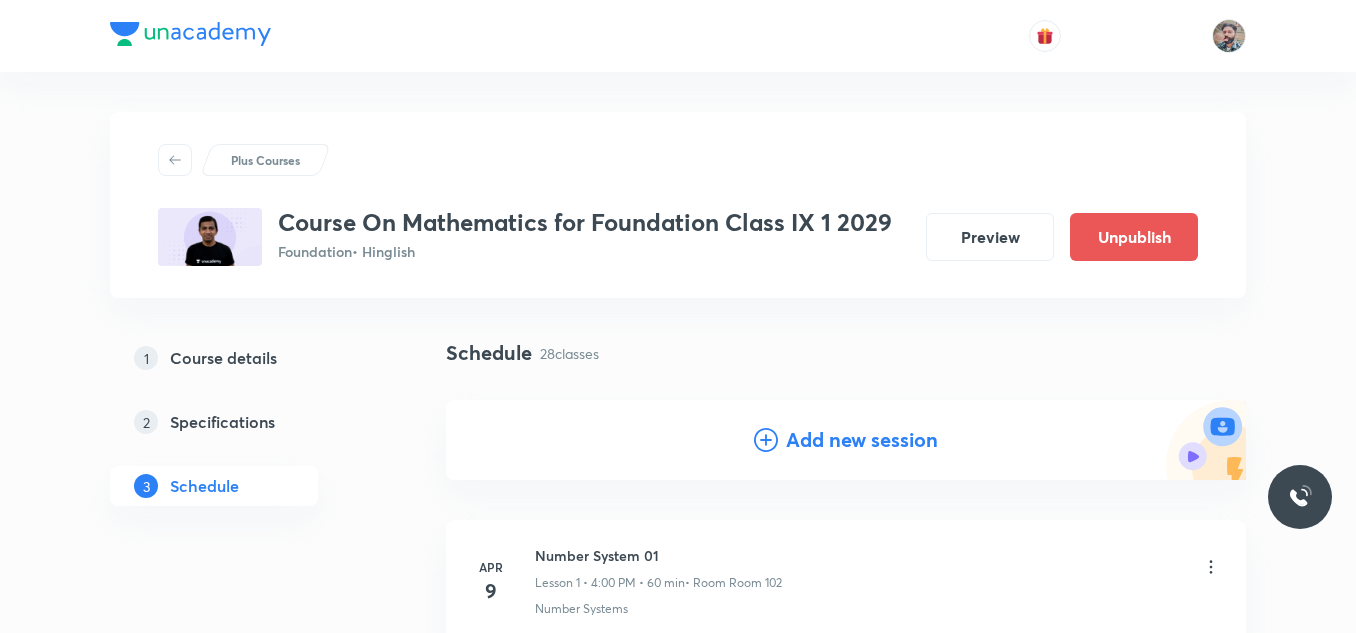 click on "Add new session" at bounding box center [862, 440] 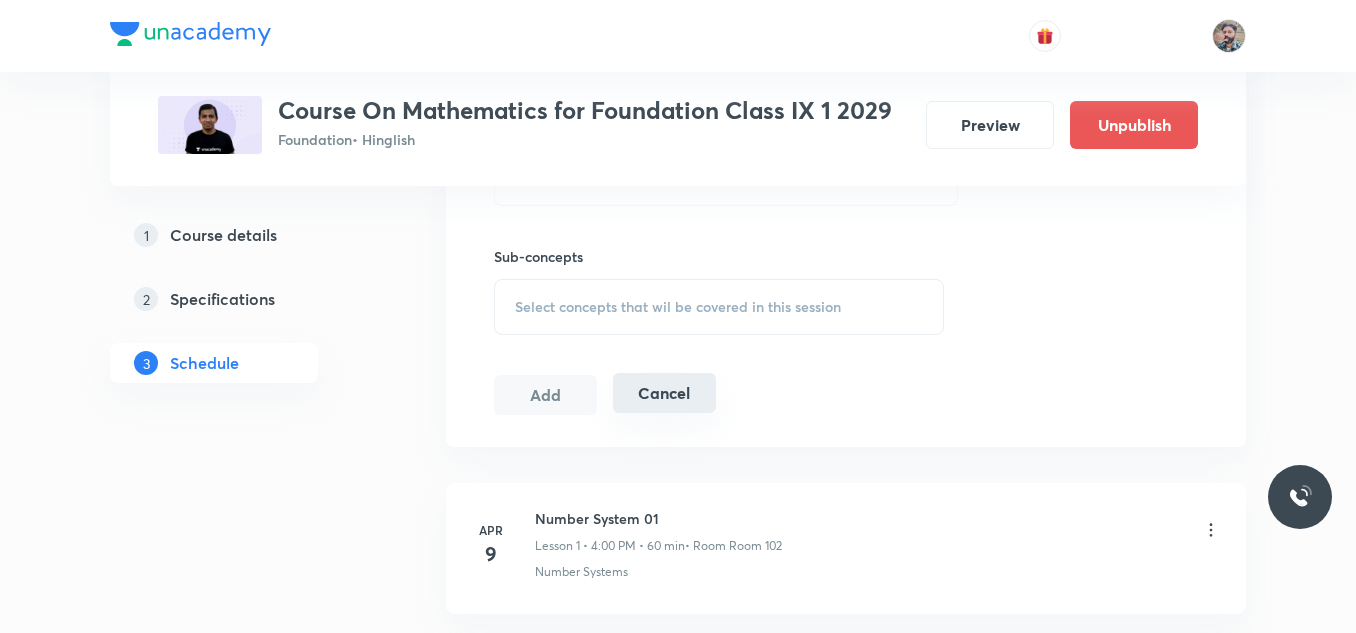 scroll, scrollTop: 1000, scrollLeft: 0, axis: vertical 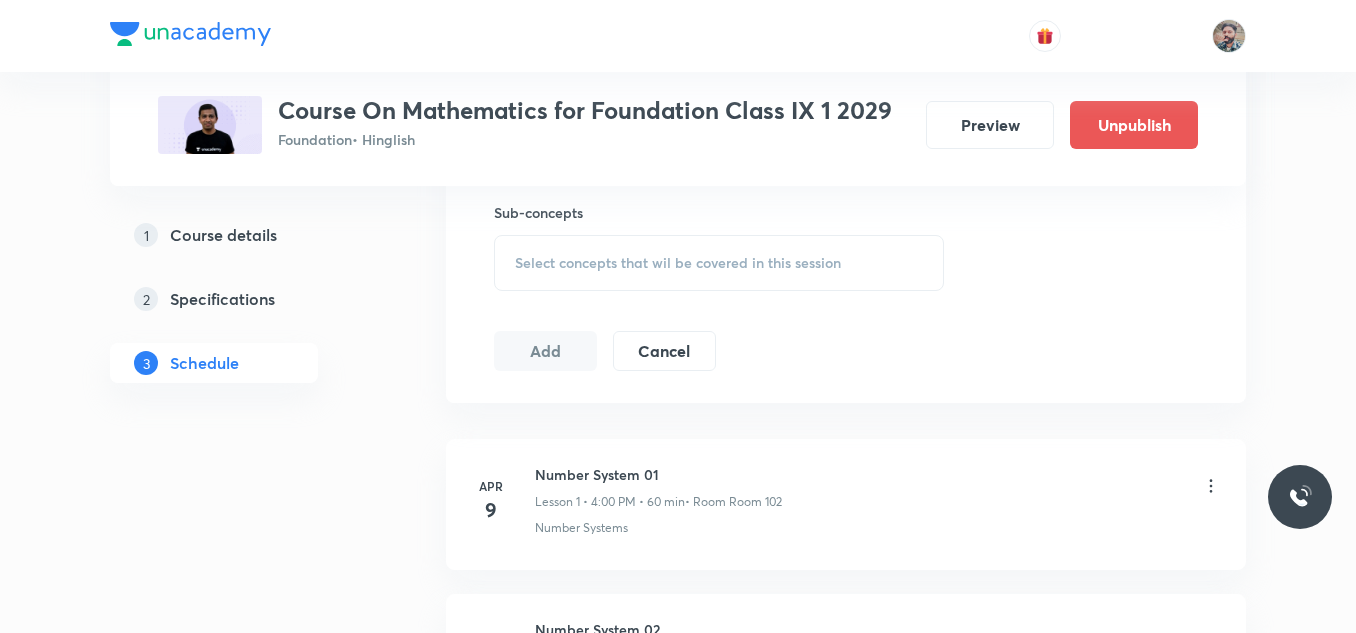 click on "Select concepts that wil be covered in this session" at bounding box center [678, 263] 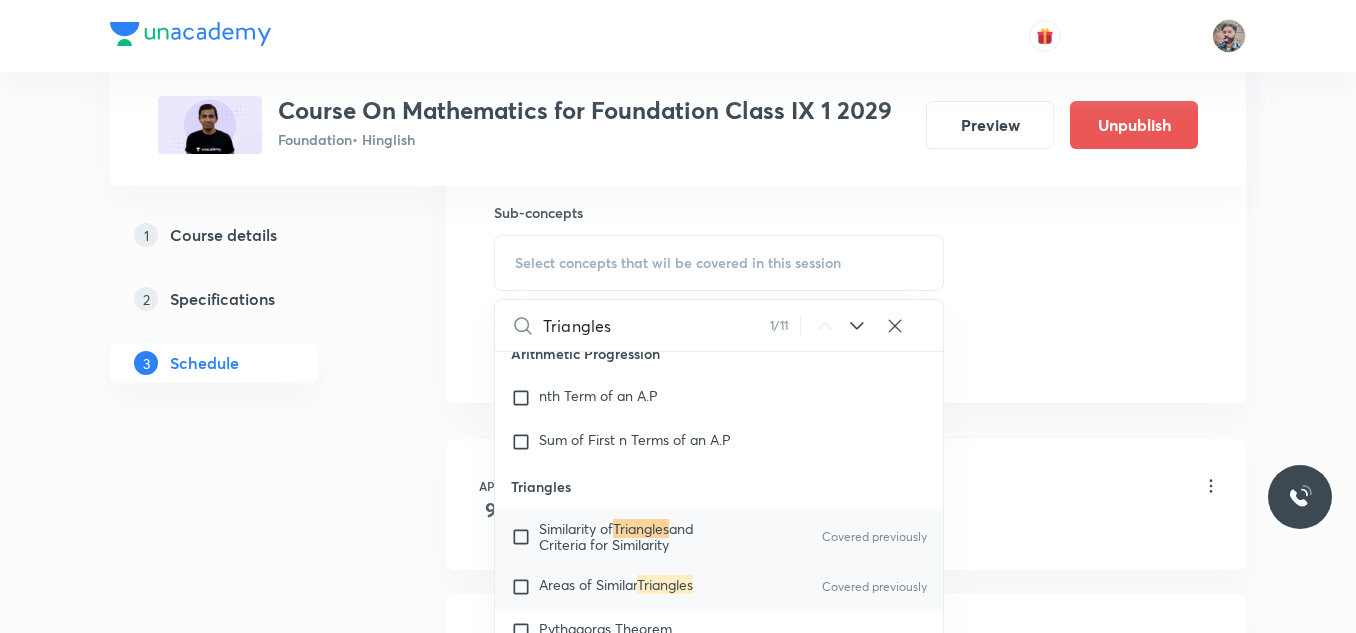 scroll, scrollTop: 3328, scrollLeft: 0, axis: vertical 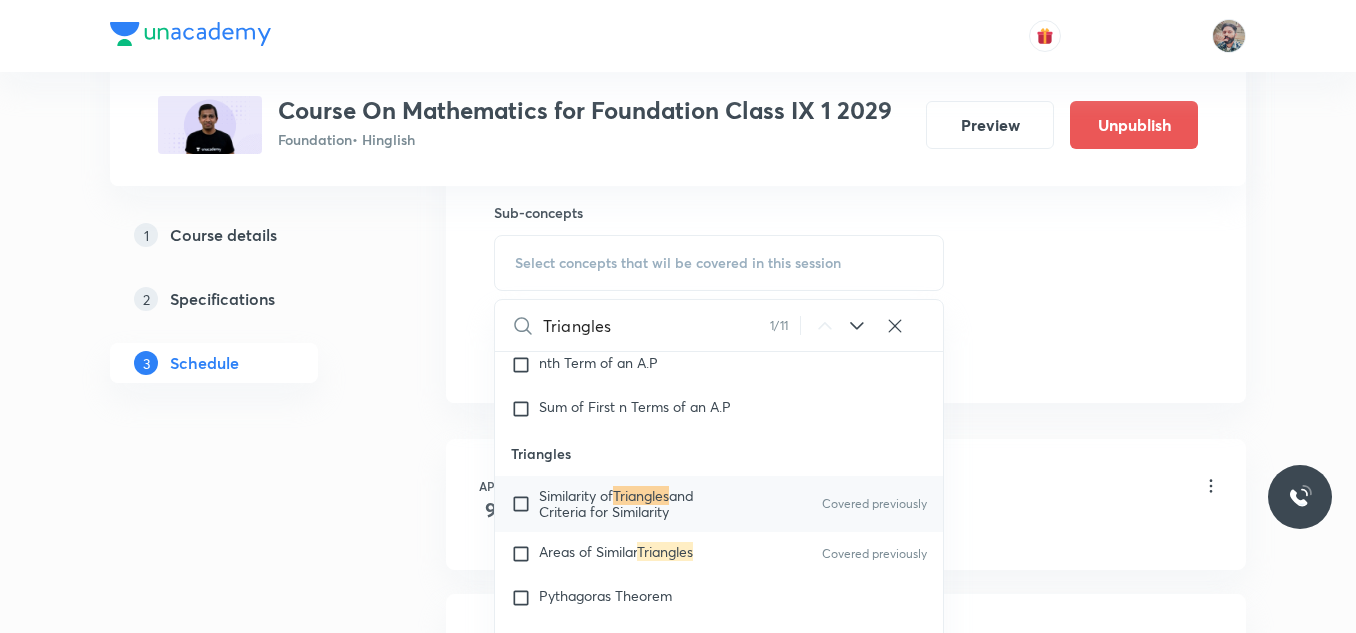type on "Triangles" 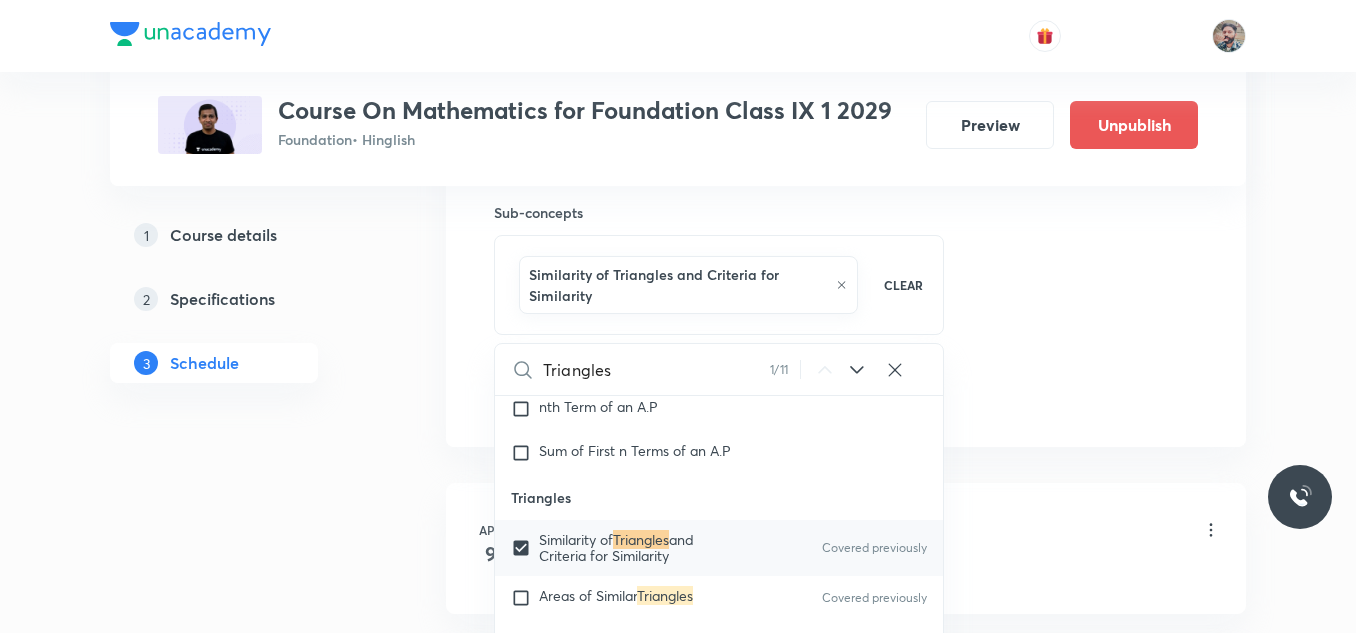 click on "Plus Courses Course On Mathematics for Foundation Class IX 1 2029 Foundation  • Hinglish Preview Unpublish 1 Course details 2 Specifications 3 Schedule Schedule 28  classes Session  29 Live class Session title 0/99 ​ Schedule for Aug 4, 2025, 10:46 AM ​ Duration (in minutes) ​   Session type Online Offline Room Select centre room Sub-concepts Similarity of Triangles and Criteria for Similarity CLEAR Triangles 1 / 11 ​ Progression Progression Covered previously Commercial MathematicsCommercial Mathematics Covered previously Algebra Algebra Mensuration Mensuration Geometry Geometry Number Systems Number Systems Covered previously Commercial Mathematics Commercial Mathematics Trigonometry Trigonometry Statistics and Probability Statistics and Probability Fundamental Principles Counting Fundamentals Principles of Counting Figure Formation and Analysis Figure Formation and Analysis Analogy Pyramids Percentage Percentage Profit and Loss Profit and Loss Discount and Commission Discount and Commission Clock" at bounding box center [678, 1994] 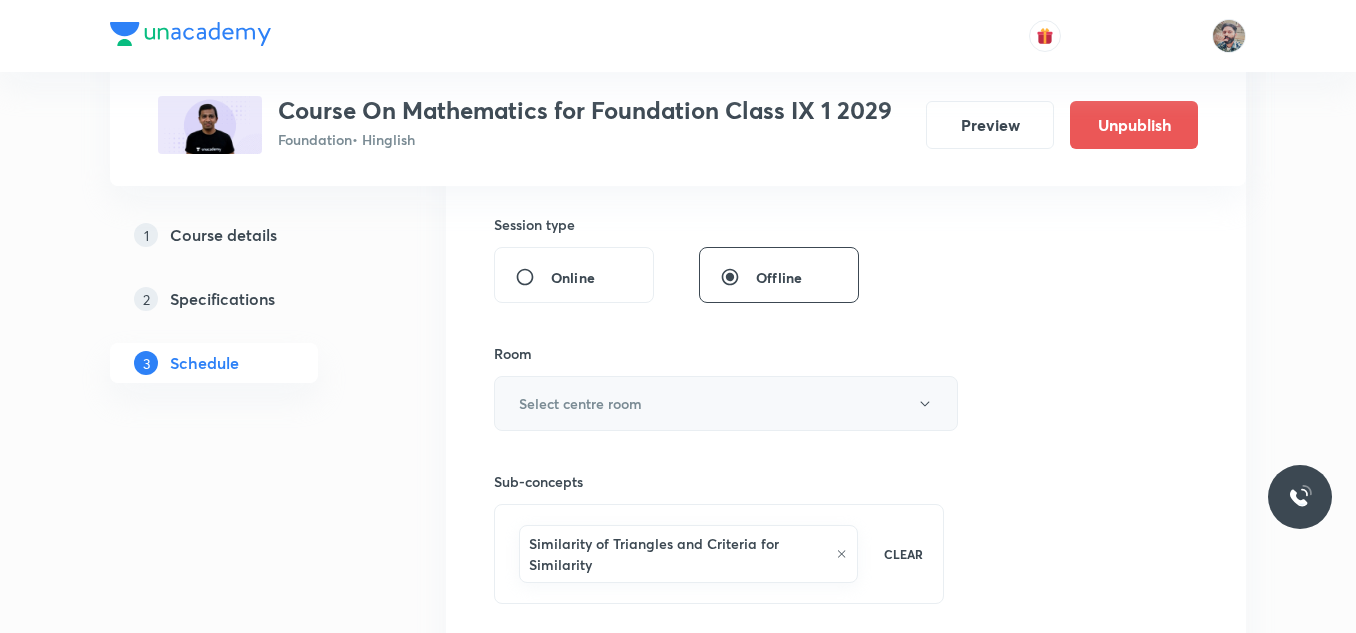 scroll, scrollTop: 700, scrollLeft: 0, axis: vertical 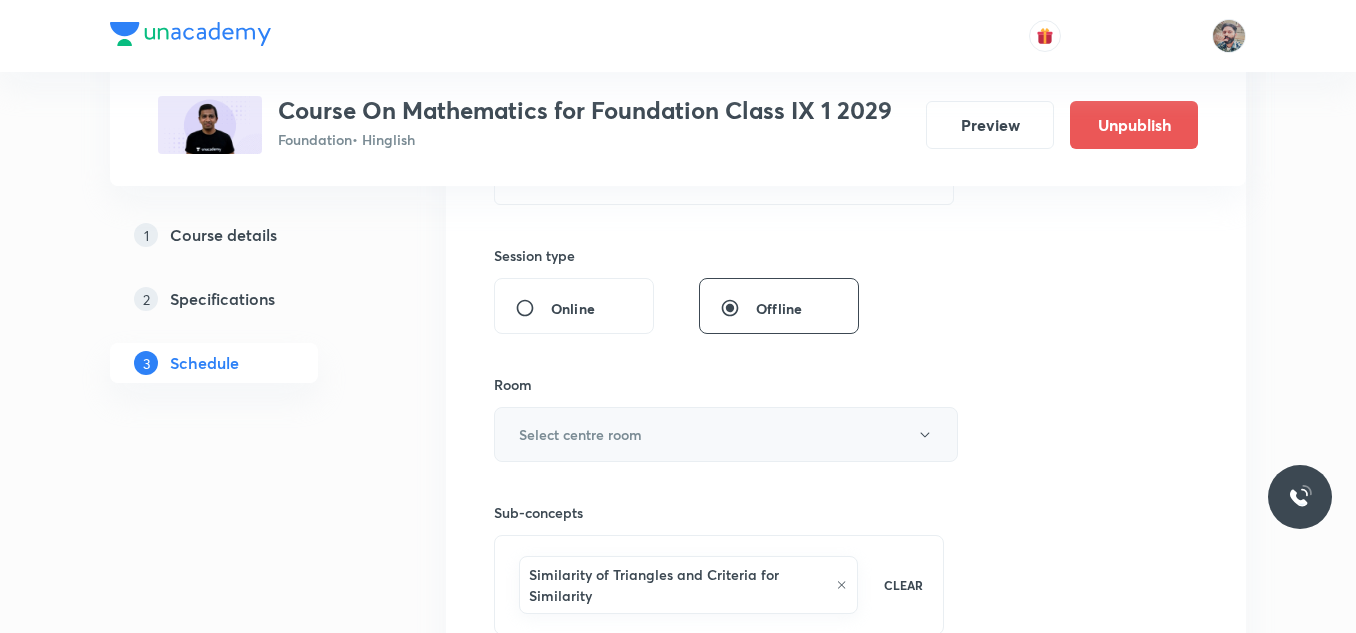 click on "Select centre room" at bounding box center [726, 434] 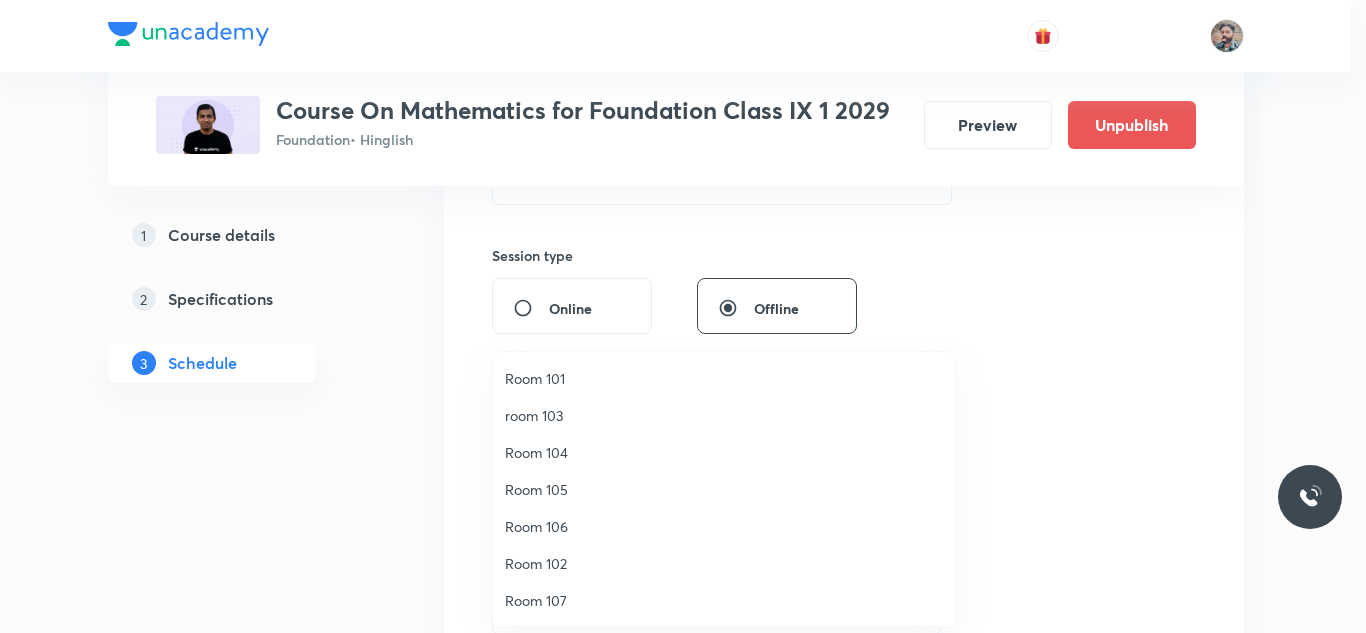 click on "Room 102" at bounding box center [724, 563] 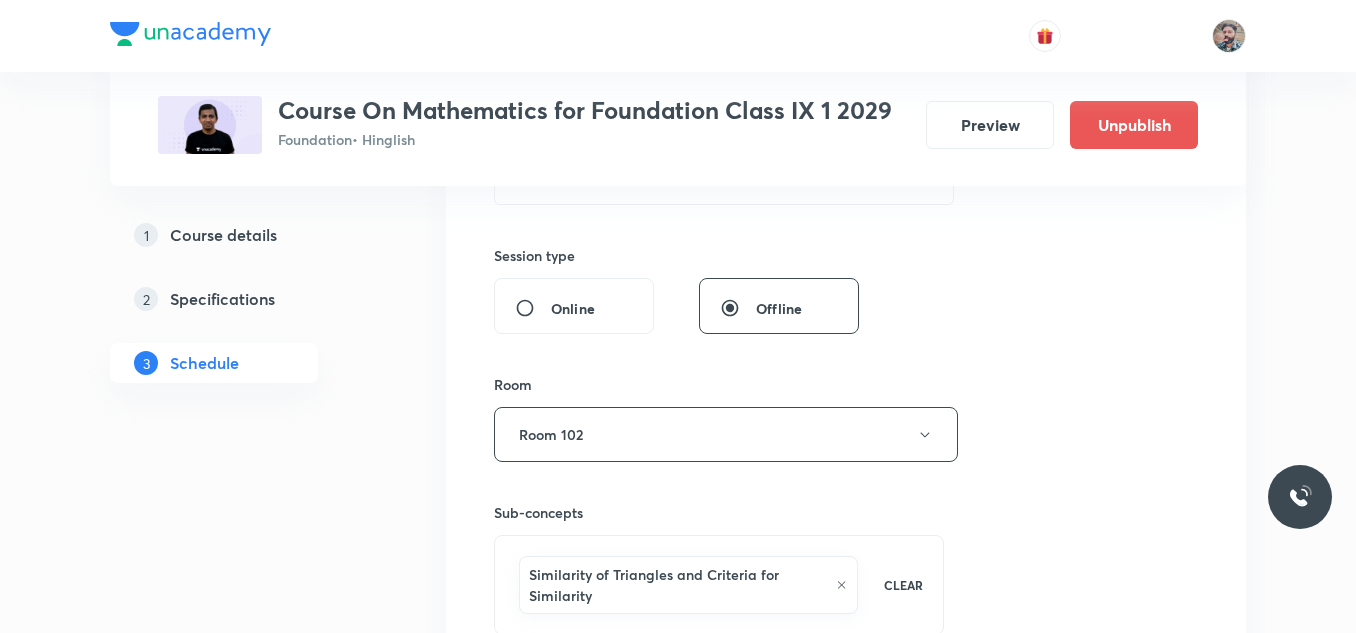 click on "Plus Courses Course On Mathematics for Foundation Class IX 1 2029 Foundation  • Hinglish Preview Unpublish 1 Course details 2 Specifications 3 Schedule Schedule 28  classes Session  29 Live class Session title 0/99 ​ Schedule for Aug 4, 2025, 10:46 AM ​ Duration (in minutes) ​   Session type Online Offline Room Room 102 Sub-concepts Similarity of Triangles and Criteria for Similarity CLEAR Add Cancel Apr 9 Number System 01 Lesson 1 • 4:00 PM • 60 min  • Room Room 102 Number Systems Apr 11 Number System 02 Lesson 2 • 5:05 PM • 60 min  • Room room 103 Number Systems Apr 14 Number System 03 Lesson 3 • 4:00 PM • 60 min  • Room Room 102 Number Systems Apr 16 Number System 04 Lesson 4 • 4:01 PM • 60 min  • Room Room 102 Number Systems Apr 23 Number System 05 Lesson 5 • 4:00 PM • 60 min  • Room Room 102 Number Systems Apr 25 Number System 06 Lesson 6 • 5:05 PM • 60 min  • Room Room 102 Number Systems Apr 28 Polynomials 01 Lesson 7 • 4:05 PM • 55 min May 2 May 3 9" at bounding box center [678, 2294] 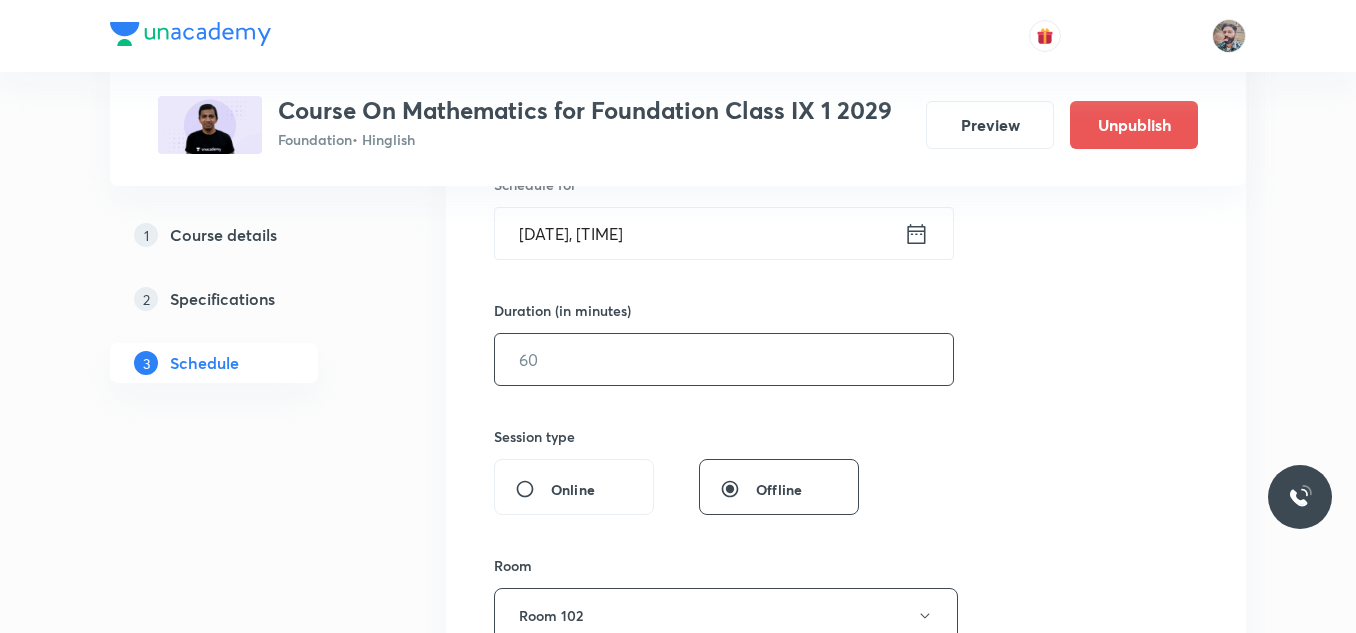 scroll, scrollTop: 500, scrollLeft: 0, axis: vertical 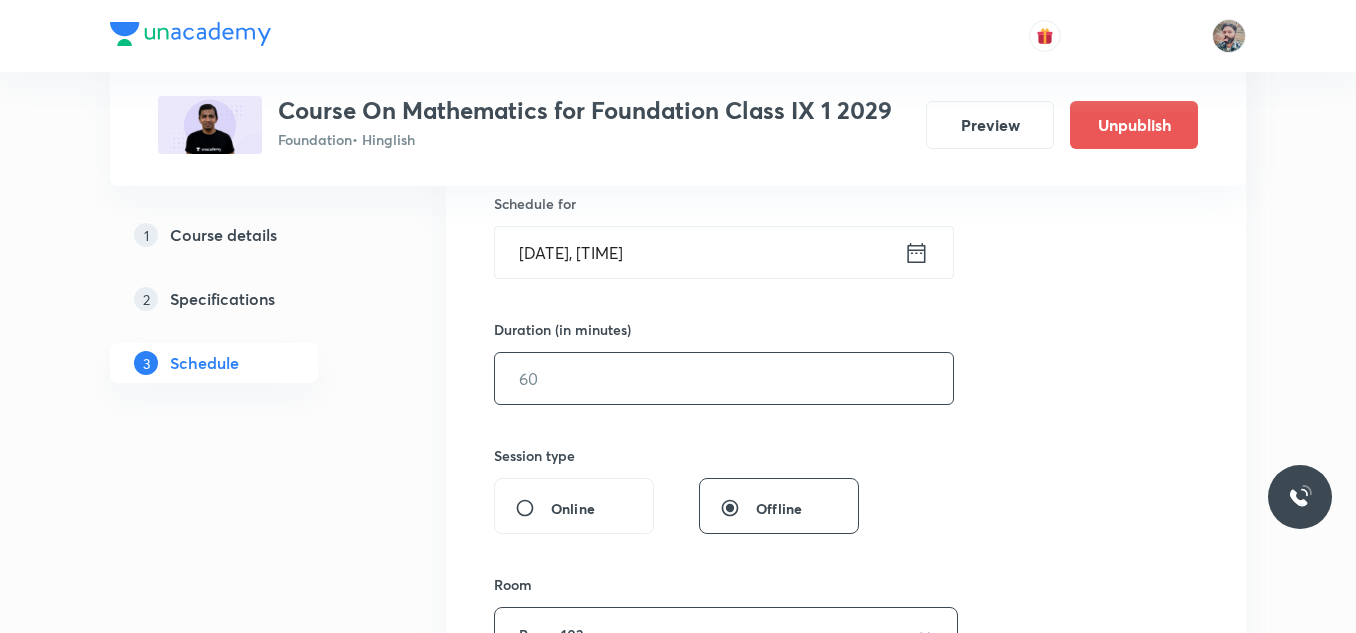 click at bounding box center (724, 378) 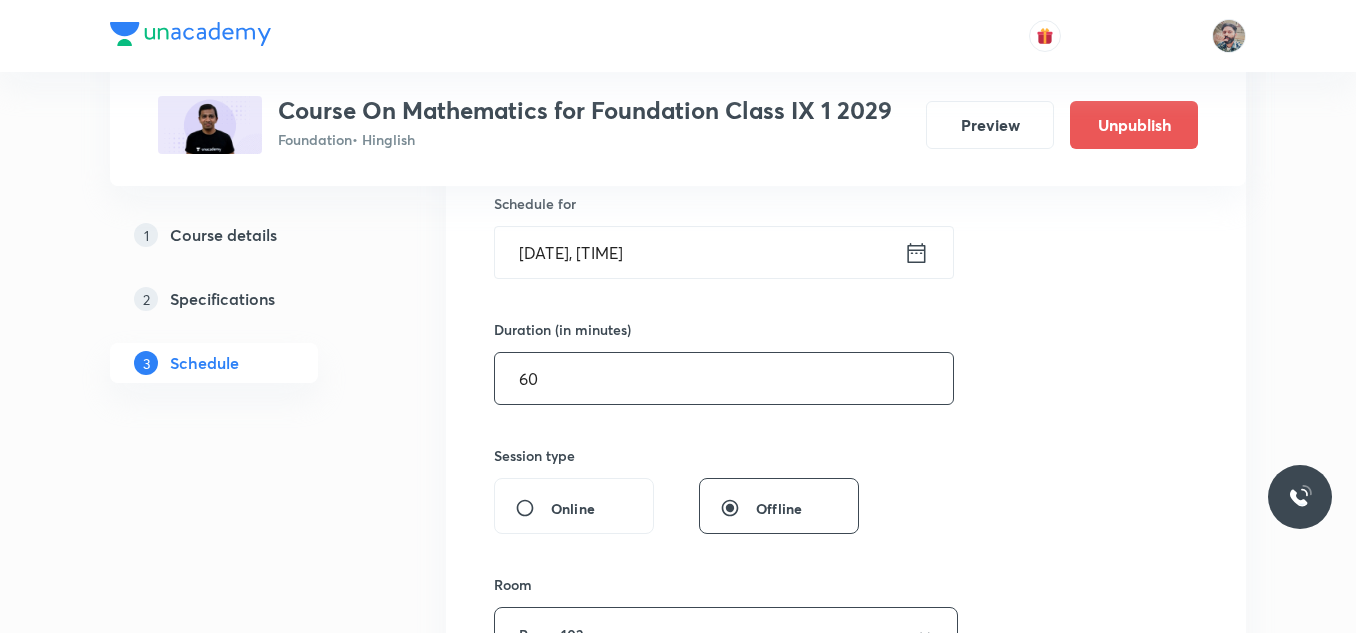 type on "60" 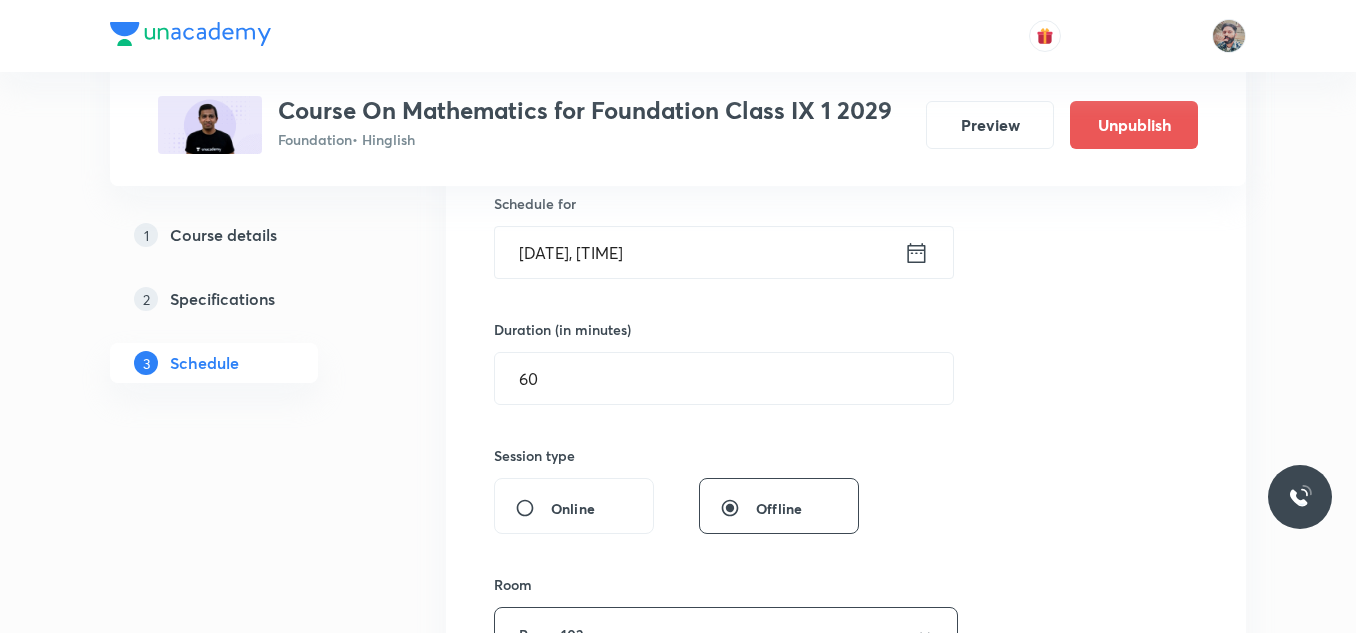 click on "Plus Courses Course On Mathematics for Foundation Class IX 1 2029 Foundation  • Hinglish Preview Unpublish 1 Course details 2 Specifications 3 Schedule Schedule 28  classes Session  29 Live class Session title 0/99 ​ Schedule for Aug 4, 2025, 10:46 AM ​ Duration (in minutes) 60 ​   Session type Online Offline Room Room 102 Sub-concepts Similarity of Triangles and Criteria for Similarity CLEAR Add Cancel Apr 9 Number System 01 Lesson 1 • 4:00 PM • 60 min  • Room Room 102 Number Systems Apr 11 Number System 02 Lesson 2 • 5:05 PM • 60 min  • Room room 103 Number Systems Apr 14 Number System 03 Lesson 3 • 4:00 PM • 60 min  • Room Room 102 Number Systems Apr 16 Number System 04 Lesson 4 • 4:01 PM • 60 min  • Room Room 102 Number Systems Apr 23 Number System 05 Lesson 5 • 4:00 PM • 60 min  • Room Room 102 Number Systems Apr 25 Number System 06 Lesson 6 • 5:05 PM • 60 min  • Room Room 102 Number Systems Apr 28 Polynomials 01 Lesson 7 • 4:05 PM • 55 min May 2 May" at bounding box center (678, 2494) 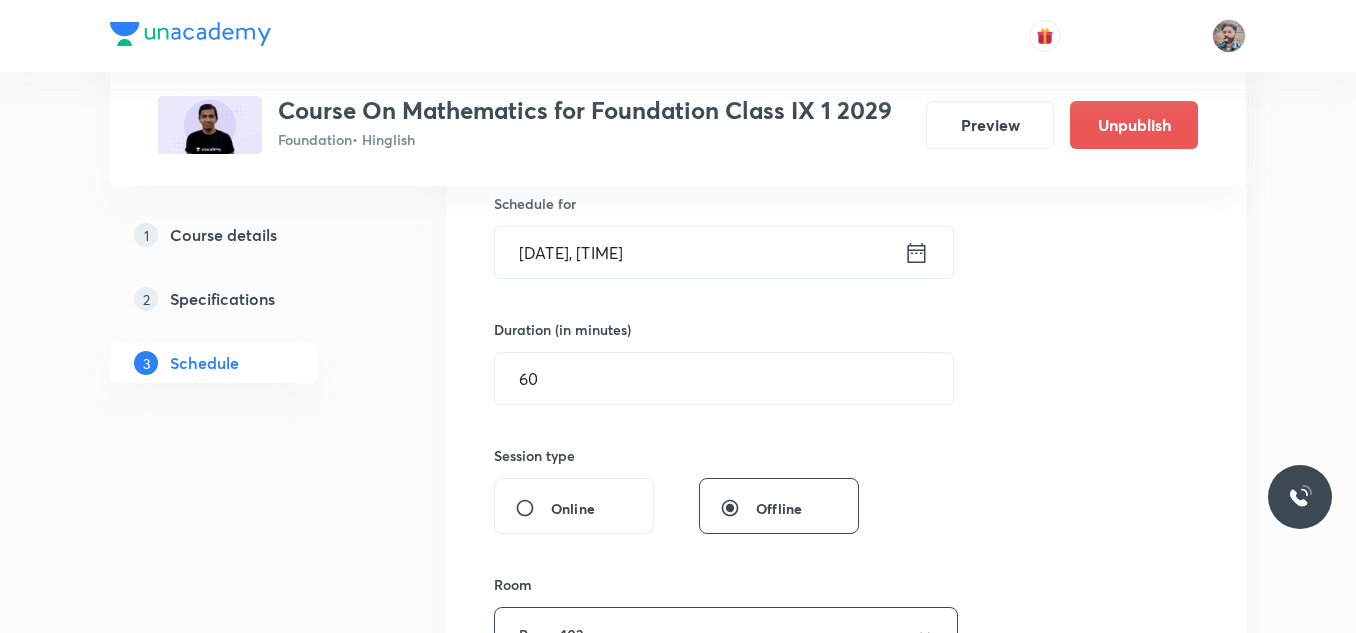 click 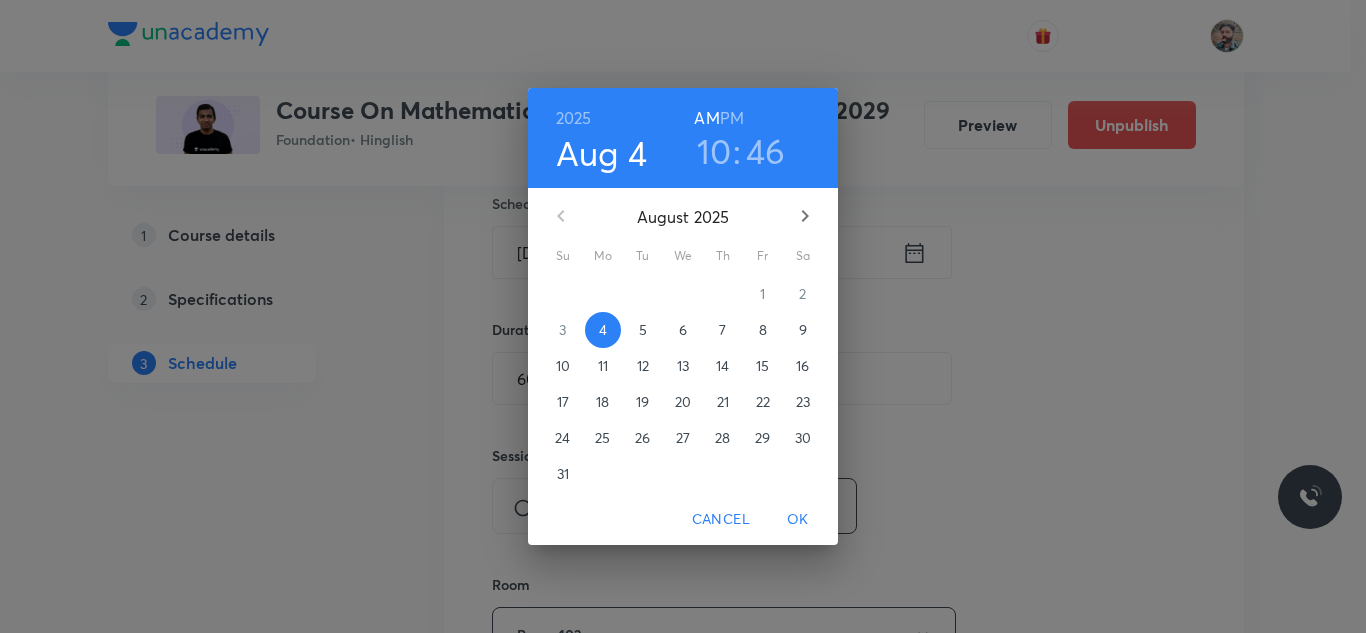 click on "PM" at bounding box center [732, 118] 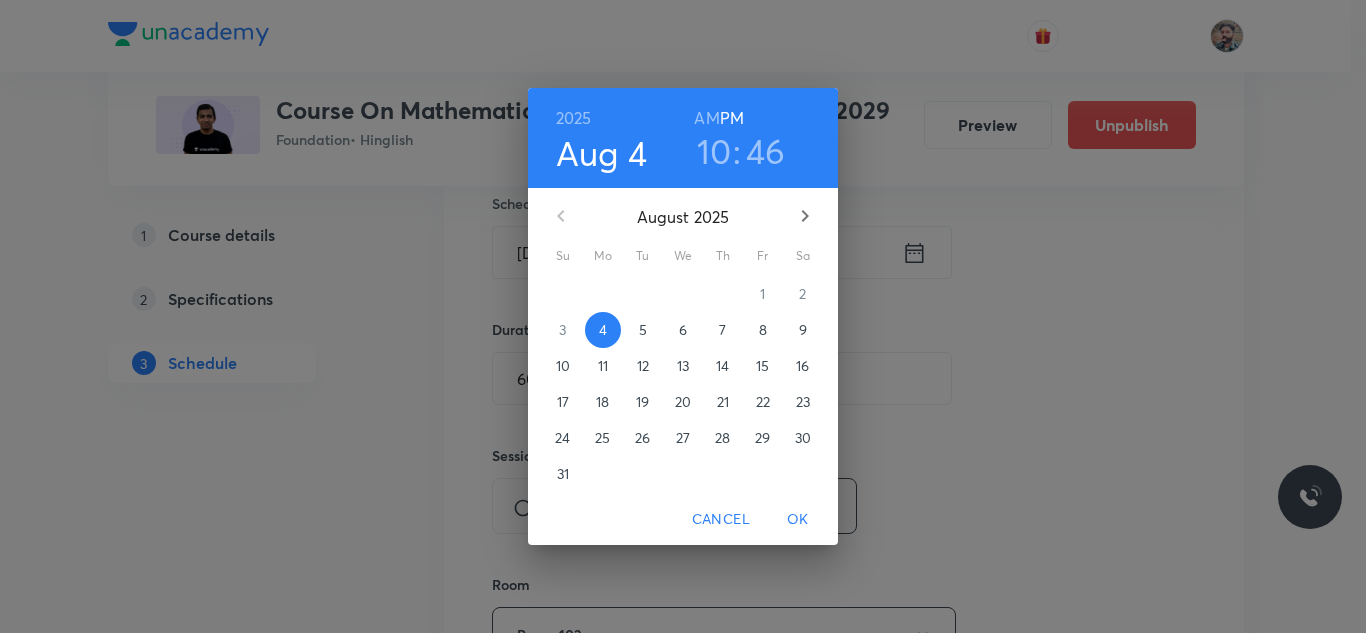 click on "10" at bounding box center (714, 151) 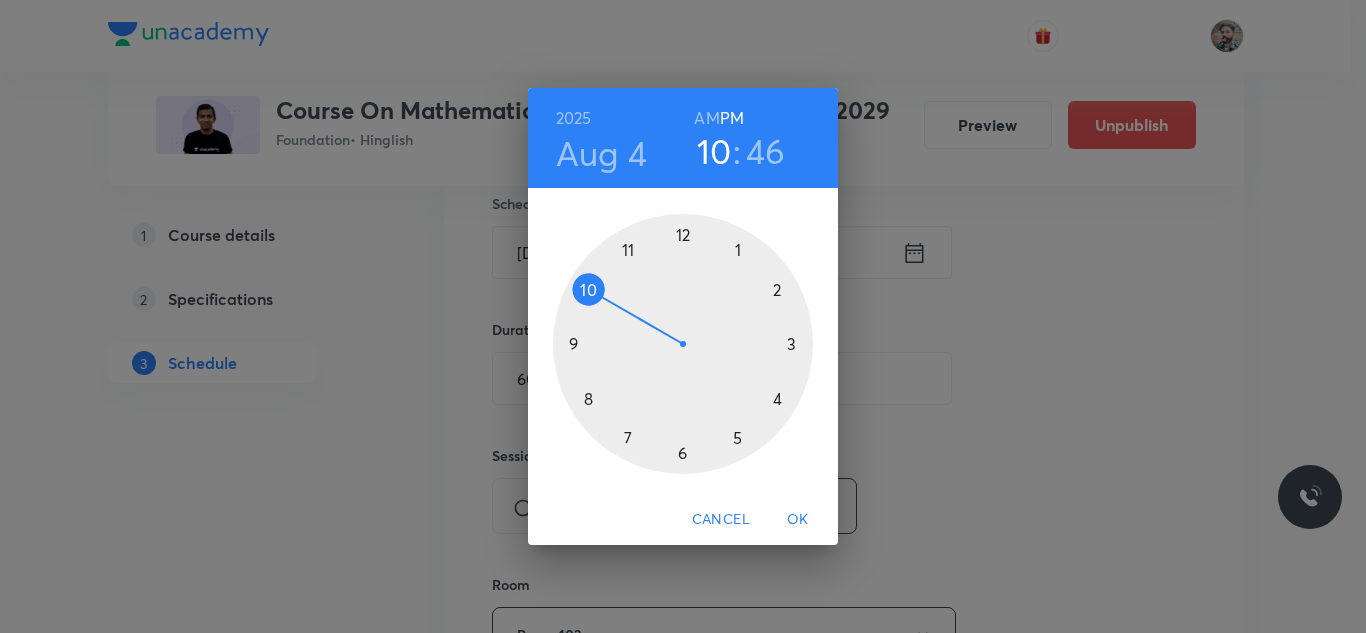 click at bounding box center [683, 344] 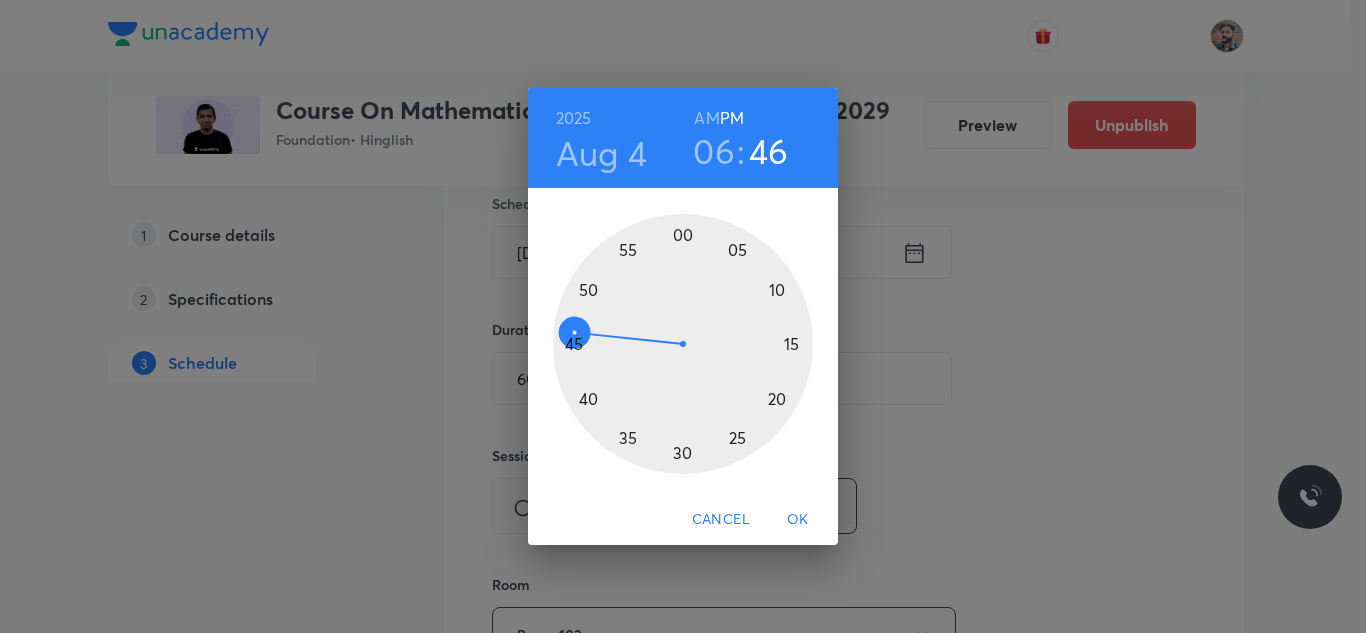 click at bounding box center (683, 344) 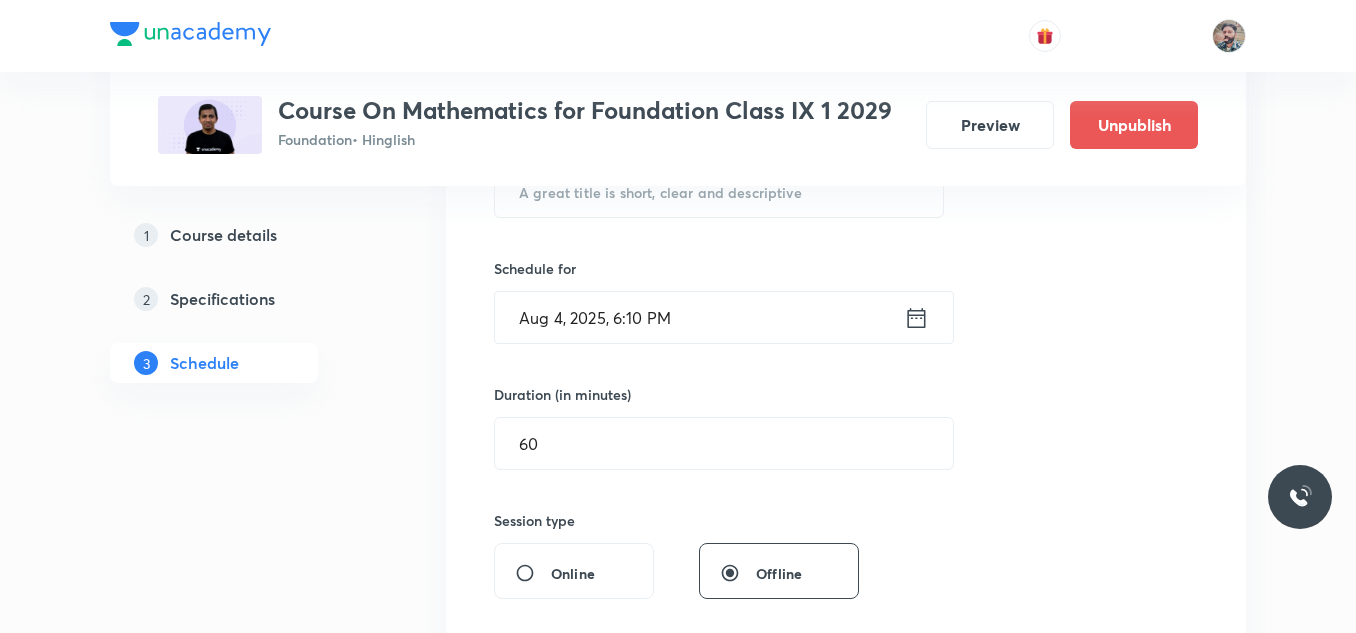 scroll, scrollTop: 400, scrollLeft: 0, axis: vertical 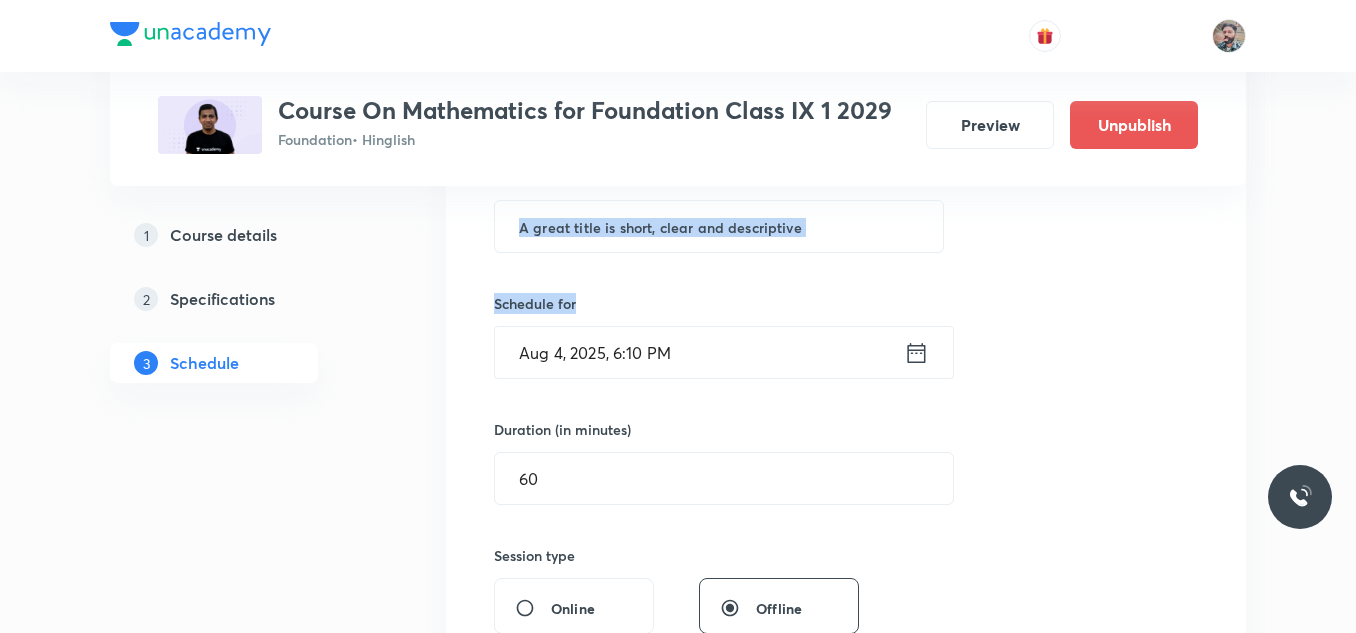 drag, startPoint x: 742, startPoint y: 276, endPoint x: 742, endPoint y: 297, distance: 21 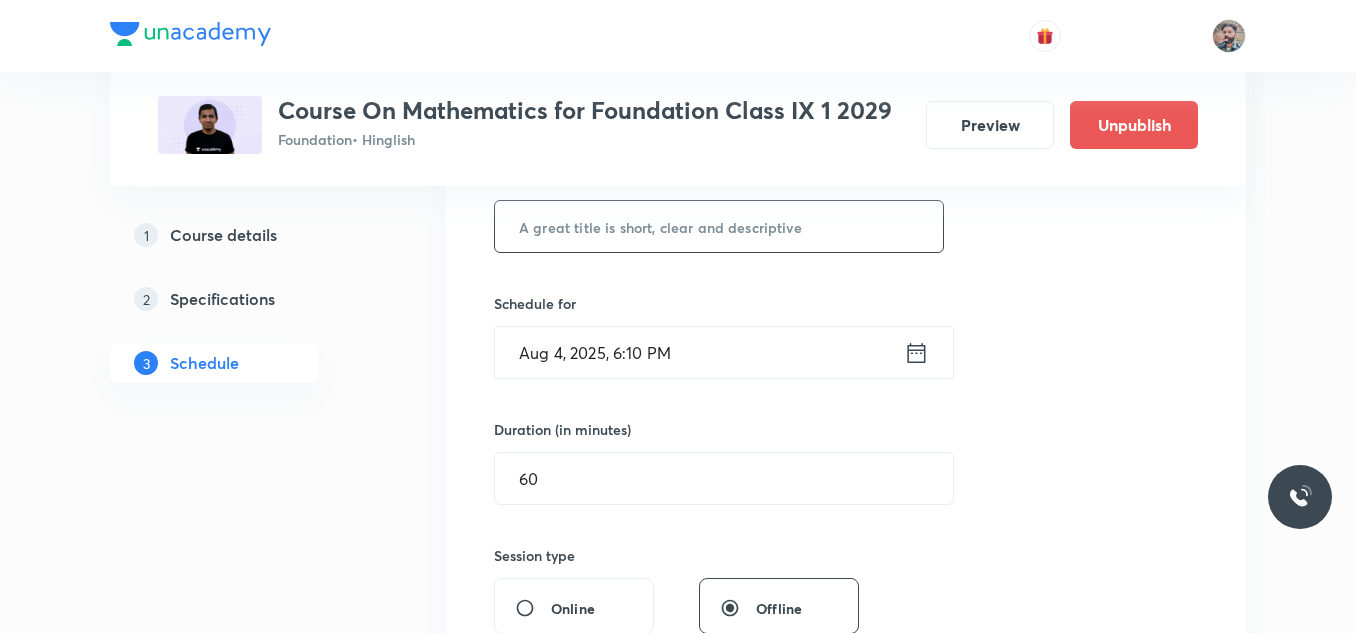 click at bounding box center (719, 226) 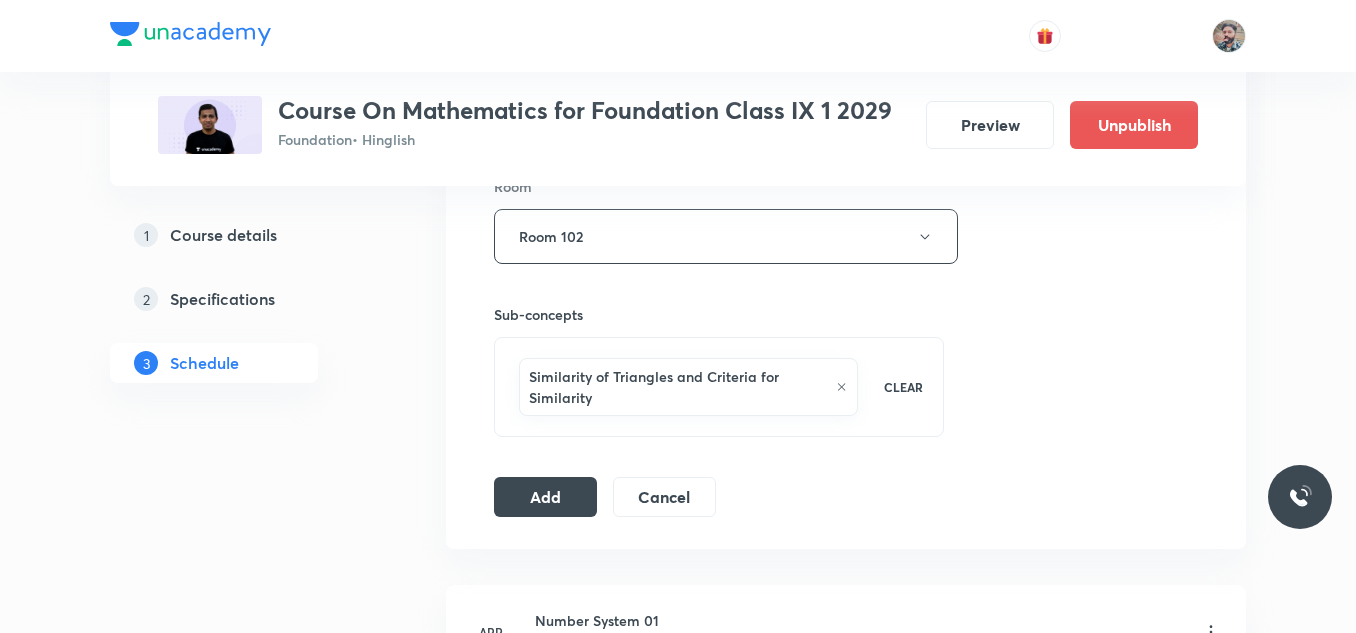 scroll, scrollTop: 900, scrollLeft: 0, axis: vertical 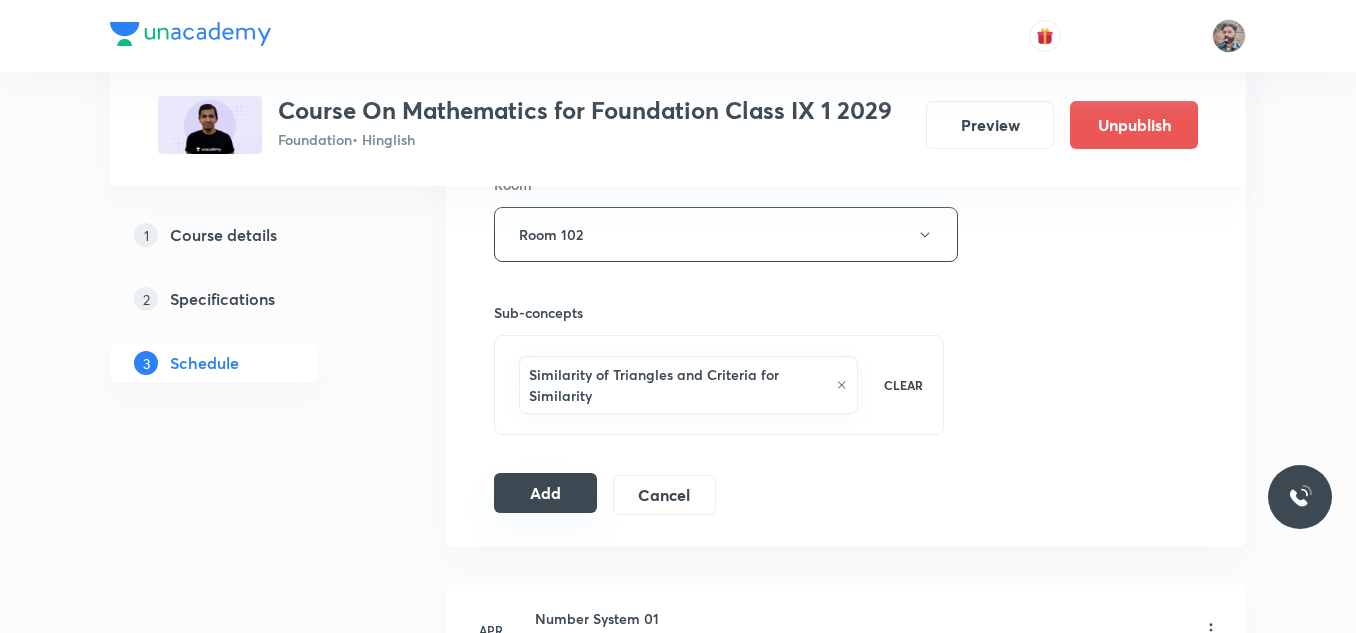 type on "Triangles 06" 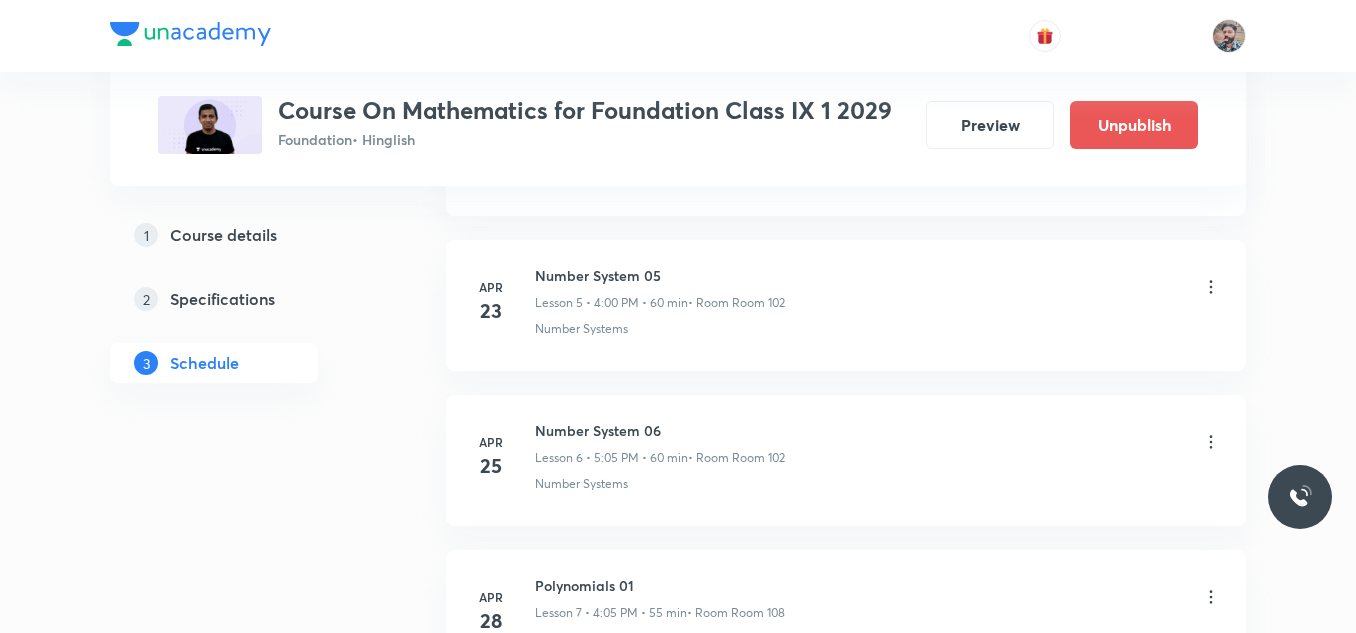 click on "Plus Courses Course On Mathematics for Foundation Class IX 1 2029 Foundation  • Hinglish Preview Unpublish 1 Course details 2 Specifications 3 Schedule Schedule 28  classes Add new session Apr 9 Number System 01 Lesson 1 • 4:00 PM • 60 min  • Room Room 102 Number Systems Apr 11 Number System 02 Lesson 2 • 5:05 PM • 60 min  • Room room 103 Number Systems Apr 14 Number System 03 Lesson 3 • 4:00 PM • 60 min  • Room Room 102 Number Systems Apr 16 Number System 04 Lesson 4 • 4:01 PM • 60 min  • Room Room 102 Number Systems Apr 23 Number System 05 Lesson 5 • 4:00 PM • 60 min  • Room Room 102 Number Systems Apr 25 Number System 06 Lesson 6 • 5:05 PM • 60 min  • Room Room 102 Number Systems Apr 28 Polynomials 01 Lesson 7 • 4:05 PM • 55 min  • Room Room 108 Zeroes of Polynomial May 2 Polynomials 02 Lesson 8 • 6:10 PM • 60 min  • Room Room 102 Relationship Between Zeroes and Coefficients of Polynomial May 3 Polynomials 03 Lesson 9 • 4:00 PM • 60 min May 9 16" at bounding box center (678, 1612) 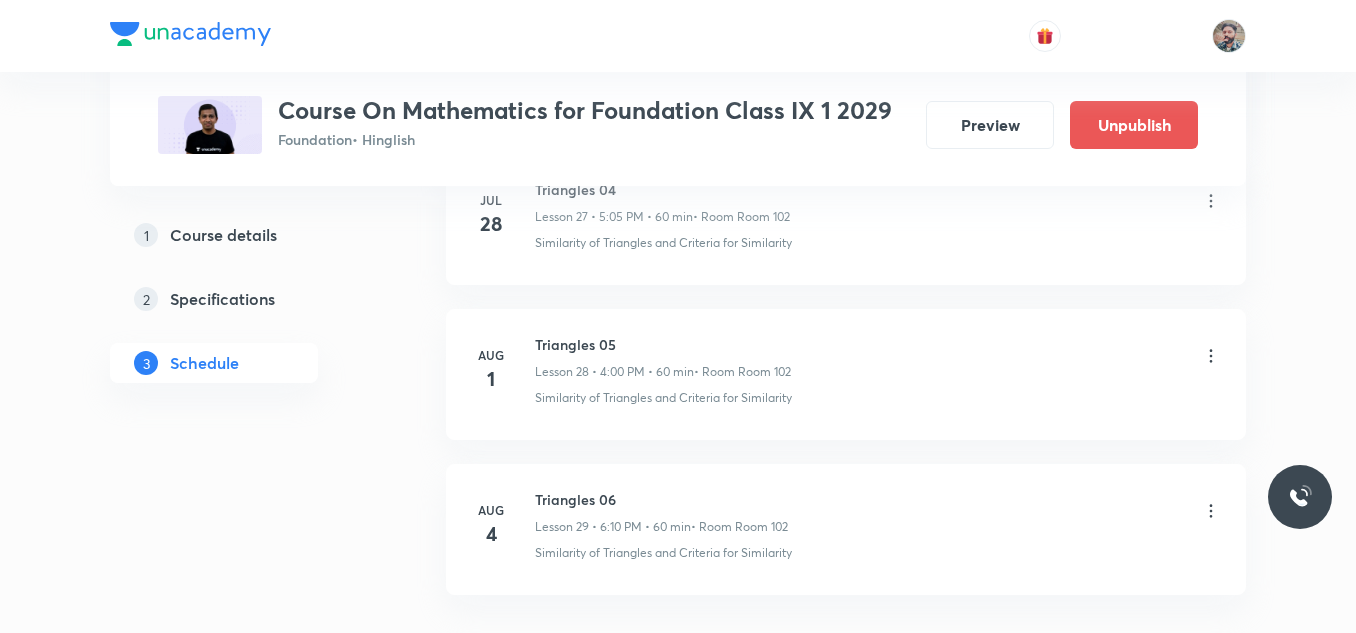 scroll, scrollTop: 4547, scrollLeft: 0, axis: vertical 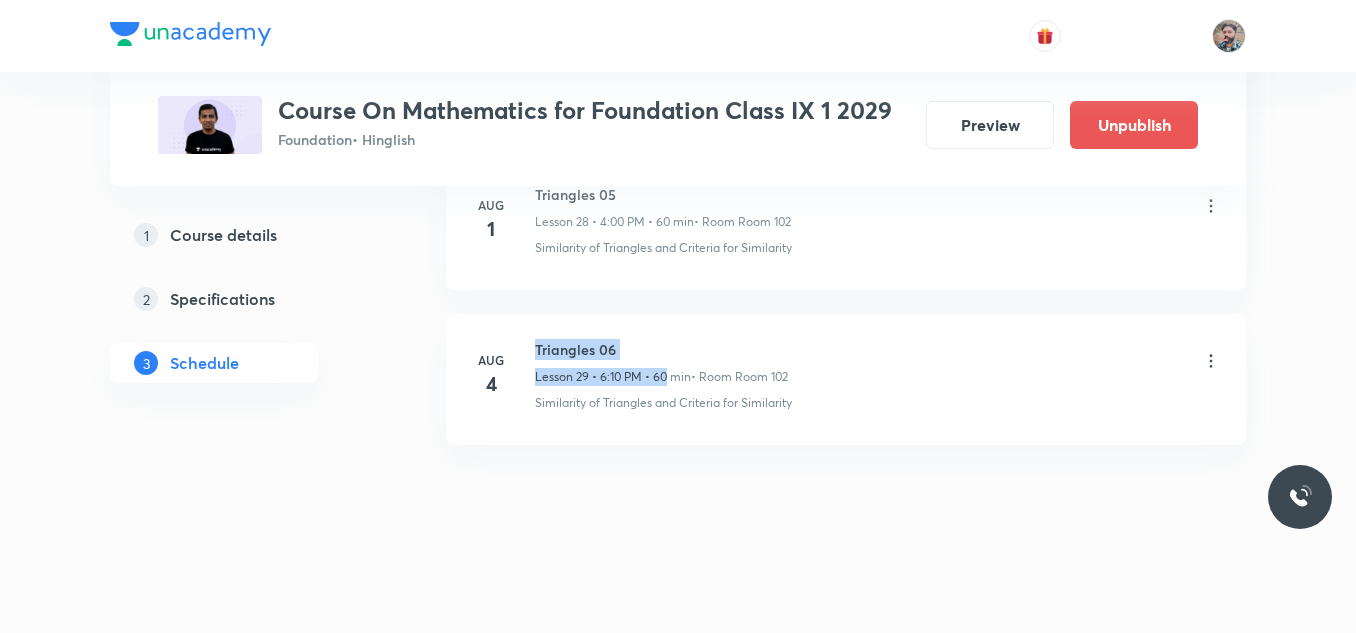drag, startPoint x: 537, startPoint y: 345, endPoint x: 668, endPoint y: 385, distance: 136.9708 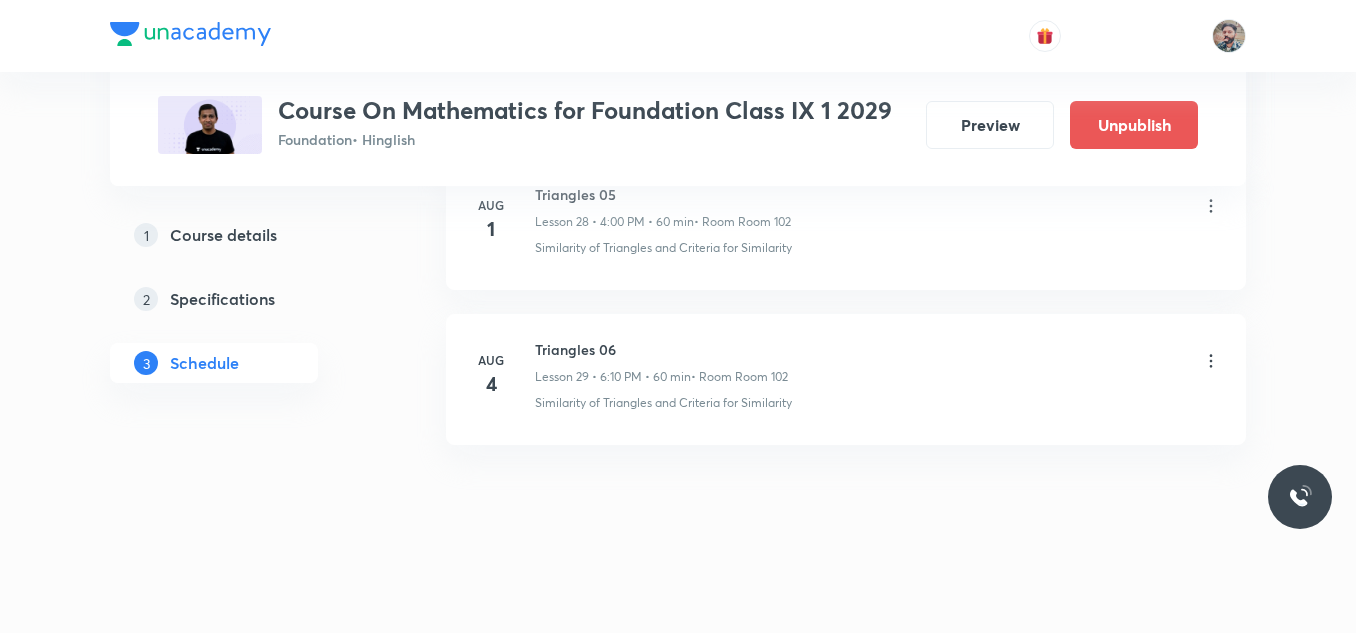 click on "Similarity of Triangles and Criteria for Similarity" at bounding box center (663, 403) 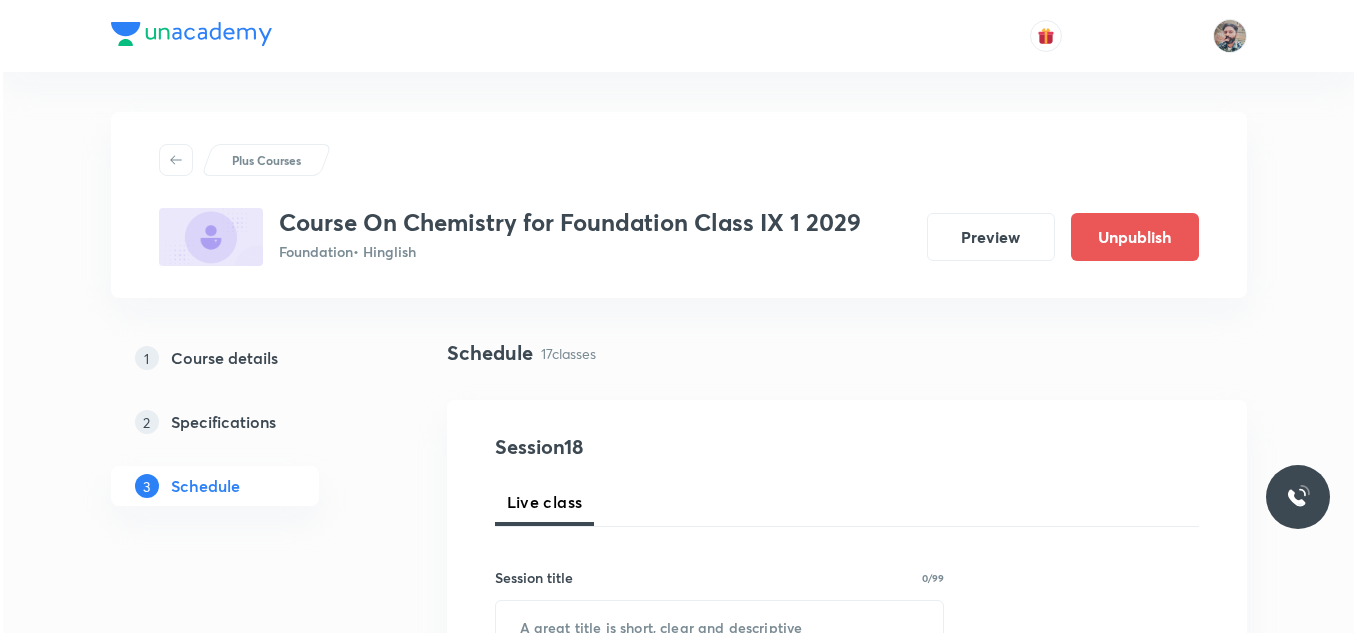 scroll, scrollTop: 553, scrollLeft: 0, axis: vertical 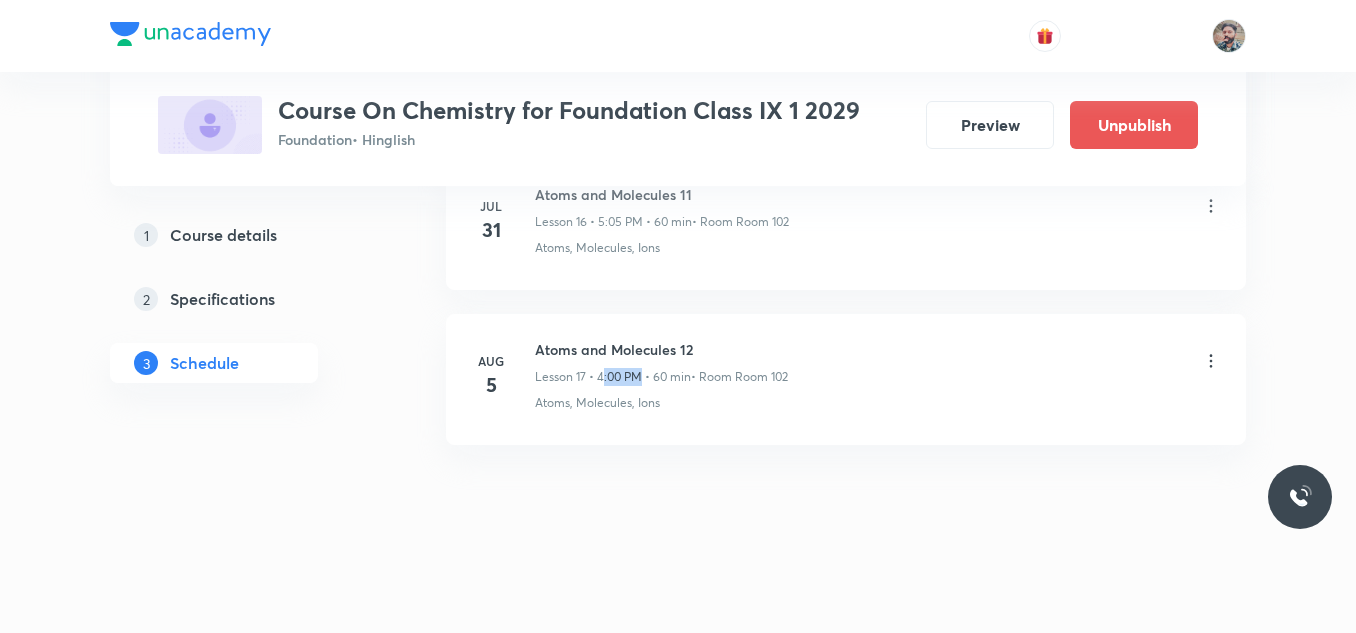 drag, startPoint x: 604, startPoint y: 383, endPoint x: 644, endPoint y: 380, distance: 40.112343 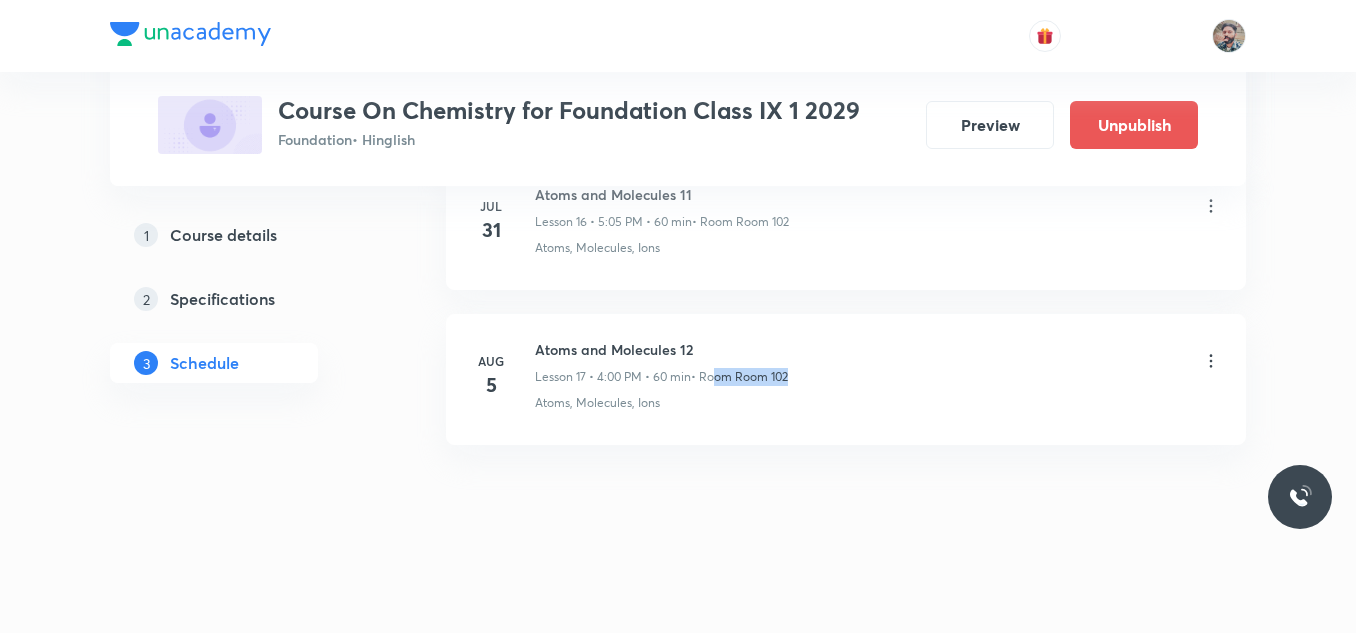 drag, startPoint x: 713, startPoint y: 381, endPoint x: 789, endPoint y: 379, distance: 76.02631 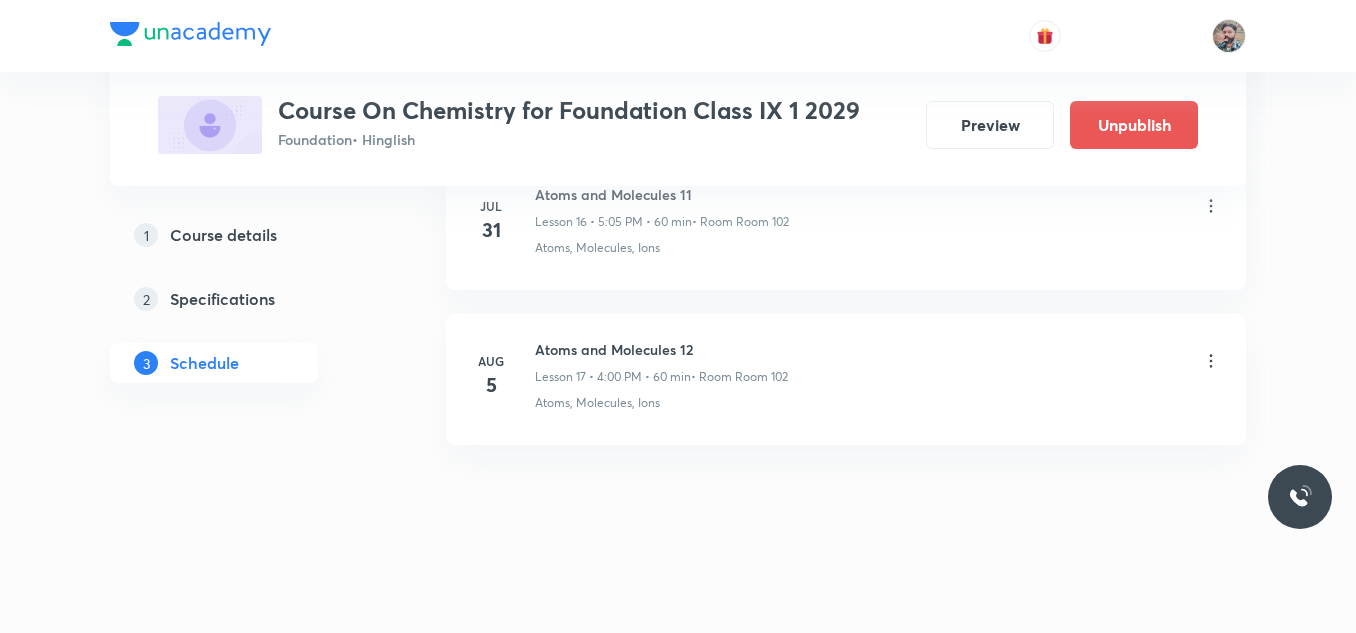 click on "[MONTH] [DAY] Is Matter Around Us Pure 01 Lesson 1 • [TIME] • 60 min  • Room Room 102 Is matter Around Us Pure [MONTH] [DAY] Is Matter Around Us Pure 02 Lesson 2 • [TIME] • 60 min  • Room Room 102 Is matter Around Us Pure [MONTH] [DAY] Is Matter Around Us Pure 03 Lesson 3 • [TIME] • 60 min  • Room Room 102 Is matter Around Us Pure [MONTH] [DAY] Is Matter Around Us Pure 04 Lesson 4 • [TIME] • 60 min  • Room Room 102 Is matter Around Us Pure [MONTH] [DAY] Is Matter Around Us Pure 05 Lesson 5 • [TIME] • 60 min  • Room Room 102 Is matter Around Us Pure [MONTH] Atoms and Molecules 01 Lesson 6 • [TIME] • 60 min  • Room Room 102 Atoms, Molecules, Ions [MONTH] Atoms and Molecules 02 Lesson 7 • [TIME] • 60 min  • Room Room 102 Atoms, Molecules, Ions [MONTH] Atoms and Molecules 03 Lesson 8 • [TIME] • 60 min  • Room Room 102 Atoms, Molecules, Ions [MONTH] Atoms and Molecules 04 Lesson 9 • [TIME] • 60 min  • Room Room 102 Atoms, Molecules, Ions [MONTH] [MONTH] [MONTH]" at bounding box center (846, -853) 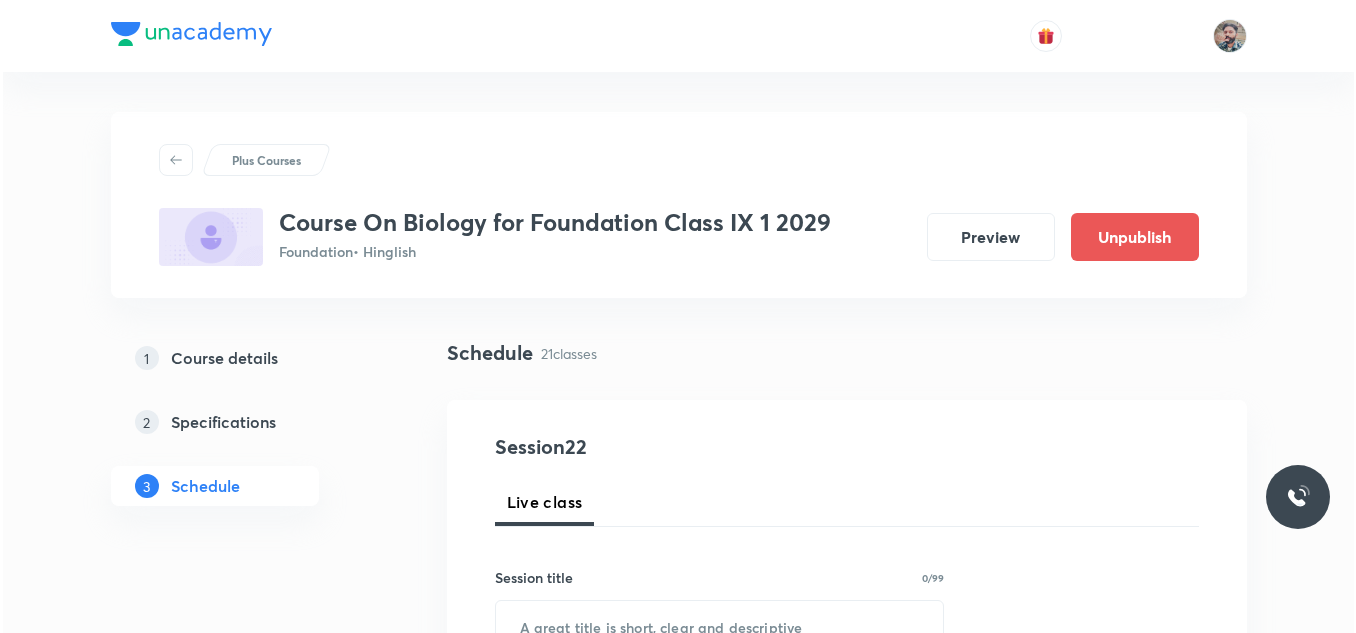 scroll, scrollTop: 0, scrollLeft: 0, axis: both 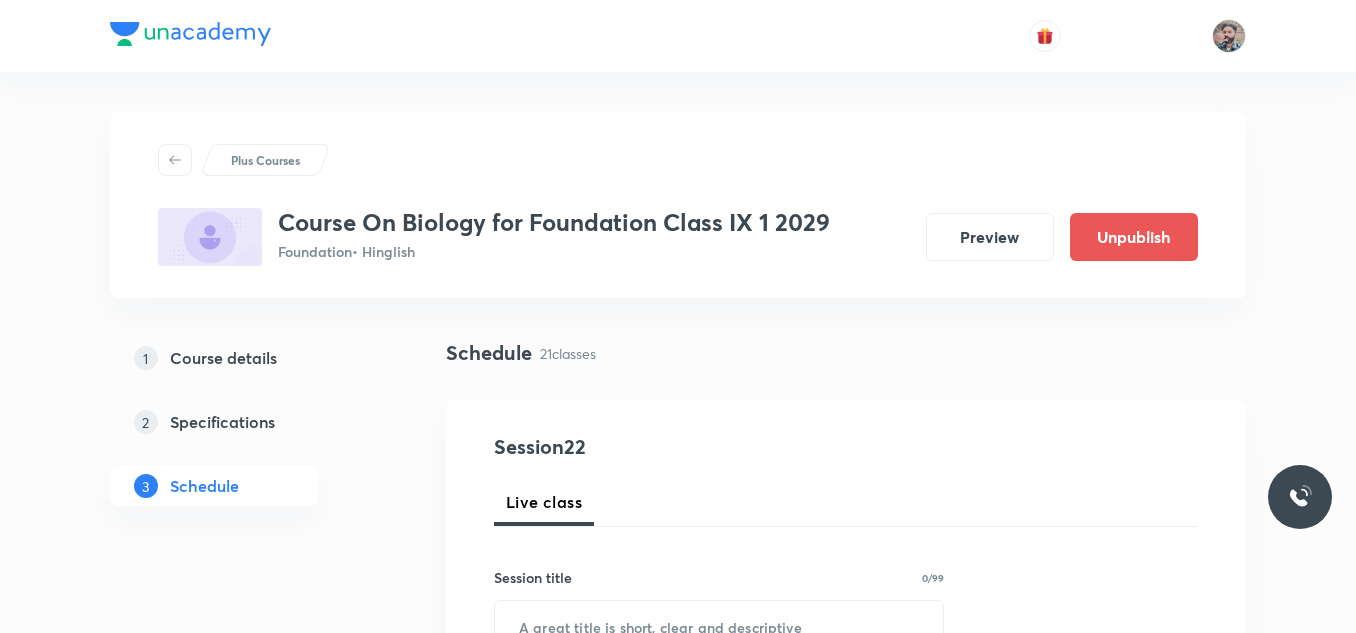 click on "Plus Courses Course On Biology for Foundation Class IX 1 [YEAR] Foundation  • Hinglish Preview Unpublish 1 Course details 2 Specifications 3 Schedule Schedule 21  classes Session  22 Live class Session title 0/99 ​ Schedule for [DATE], [TIME] ​ Duration (in minutes) ​   Session type Online Offline Room Select centre room Sub-concepts Select concepts that wil be covered in this session Add Cancel Apr 14 Cell-The unit of life 01 Lesson 1 • [TIME] • 60 min  • Room Room 102 Cell Apr 21 Cell-The unit of life 02 Lesson 2 • [TIME] • 60 min  • Room Room 102 Cell Apr 30 Cell-The unit of life 03 Lesson 3 • [TIME] • 60 min  • Room Room 102 The Fundamental Unit of Life-Cell May 3 Cell-The unit of life 04 Lesson 4 • [TIME] • 60 min  • Room Room 102 The Fundamental Unit of Life-Cell May 7 Cell-The unit of life 05 Lesson 5 • [TIME] • 60 min  • Room Room 102 The Fundamental Unit of Life-Cell May 8 Cell-The unit of life 05 Lesson 6 • [TIME] • 60 min  • Room Room 102" at bounding box center [678, 2429] 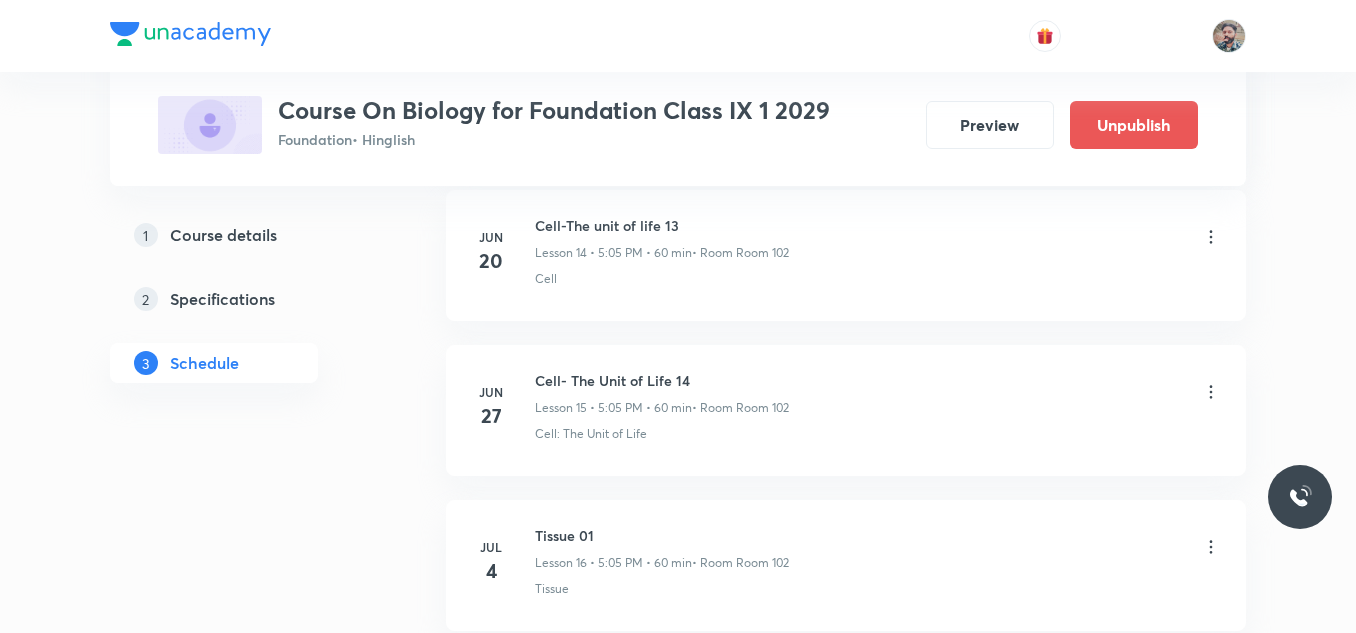 scroll, scrollTop: 4225, scrollLeft: 0, axis: vertical 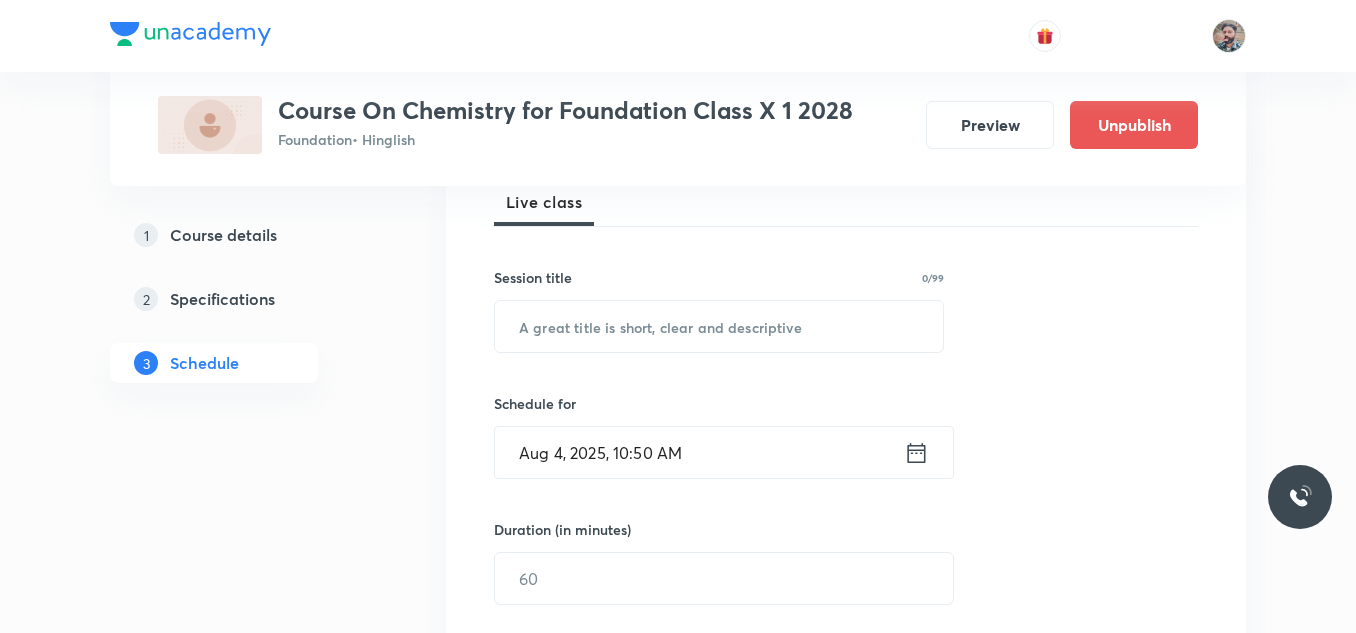 click on "Plus Courses Course On Chemistry for Foundation Class X 1 2028 Foundation  • Hinglish Preview Unpublish 1 Course details 2 Specifications 3 Schedule Schedule 14  classes Session  15 Live class Session title 0/99 ​ Schedule for Aug 4, 2025, 10:50 AM ​ Duration (in minutes) ​   Session type Online Offline Room Select centre room Sub-concepts Select concepts that wil be covered in this session Add Cancel Jun 10 Chemical Reactions and Equations 03 Lesson 1 • 4:00 PM • 60 min  • Room Room 104 Balancing Chemical ReactionsBalancing Chemical Reactions · Decomposition Reaction · Combination Reaction Jun 13 Chemical Reactions and Equations 04 Lesson 2 • 5:05 PM • 60 min  • Room Room 104 Chemical Formula of Compound · Writing Chemical Reactions Jun 20 Chemical Reactions and Equations 05 Lesson 3 • 5:05 PM • 60 min  • Room Room 104 Double Displacement Reactions · Displacement Reaction Jun 21 Chemical Reactions and Equations 06 Lesson 4 • 4:00 PM • 60 min  • Room Room 104 Jun 27 Jul" at bounding box center (678, 1587) 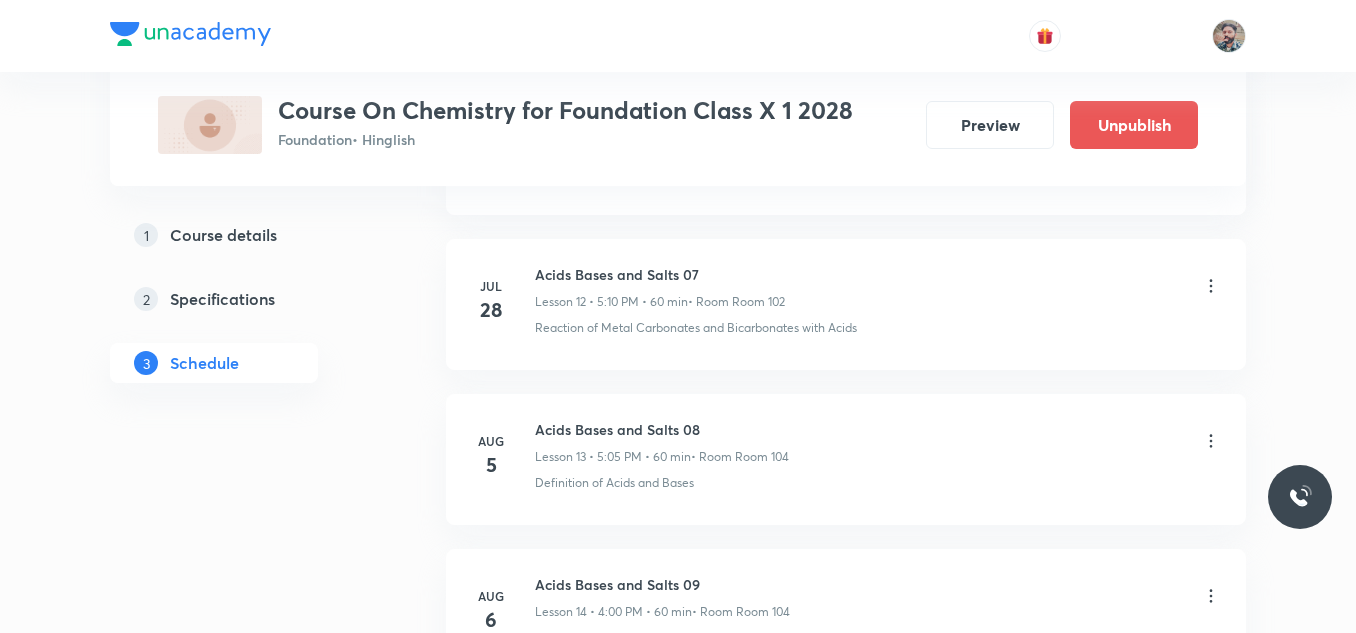 scroll, scrollTop: 3141, scrollLeft: 0, axis: vertical 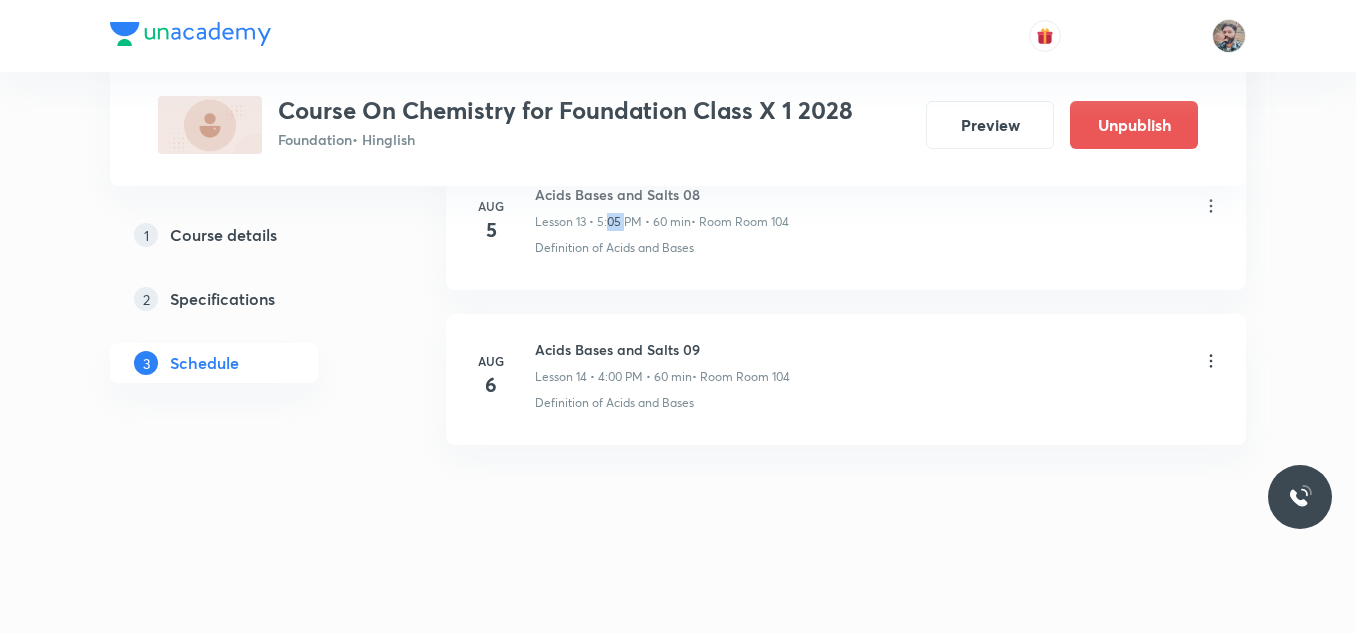 drag, startPoint x: 610, startPoint y: 224, endPoint x: 628, endPoint y: 224, distance: 18 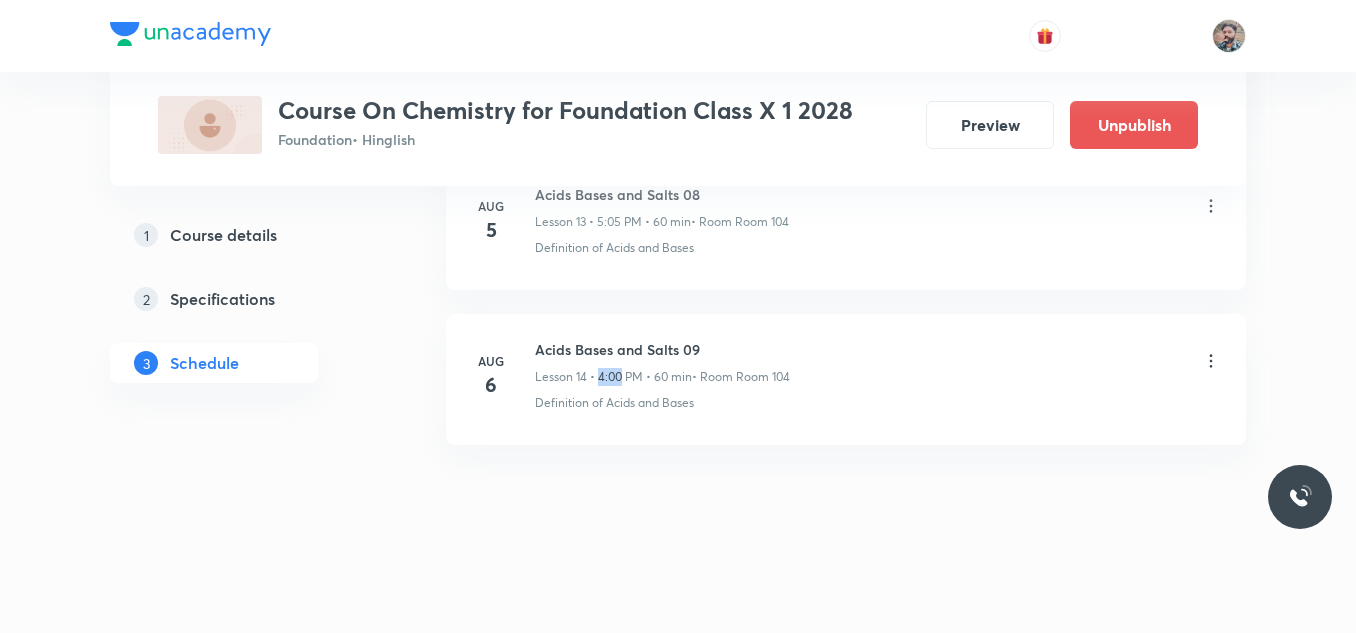 drag, startPoint x: 599, startPoint y: 375, endPoint x: 622, endPoint y: 375, distance: 23 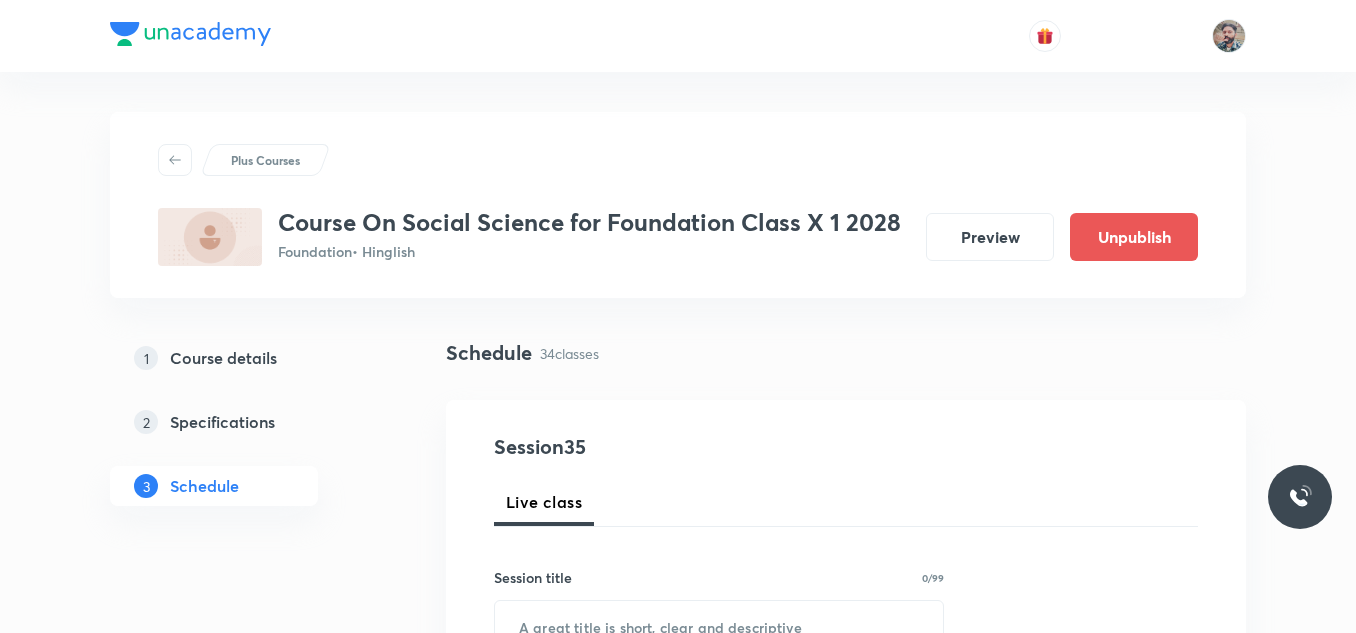 scroll, scrollTop: 0, scrollLeft: 0, axis: both 